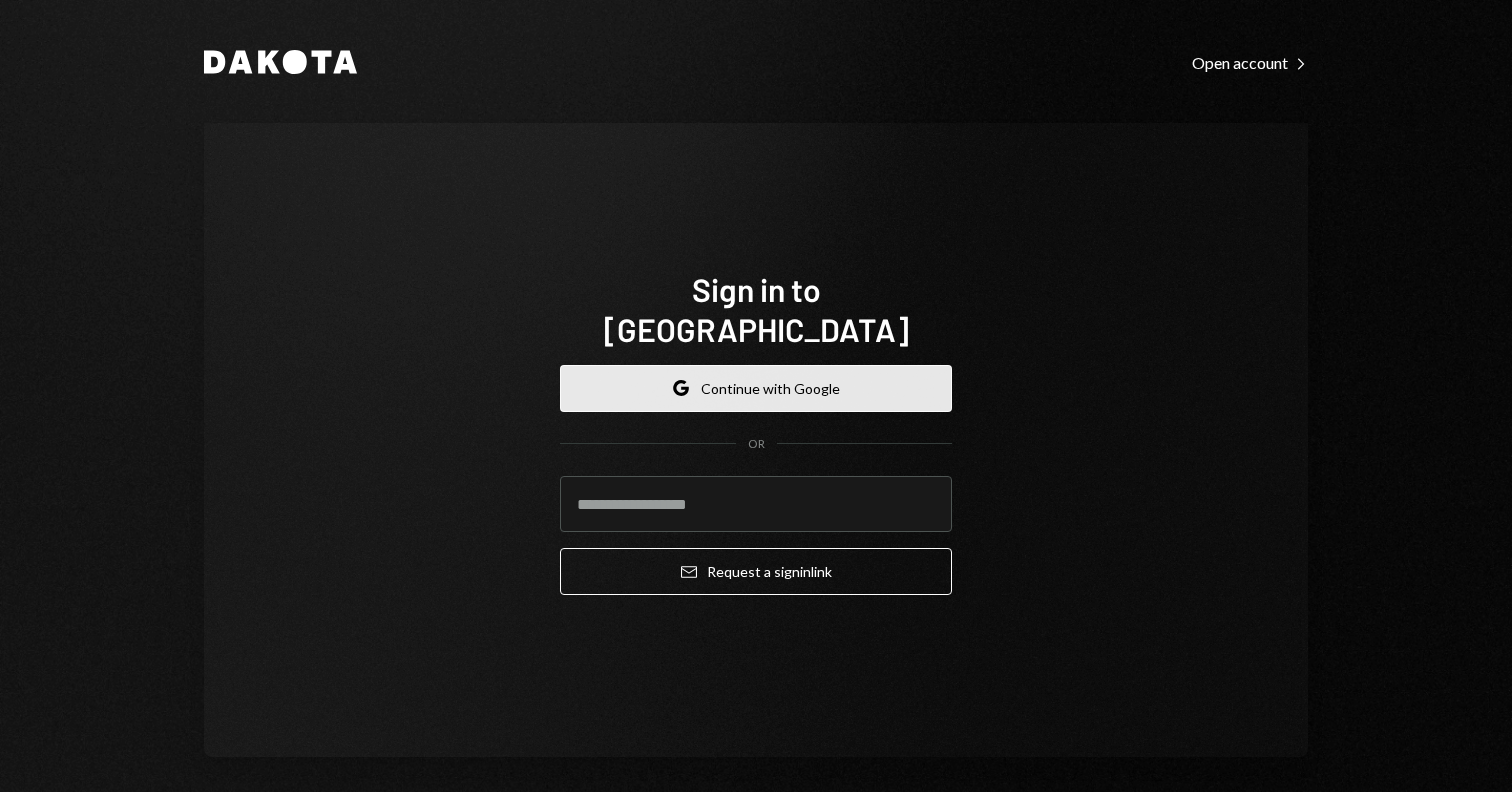 scroll, scrollTop: 0, scrollLeft: 0, axis: both 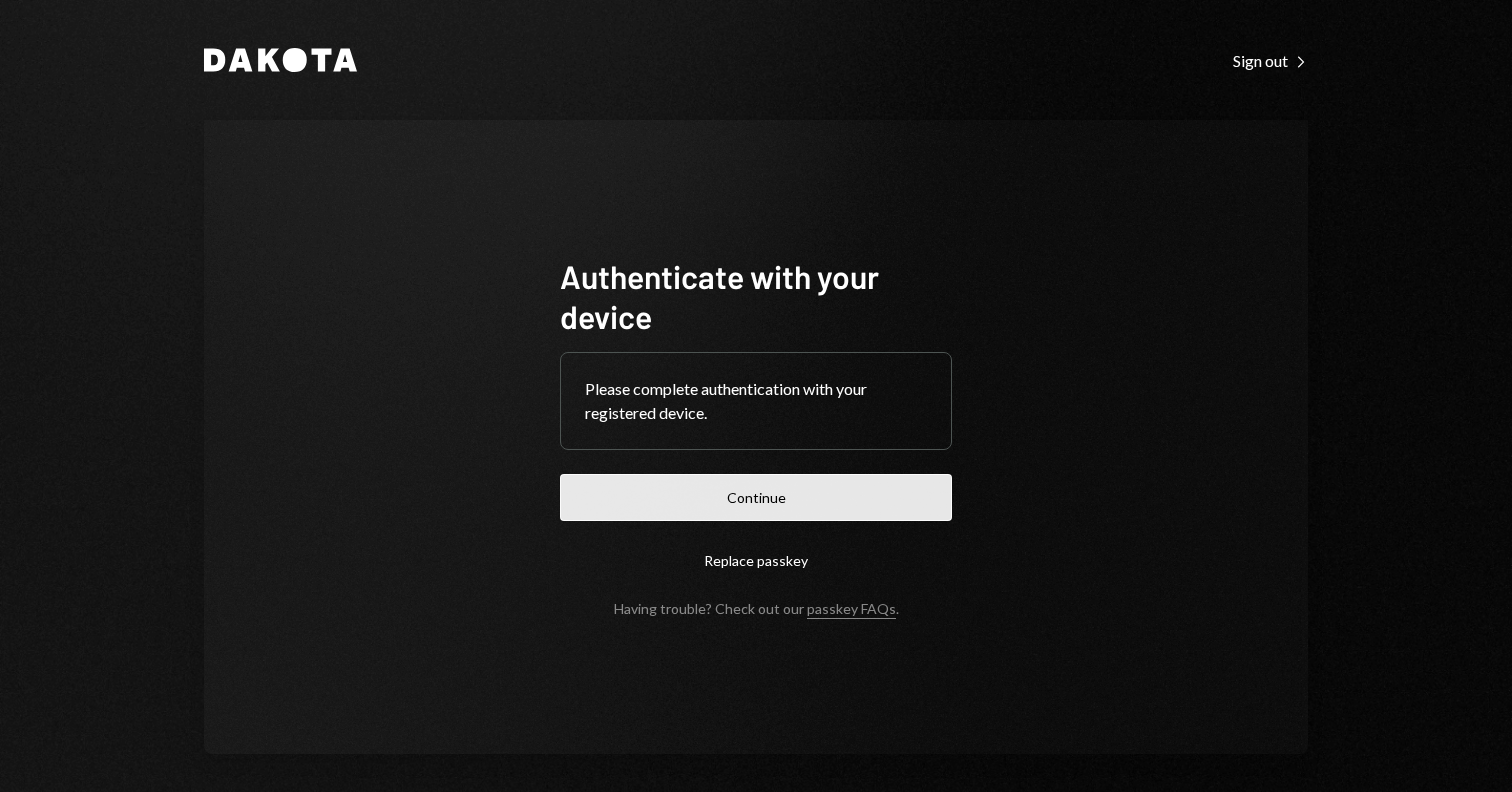 click on "Continue" at bounding box center [756, 497] 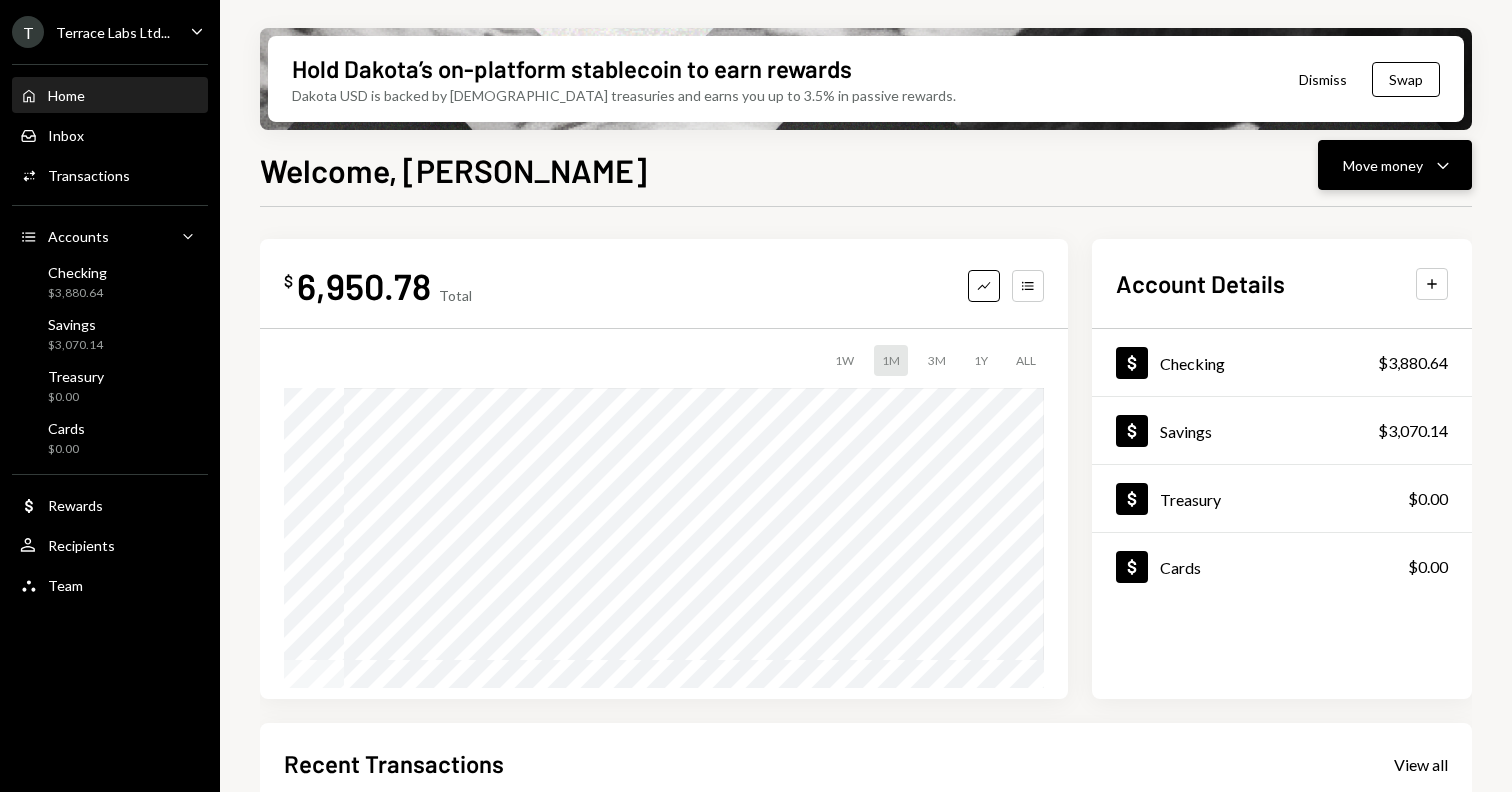 click on "Move money Caret Down" at bounding box center [1395, 165] 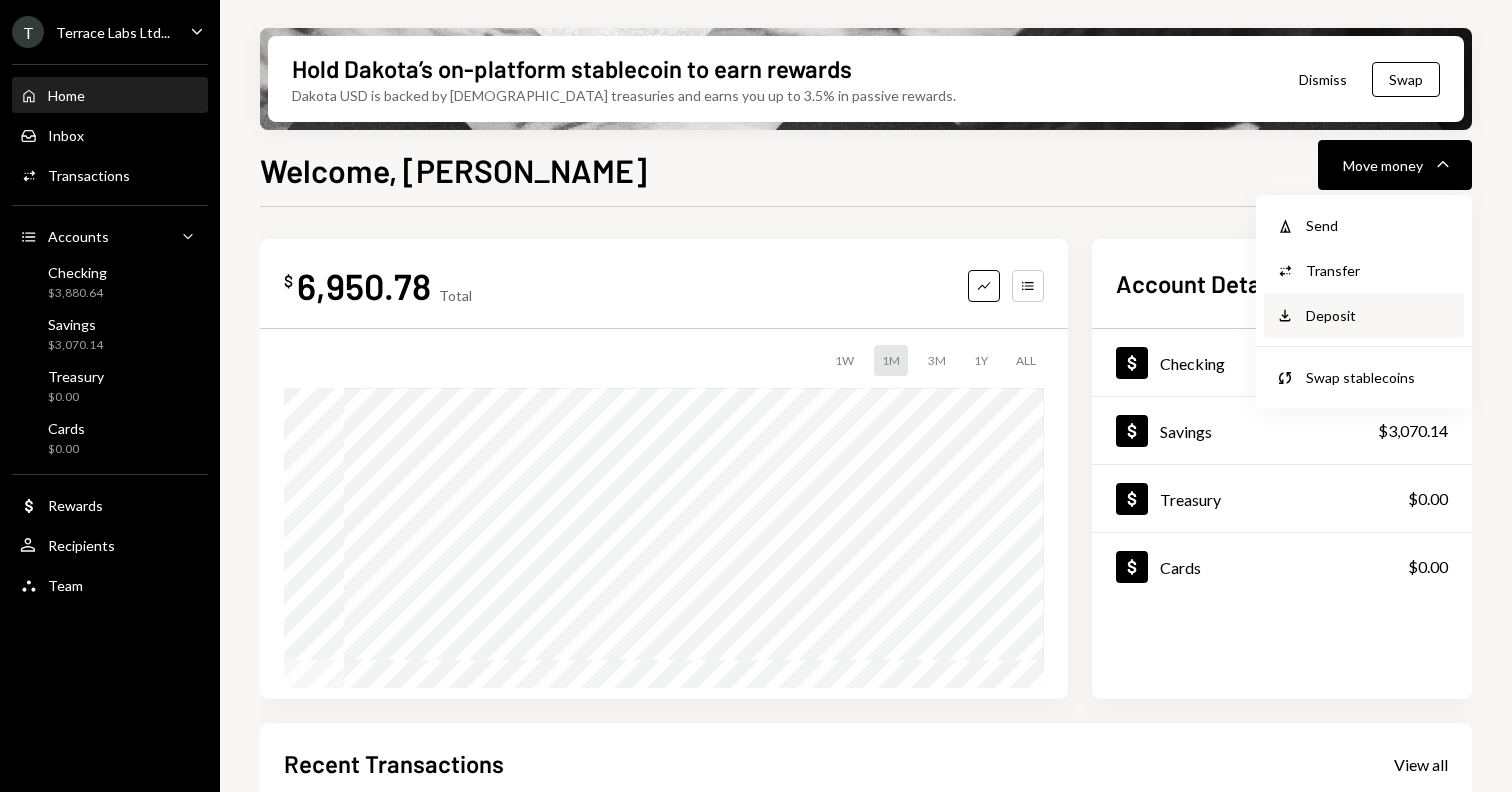 click on "Deposit Deposit" at bounding box center [1364, 315] 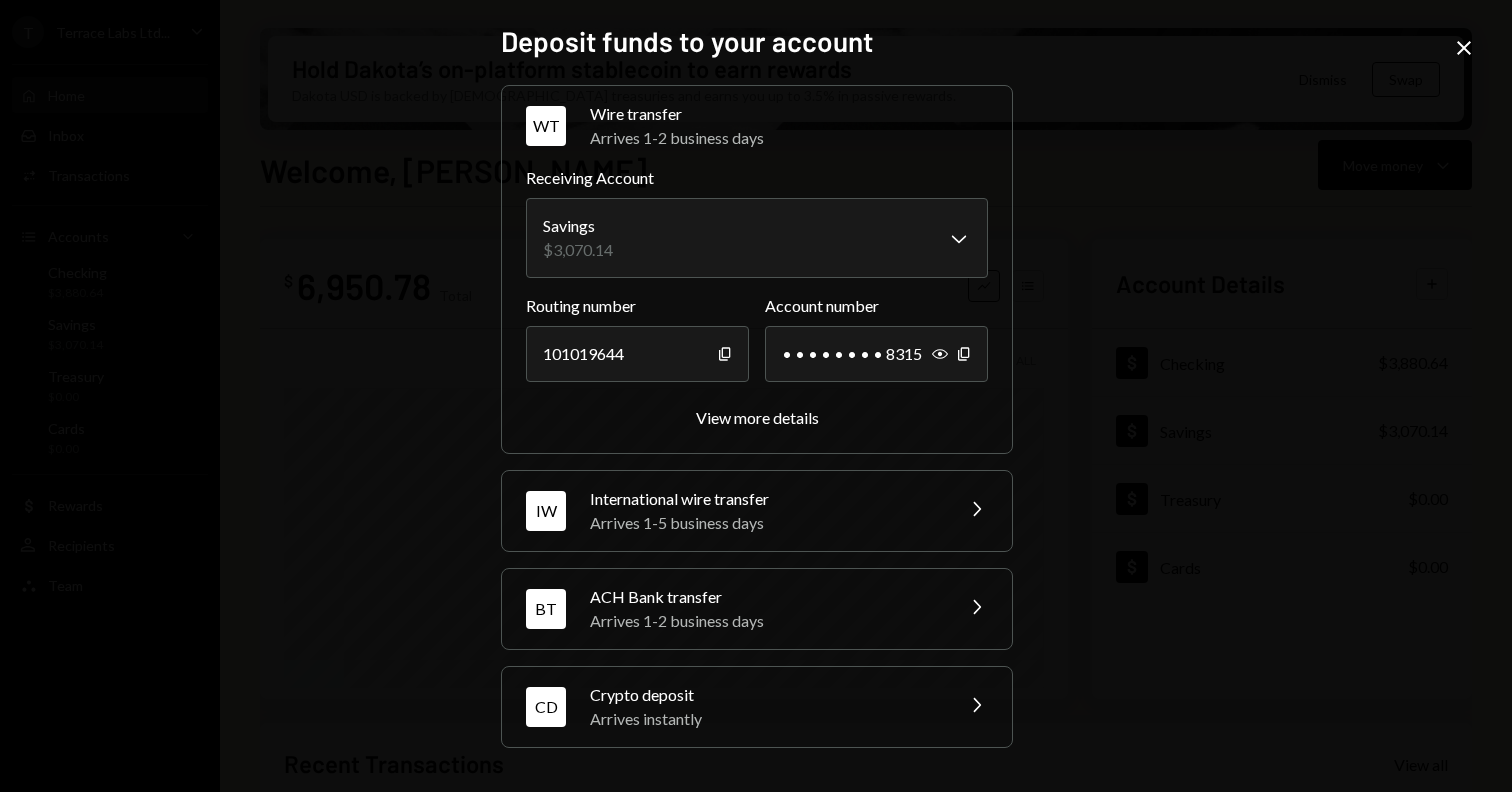 click on "Chevron Right" 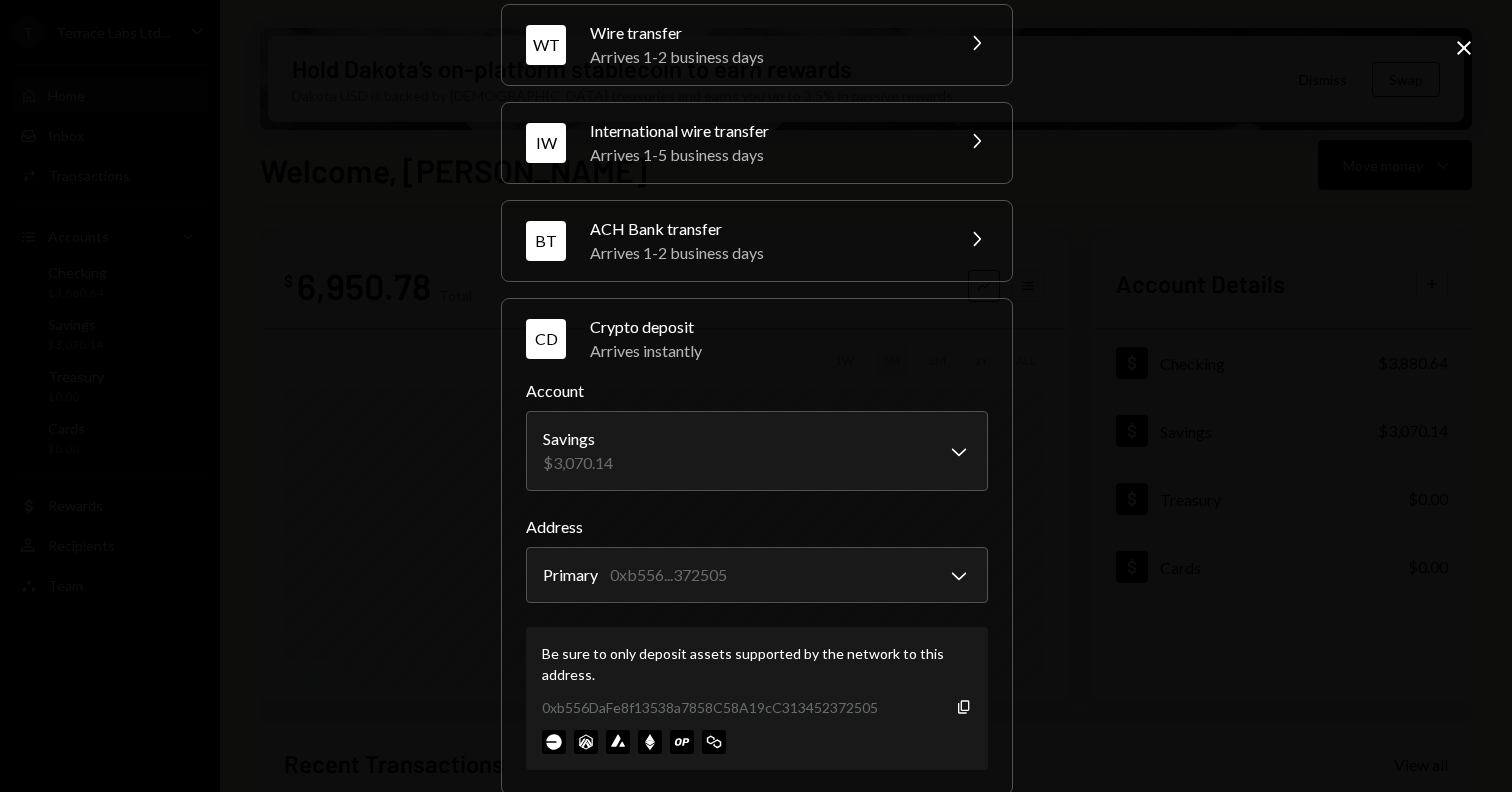 scroll, scrollTop: 115, scrollLeft: 0, axis: vertical 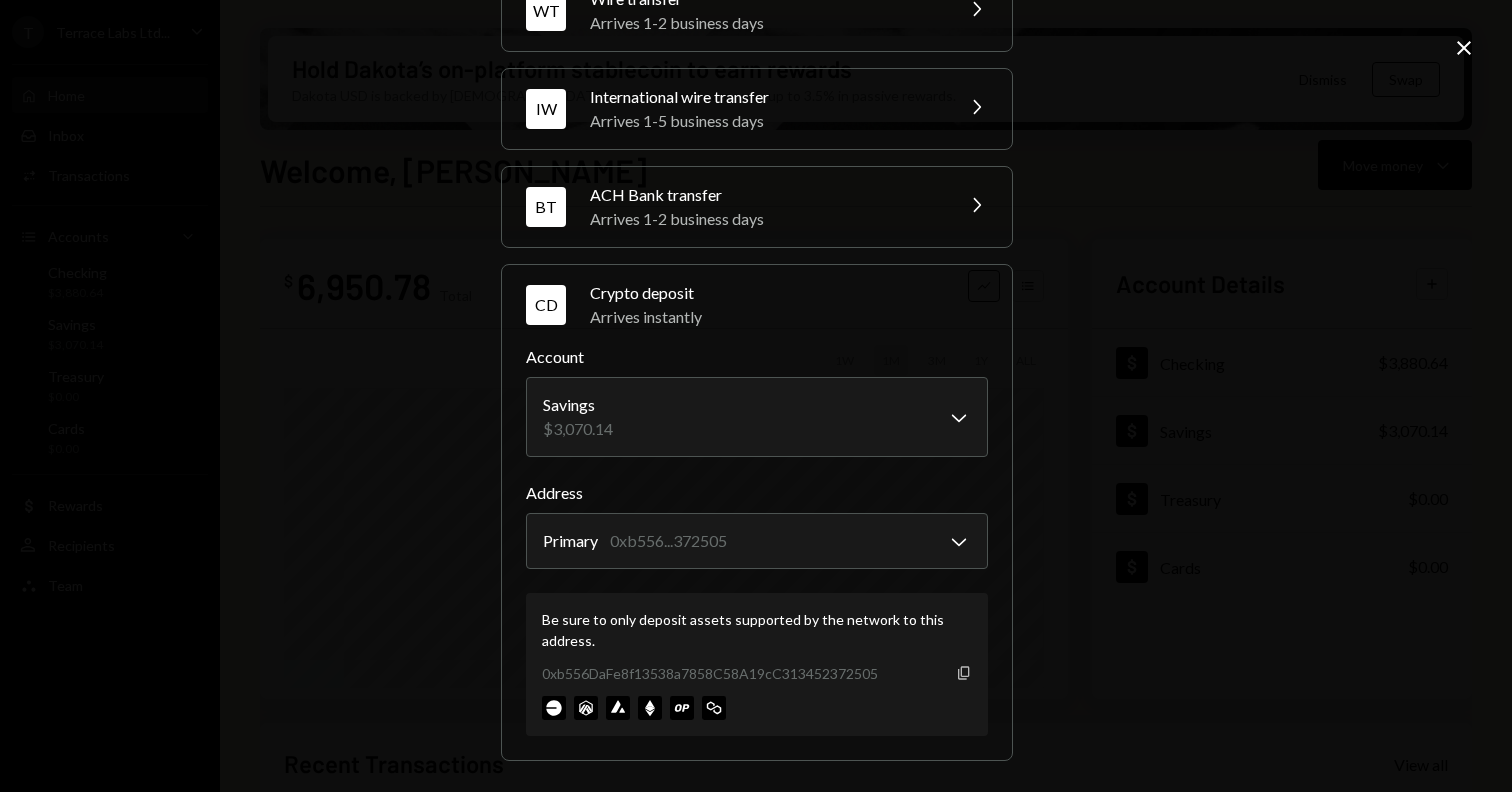 click on "Copy" 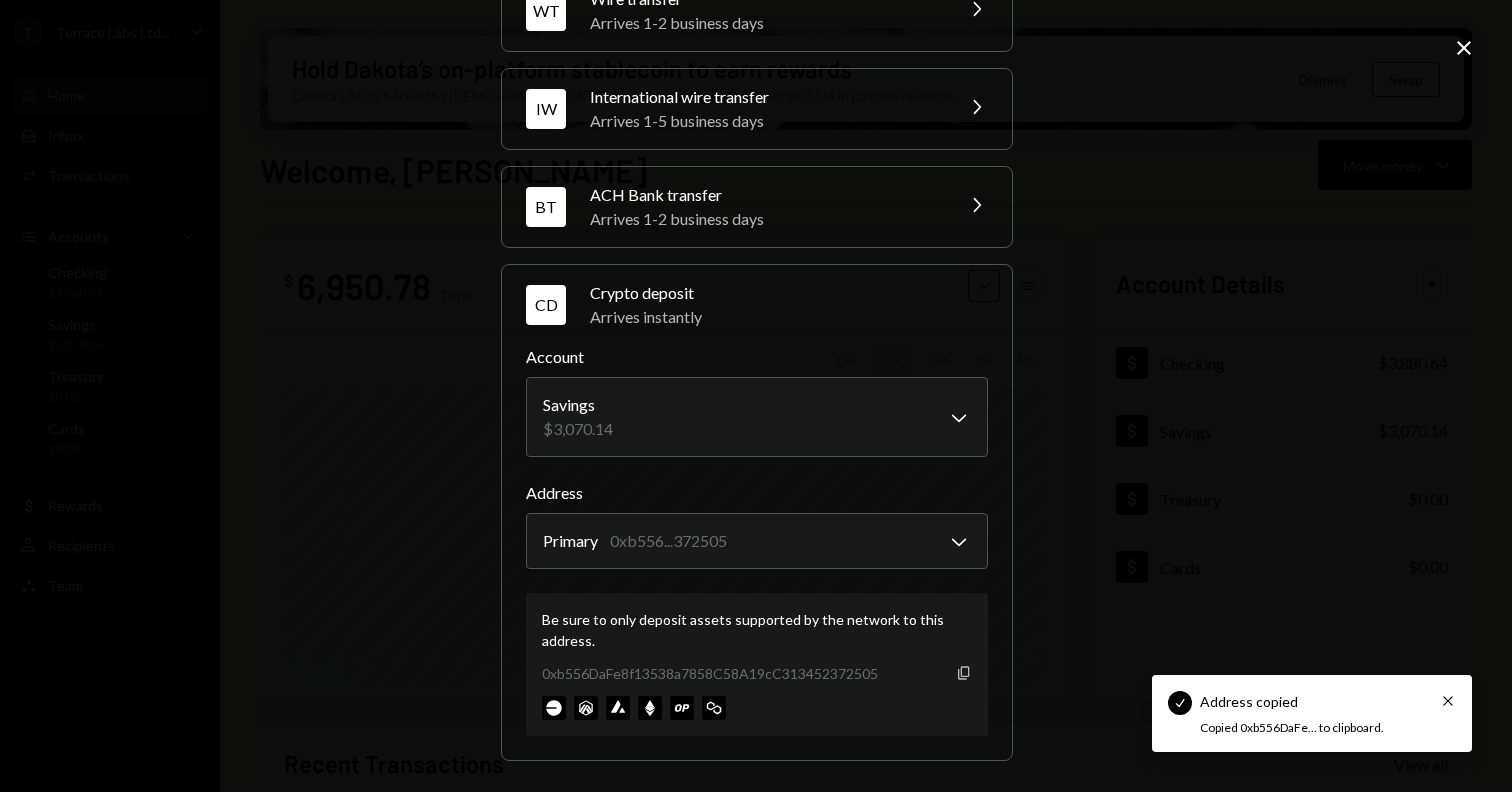 type 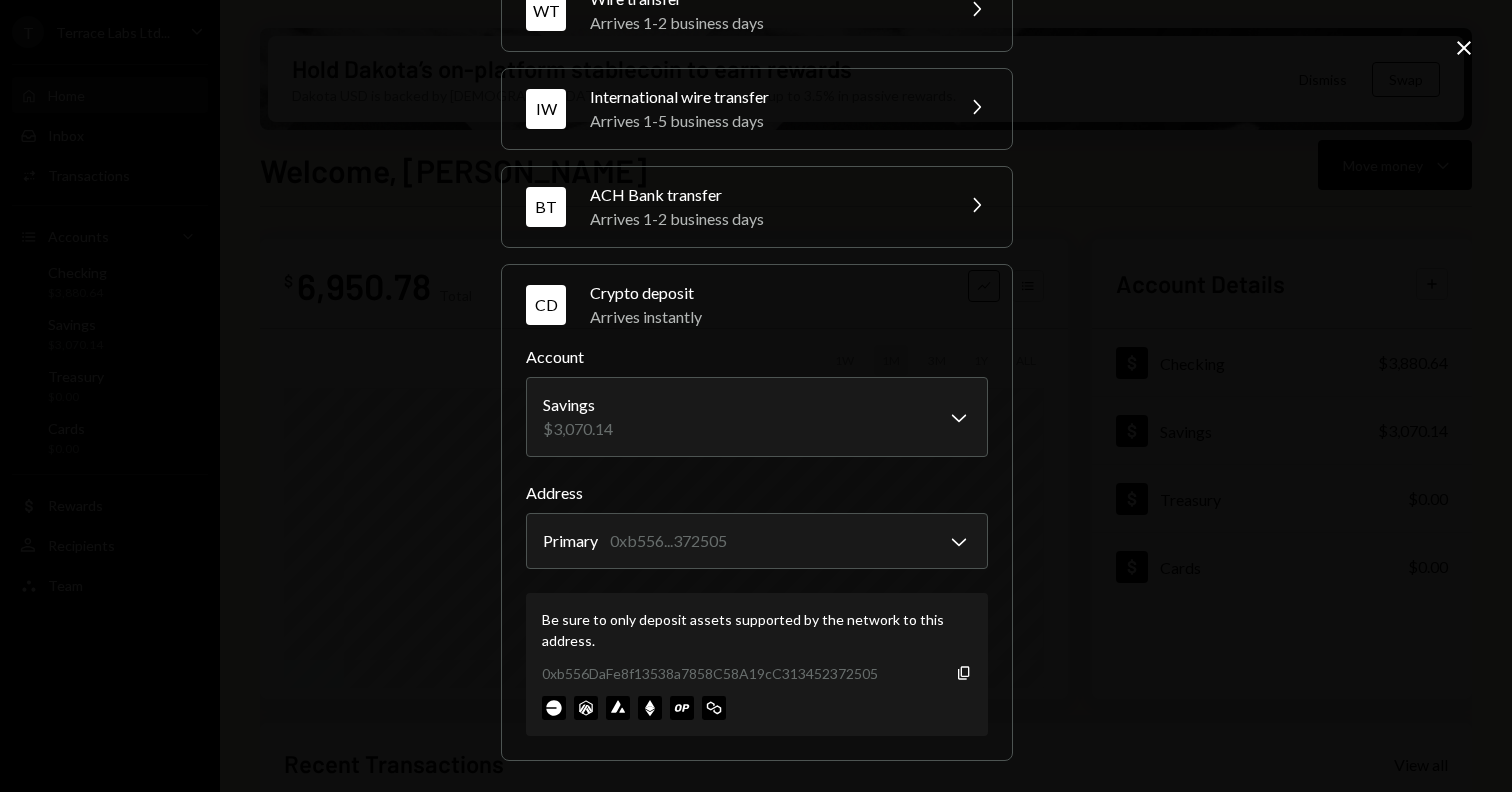 click on "Close" 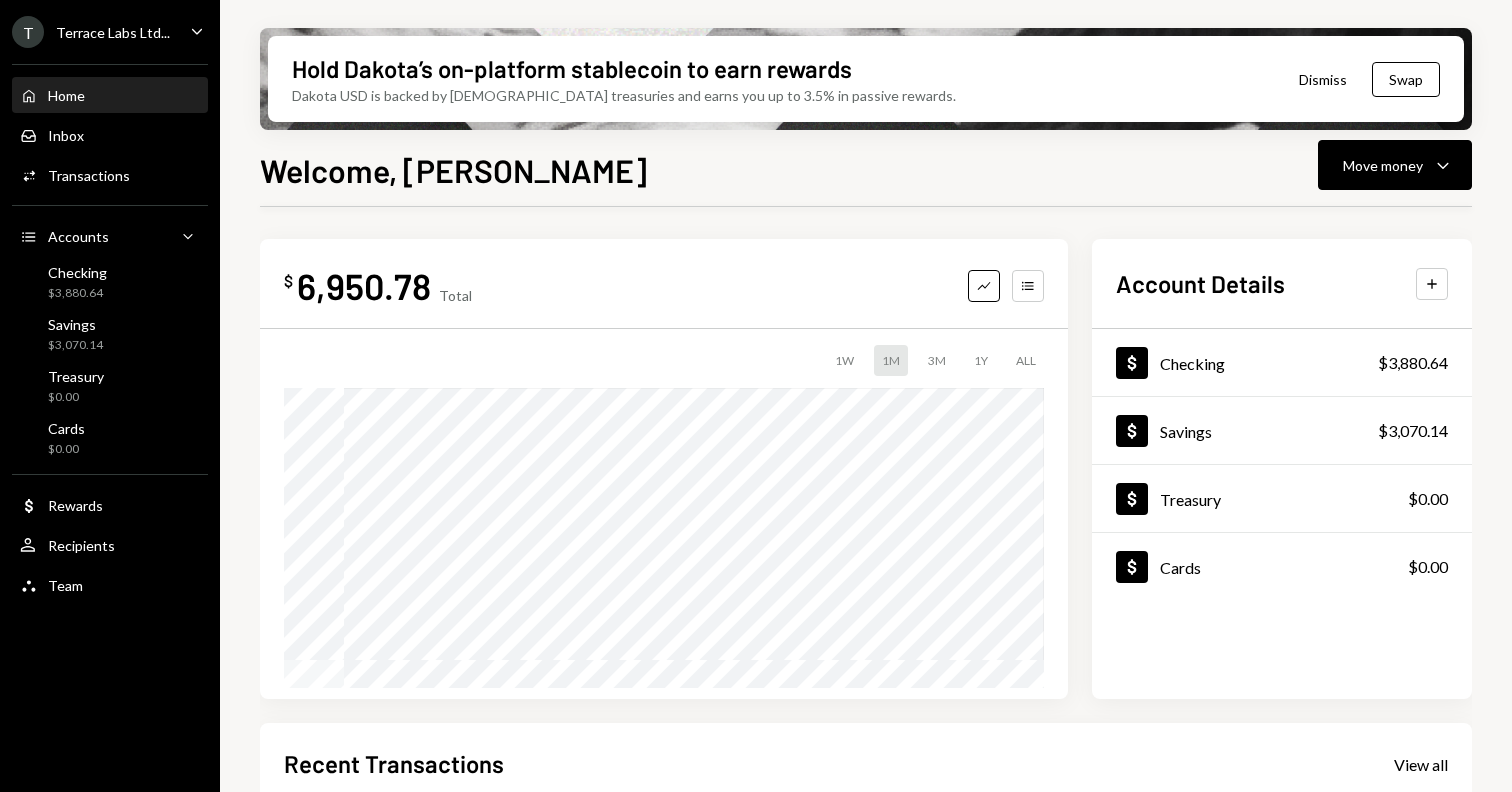scroll, scrollTop: 413, scrollLeft: 0, axis: vertical 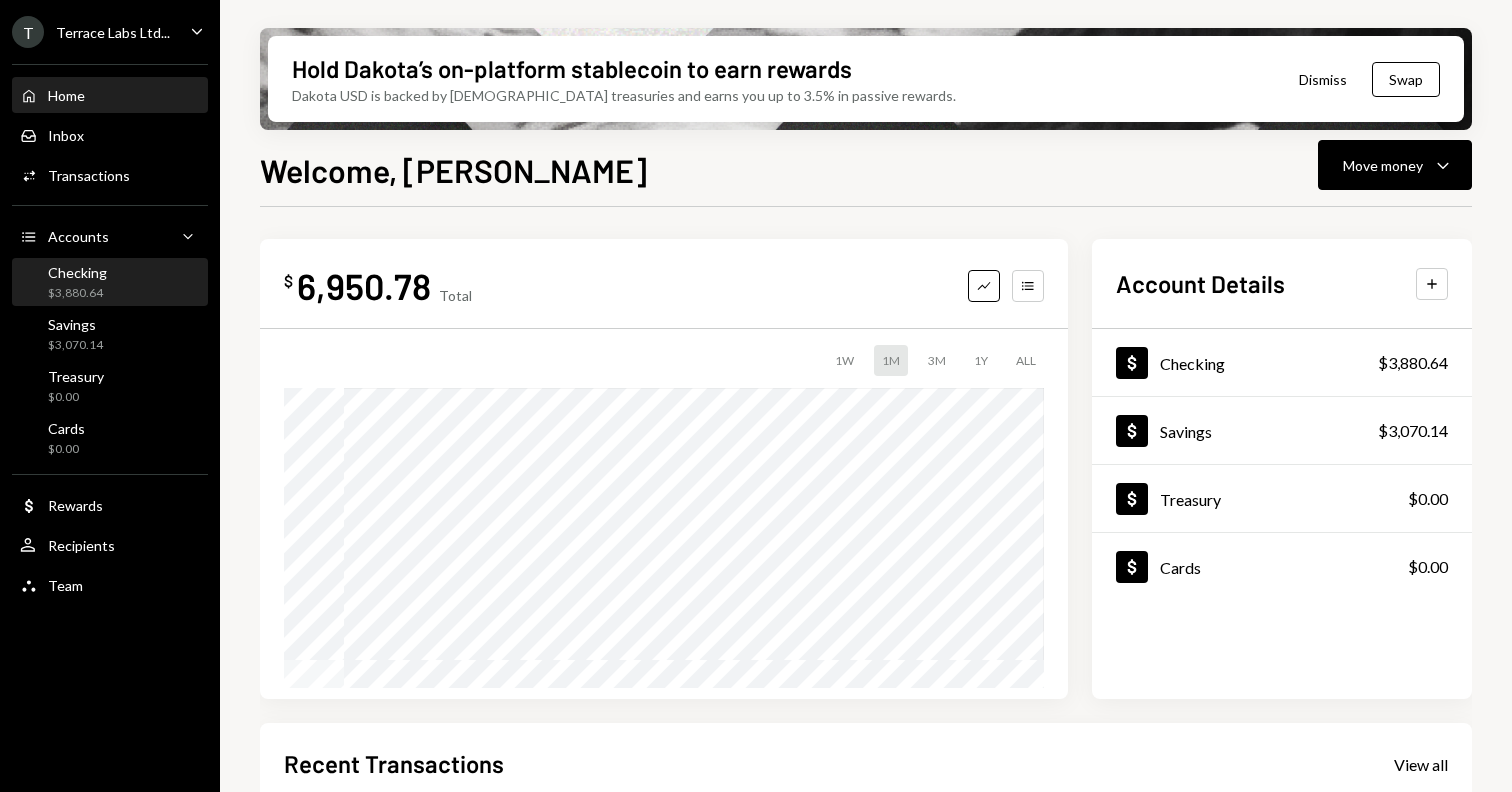 click on "Checking $3,880.64" at bounding box center [110, 283] 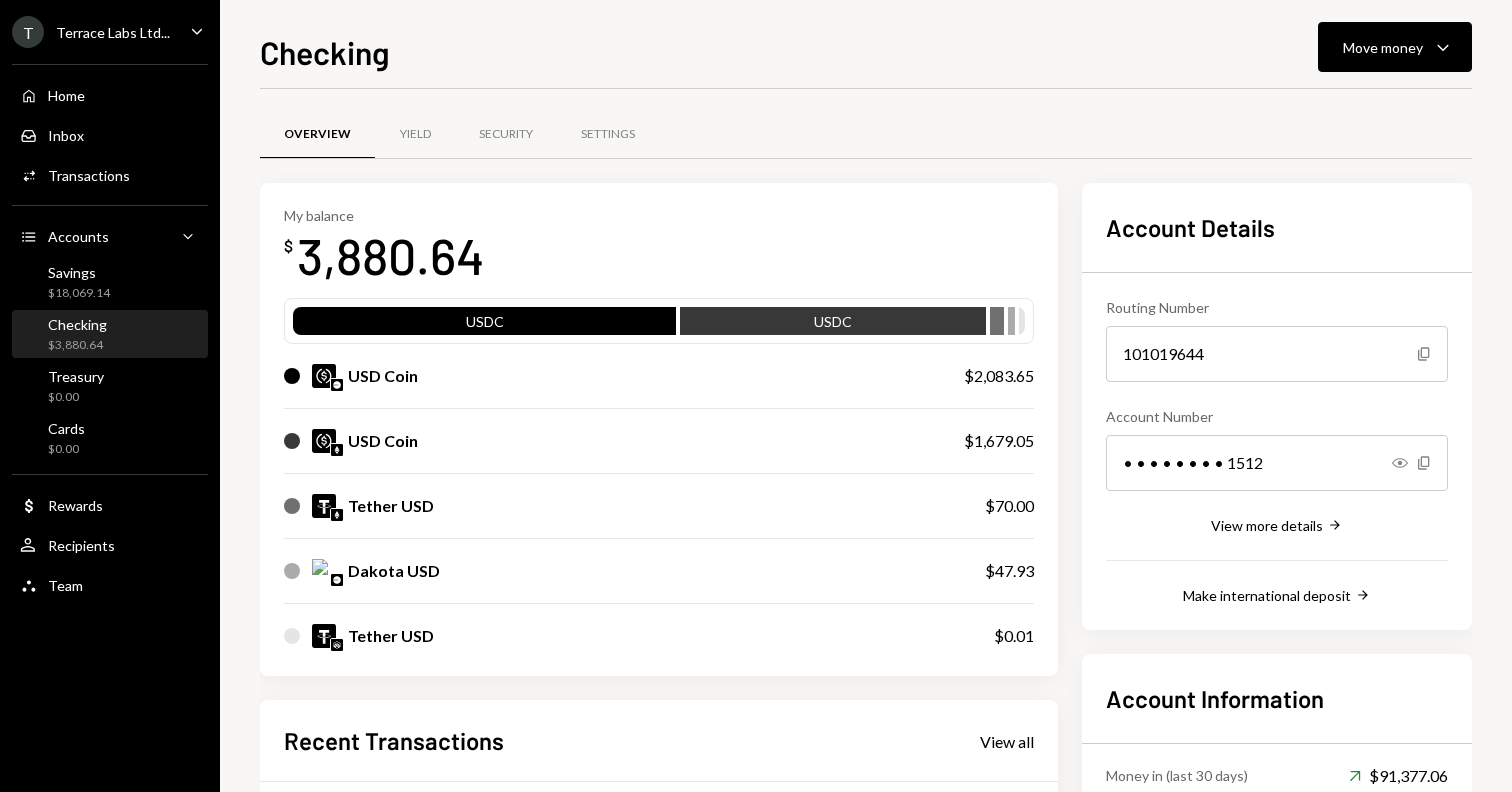 scroll, scrollTop: 0, scrollLeft: 0, axis: both 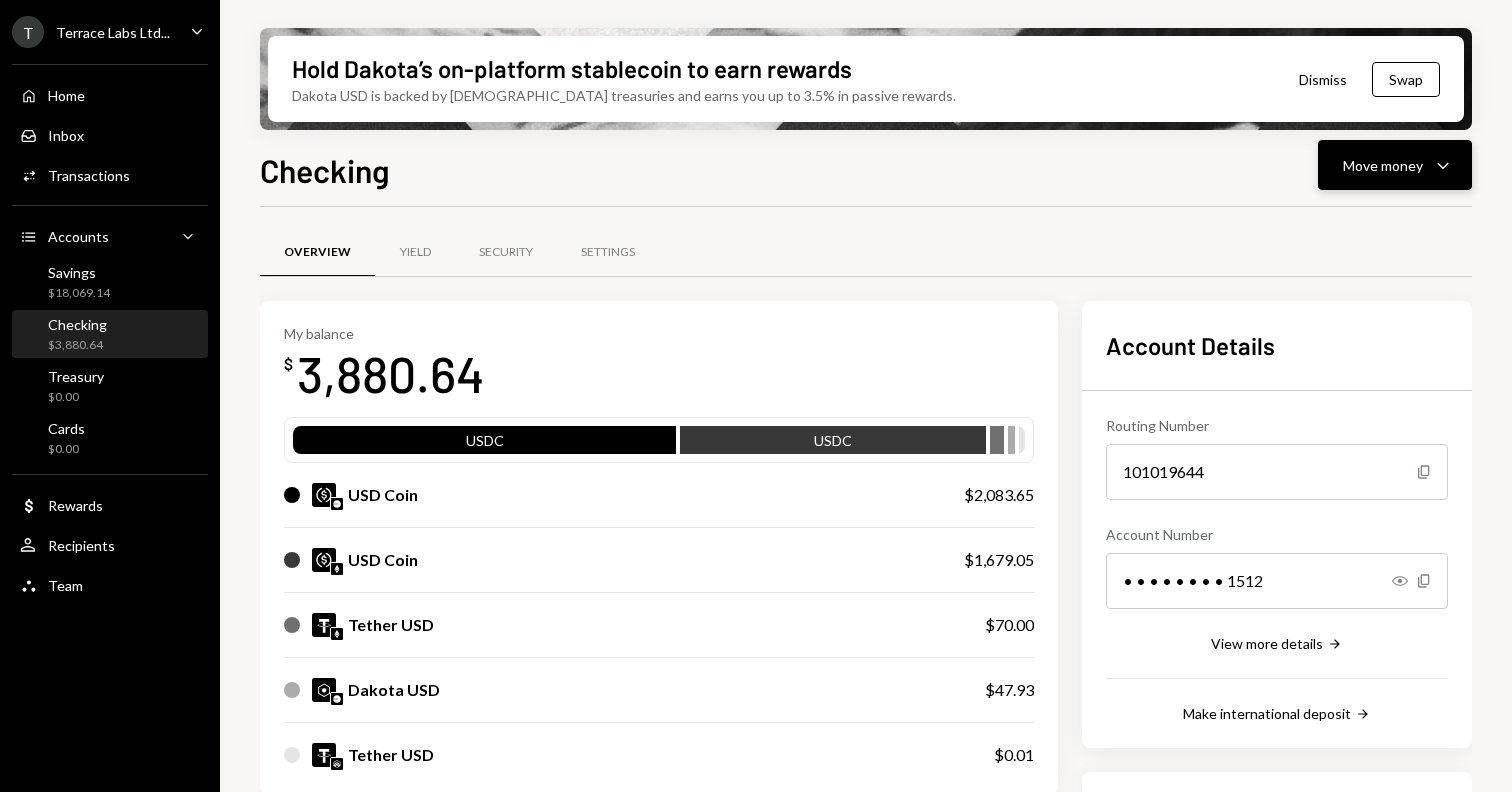 click on "Move money Caret Down" at bounding box center (1395, 165) 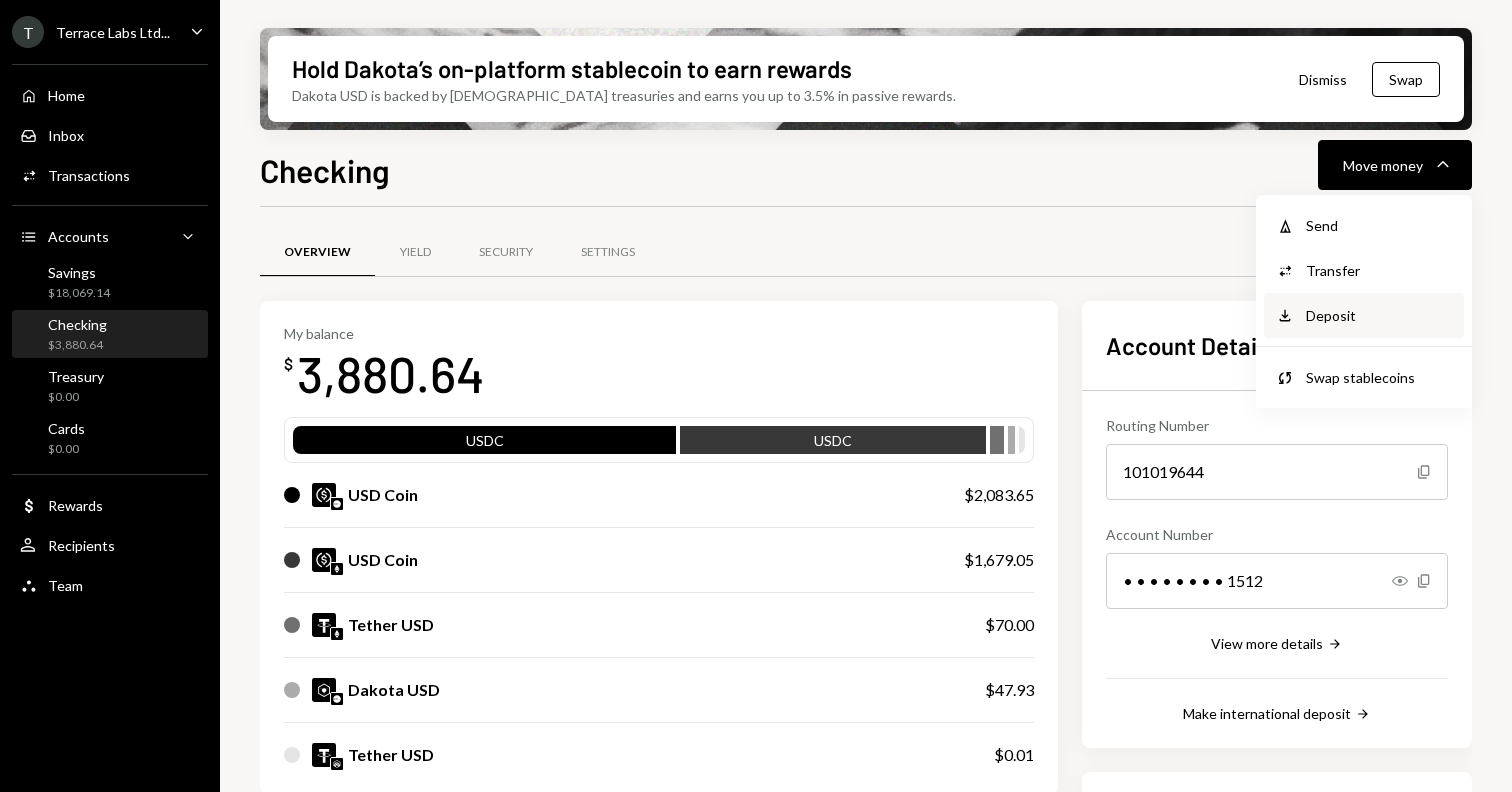 click on "Deposit" at bounding box center [1379, 315] 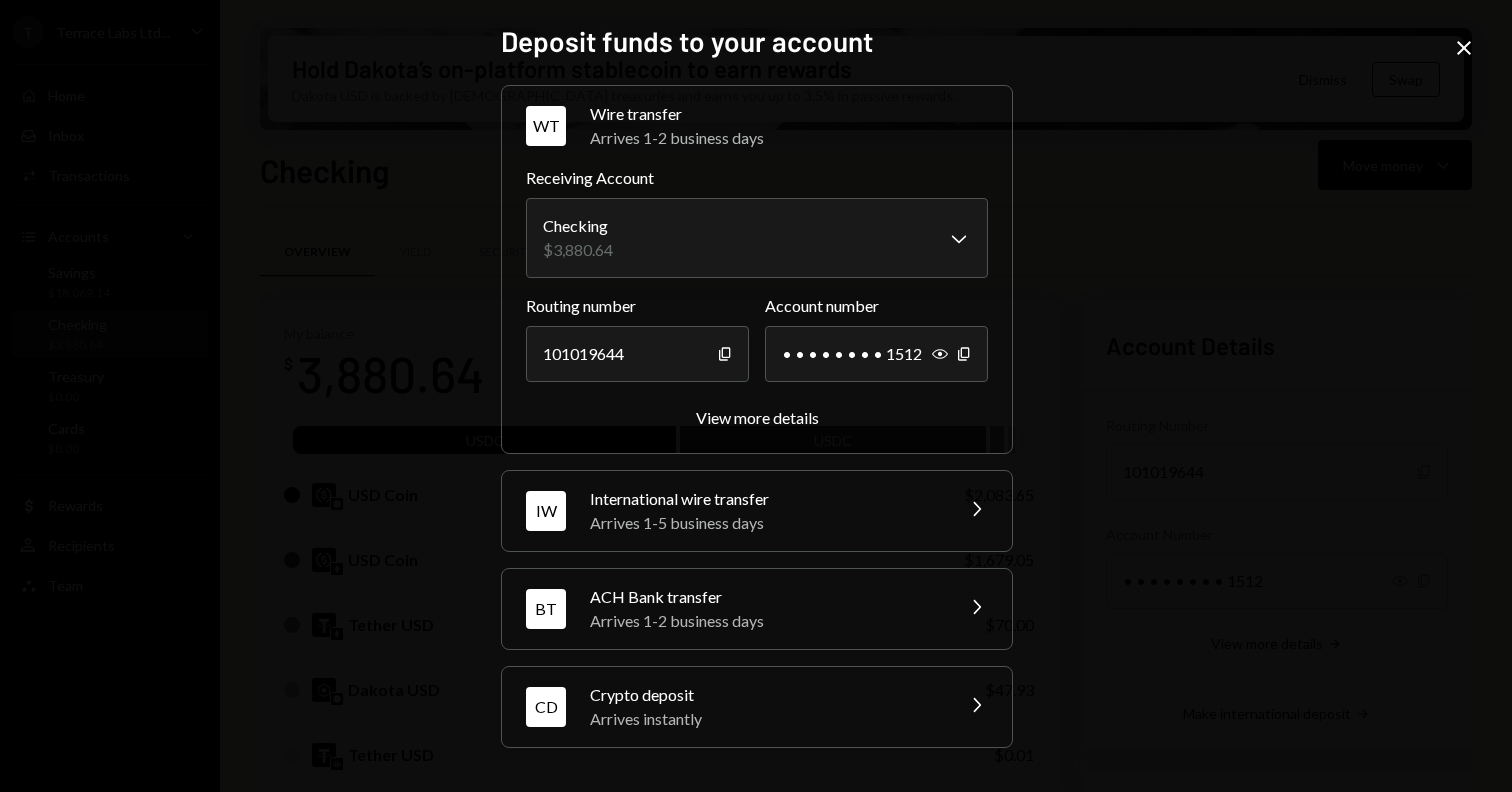 click on "Arrives instantly" at bounding box center (765, 719) 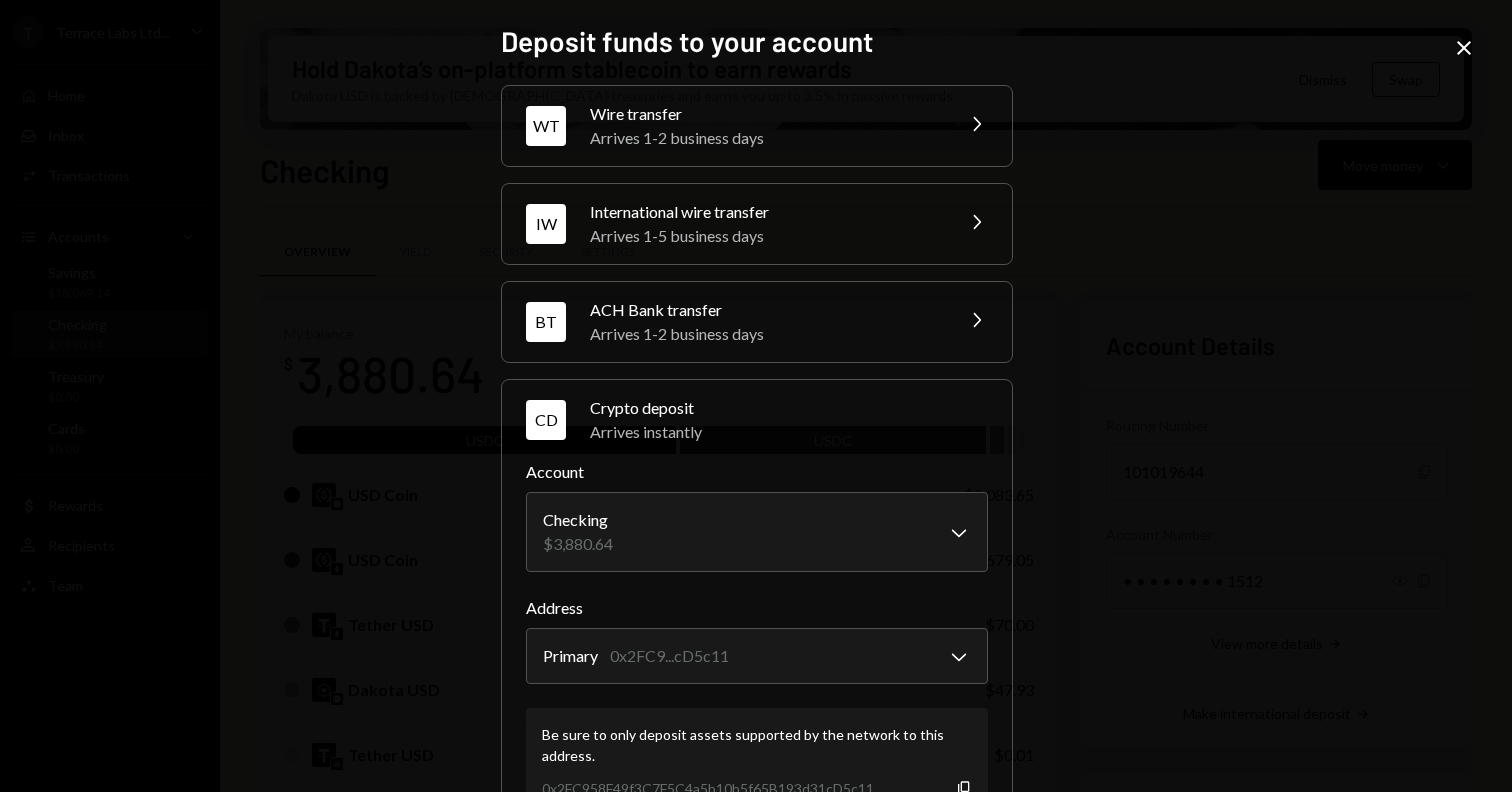 scroll, scrollTop: 115, scrollLeft: 0, axis: vertical 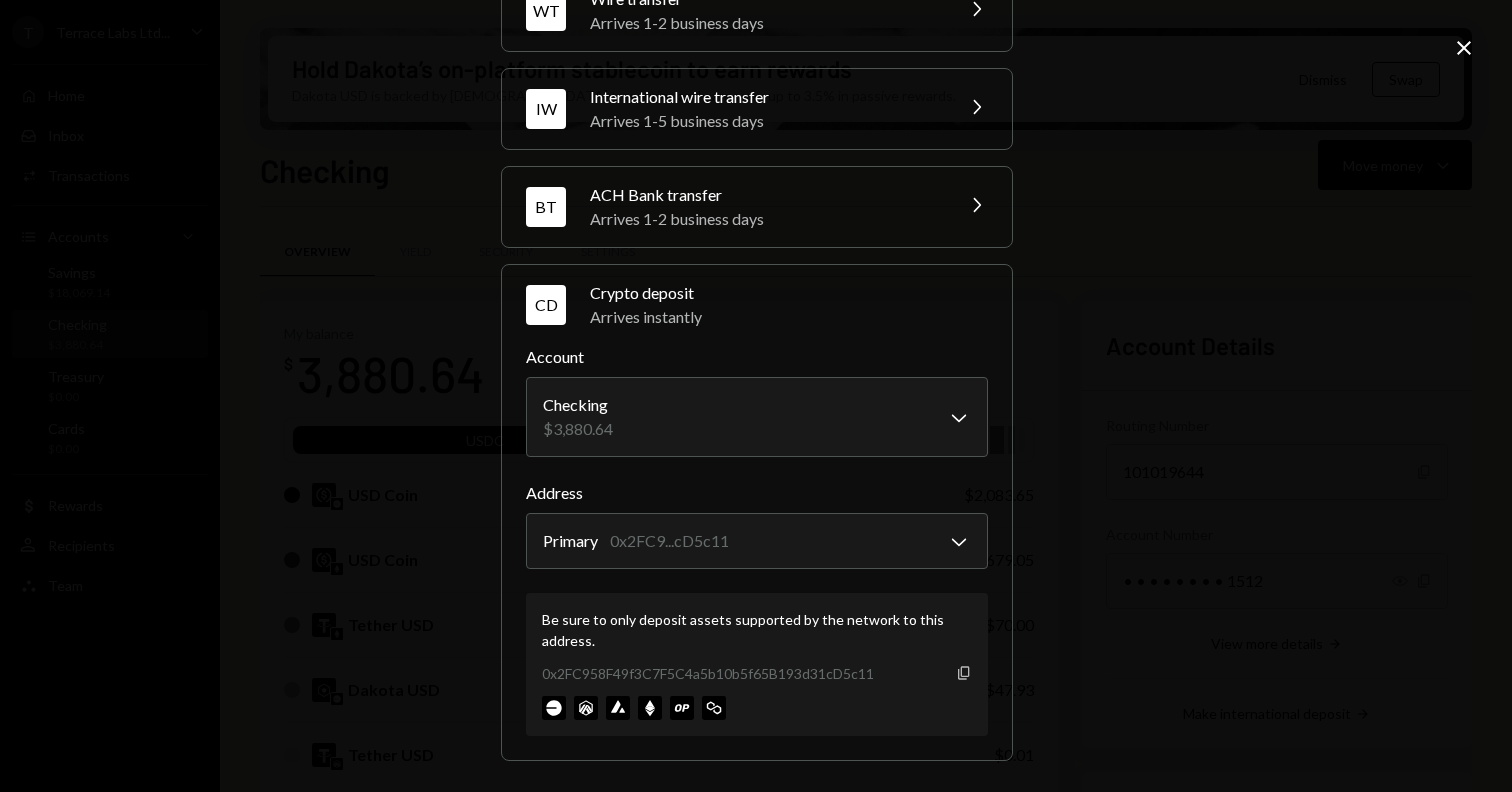 click on "Copy" 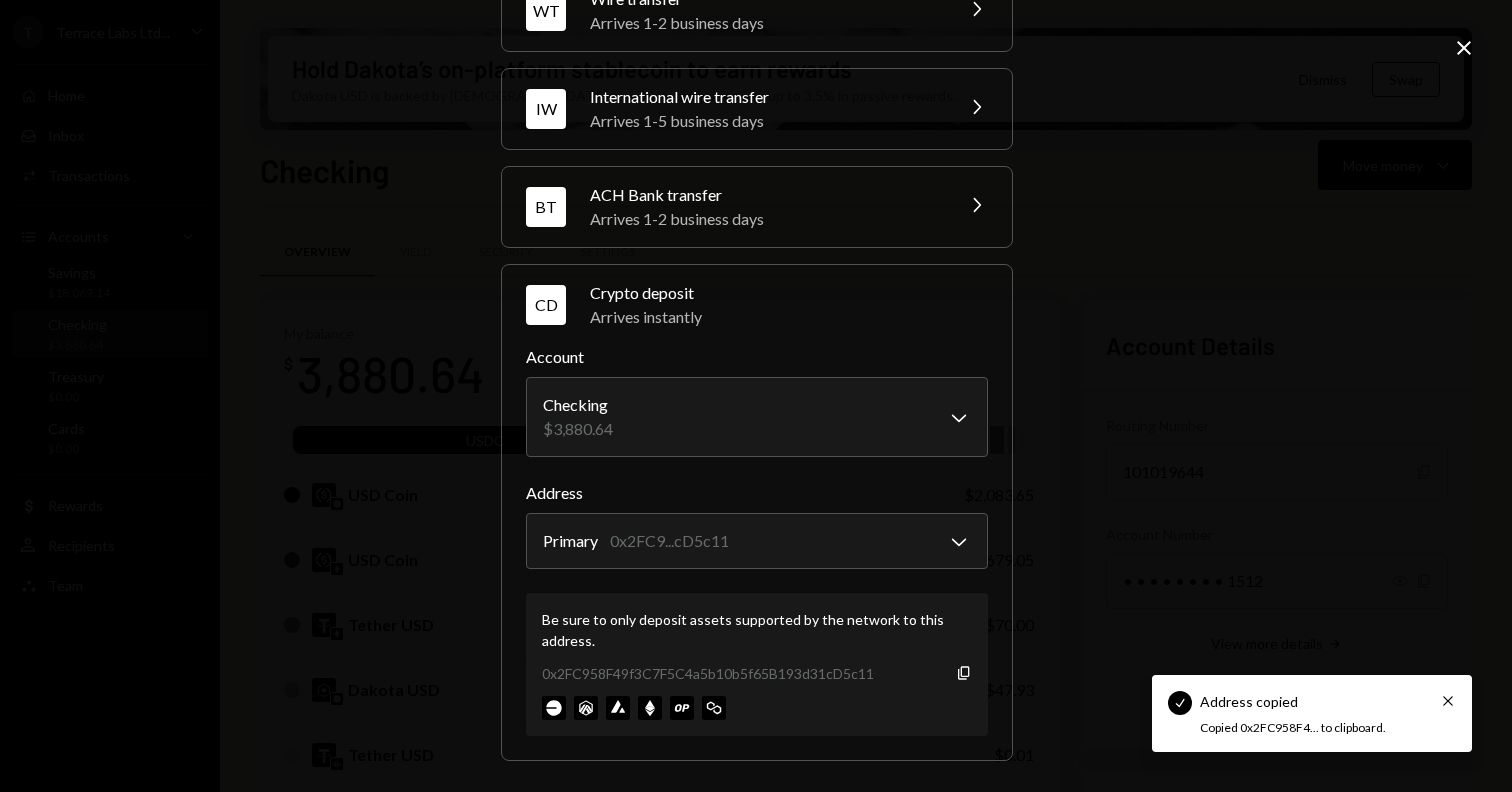 click on "**********" at bounding box center (756, 396) 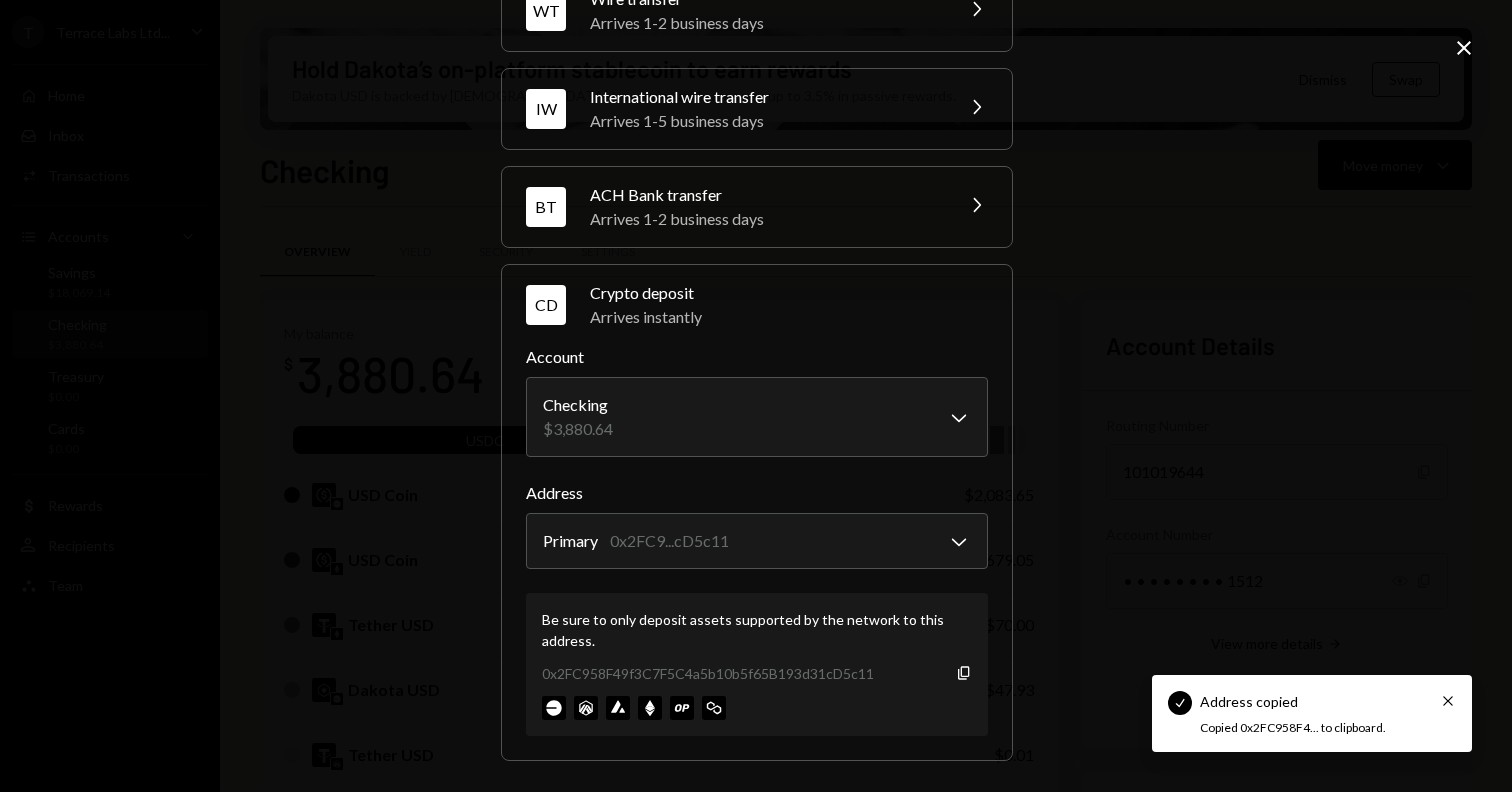 click on "Close" 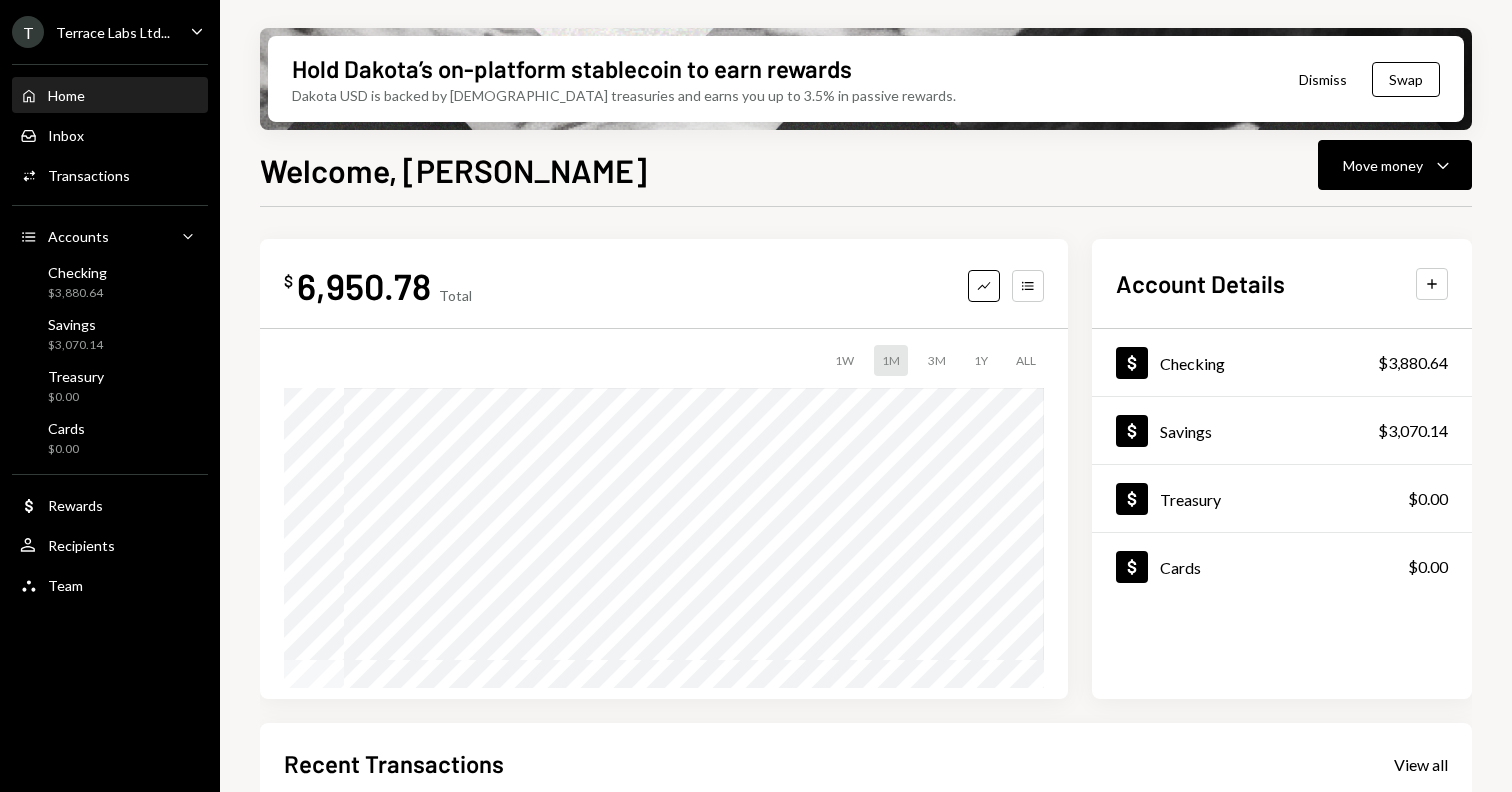 scroll, scrollTop: 0, scrollLeft: 0, axis: both 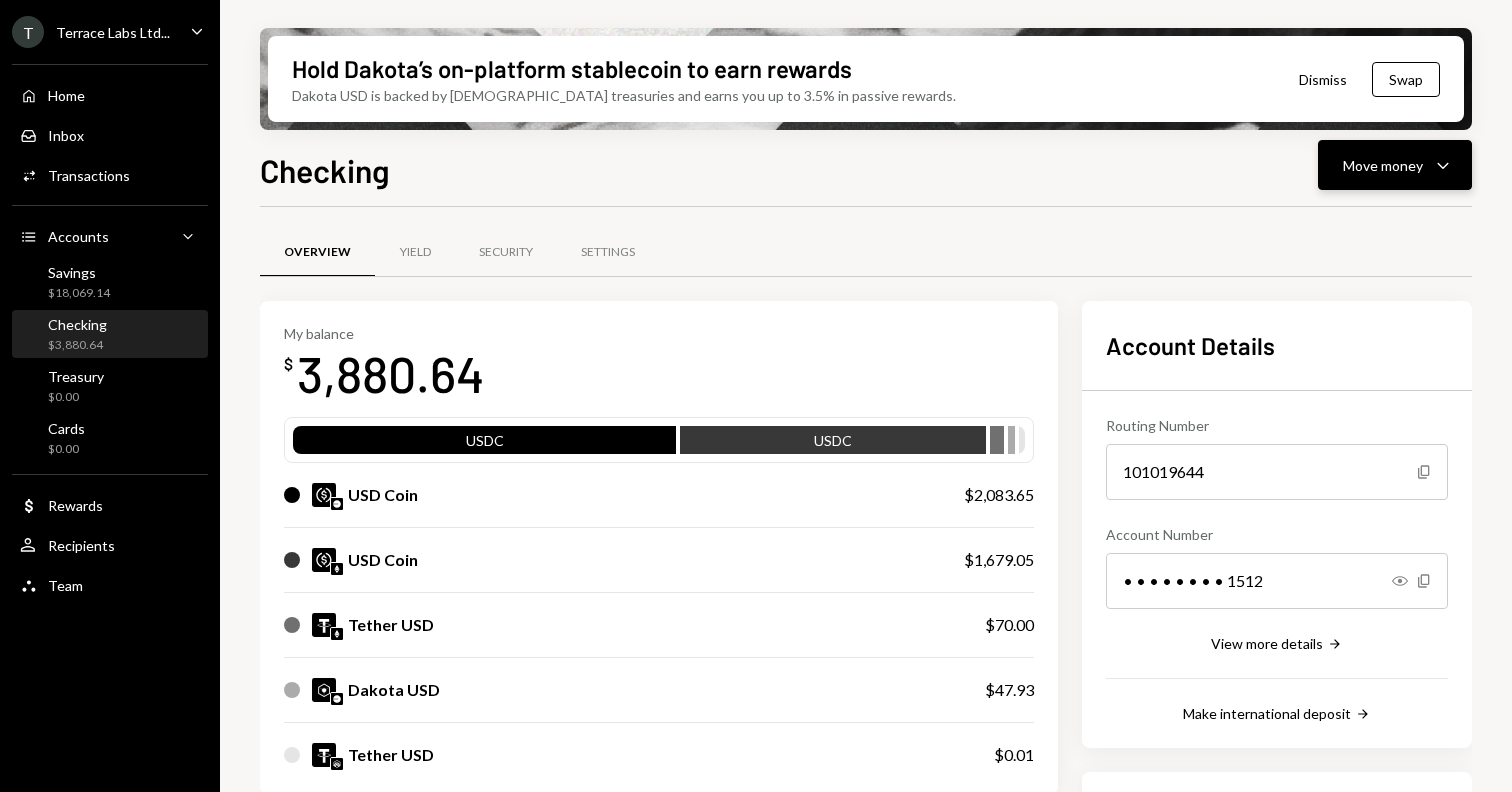 click on "Move money" at bounding box center [1383, 165] 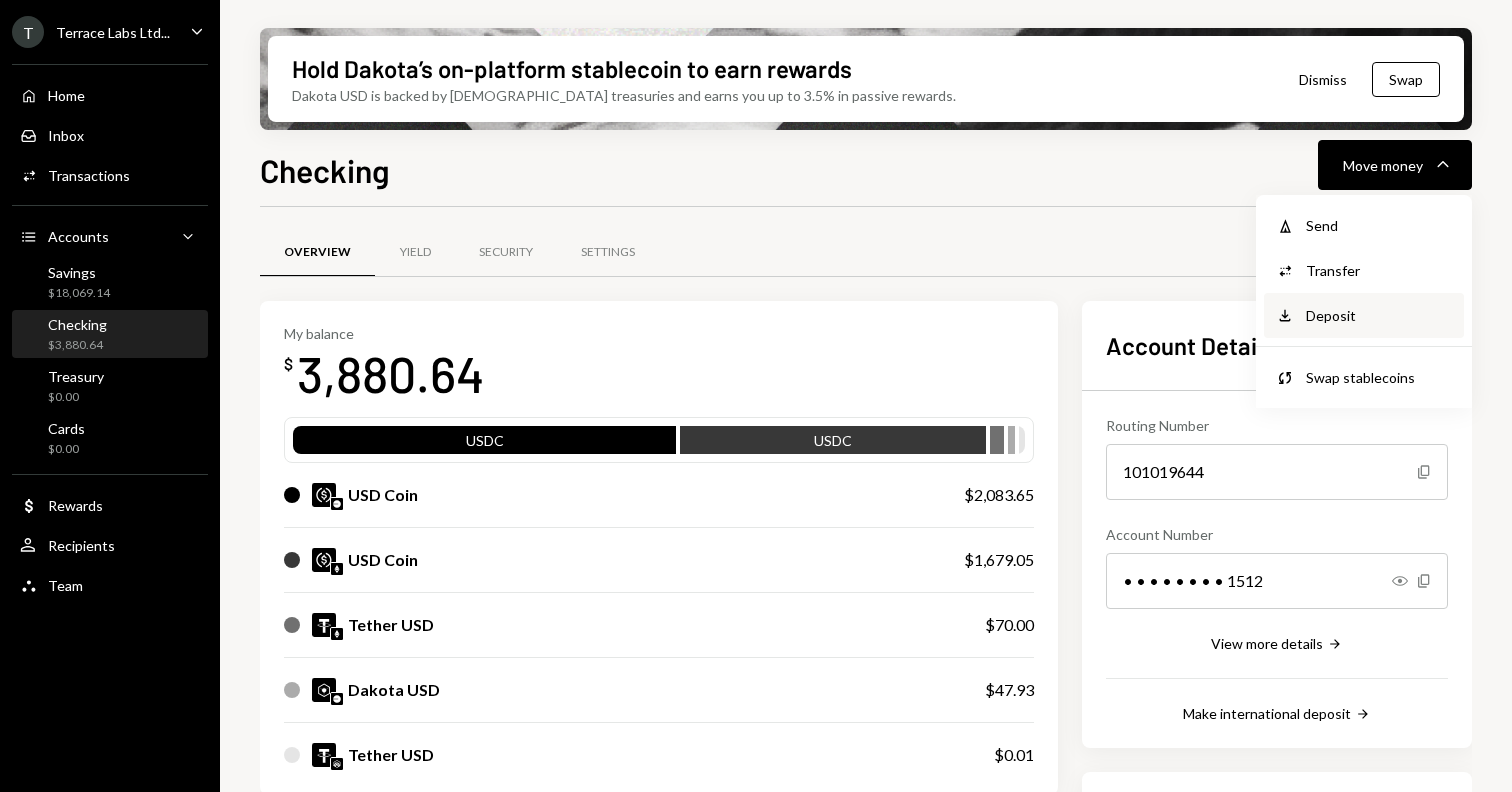click on "Deposit Deposit" at bounding box center (1364, 315) 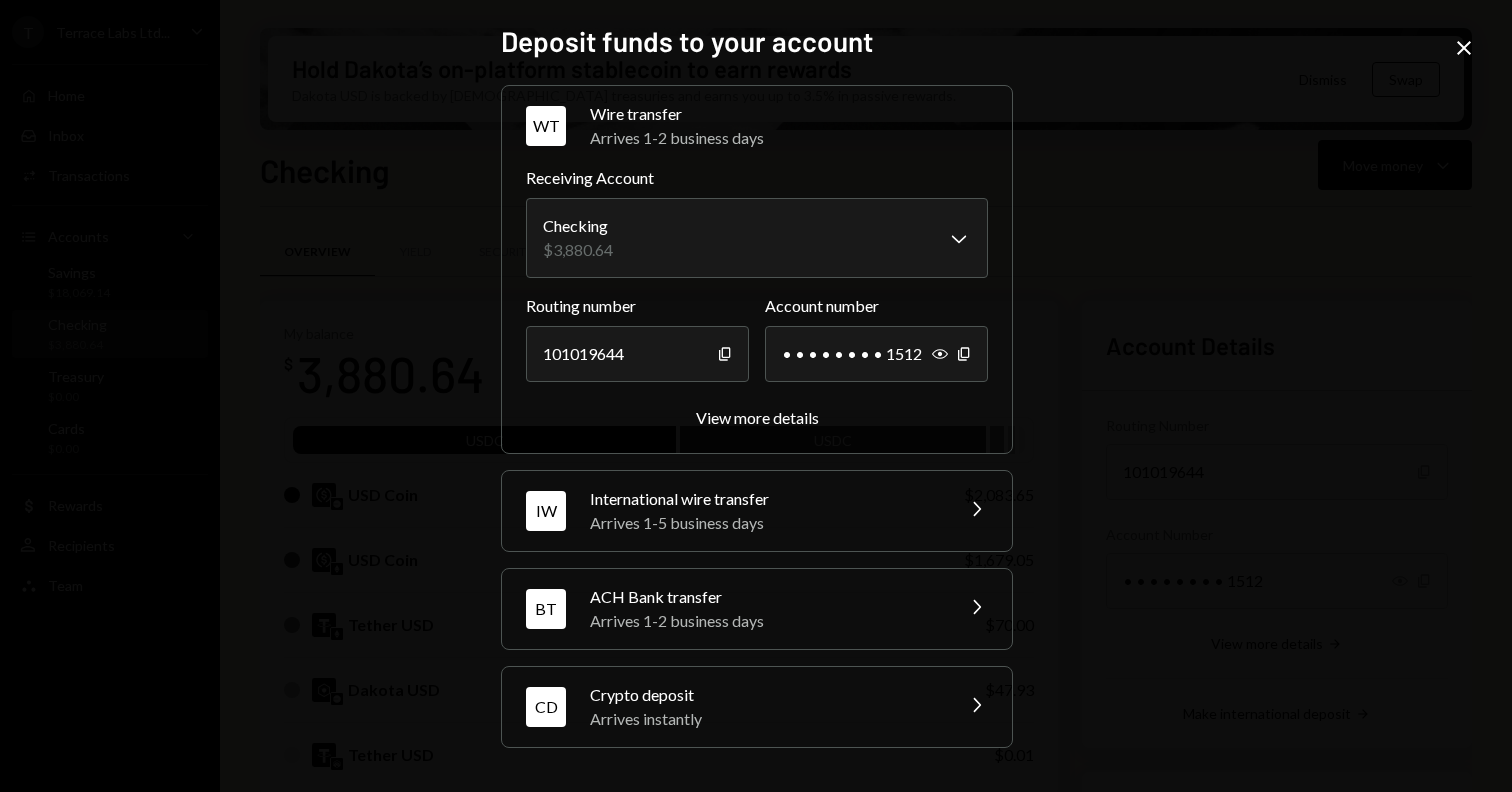click on "Arrives instantly" at bounding box center [765, 719] 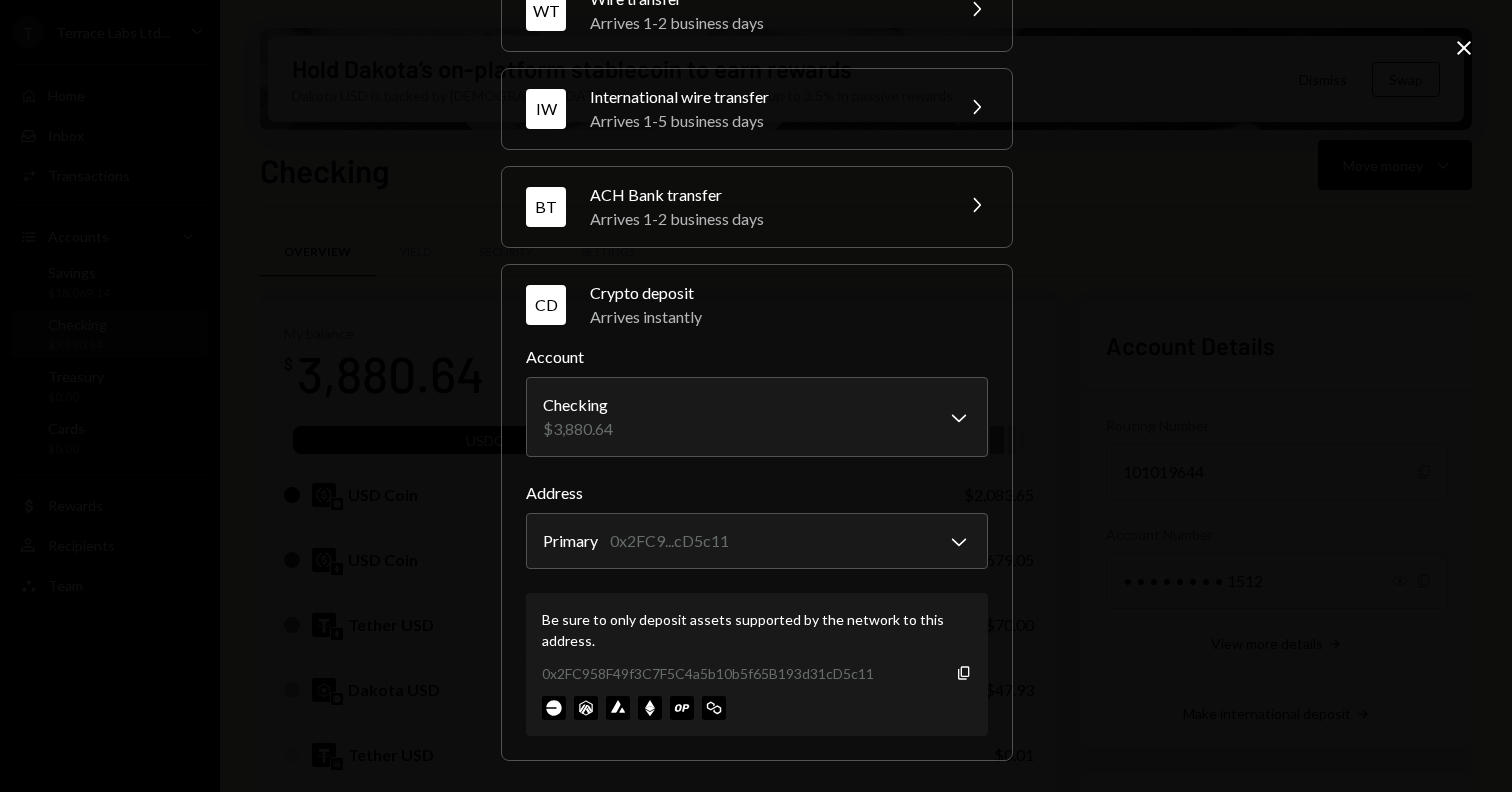 scroll, scrollTop: 102, scrollLeft: 0, axis: vertical 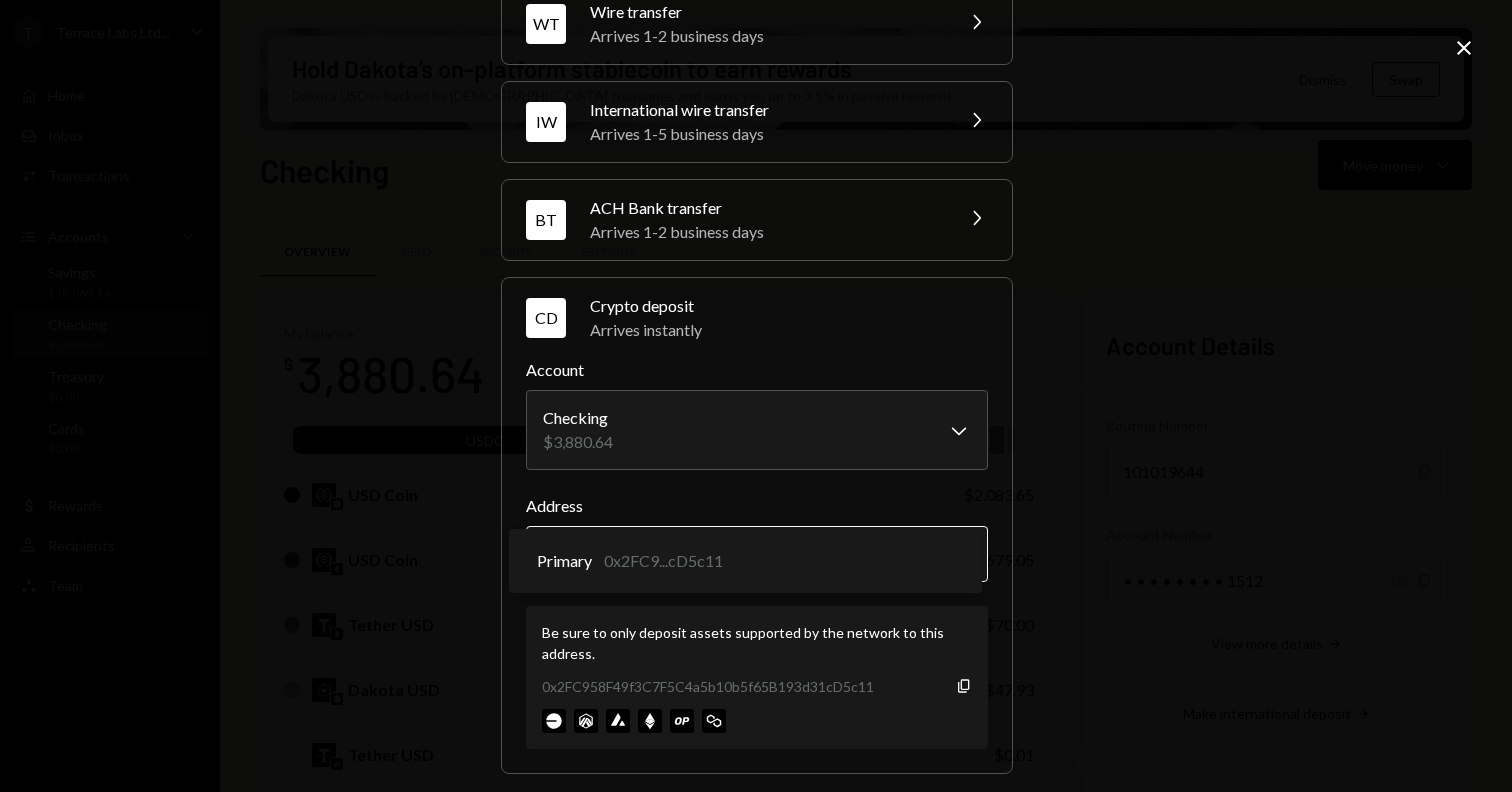 click on "T Terrace Labs Ltd... Caret Down Home Home Inbox Inbox Activities Transactions Accounts Accounts Caret Down Savings $18,069.14 Checking $3,880.64 Treasury $0.00 Cards $0.00 Dollar Rewards User Recipients Team Team Hold Dakota’s on-platform stablecoin to earn rewards Dakota USD is backed by U.S. treasuries and earns you up to 3.5% in passive rewards. Dismiss Swap Checking Move money Caret Down Overview Yield Security Settings My balance $ 3,880.64 USDC USDC USD Coin $2,083.65 USD Coin $1,679.05 Tether USD $70.00 Dakota USD $47.93 Tether USD $0.01 Recent Transactions View all Type Initiated By Initiated At Status Bank Payment $3,484.00 Jesse Beller 06/30/25 7:56 AM Completed Withdrawal 4,000  USDC Jesse Beller 06/30/25 7:50 AM Completed Withdrawal 1,489.81  USDC Jesse Beller 06/30/25 7:49 AM Completed Deposit 8,000  USDC 0xa7e3...E1F62f Copy 06/30/25 7:49 AM Completed Deposit 2,000  USDC 0xa7e3...E1F62f Copy 06/30/25 7:46 AM Completed Account Details Routing Number 101019644 Copy Account Number Show Copy WT" at bounding box center [756, 396] 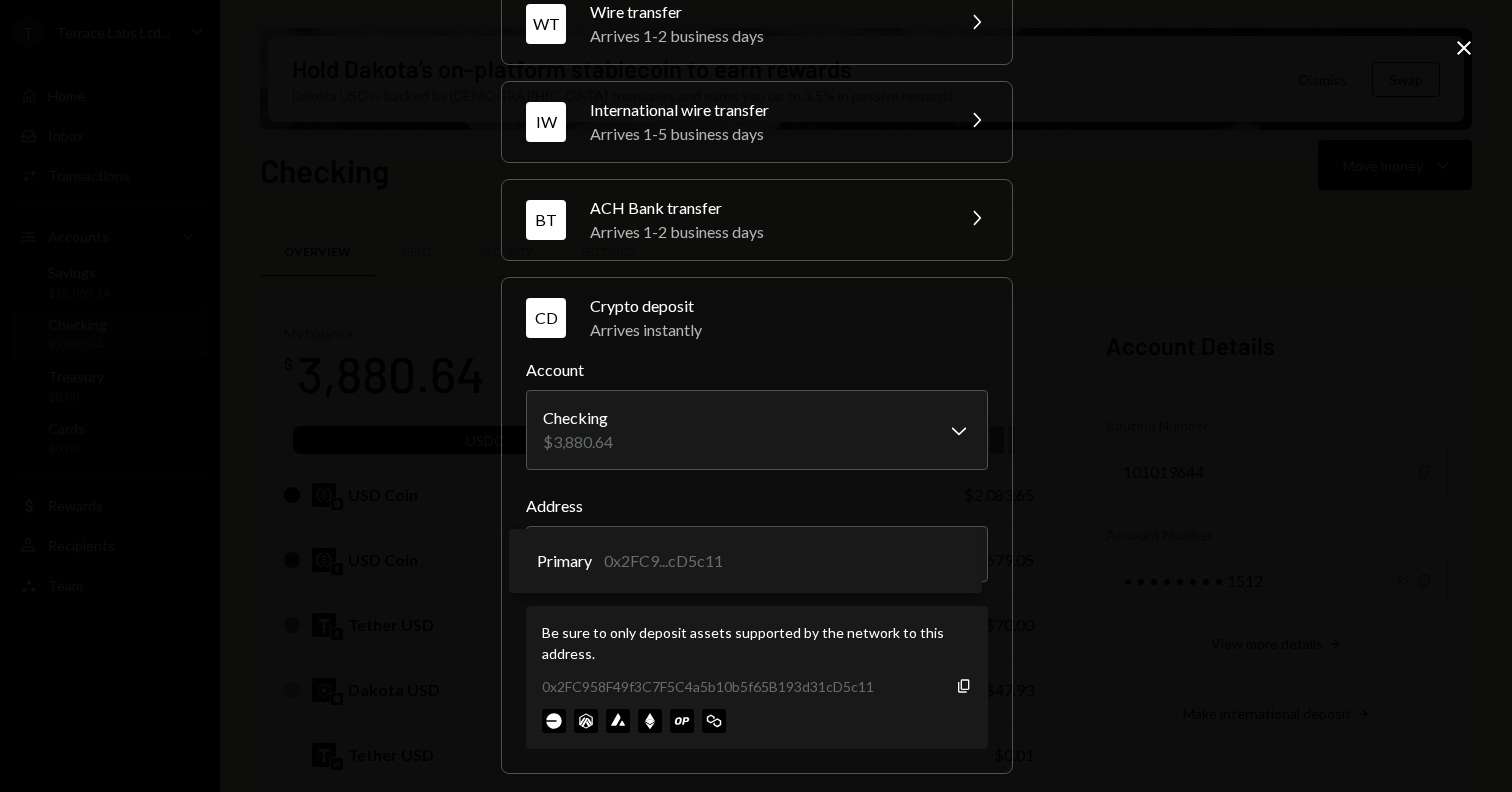 click on "T Terrace Labs Ltd... Caret Down Home Home Inbox Inbox Activities Transactions Accounts Accounts Caret Down Savings $18,069.14 Checking $3,880.64 Treasury $0.00 Cards $0.00 Dollar Rewards User Recipients Team Team Hold Dakota’s on-platform stablecoin to earn rewards Dakota USD is backed by U.S. treasuries and earns you up to 3.5% in passive rewards. Dismiss Swap Checking Move money Caret Down Overview Yield Security Settings My balance $ 3,880.64 USDC USDC USD Coin $2,083.65 USD Coin $1,679.05 Tether USD $70.00 Dakota USD $47.93 Tether USD $0.01 Recent Transactions View all Type Initiated By Initiated At Status Bank Payment $3,484.00 Jesse Beller 06/30/25 7:56 AM Completed Withdrawal 4,000  USDC Jesse Beller 06/30/25 7:50 AM Completed Withdrawal 1,489.81  USDC Jesse Beller 06/30/25 7:49 AM Completed Deposit 8,000  USDC 0xa7e3...E1F62f Copy 06/30/25 7:49 AM Completed Deposit 2,000  USDC 0xa7e3...E1F62f Copy 06/30/25 7:46 AM Completed Account Details Routing Number 101019644 Copy Account Number Show Copy WT" at bounding box center [756, 396] 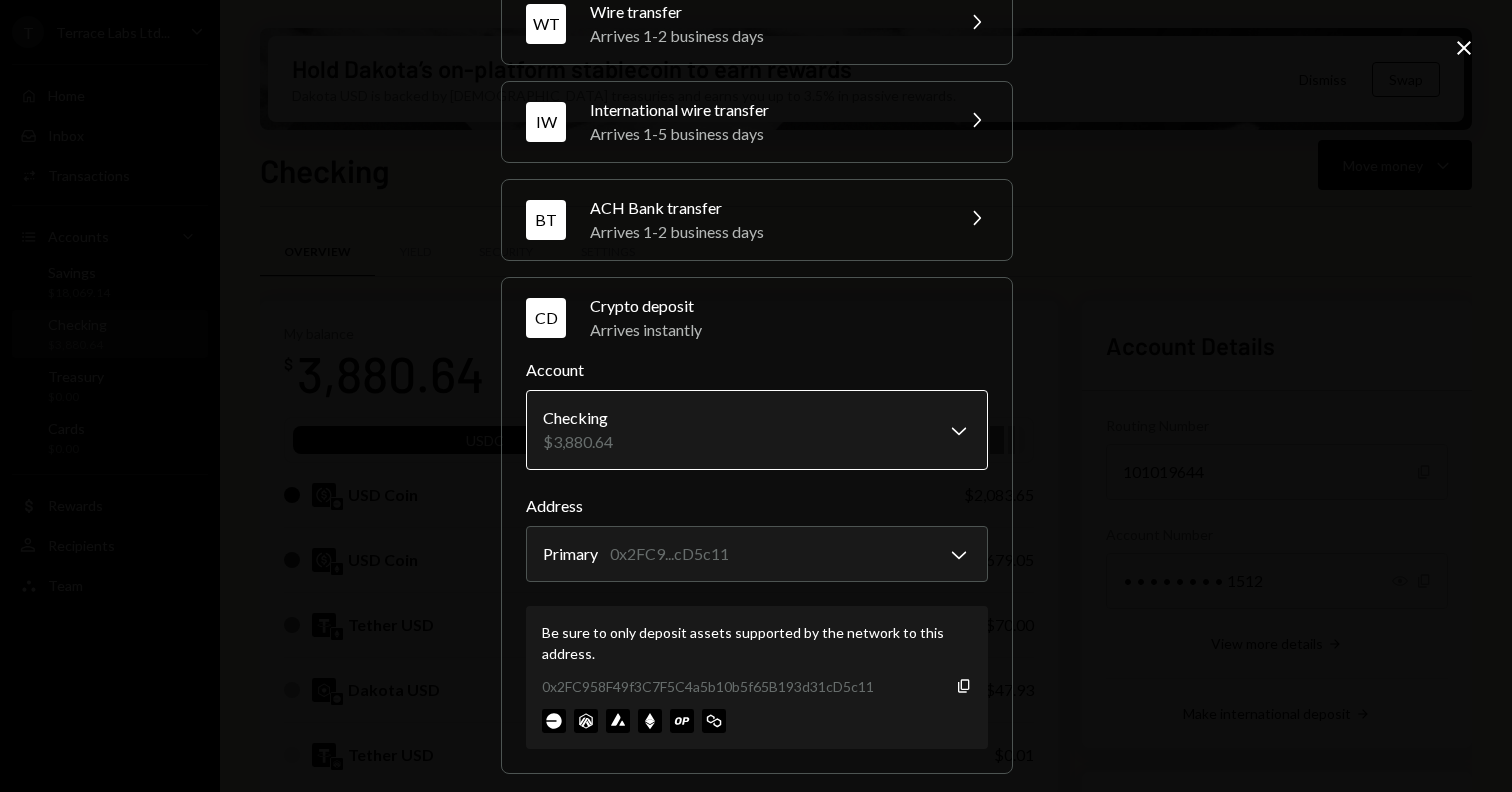click on "T Terrace Labs Ltd... Caret Down Home Home Inbox Inbox Activities Transactions Accounts Accounts Caret Down Savings $18,069.14 Checking $3,880.64 Treasury $0.00 Cards $0.00 Dollar Rewards User Recipients Team Team Hold Dakota’s on-platform stablecoin to earn rewards Dakota USD is backed by U.S. treasuries and earns you up to 3.5% in passive rewards. Dismiss Swap Checking Move money Caret Down Overview Yield Security Settings My balance $ 3,880.64 USDC USDC USD Coin $2,083.65 USD Coin $1,679.05 Tether USD $70.00 Dakota USD $47.93 Tether USD $0.01 Recent Transactions View all Type Initiated By Initiated At Status Bank Payment $3,484.00 Jesse Beller 06/30/25 7:56 AM Completed Withdrawal 4,000  USDC Jesse Beller 06/30/25 7:50 AM Completed Withdrawal 1,489.81  USDC Jesse Beller 06/30/25 7:49 AM Completed Deposit 8,000  USDC 0xa7e3...E1F62f Copy 06/30/25 7:49 AM Completed Deposit 2,000  USDC 0xa7e3...E1F62f Copy 06/30/25 7:46 AM Completed Account Details Routing Number 101019644 Copy Account Number Show Copy WT" at bounding box center (756, 396) 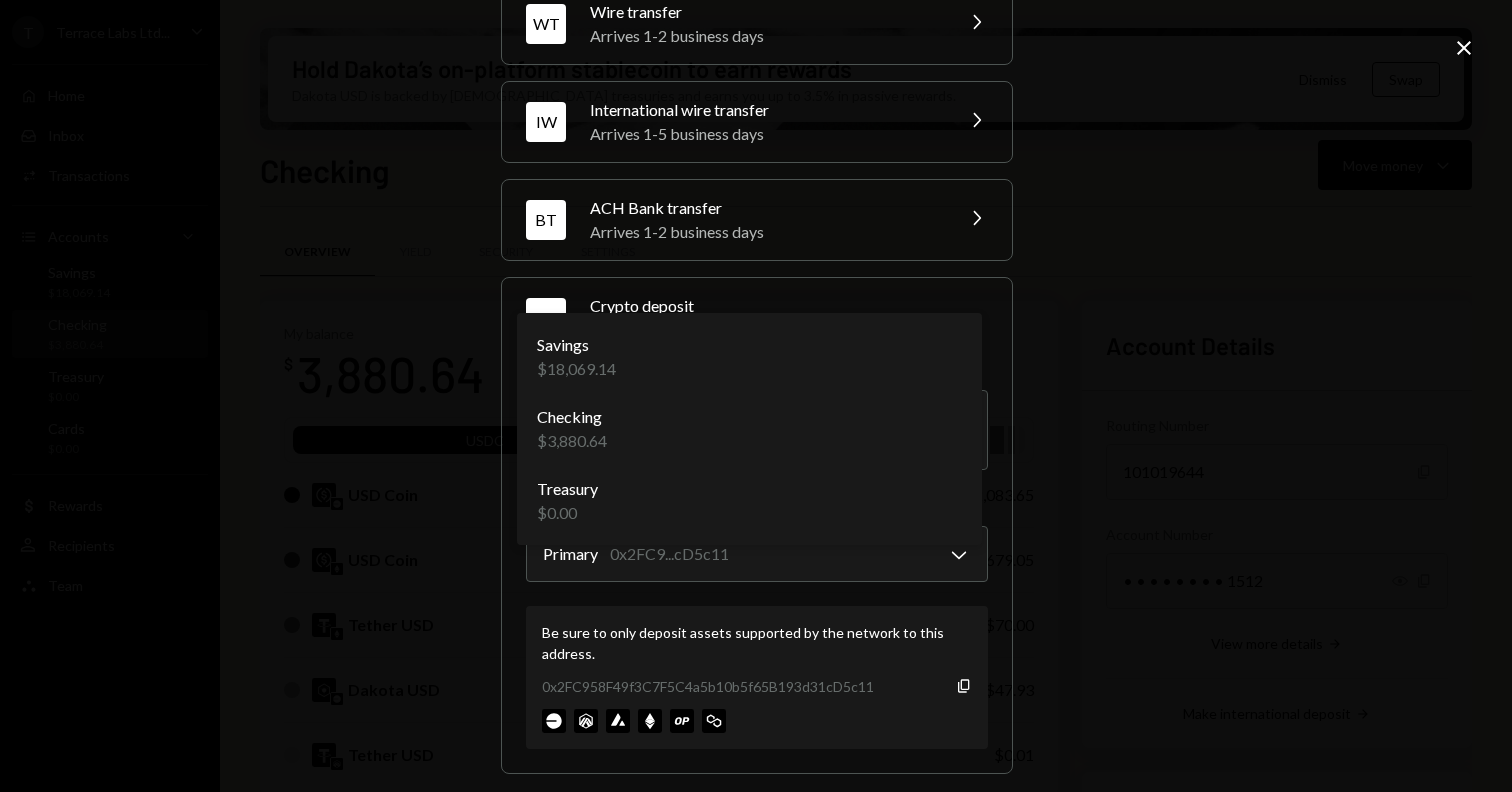 click at bounding box center (756, 396) 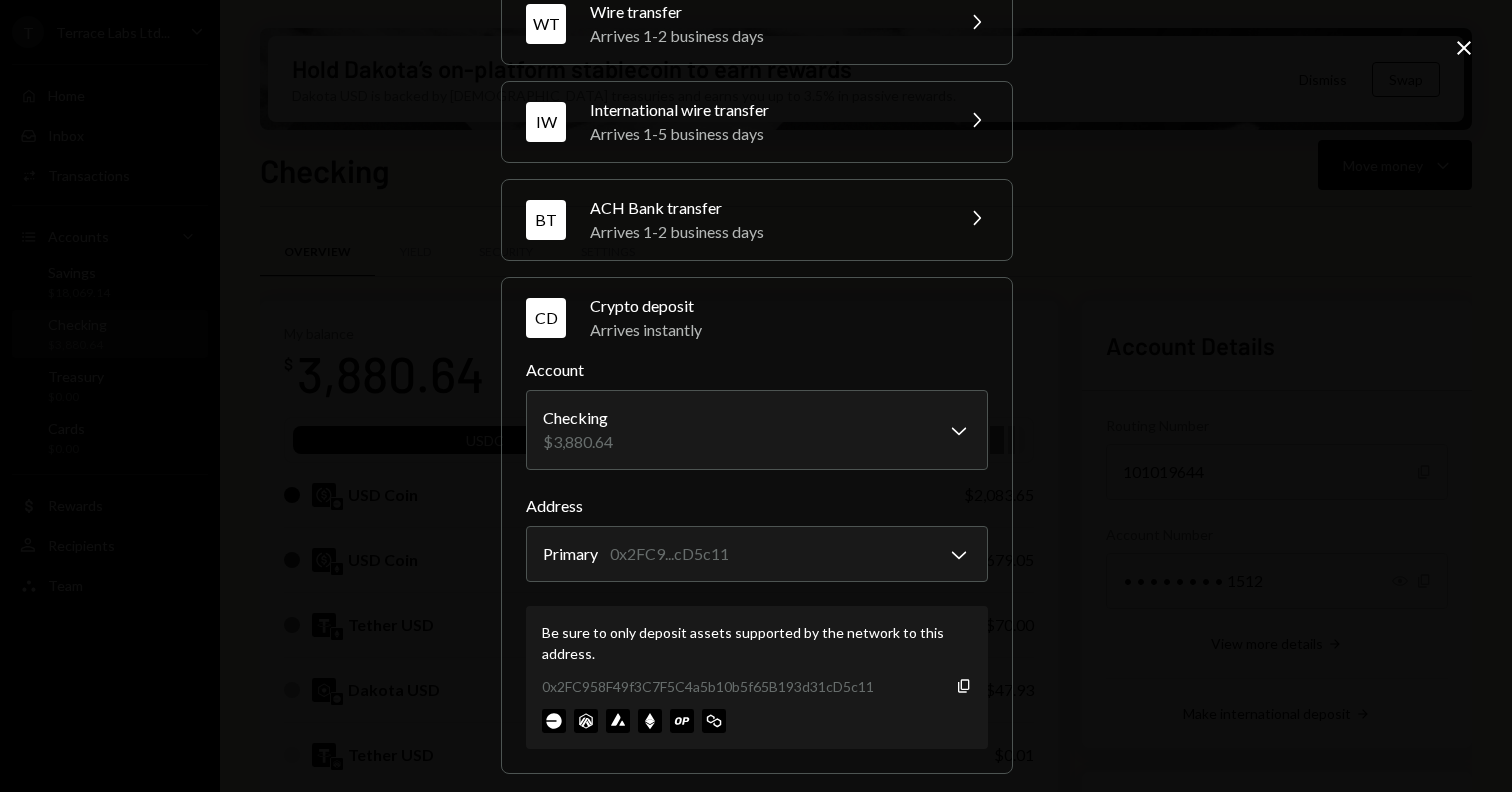 click on "**********" at bounding box center [756, 396] 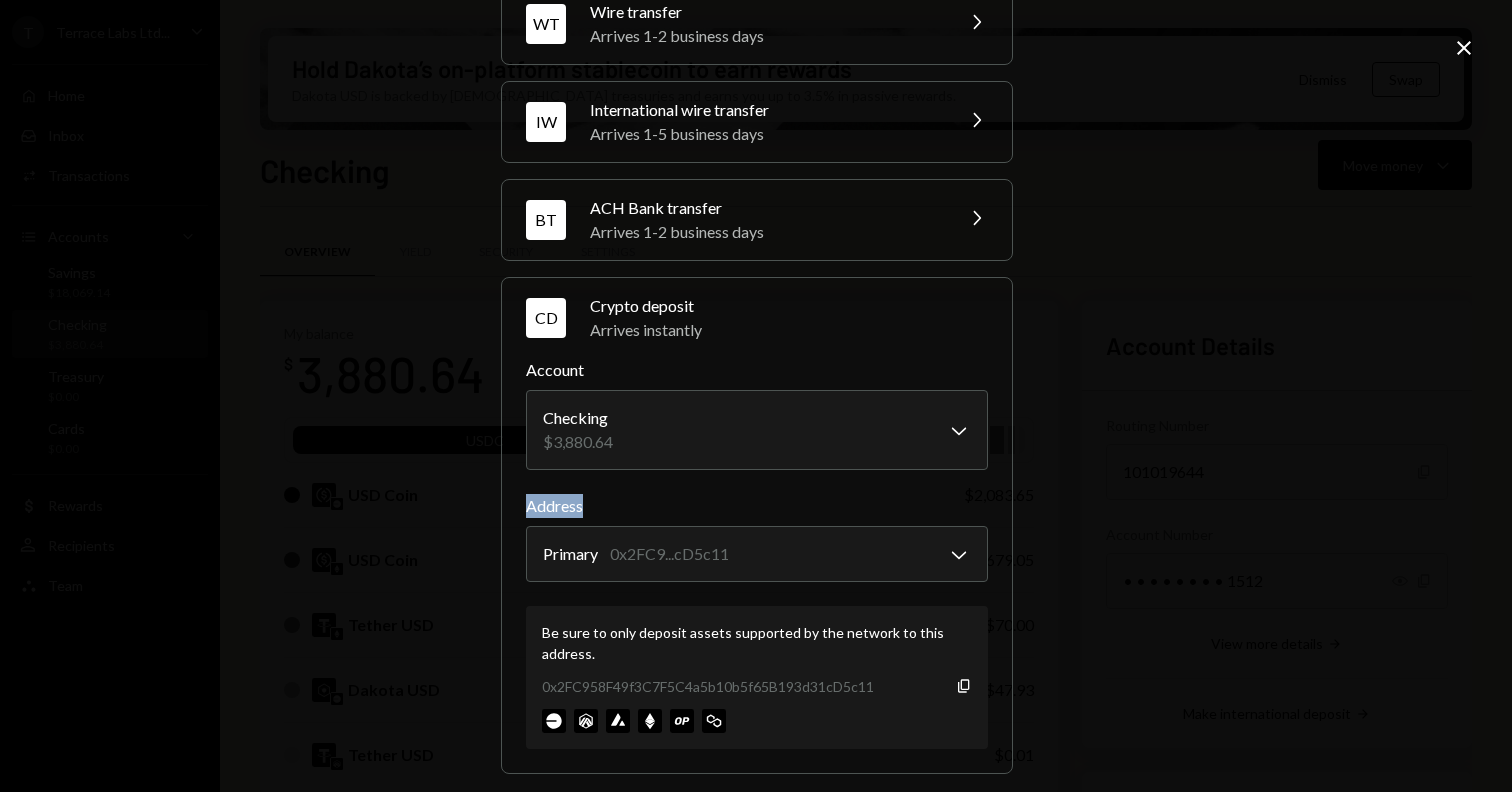 click on "**********" at bounding box center (756, 396) 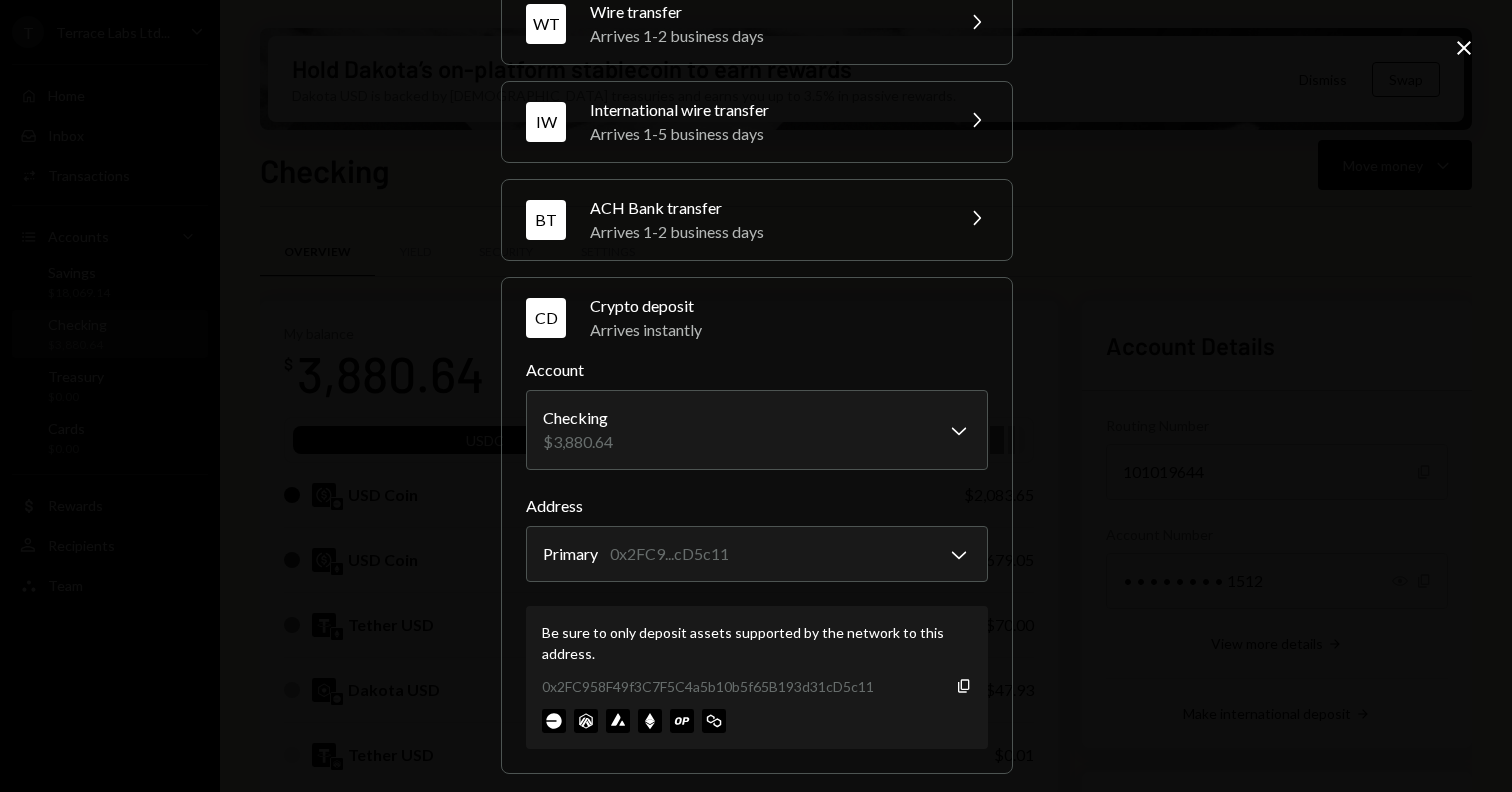 click on "Close" 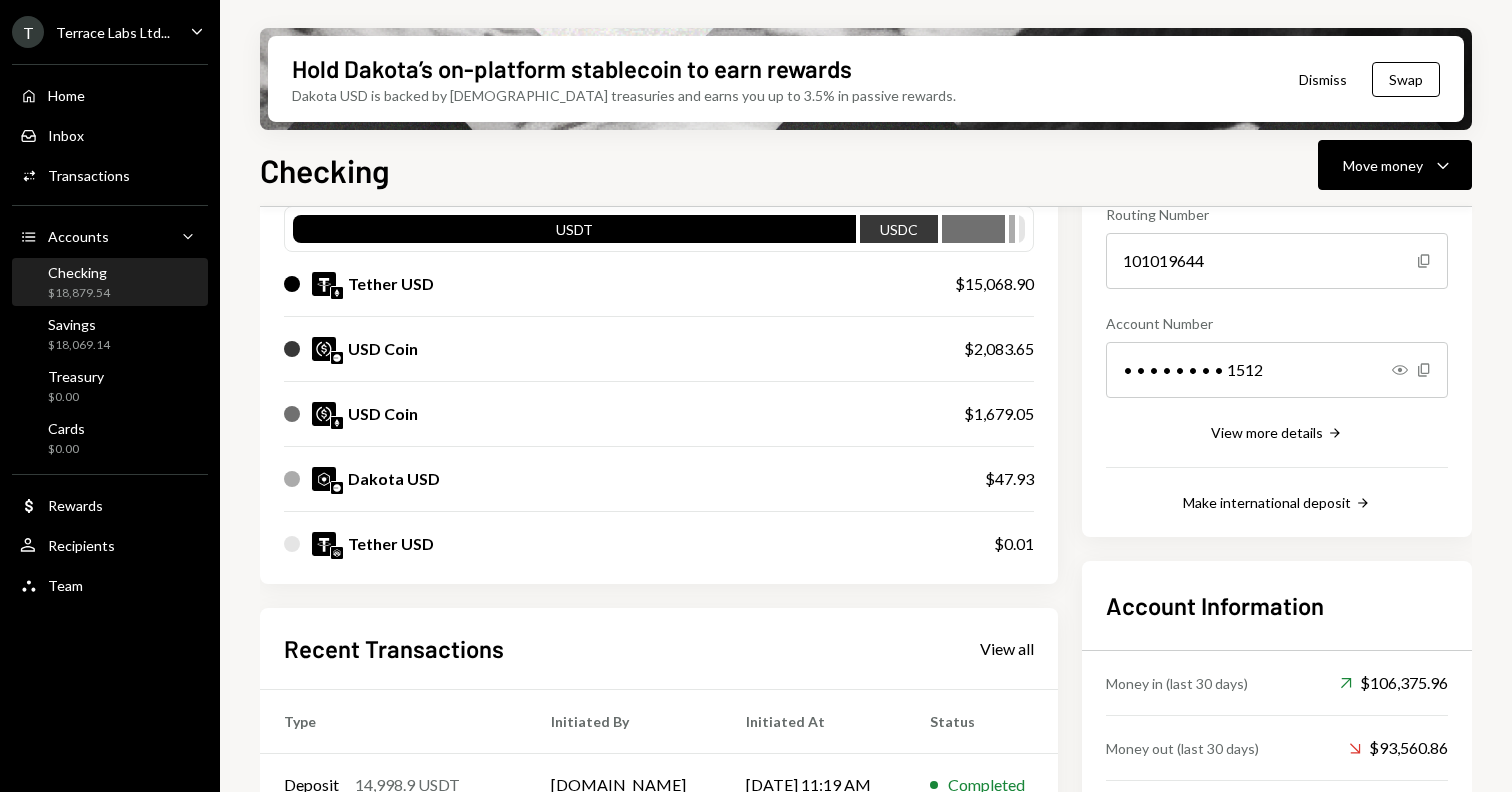 scroll, scrollTop: 0, scrollLeft: 0, axis: both 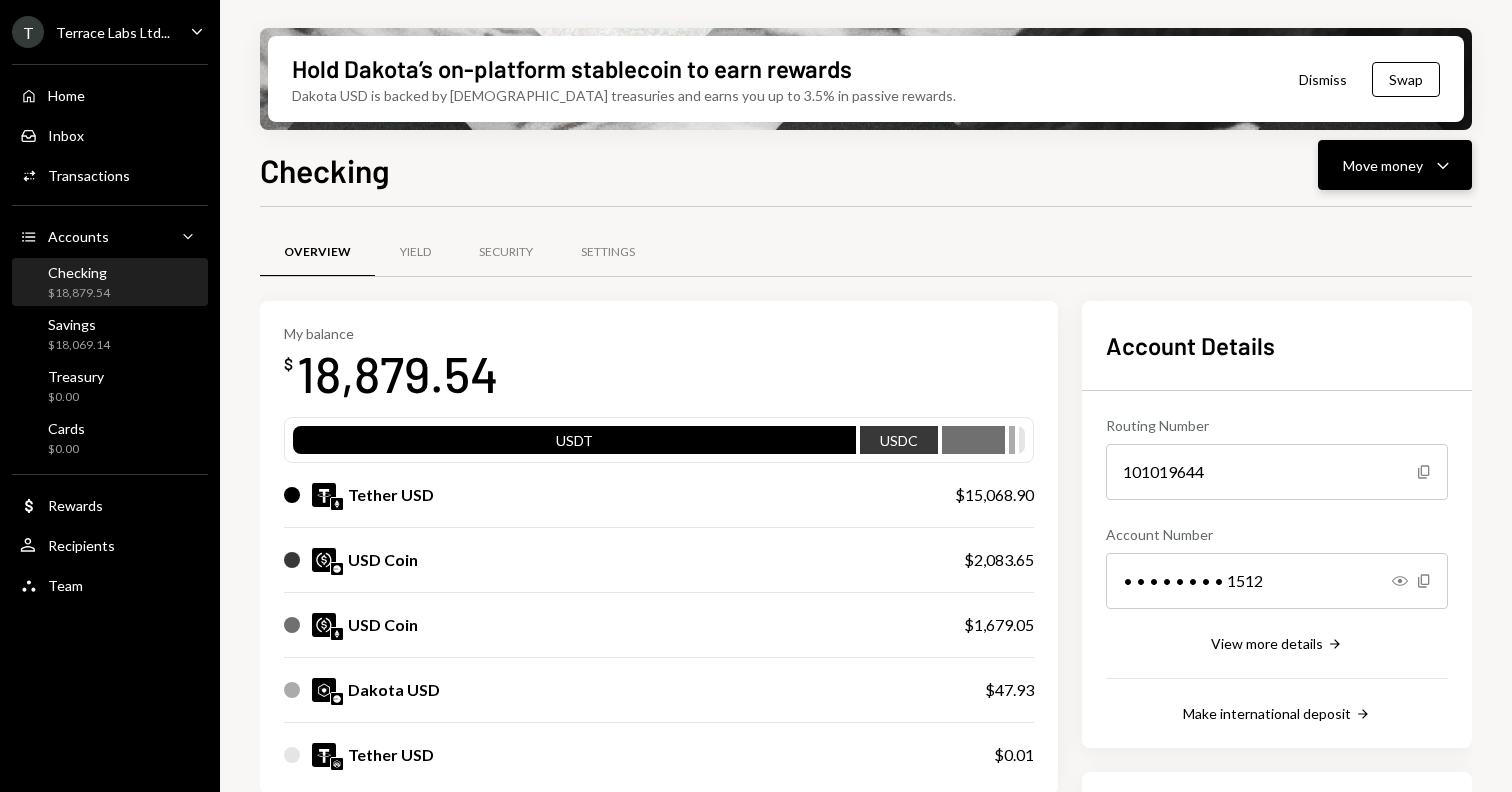 click on "Move money Caret Down" at bounding box center (1395, 165) 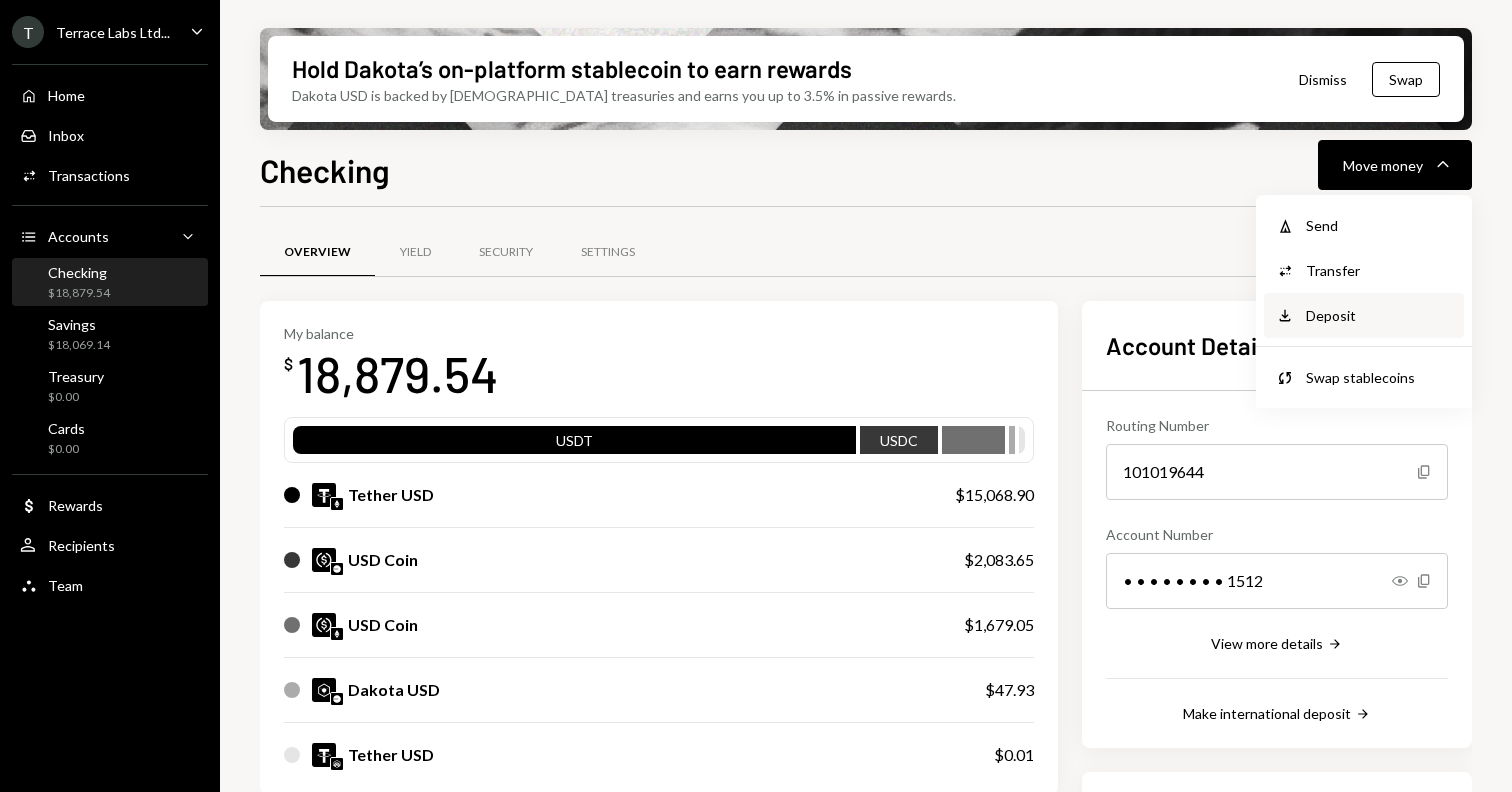 click on "Deposit" at bounding box center (1379, 315) 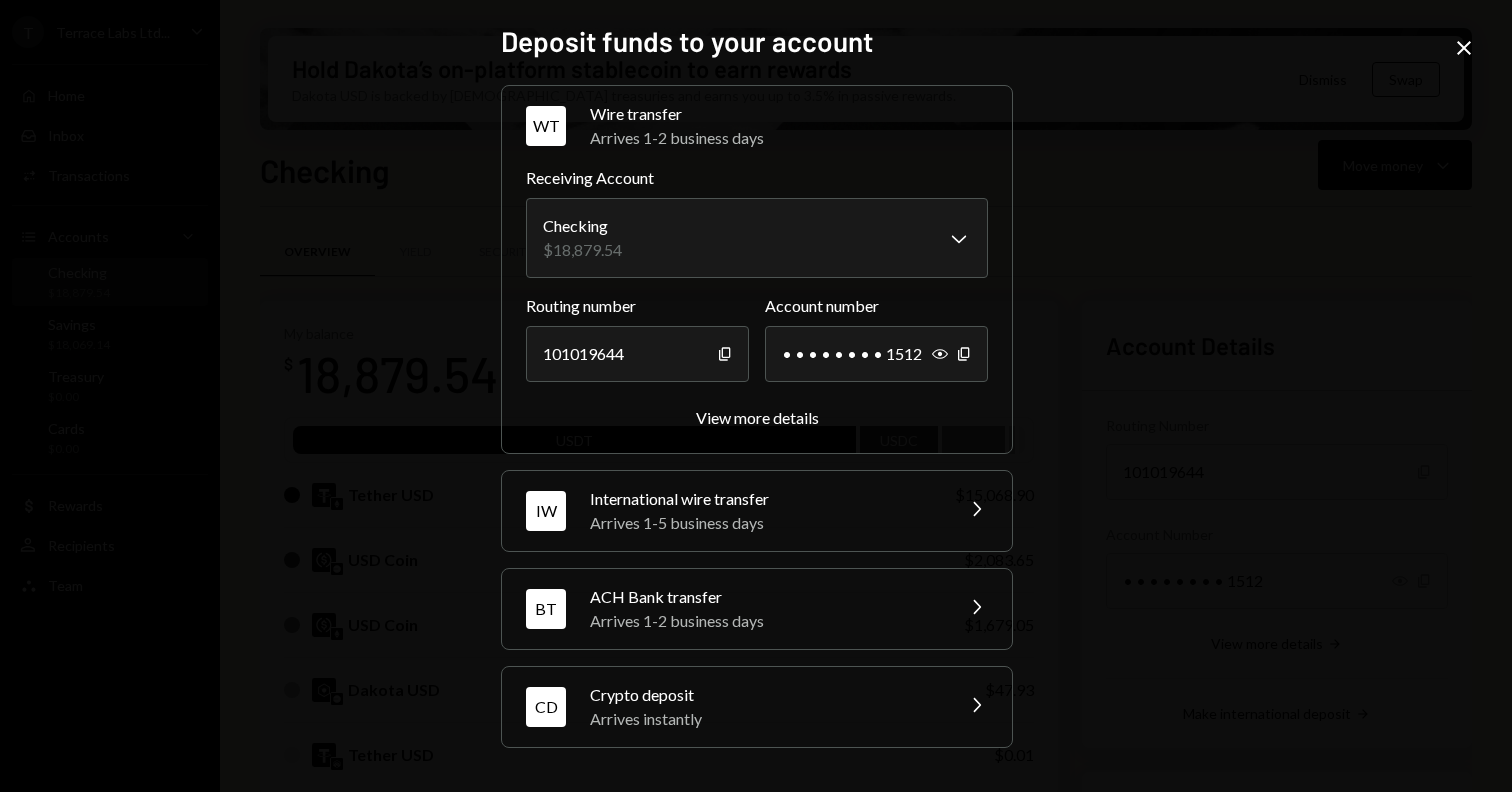 click on "Crypto deposit" at bounding box center (765, 695) 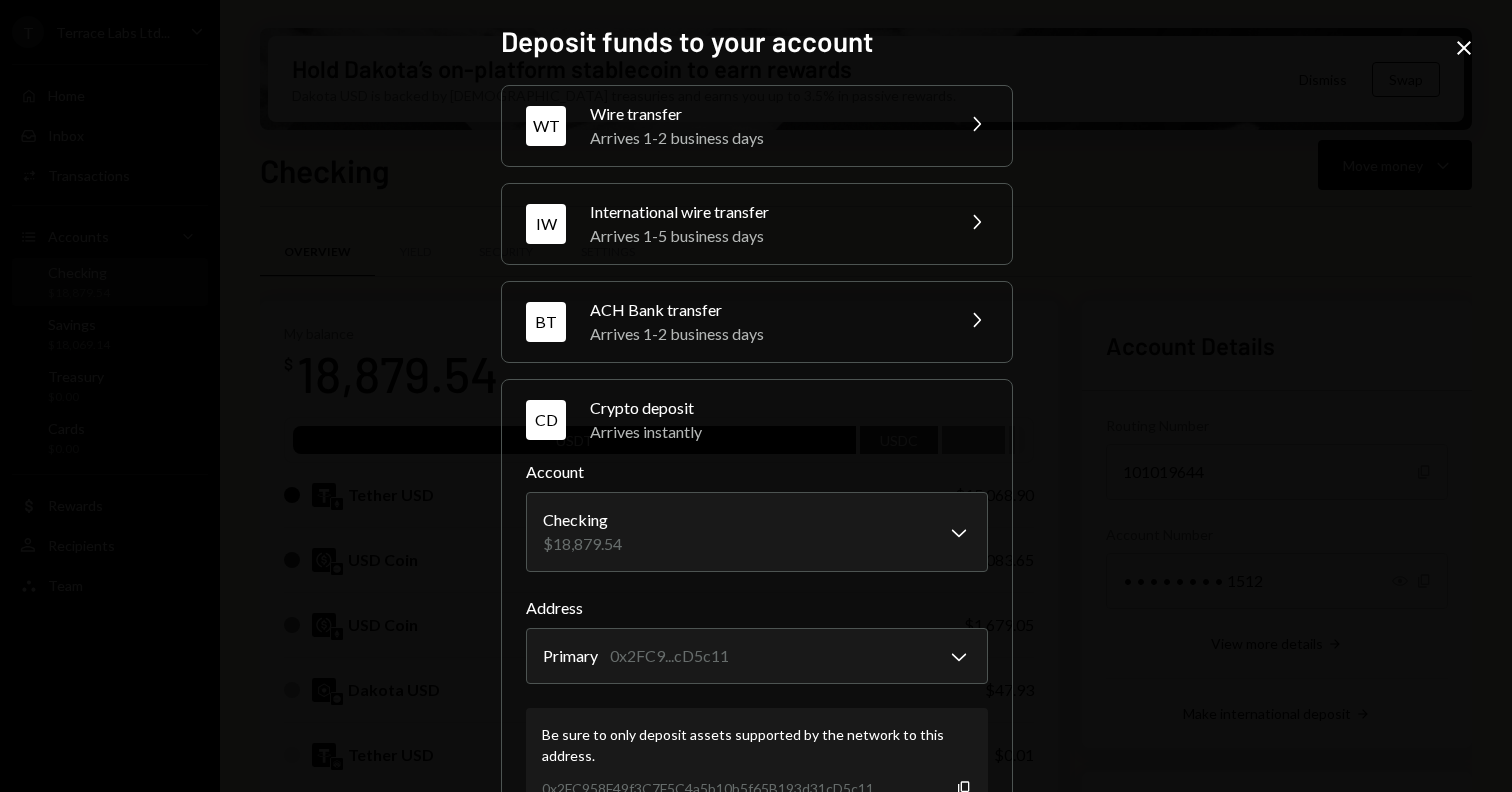 scroll, scrollTop: 115, scrollLeft: 0, axis: vertical 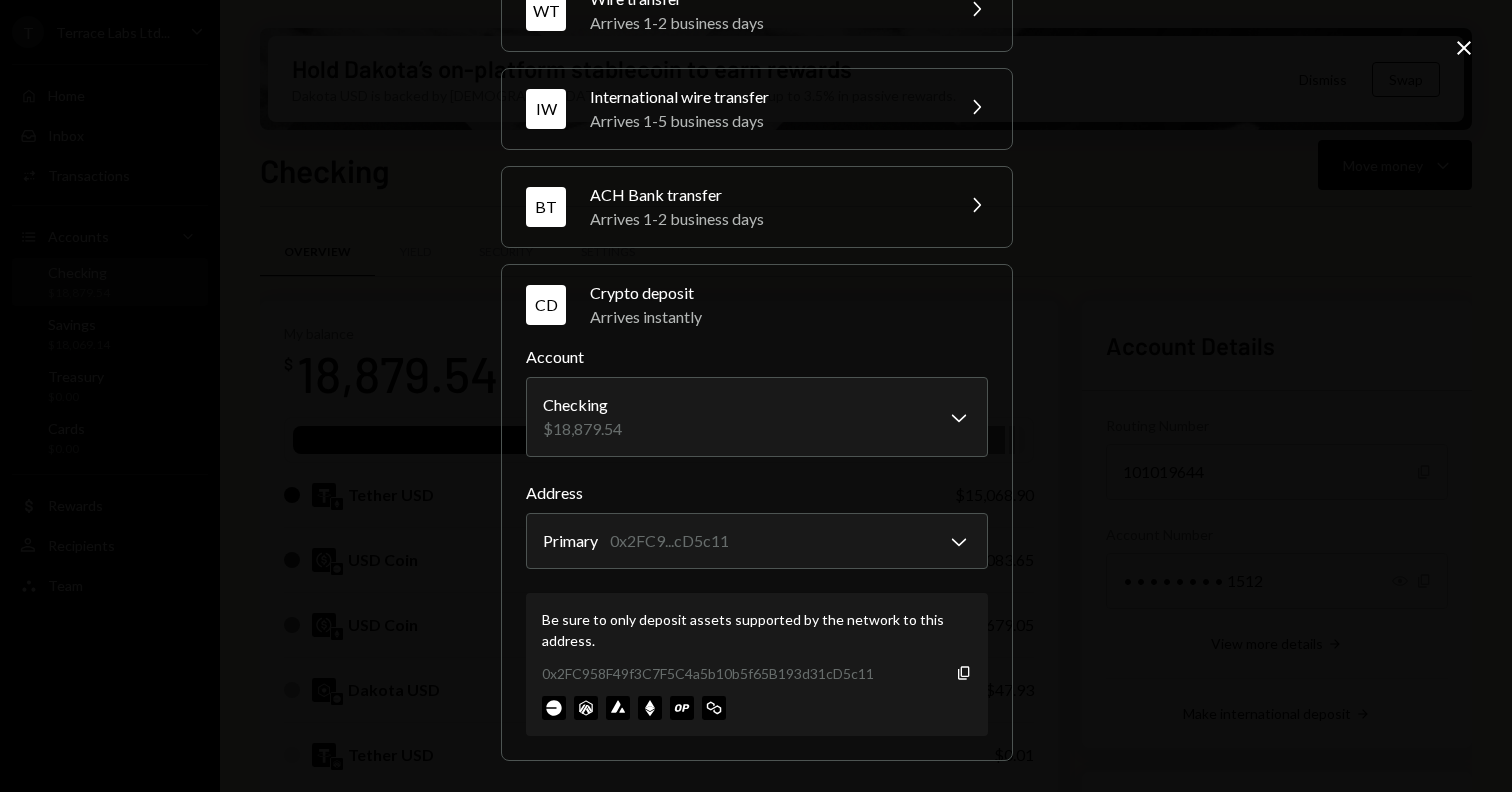 type 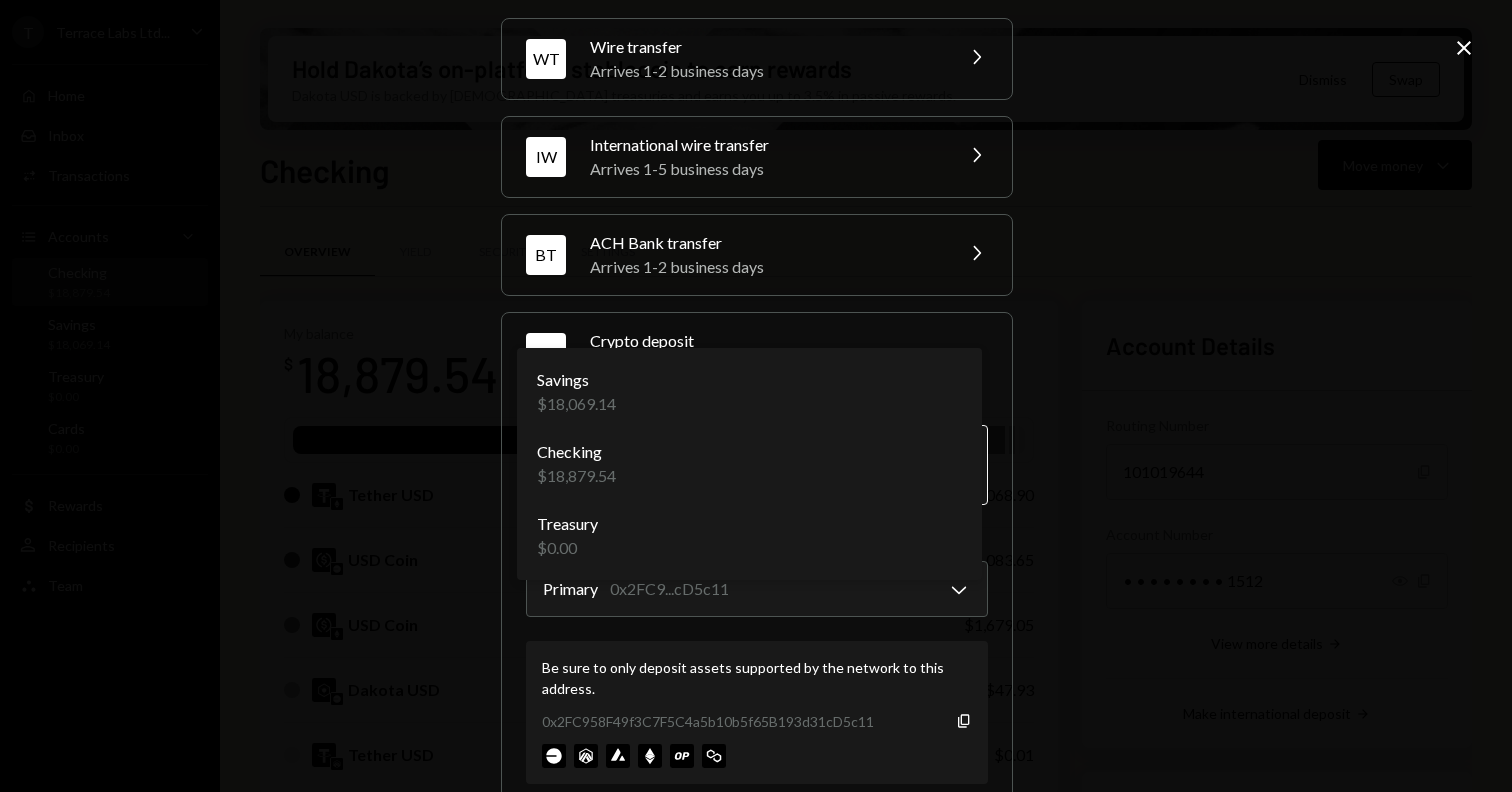 click on "T Terrace Labs Ltd... Caret Down Home Home Inbox Inbox Activities Transactions Accounts Accounts Caret Down Checking $18,879.54 Savings $18,069.14 Treasury $0.00 Cards $0.00 Dollar Rewards User Recipients Team Team Hold Dakota’s on-platform stablecoin to earn rewards Dakota USD is backed by U.S. treasuries and earns you up to 3.5% in passive rewards. Dismiss Swap Checking Move money Caret Down Overview Yield Security Settings My balance $ 18,879.54 USDT USDC Tether USD $15,068.90 USD Coin $2,083.65 USD Coin $1,679.05 Dakota USD $47.93 Tether USD $0.01 Recent Transactions View all Type Initiated By Initiated At Status Deposit 14,998.9  USDT Gate.io 07/01/25 11:19 AM Completed Bank Payment $3,484.00 Jesse Beller 06/30/25 7:56 AM Completed Withdrawal 4,000  USDC Jesse Beller 06/30/25 7:50 AM Completed Withdrawal 1,489.81  USDC Jesse Beller 06/30/25 7:49 AM Completed Deposit 8,000  USDC 0xa7e3...E1F62f Copy 06/30/25 7:49 AM Completed Account Details Routing Number 101019644 Copy Account Number Show Copy WT IW" at bounding box center [756, 396] 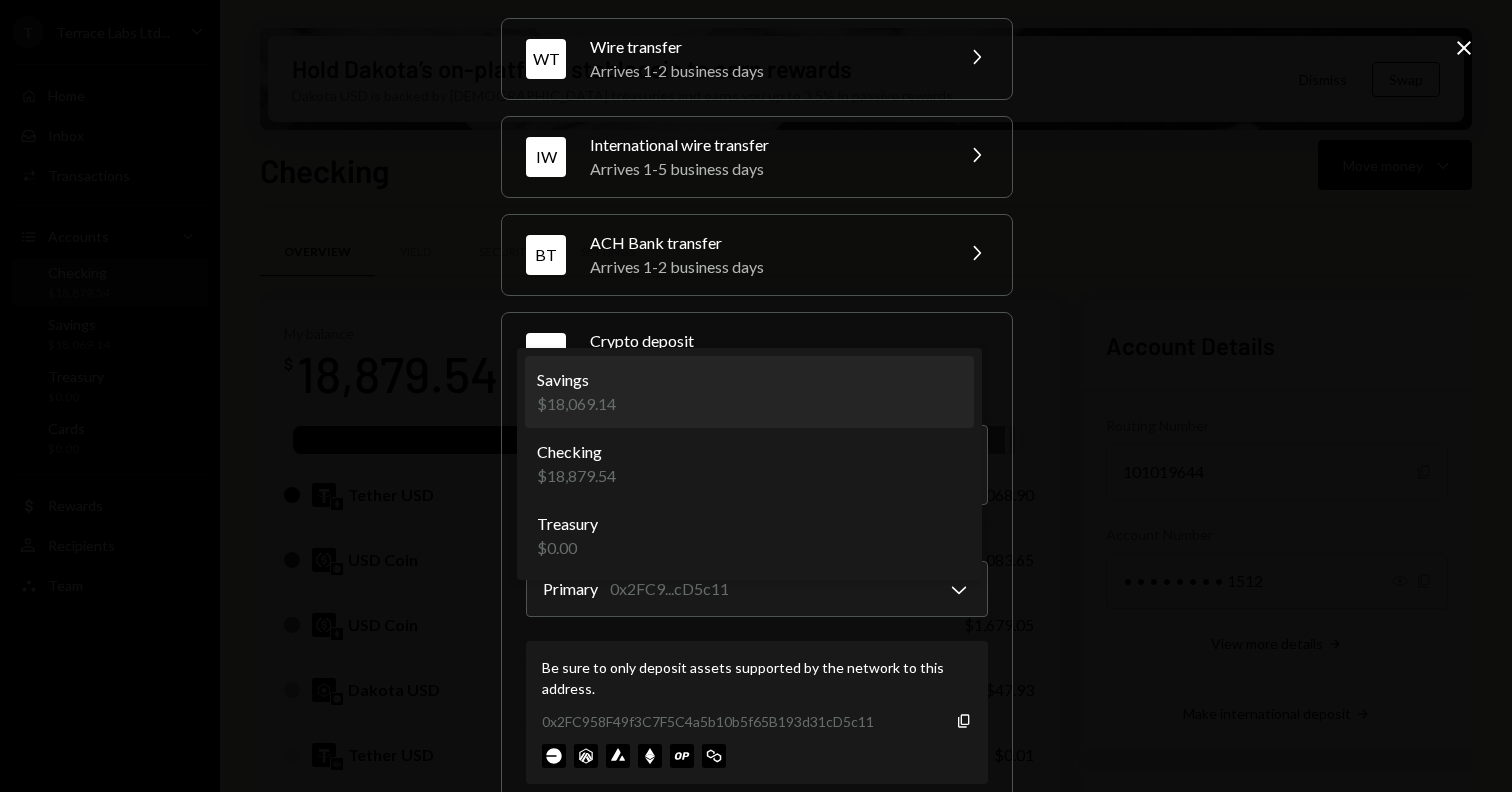 select on "**********" 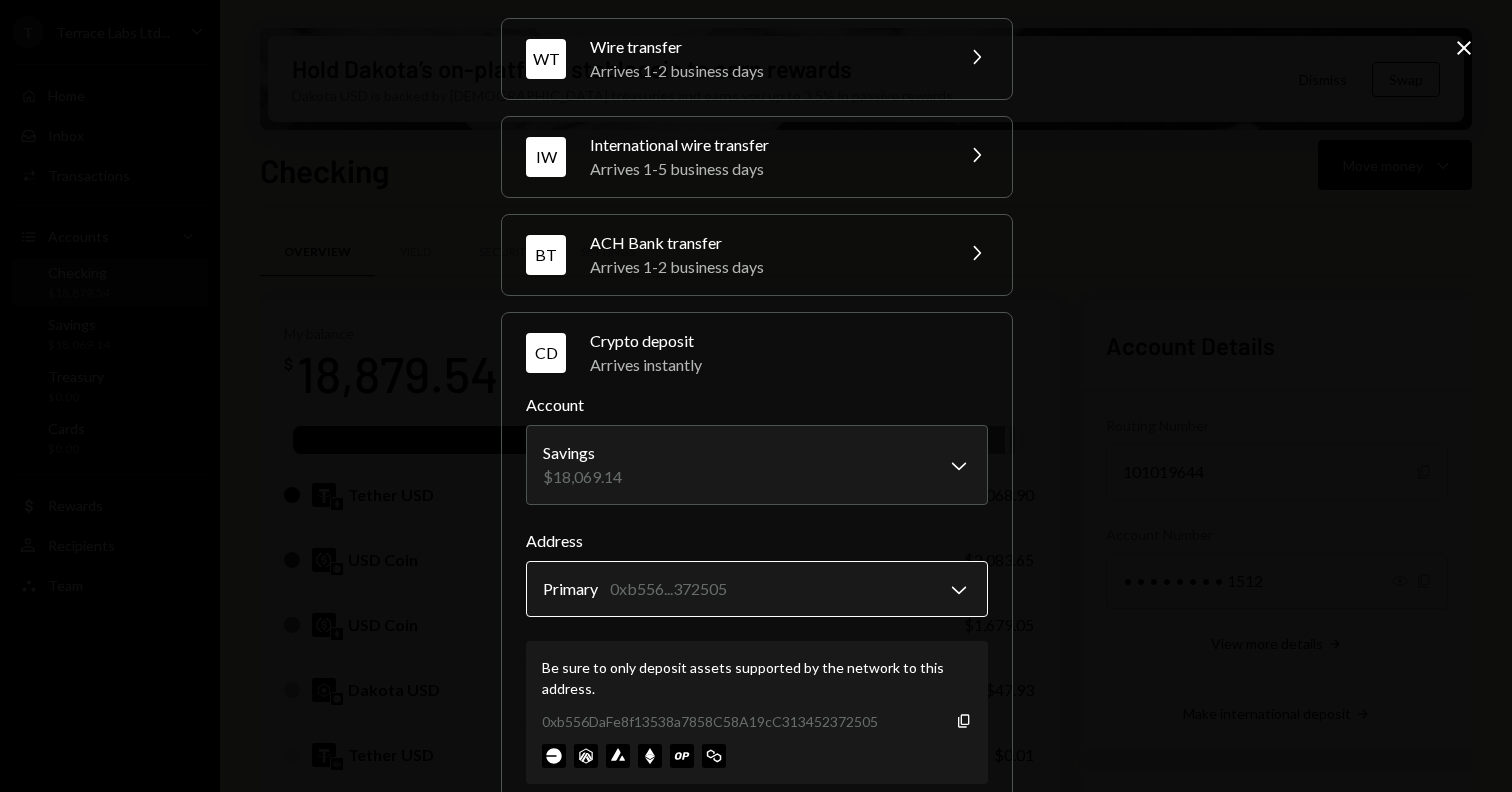 scroll, scrollTop: 115, scrollLeft: 0, axis: vertical 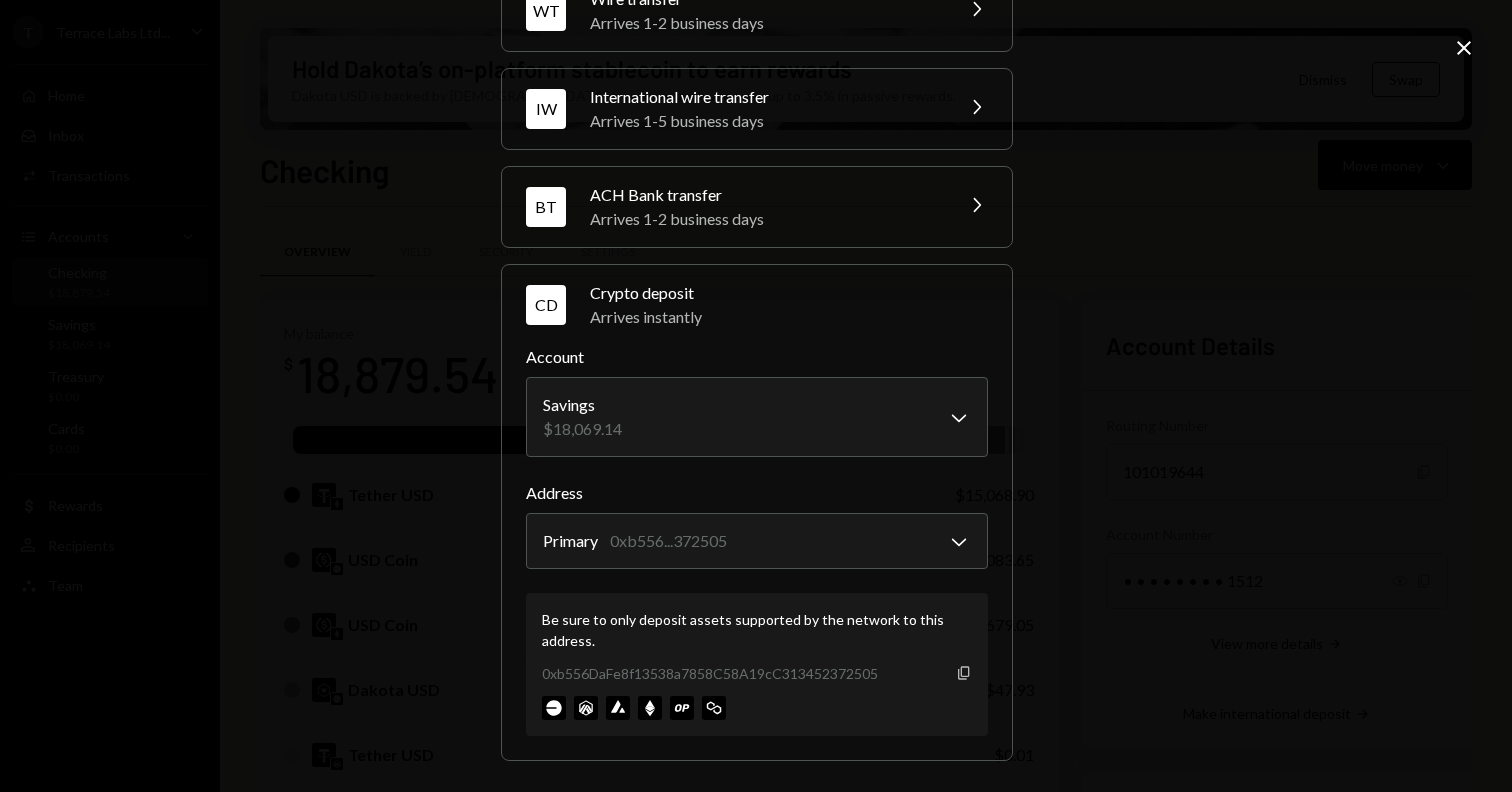 type 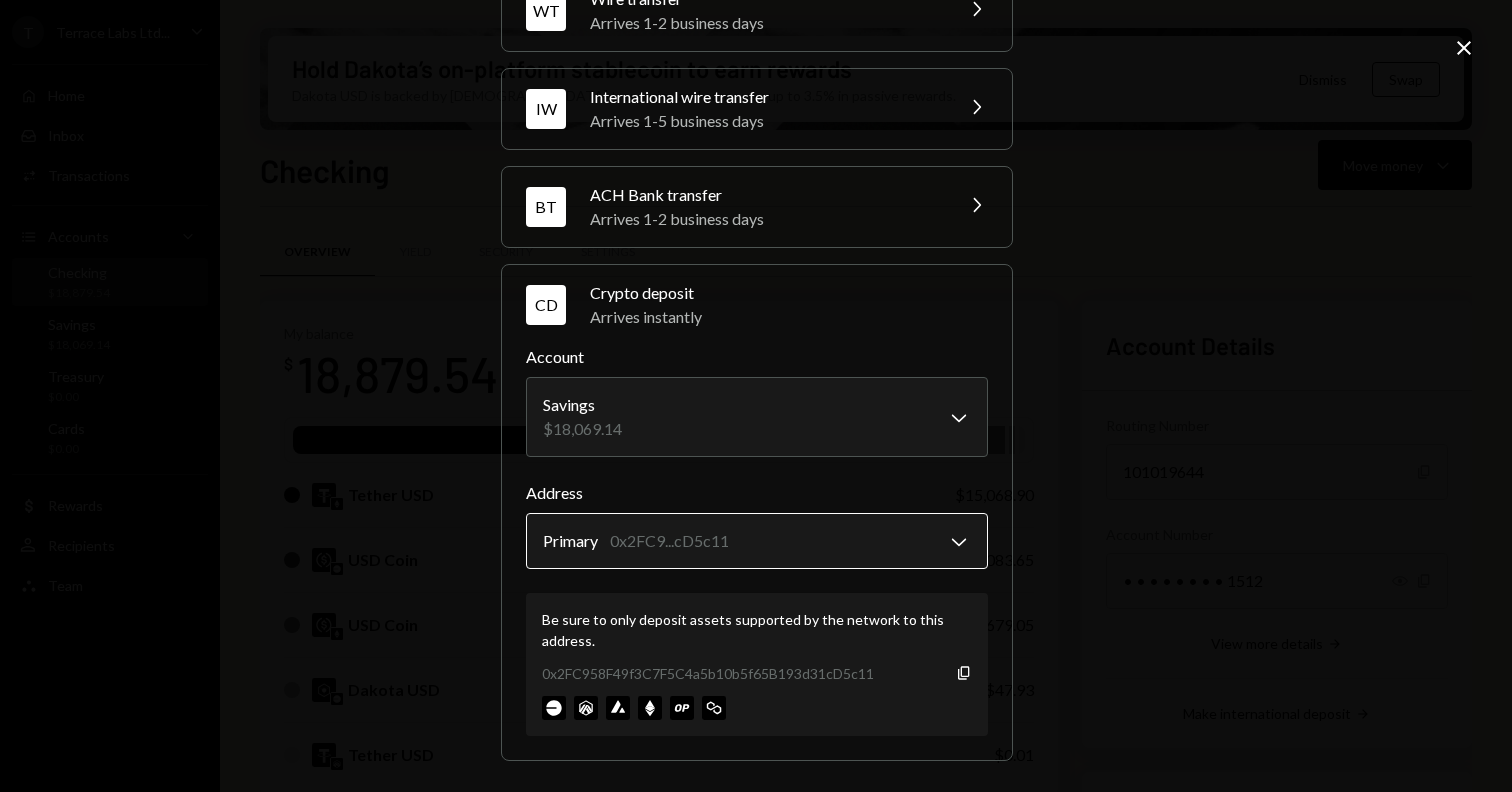 scroll, scrollTop: 0, scrollLeft: 0, axis: both 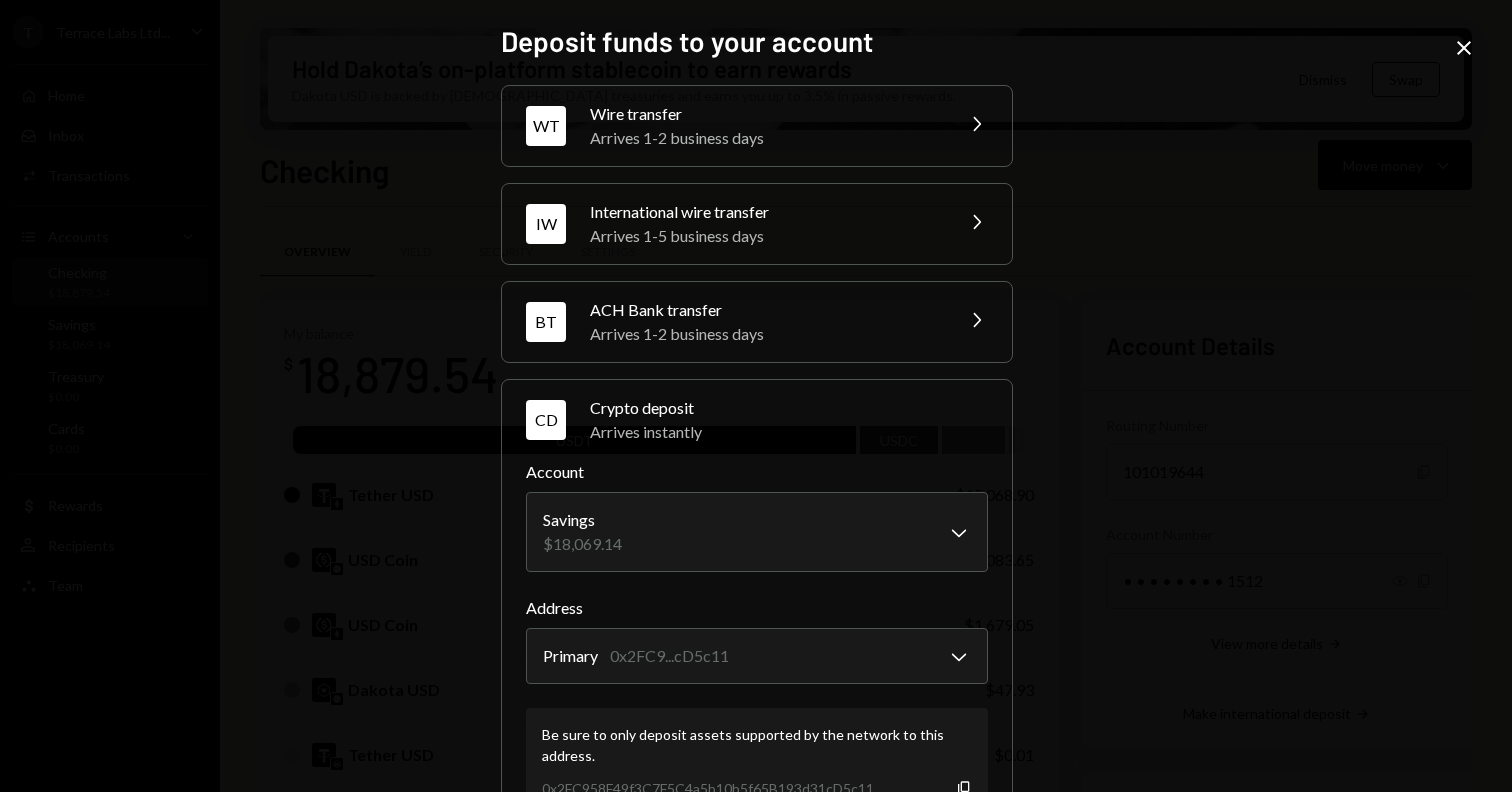 click on "**********" at bounding box center (756, 396) 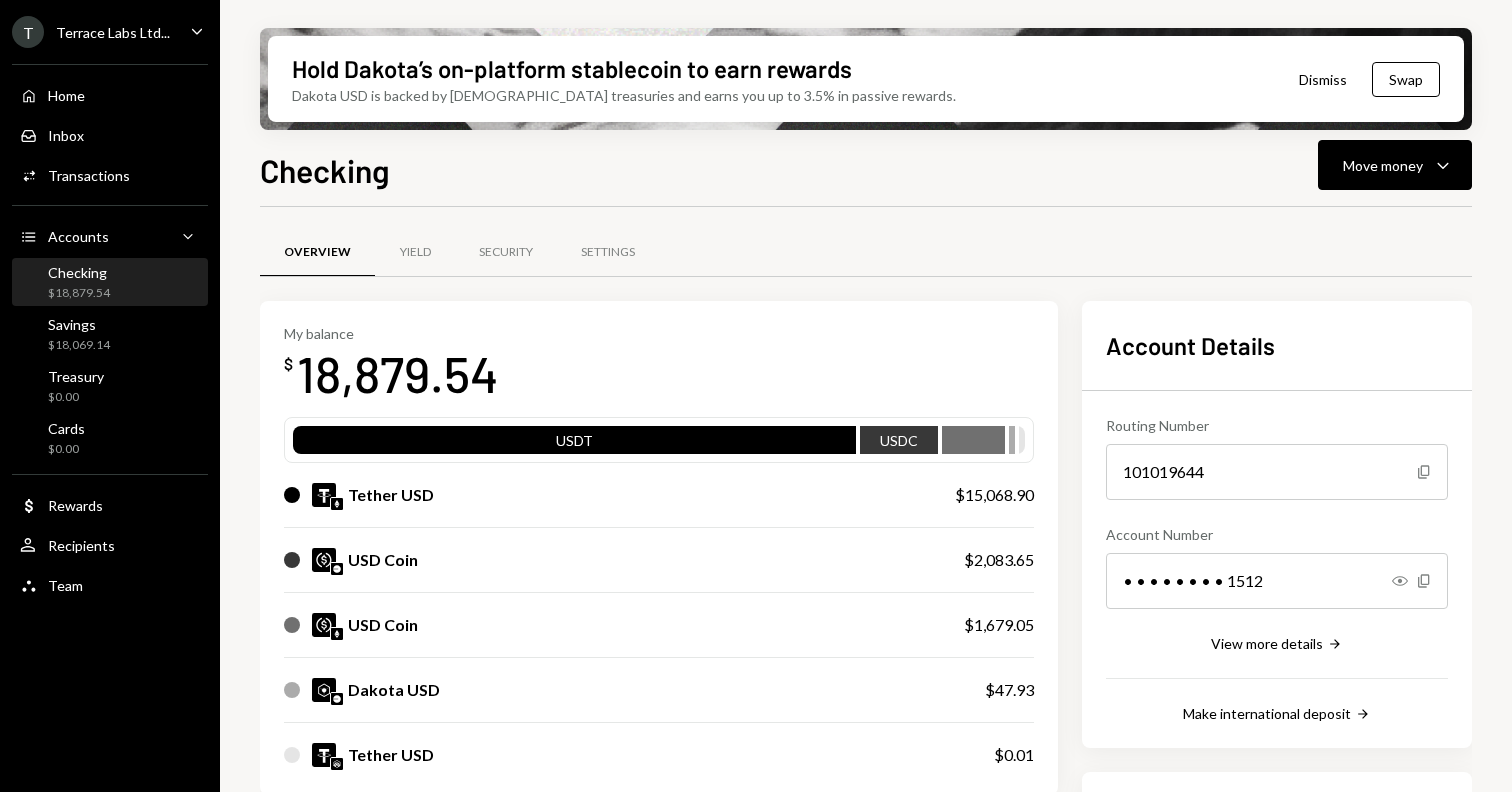 click on "Checking $18,879.54" at bounding box center [110, 283] 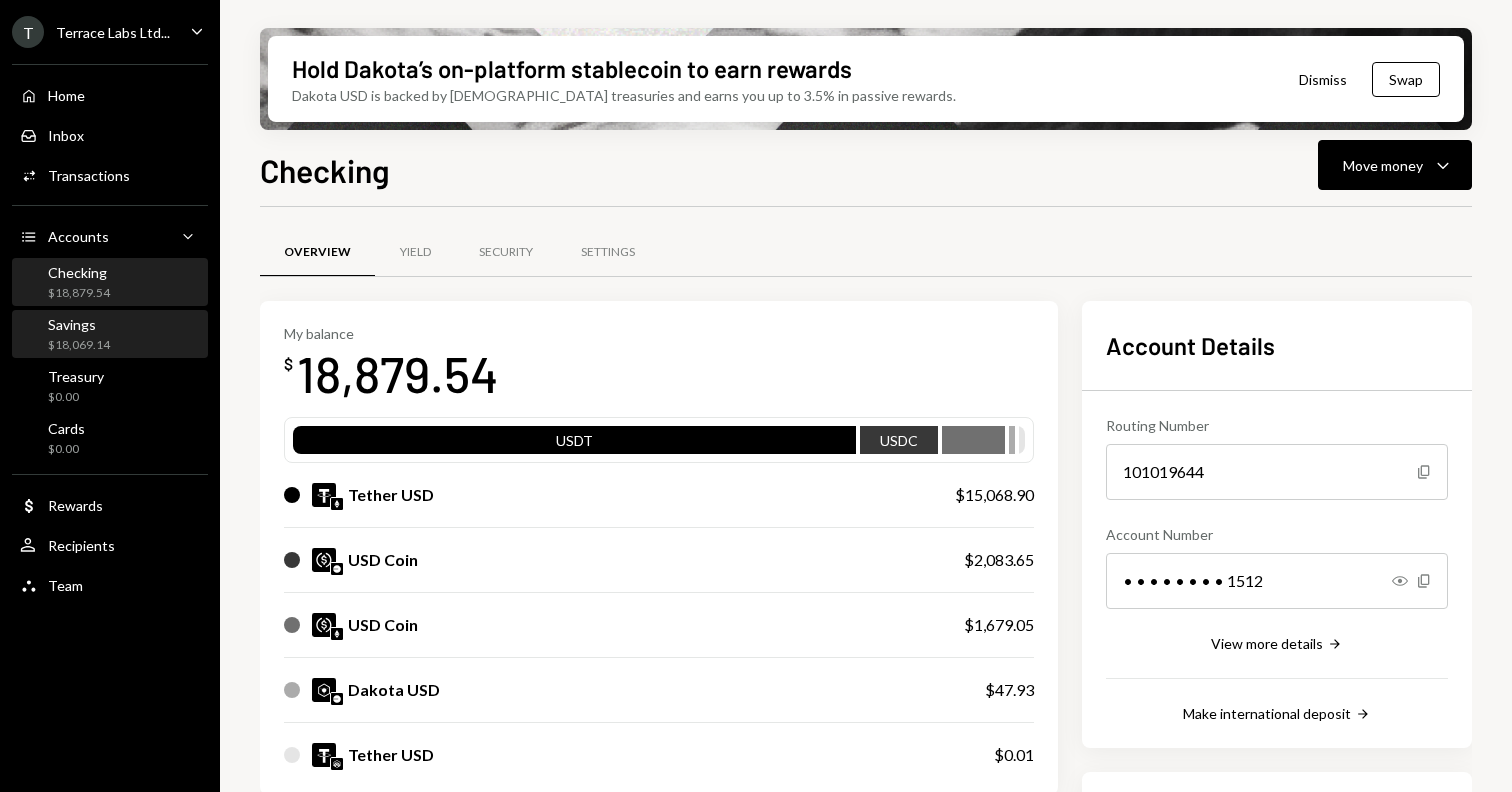 click on "Savings" at bounding box center (79, 324) 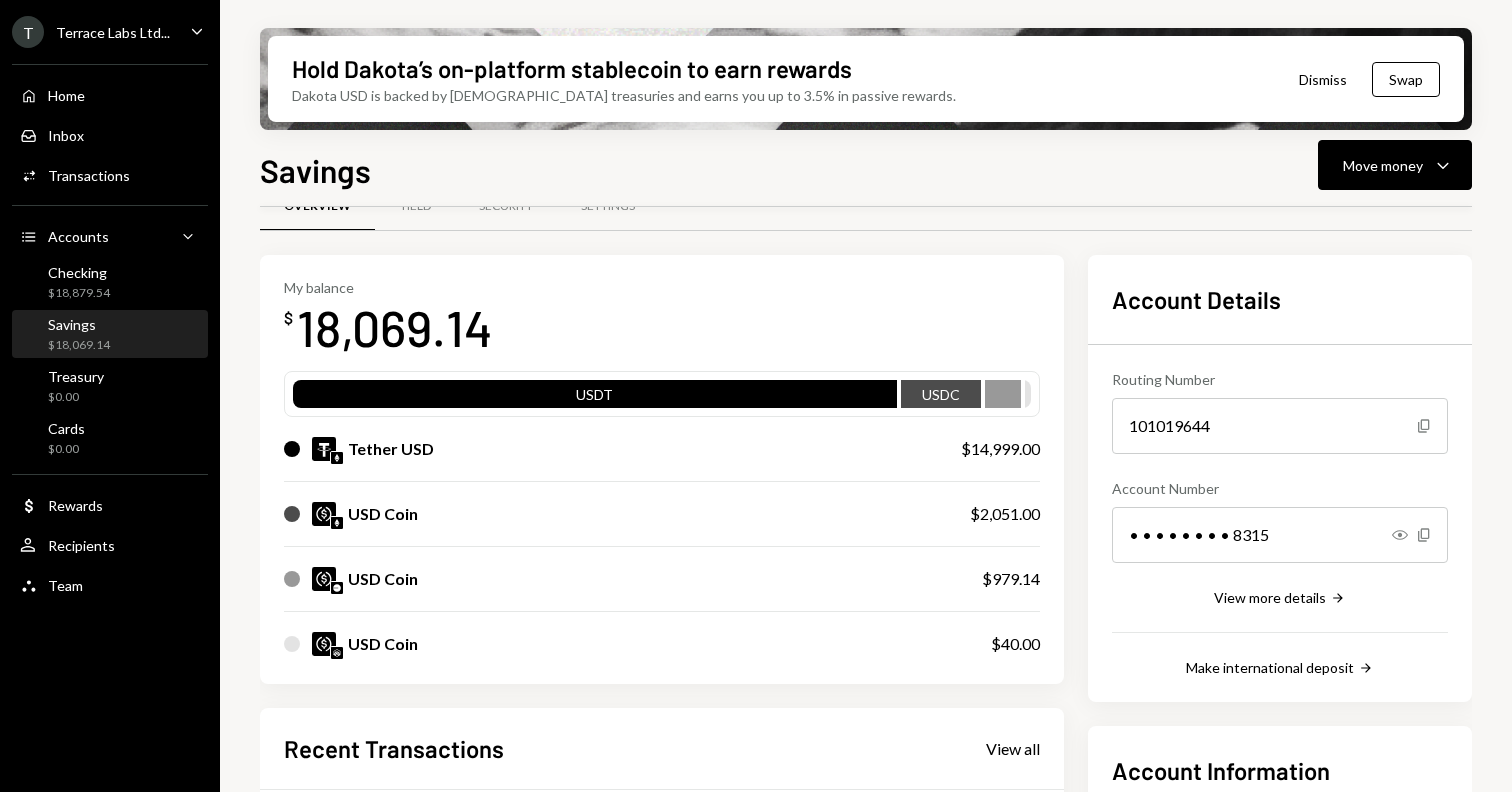 scroll, scrollTop: 0, scrollLeft: 0, axis: both 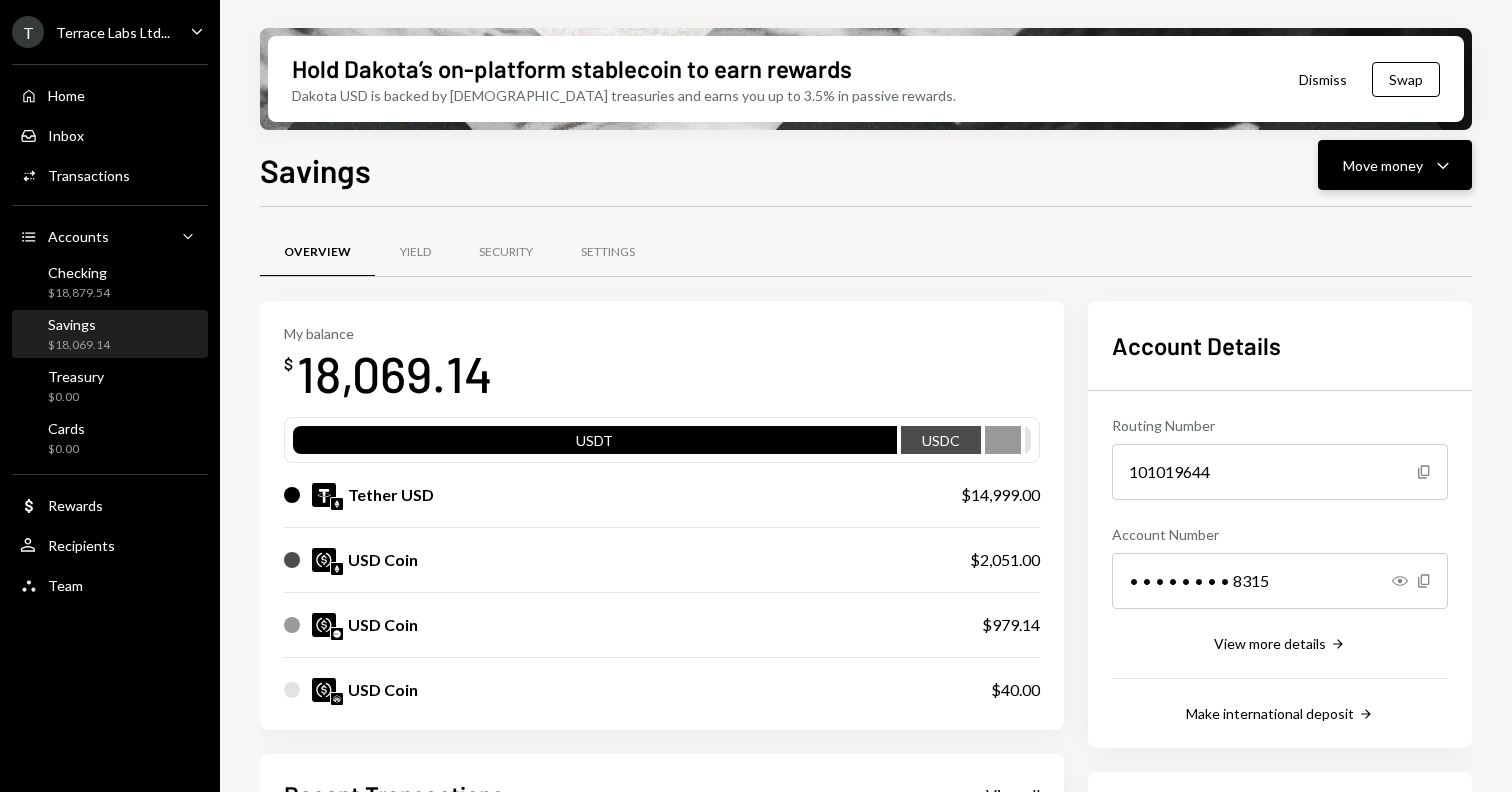 click on "Move money" at bounding box center (1383, 165) 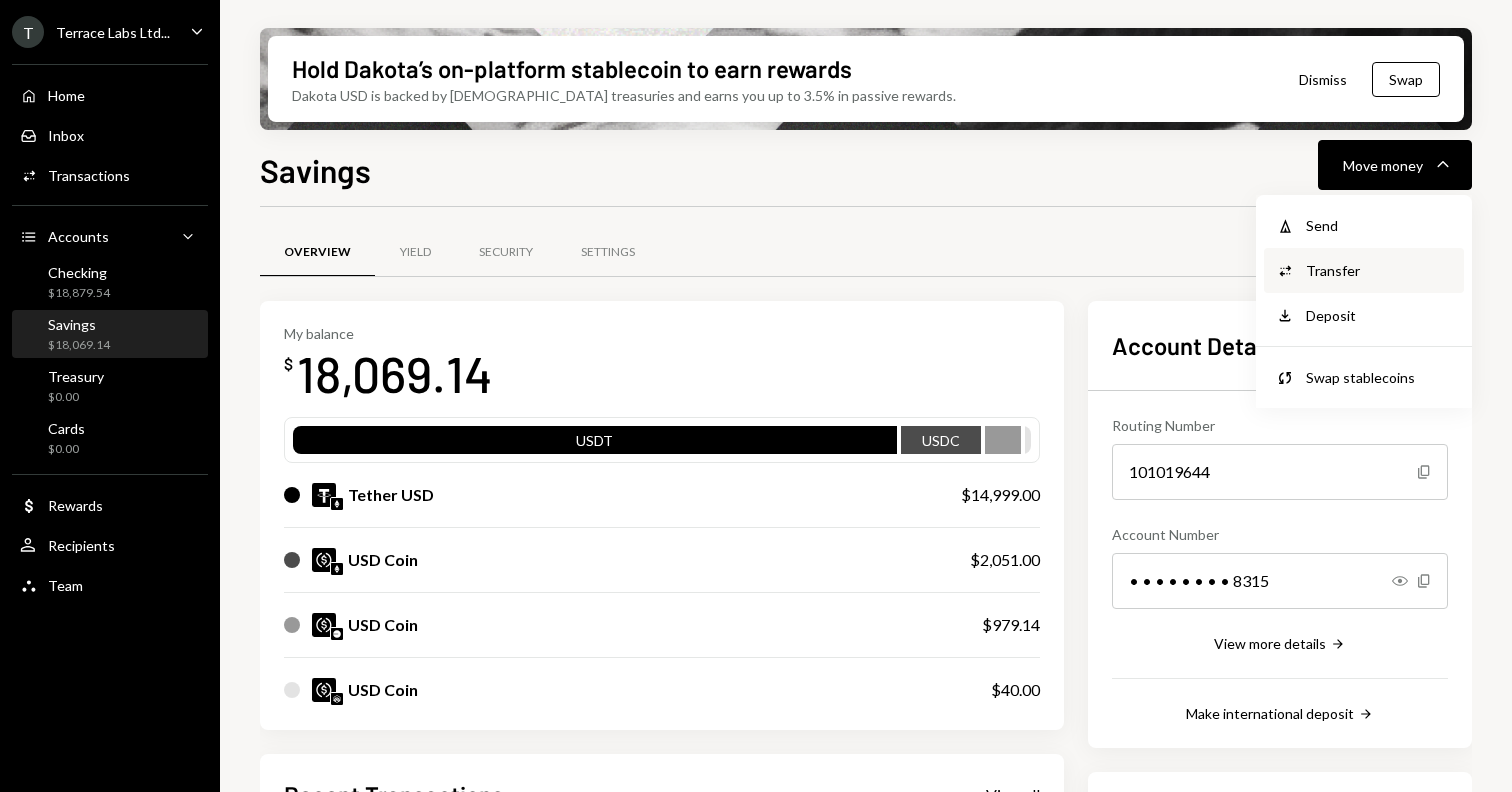 click on "Transfer" at bounding box center (1379, 270) 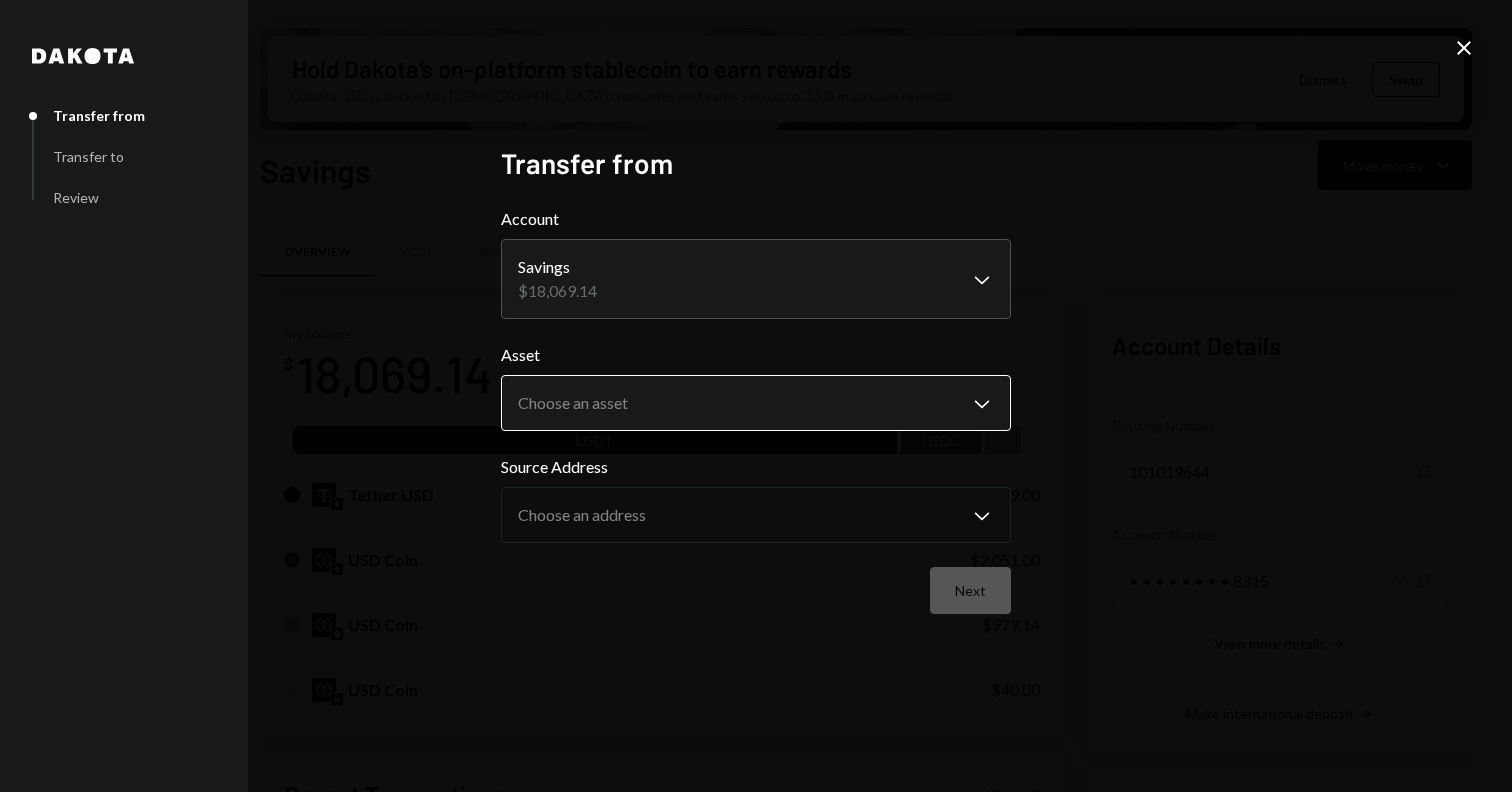 click on "T Terrace Labs Ltd... Caret Down Home Home Inbox Inbox Activities Transactions Accounts Accounts Caret Down Checking $18,879.54 Savings $18,069.14 Treasury $0.00 Cards $0.00 Dollar Rewards User Recipients Team Team Hold Dakota’s on-platform stablecoin to earn rewards Dakota USD is backed by U.S. treasuries and earns you up to 3.5% in passive rewards. Dismiss Swap Savings Move money Caret Down Overview Yield Security Settings My balance $ 18,069.14 USDT USDC Tether USD $14,999.00 USD Coin $2,051.00 USD Coin $979.14 USD Coin $40.00 Recent Transactions View all Type Initiated By Initiated At Status Deposit 14,999  USDT 0x9642...2F5D4E Copy 07/01/25 11:07 AM Completed Deposit 2,051  USDC 0xAe2D...9c673F Copy 06/30/25 1:00 PM Completed Withdrawal 10,010  USDC Jesse Beller 06/16/25 3:14 PM Completed Deposit 10,050  USDC 0x368D...561511 Copy 06/16/25 2:24 PM Completed Stablecoin Conversion $10,050.00 Jesse Beller 06/16/25 1:42 PM Completed Account Details Routing Number 101019644 Copy Account Number Show Copy ****" at bounding box center (756, 396) 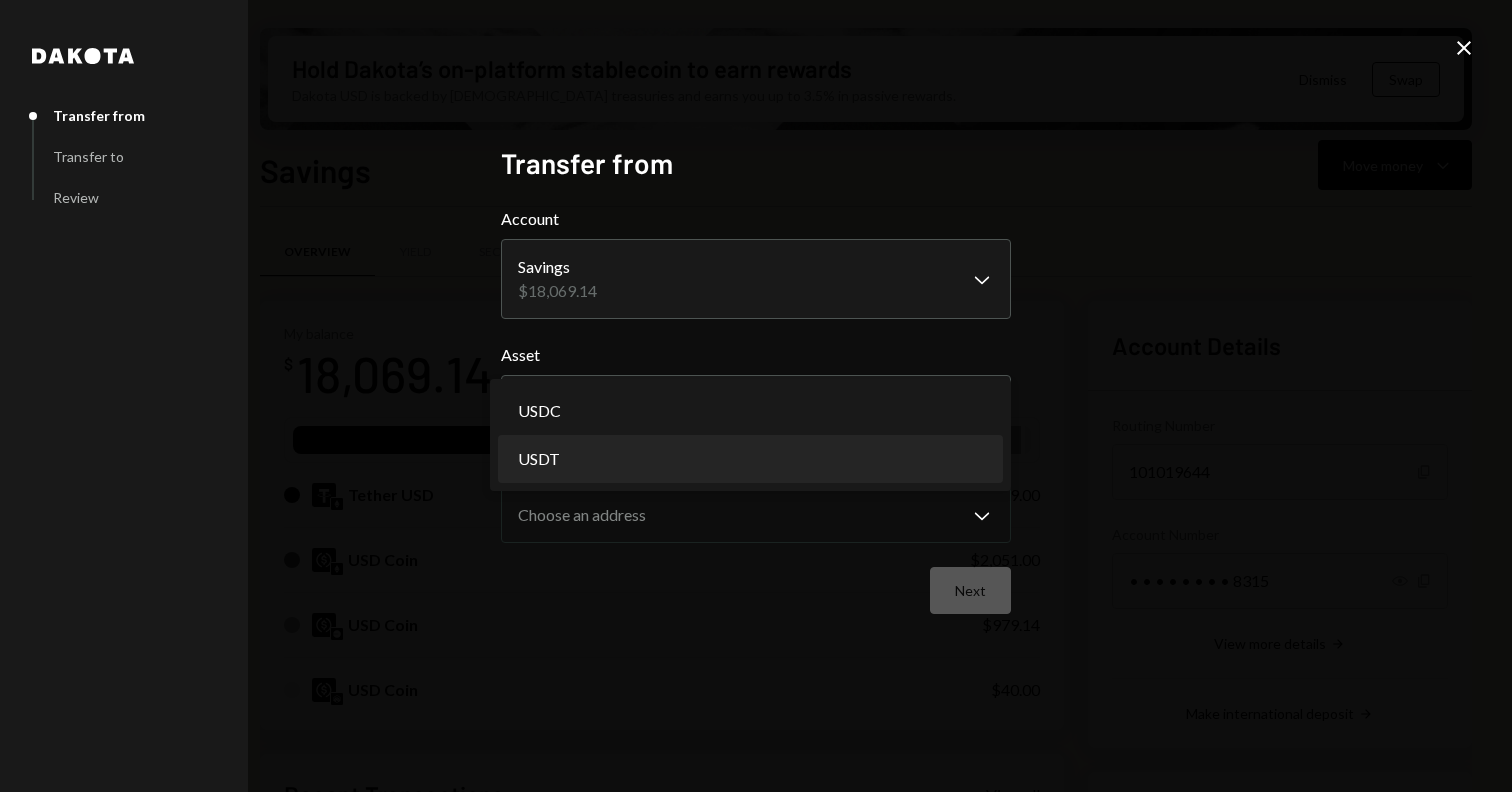select on "****" 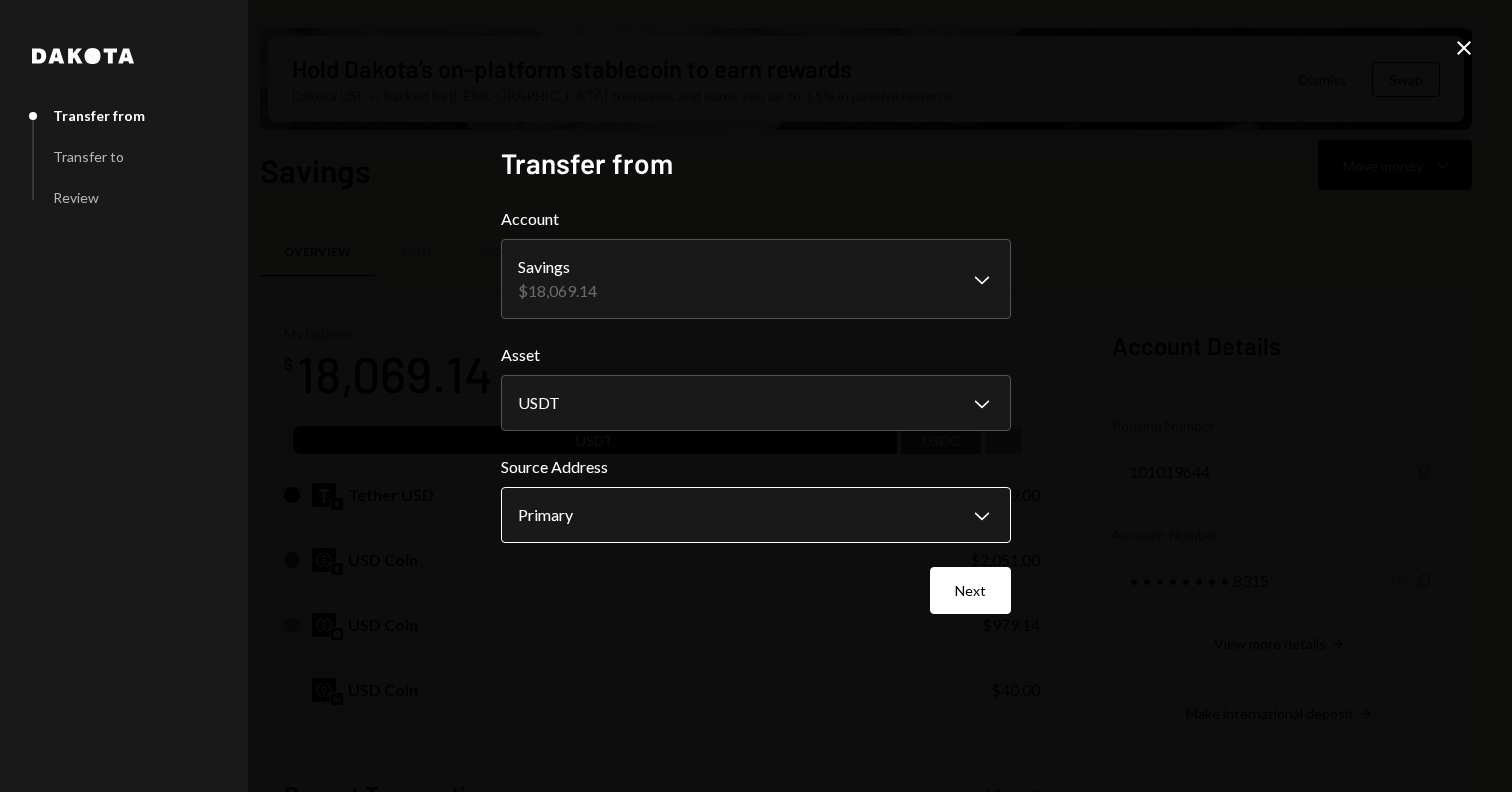 click on "T Terrace Labs Ltd... Caret Down Home Home Inbox Inbox Activities Transactions Accounts Accounts Caret Down Checking $18,879.54 Savings $18,069.14 Treasury $0.00 Cards $0.00 Dollar Rewards User Recipients Team Team Hold Dakota’s on-platform stablecoin to earn rewards Dakota USD is backed by U.S. treasuries and earns you up to 3.5% in passive rewards. Dismiss Swap Savings Move money Caret Down Overview Yield Security Settings My balance $ 18,069.14 USDT USDC Tether USD $14,999.00 USD Coin $2,051.00 USD Coin $979.14 USD Coin $40.00 Recent Transactions View all Type Initiated By Initiated At Status Deposit 14,999  USDT 0x9642...2F5D4E Copy 07/01/25 11:07 AM Completed Deposit 2,051  USDC 0xAe2D...9c673F Copy 06/30/25 1:00 PM Completed Withdrawal 10,010  USDC Jesse Beller 06/16/25 3:14 PM Completed Deposit 10,050  USDC 0x368D...561511 Copy 06/16/25 2:24 PM Completed Stablecoin Conversion $10,050.00 Jesse Beller 06/16/25 1:42 PM Completed Account Details Routing Number 101019644 Copy Account Number Show Copy USDT" at bounding box center [756, 396] 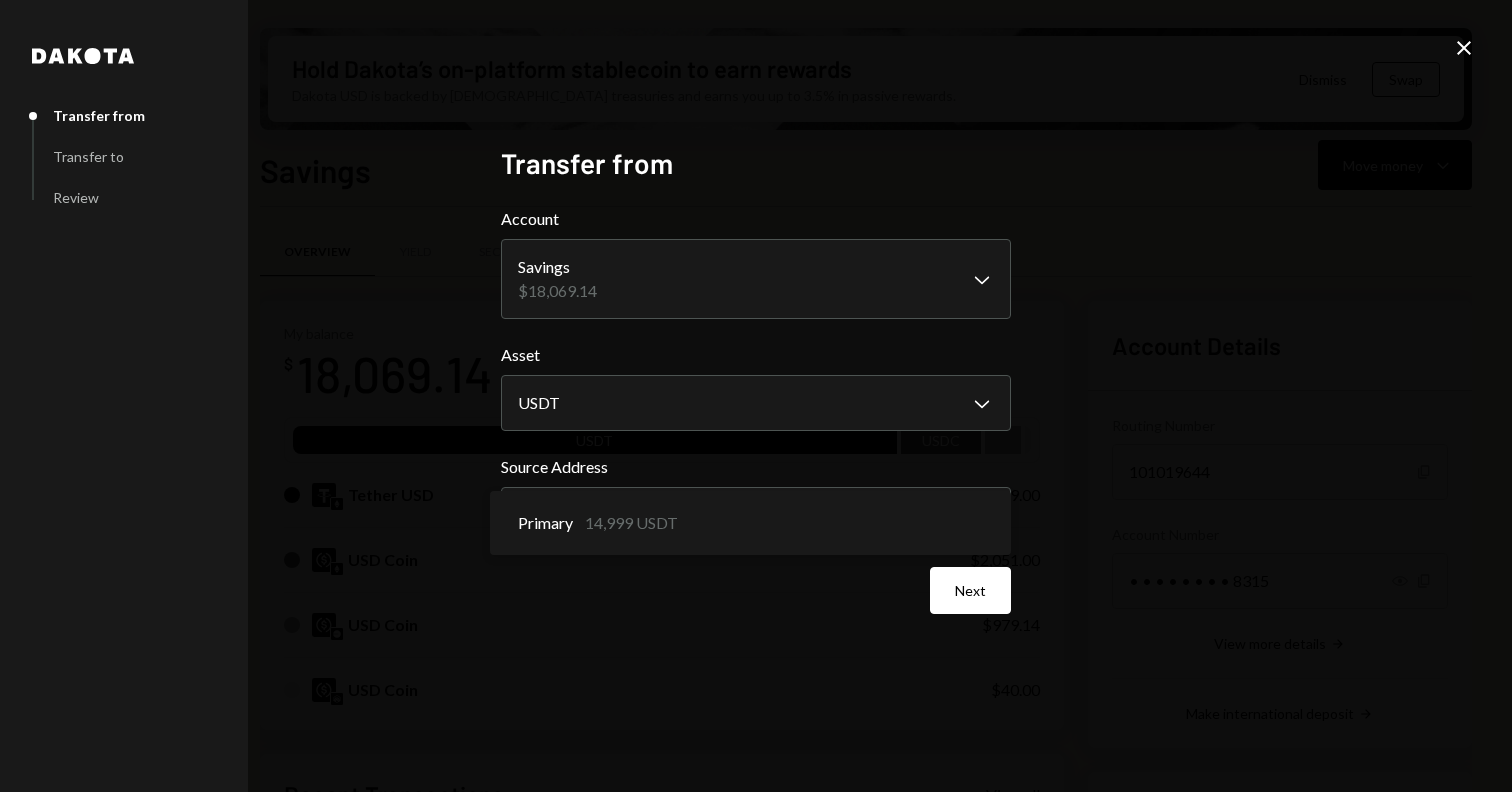 click on "T Terrace Labs Ltd... Caret Down Home Home Inbox Inbox Activities Transactions Accounts Accounts Caret Down Checking $18,879.54 Savings $18,069.14 Treasury $0.00 Cards $0.00 Dollar Rewards User Recipients Team Team Hold Dakota’s on-platform stablecoin to earn rewards Dakota USD is backed by U.S. treasuries and earns you up to 3.5% in passive rewards. Dismiss Swap Savings Move money Caret Down Overview Yield Security Settings My balance $ 18,069.14 USDT USDC Tether USD $14,999.00 USD Coin $2,051.00 USD Coin $979.14 USD Coin $40.00 Recent Transactions View all Type Initiated By Initiated At Status Deposit 14,999  USDT 0x9642...2F5D4E Copy 07/01/25 11:07 AM Completed Deposit 2,051  USDC 0xAe2D...9c673F Copy 06/30/25 1:00 PM Completed Withdrawal 10,010  USDC Jesse Beller 06/16/25 3:14 PM Completed Deposit 10,050  USDC 0x368D...561511 Copy 06/16/25 2:24 PM Completed Stablecoin Conversion $10,050.00 Jesse Beller 06/16/25 1:42 PM Completed Account Details Routing Number 101019644 Copy Account Number Show Copy USDT" at bounding box center [756, 396] 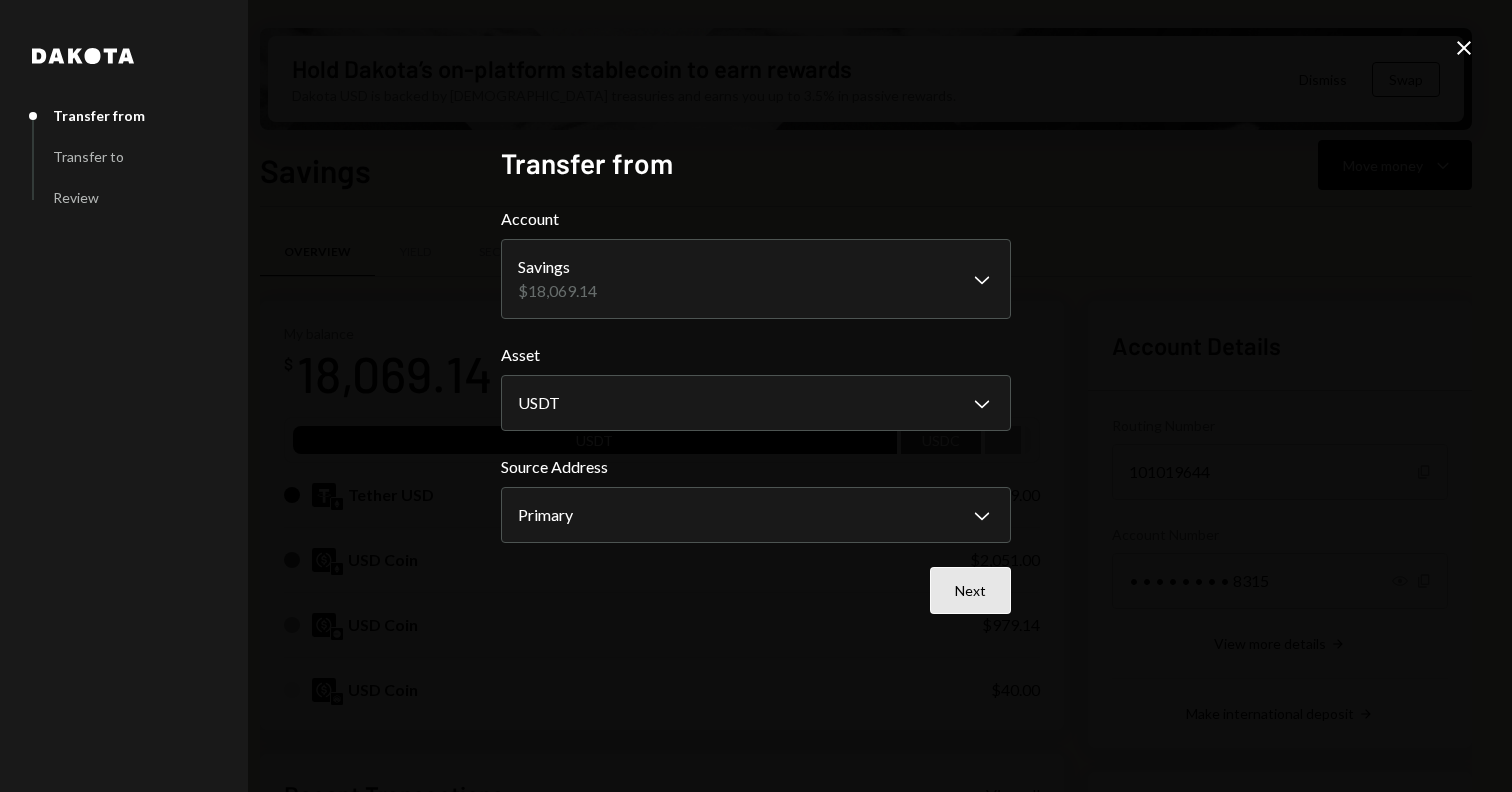 click on "Next" at bounding box center (970, 590) 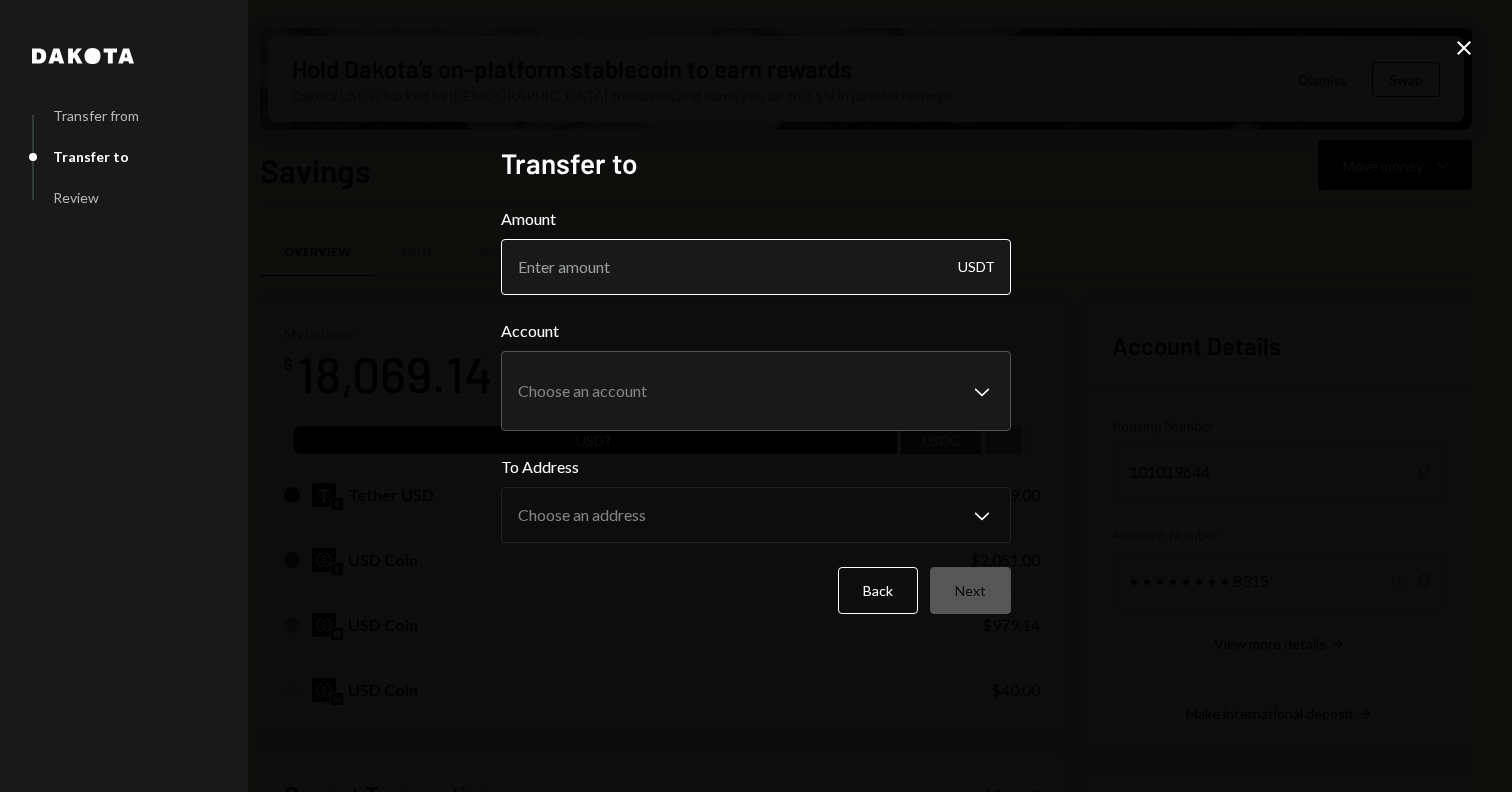 click on "Amount" at bounding box center (756, 267) 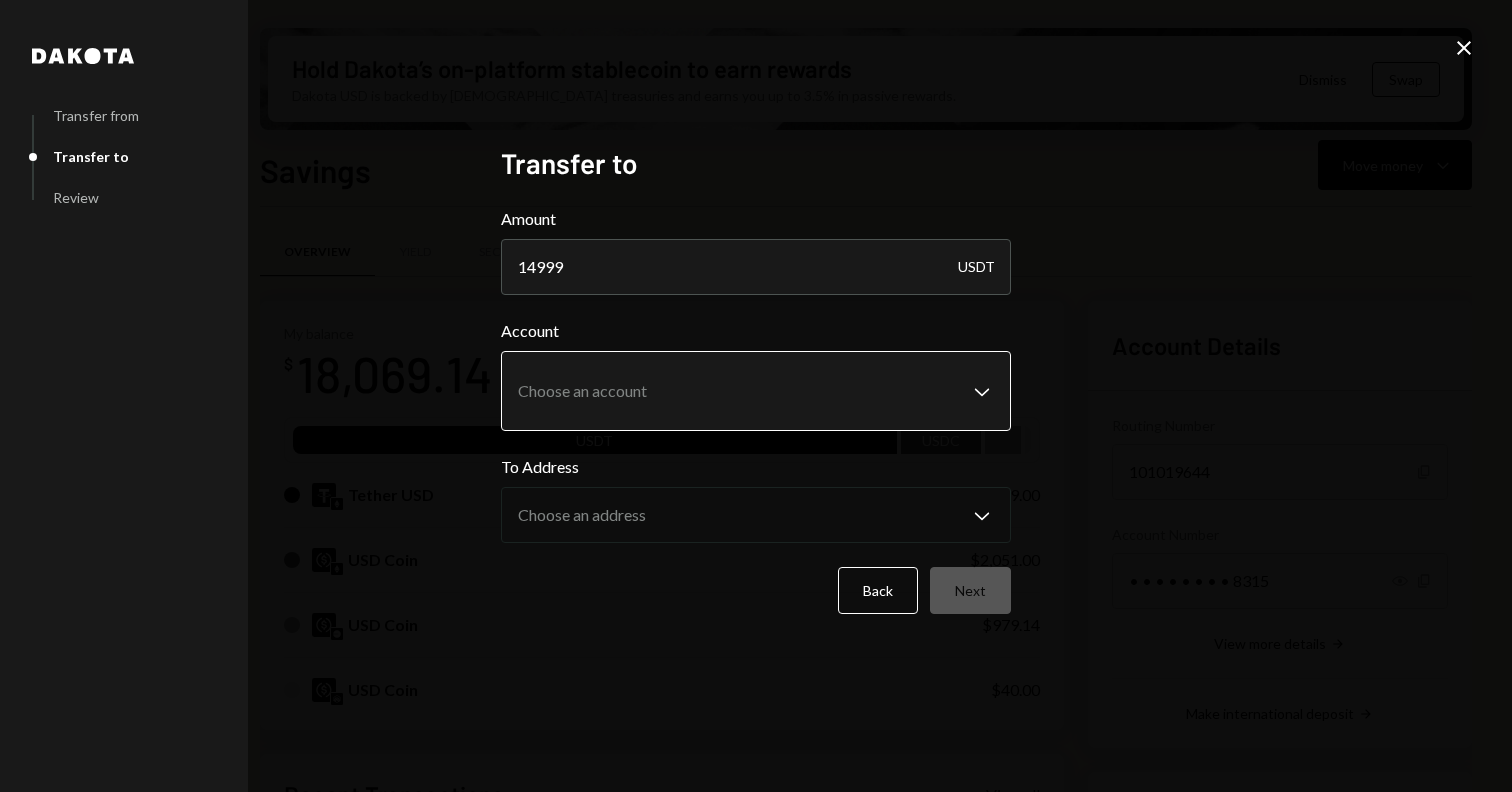 type on "14999" 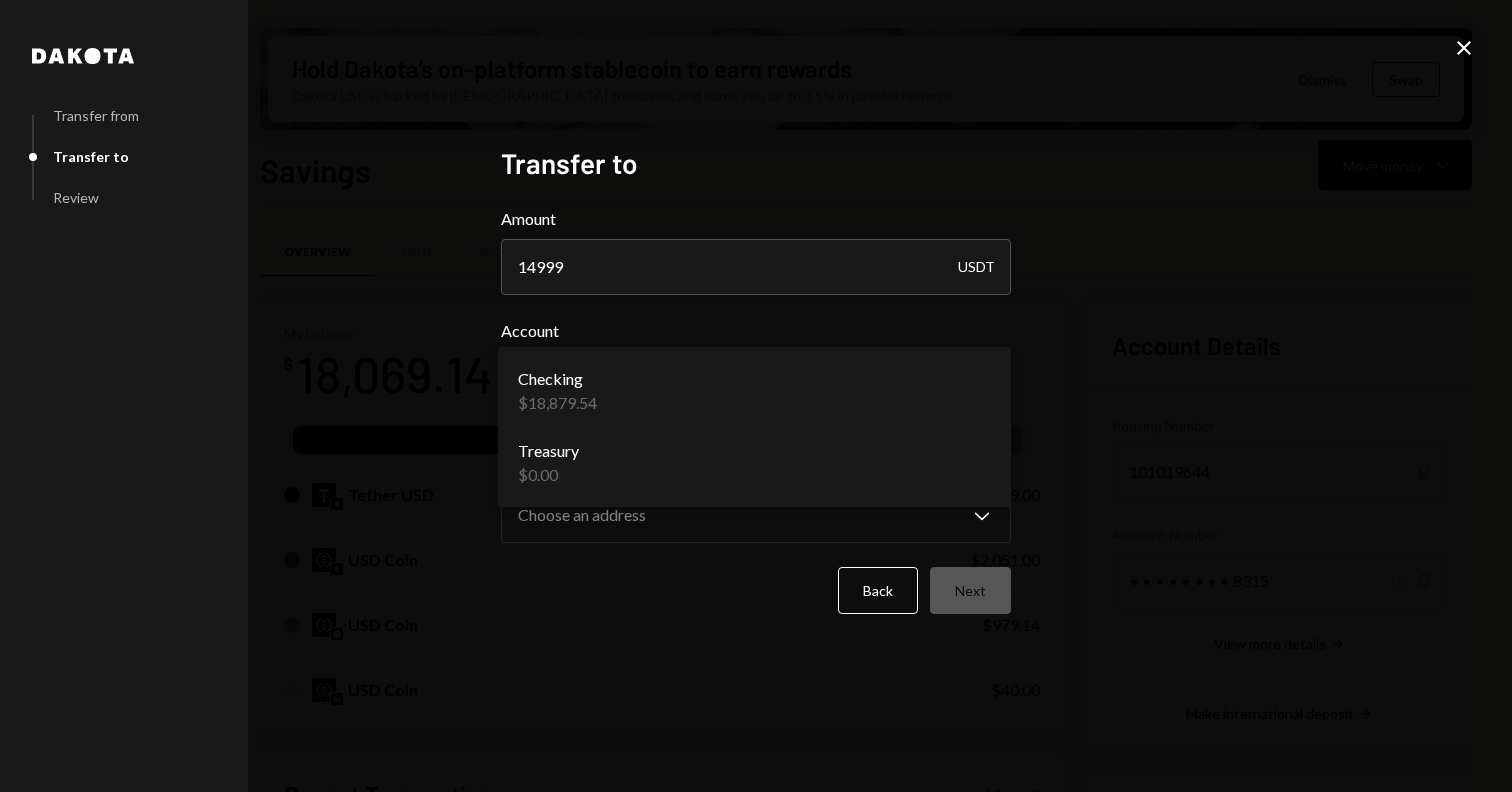 click on "T Terrace Labs Ltd... Caret Down Home Home Inbox Inbox Activities Transactions Accounts Accounts Caret Down Checking $18,879.54 Savings $18,069.14 Treasury $0.00 Cards $0.00 Dollar Rewards User Recipients Team Team Hold Dakota’s on-platform stablecoin to earn rewards Dakota USD is backed by U.S. treasuries and earns you up to 3.5% in passive rewards. Dismiss Swap Savings Move money Caret Down Overview Yield Security Settings My balance $ 18,069.14 USDT USDC Tether USD $14,999.00 USD Coin $2,051.00 USD Coin $979.14 USD Coin $40.00 Recent Transactions View all Type Initiated By Initiated At Status Deposit 14,999  USDT 0x9642...2F5D4E Copy 07/01/25 11:07 AM Completed Deposit 2,051  USDC 0xAe2D...9c673F Copy 06/30/25 1:00 PM Completed Withdrawal 10,010  USDC Jesse Beller 06/16/25 3:14 PM Completed Deposit 10,050  USDC 0x368D...561511 Copy 06/16/25 2:24 PM Completed Stablecoin Conversion $10,050.00 Jesse Beller 06/16/25 1:42 PM Completed Account Details Routing Number 101019644 Copy Account Number Show Copy USDT" at bounding box center (756, 396) 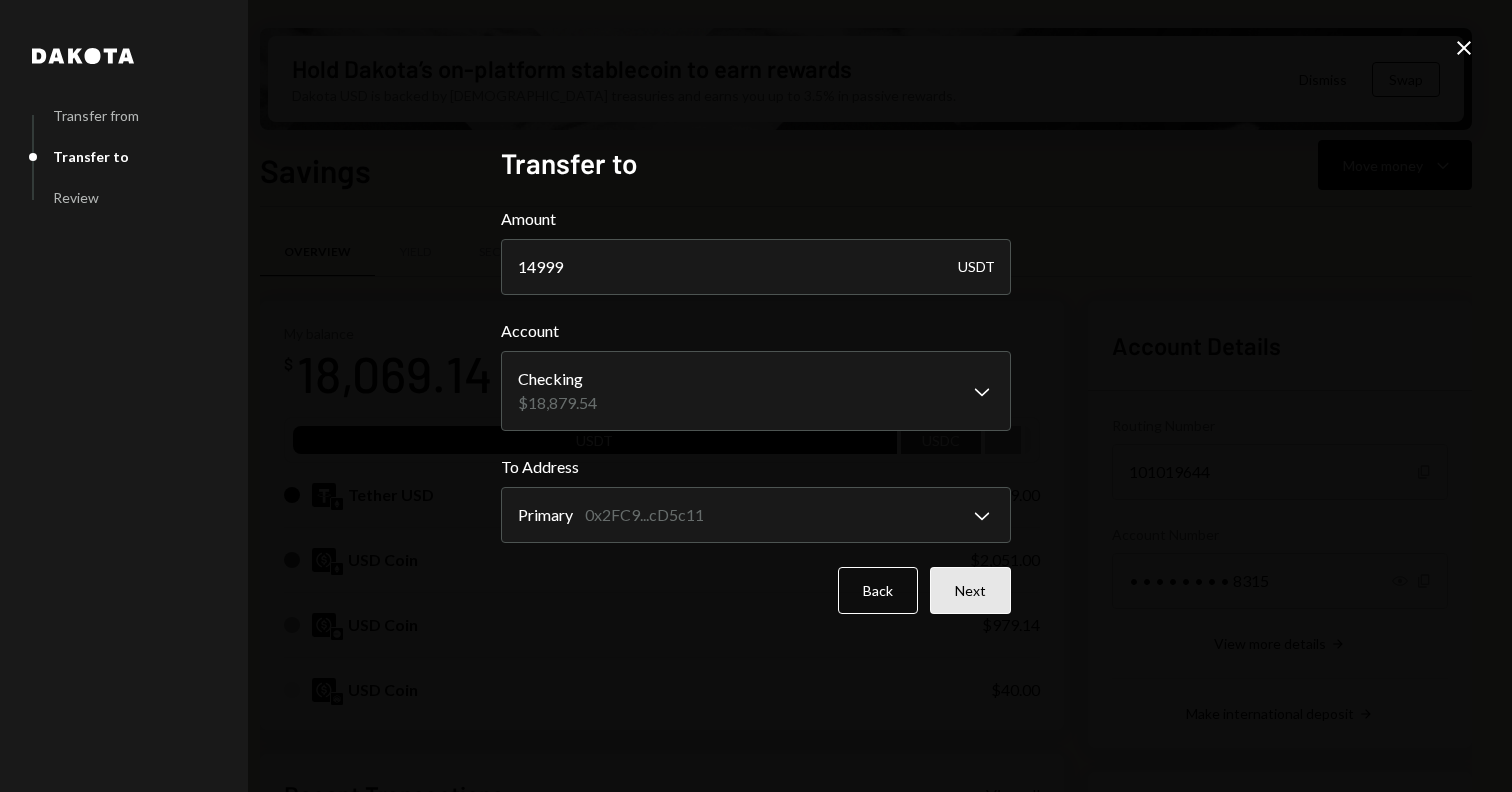 click on "Next" at bounding box center [970, 590] 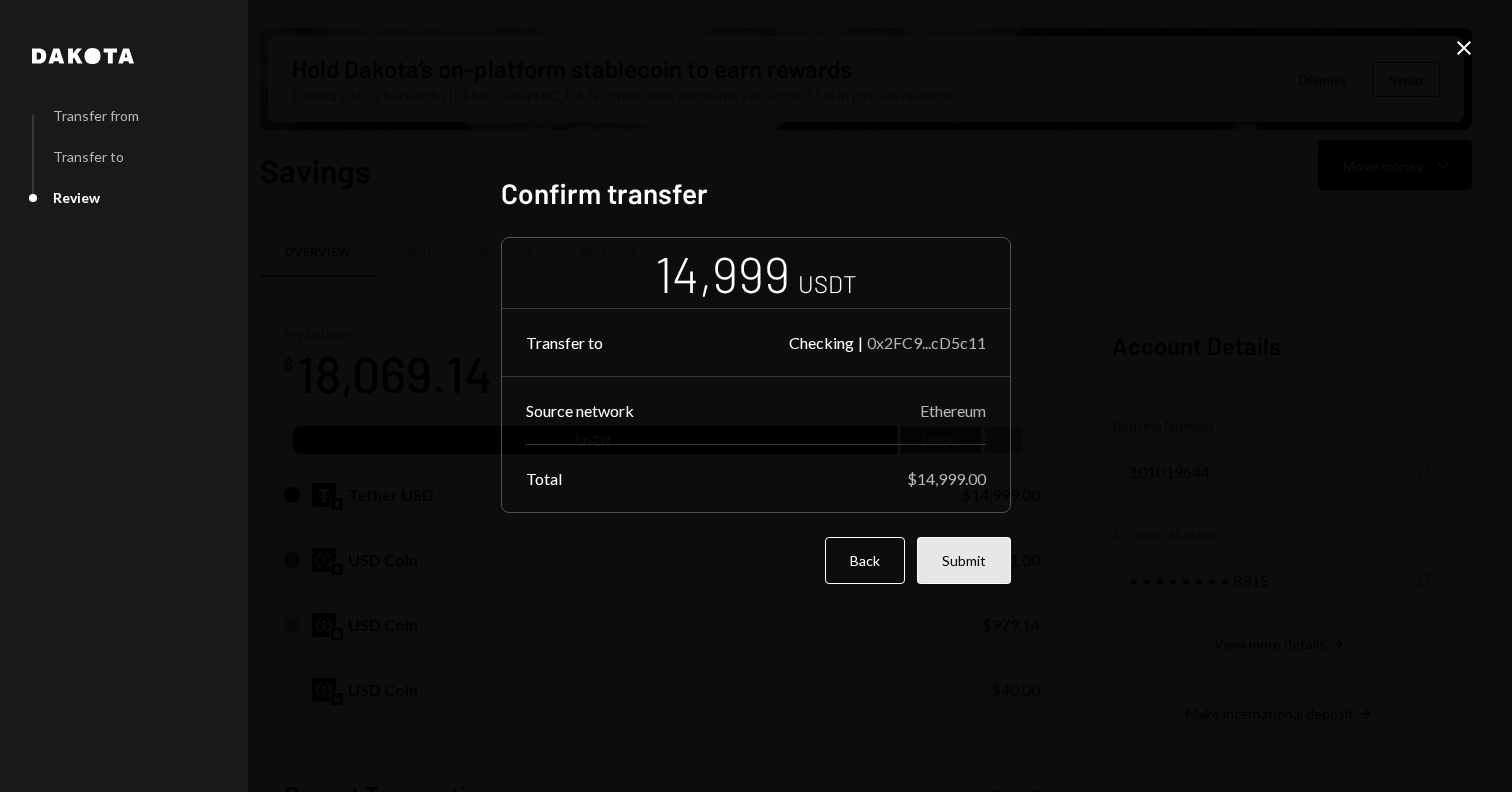 click on "Submit" at bounding box center (964, 560) 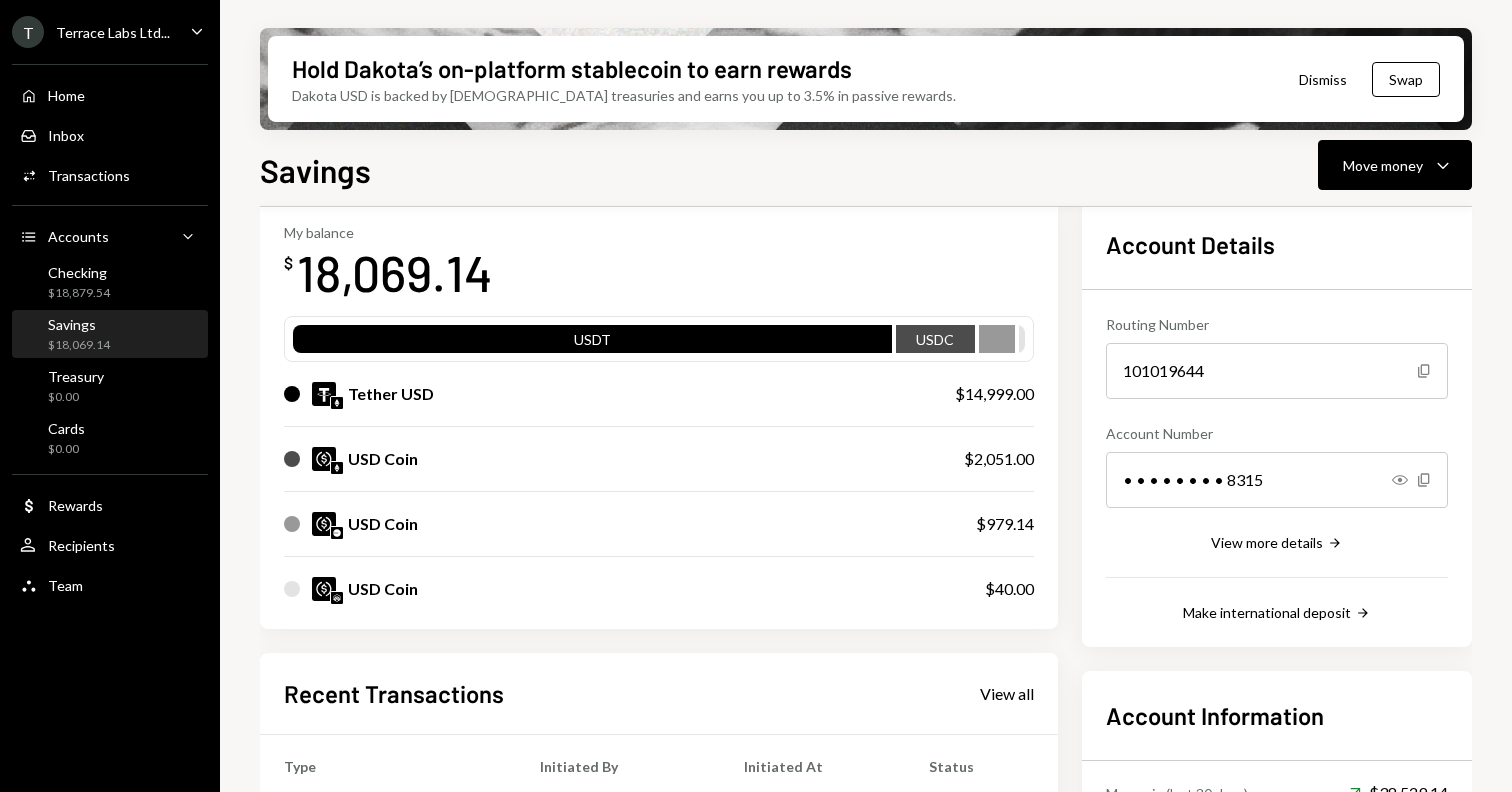 scroll, scrollTop: 0, scrollLeft: 0, axis: both 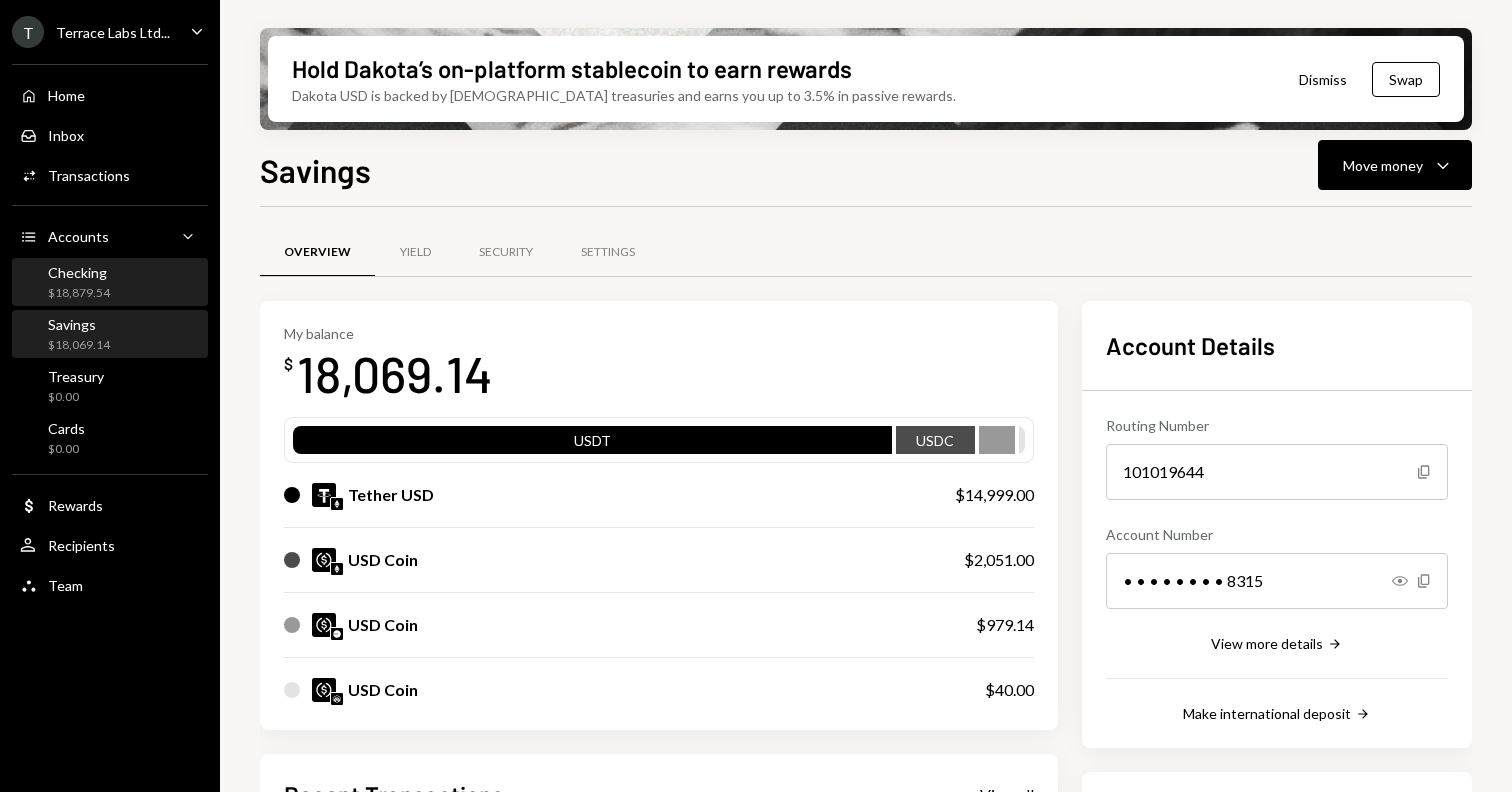 click on "Checking" at bounding box center [79, 272] 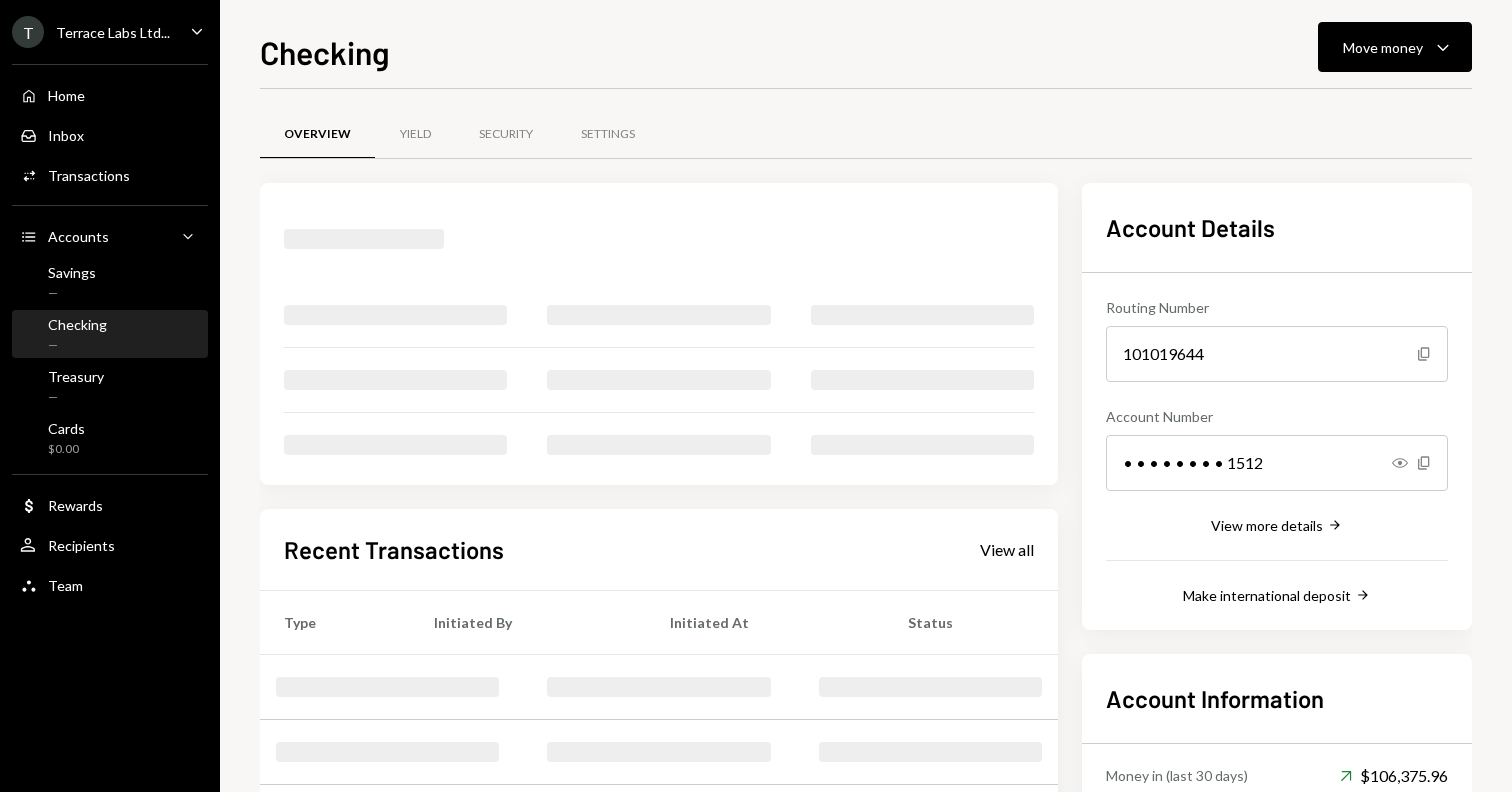scroll, scrollTop: 0, scrollLeft: 0, axis: both 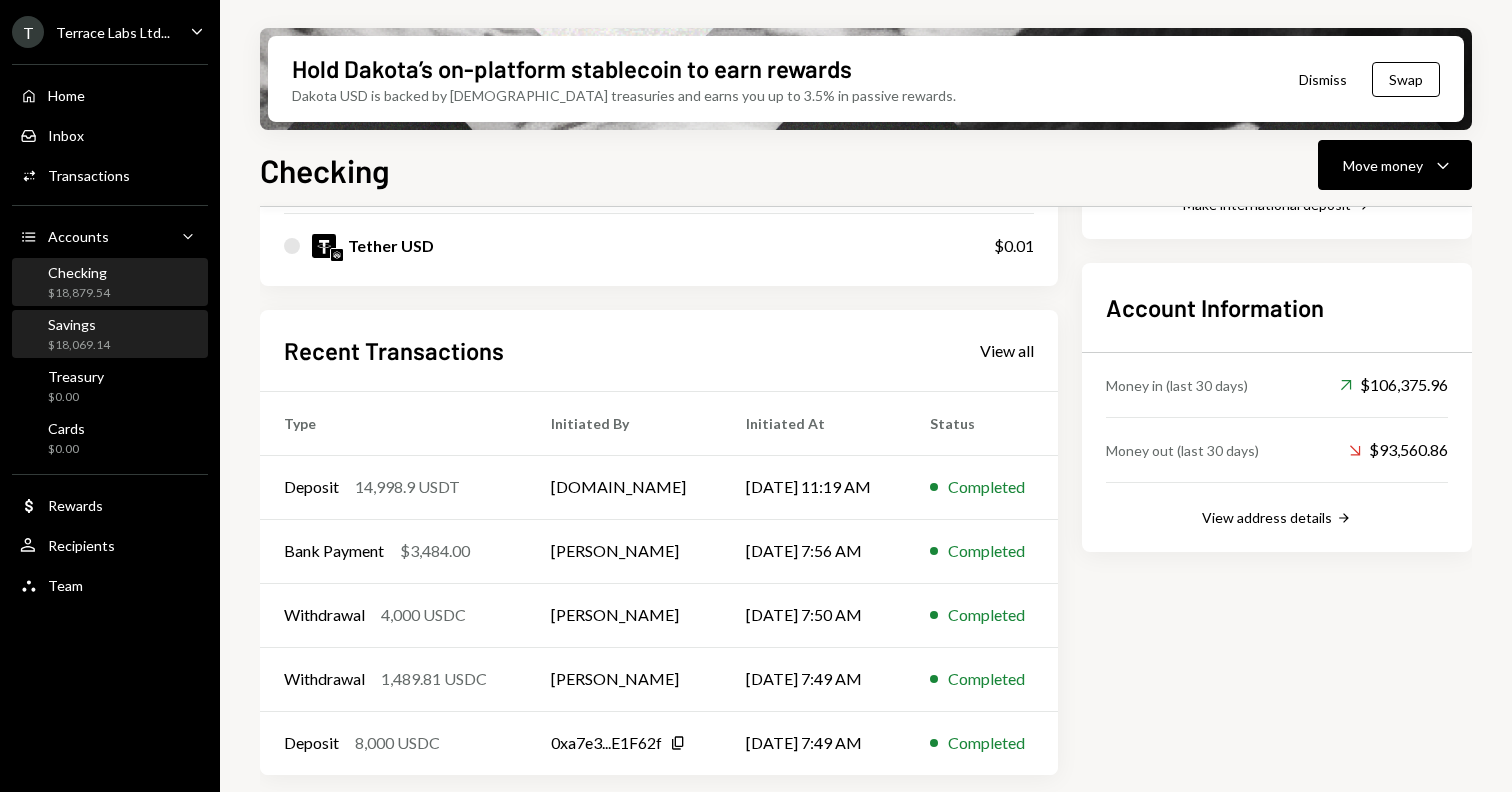 click on "Savings $18,069.14" at bounding box center (110, 335) 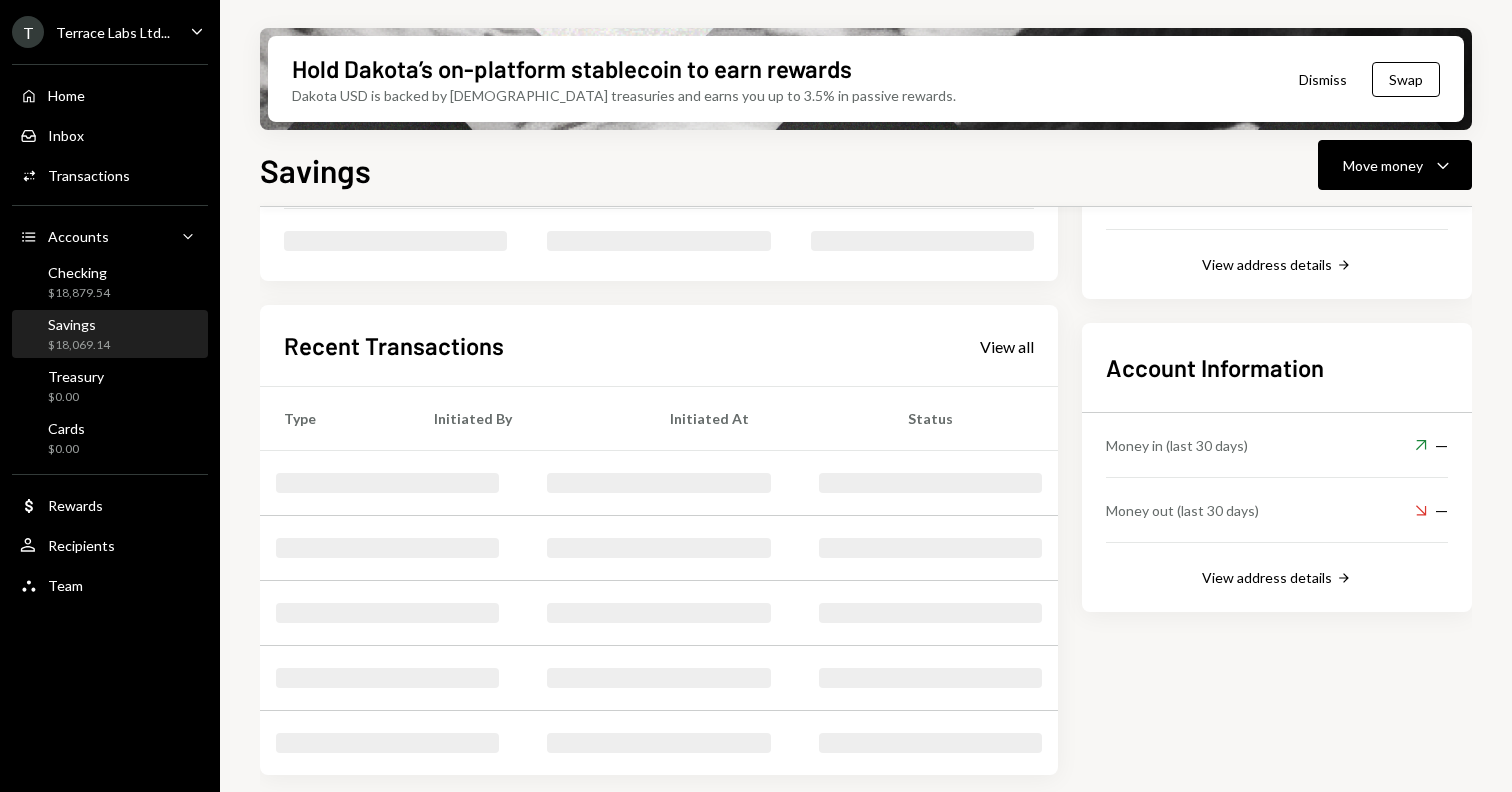scroll, scrollTop: 444, scrollLeft: 0, axis: vertical 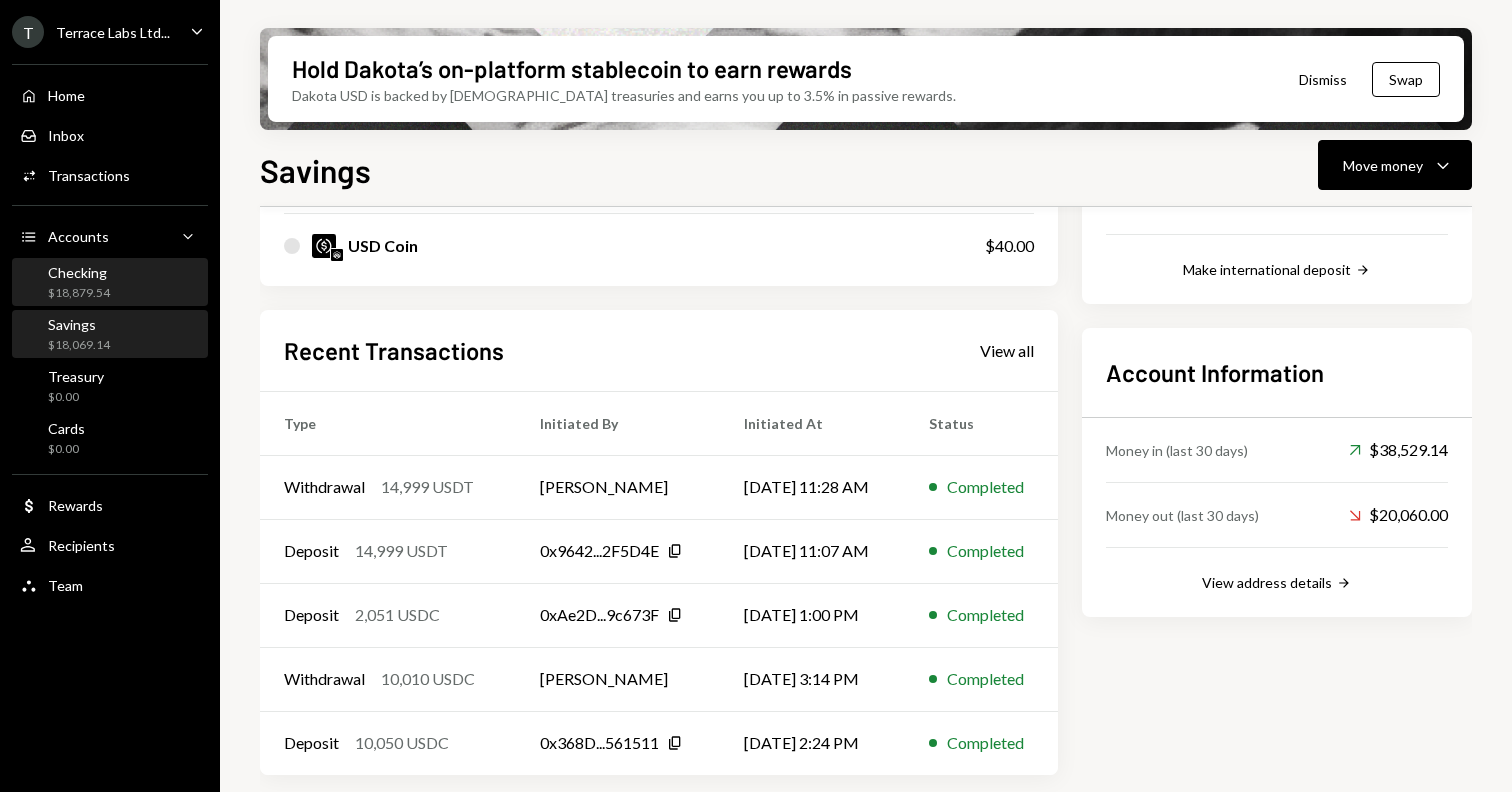 click on "Checking $18,879.54" at bounding box center [110, 283] 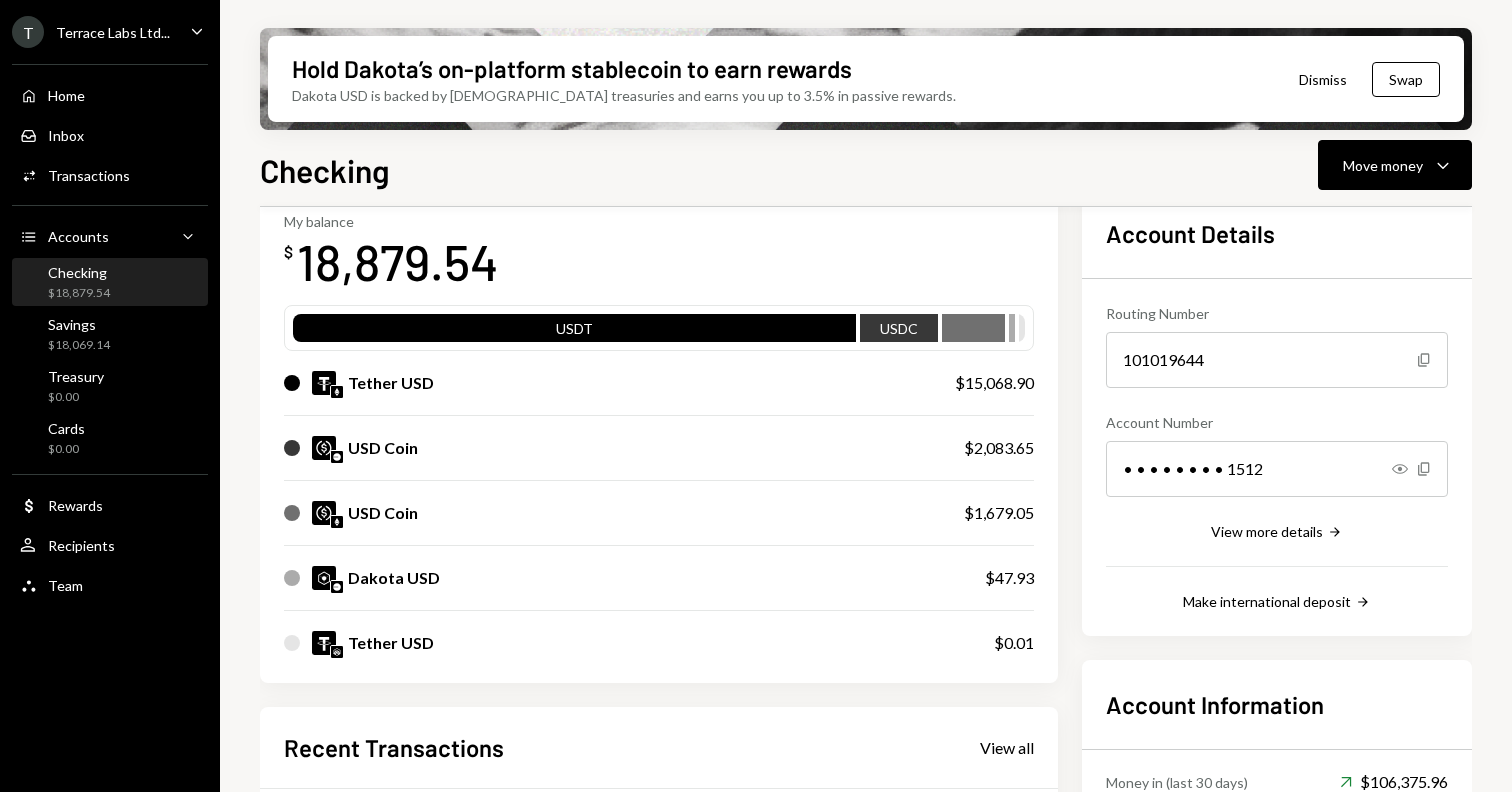 scroll, scrollTop: 0, scrollLeft: 0, axis: both 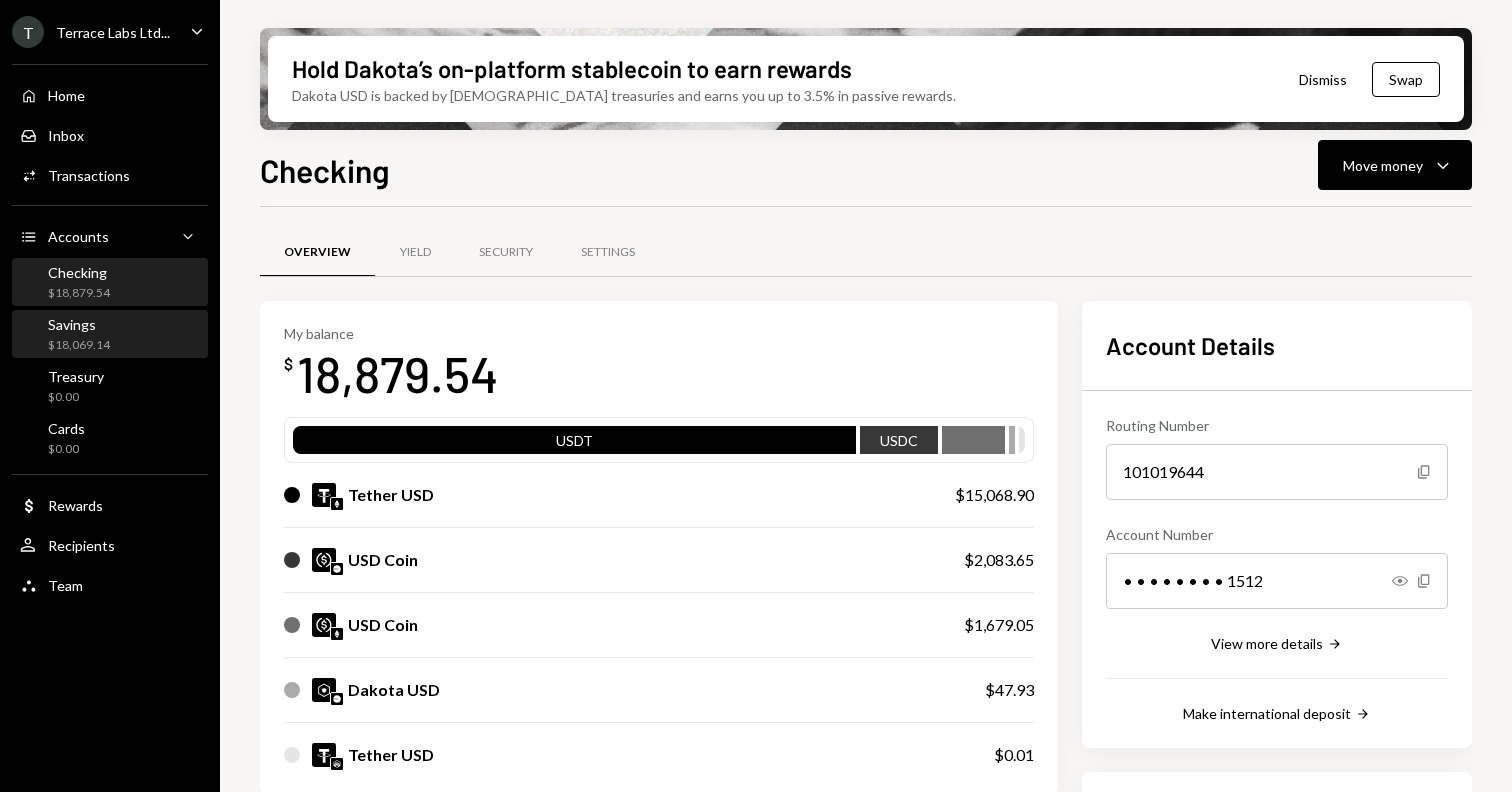 click on "Savings $18,069.14" at bounding box center [110, 335] 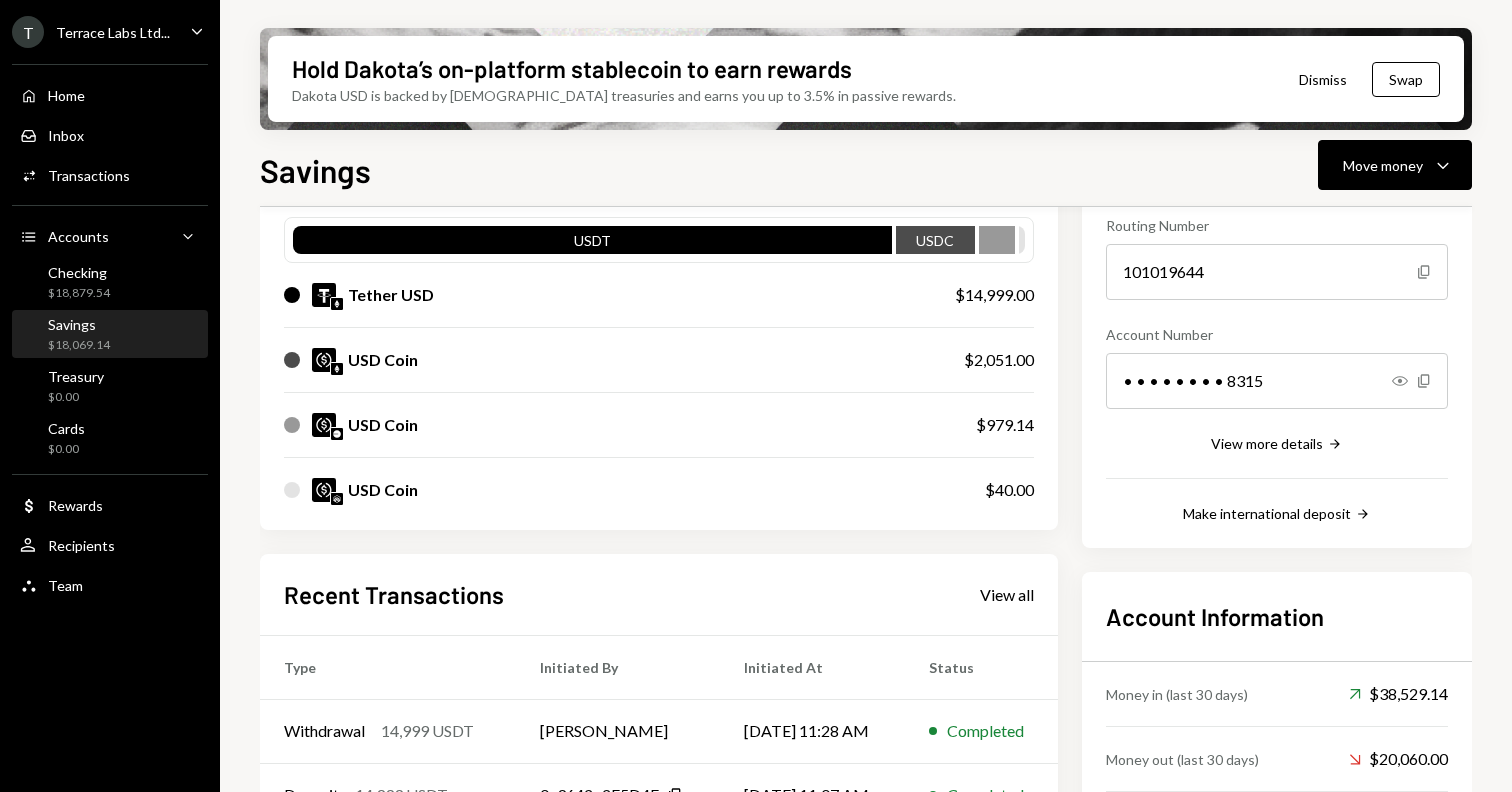 scroll, scrollTop: 0, scrollLeft: 0, axis: both 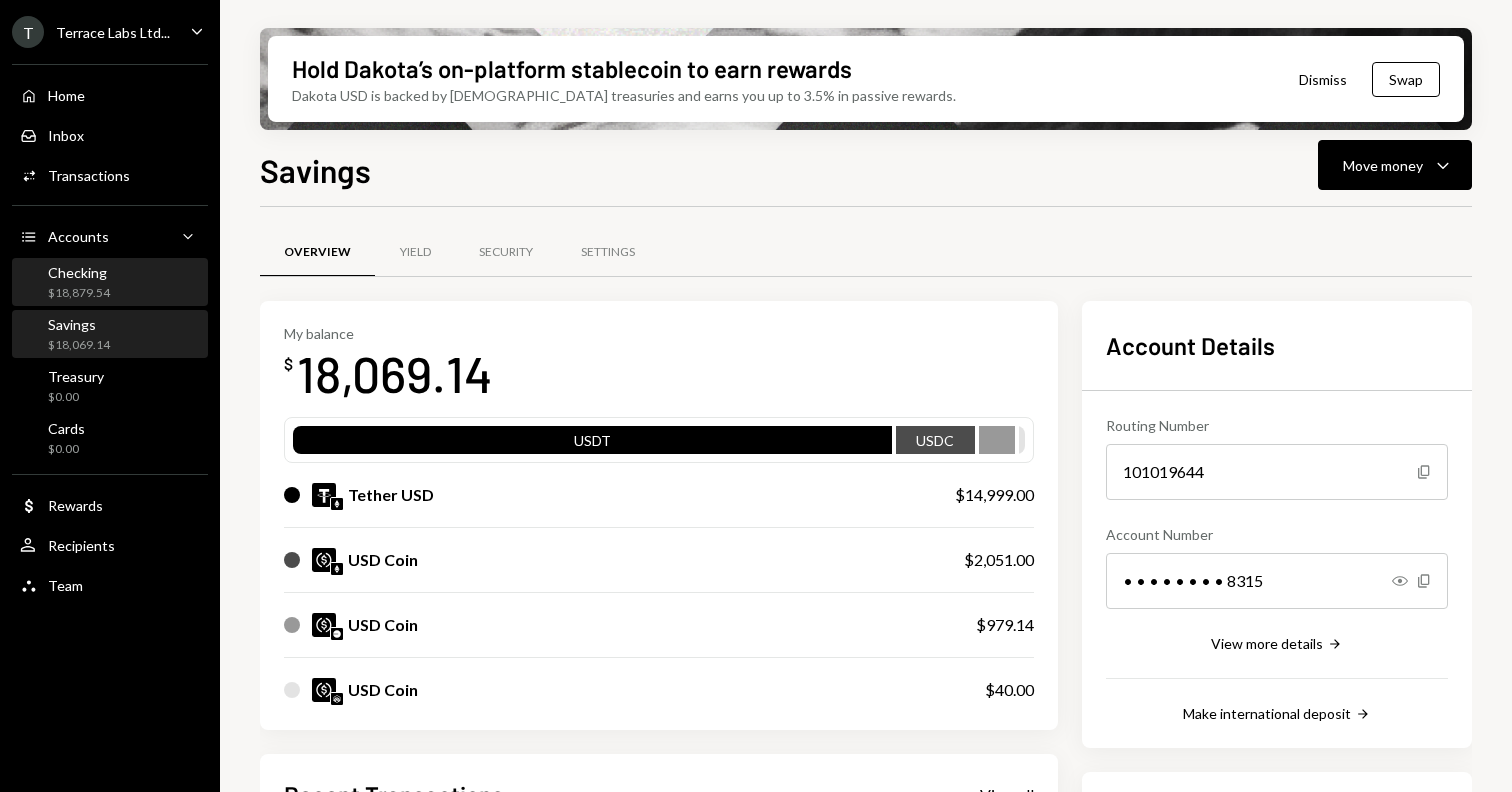 click on "Checking $18,879.54" at bounding box center [110, 283] 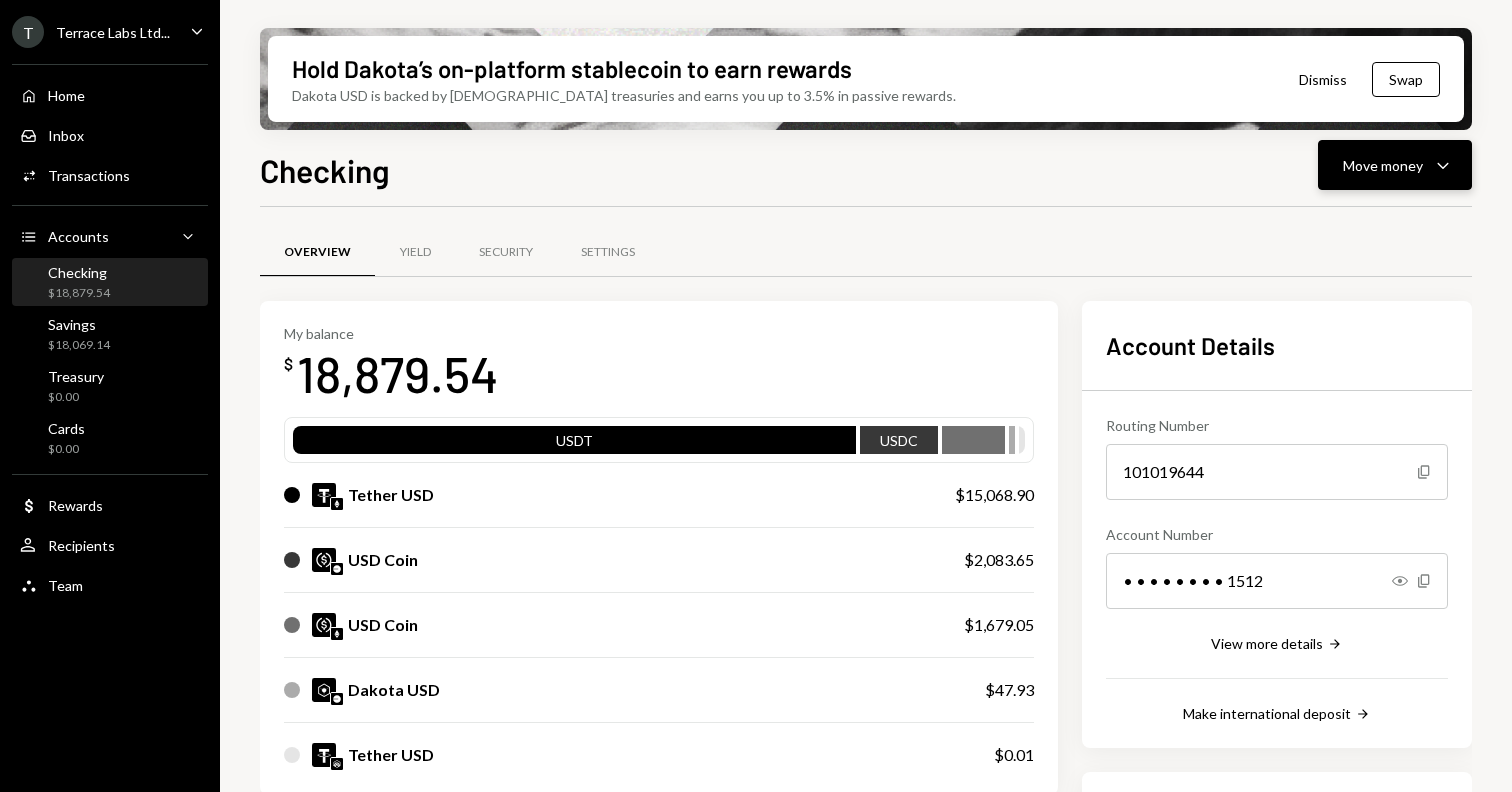 click on "Move money" at bounding box center [1383, 165] 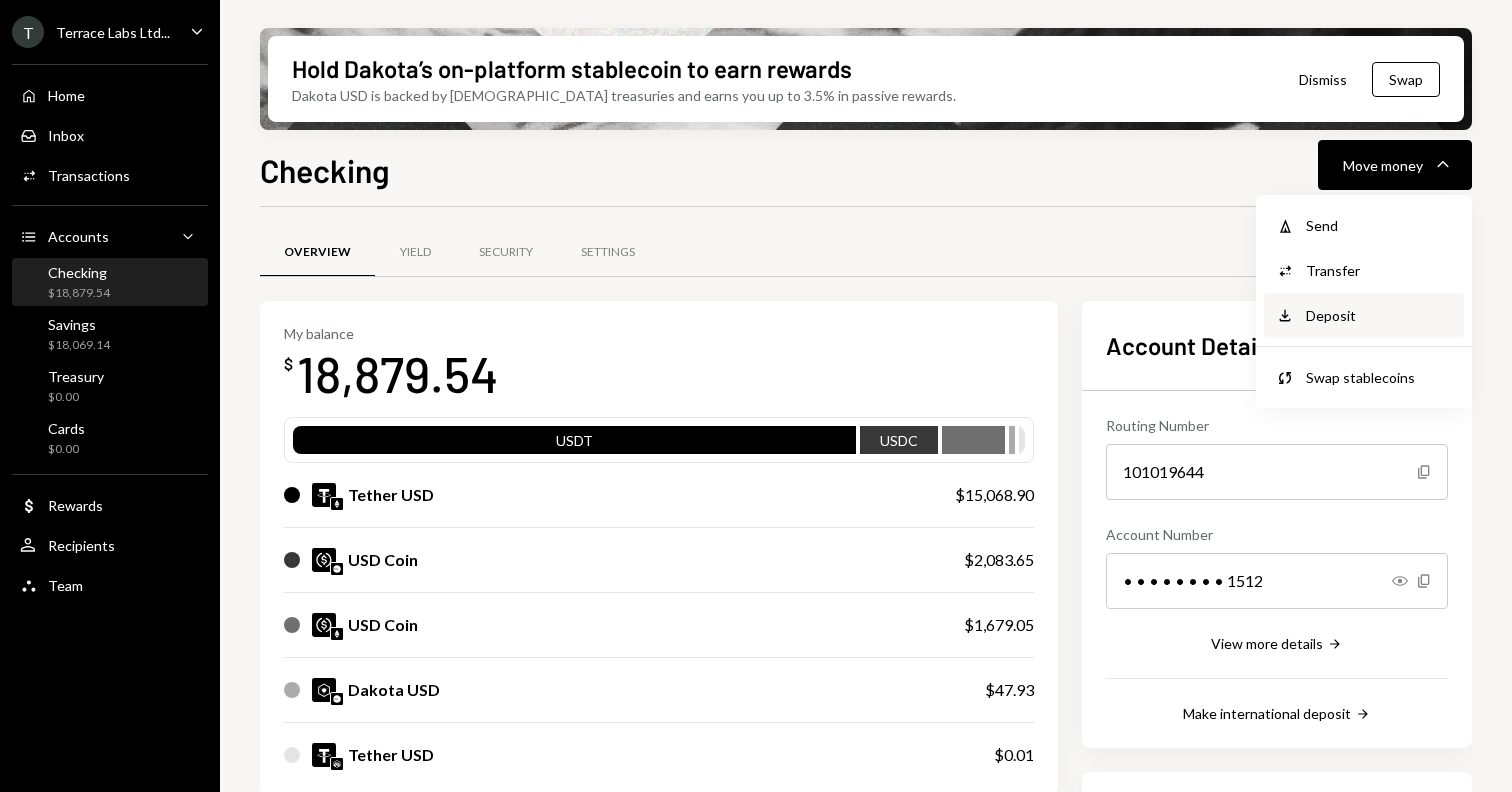 click on "Deposit Deposit" at bounding box center (1364, 315) 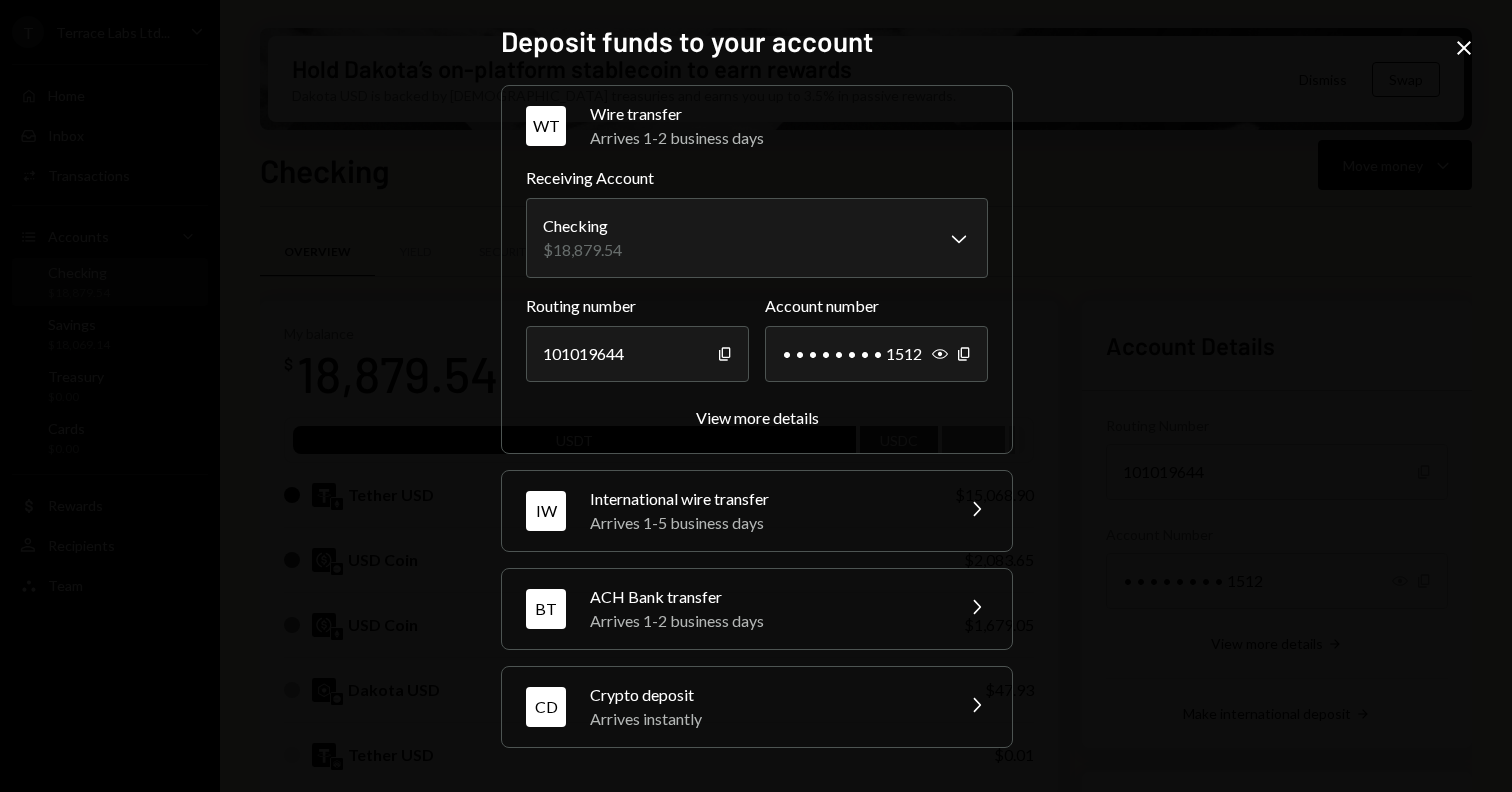 click on "Crypto deposit" at bounding box center [765, 695] 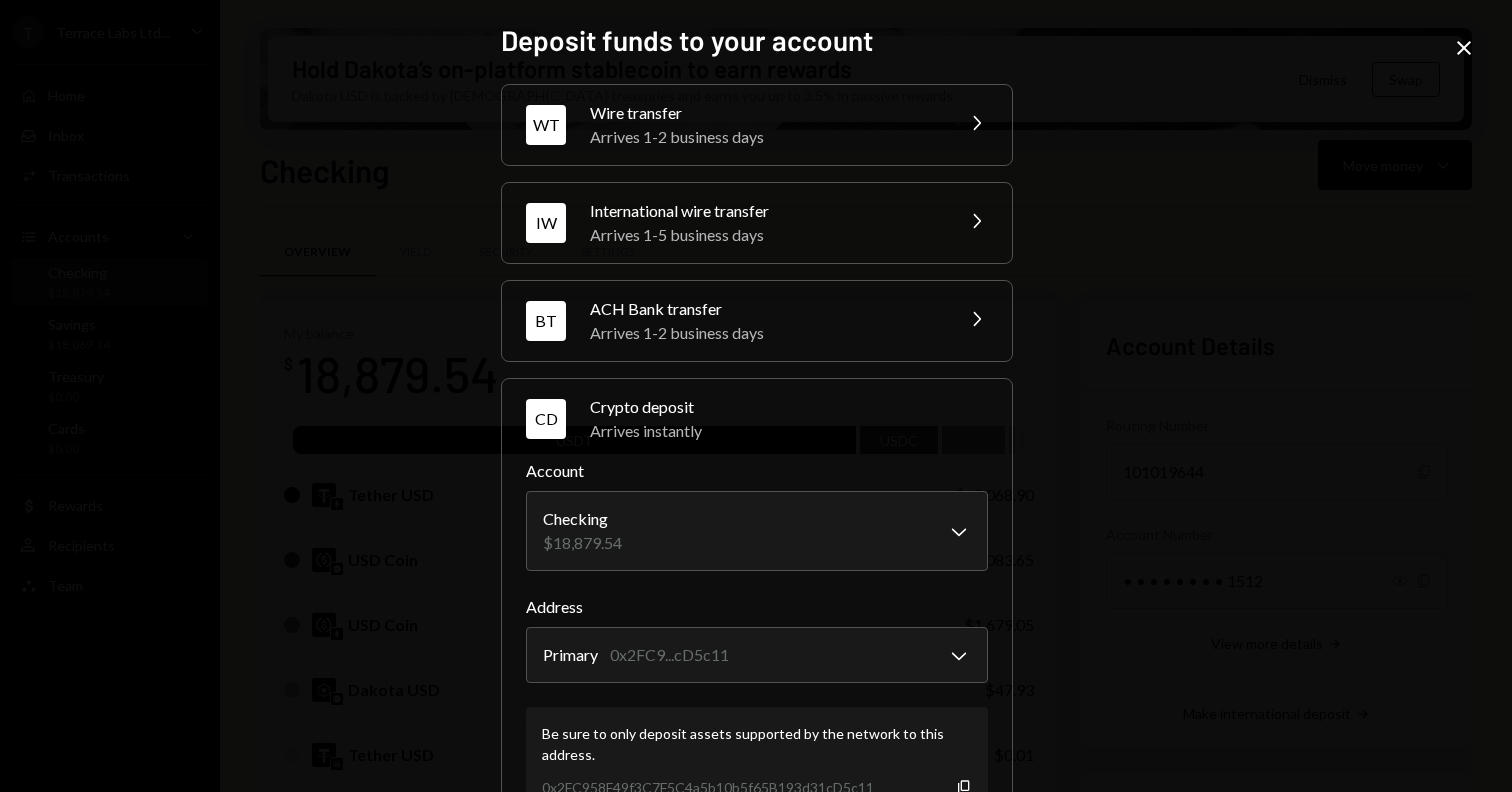 scroll, scrollTop: 115, scrollLeft: 0, axis: vertical 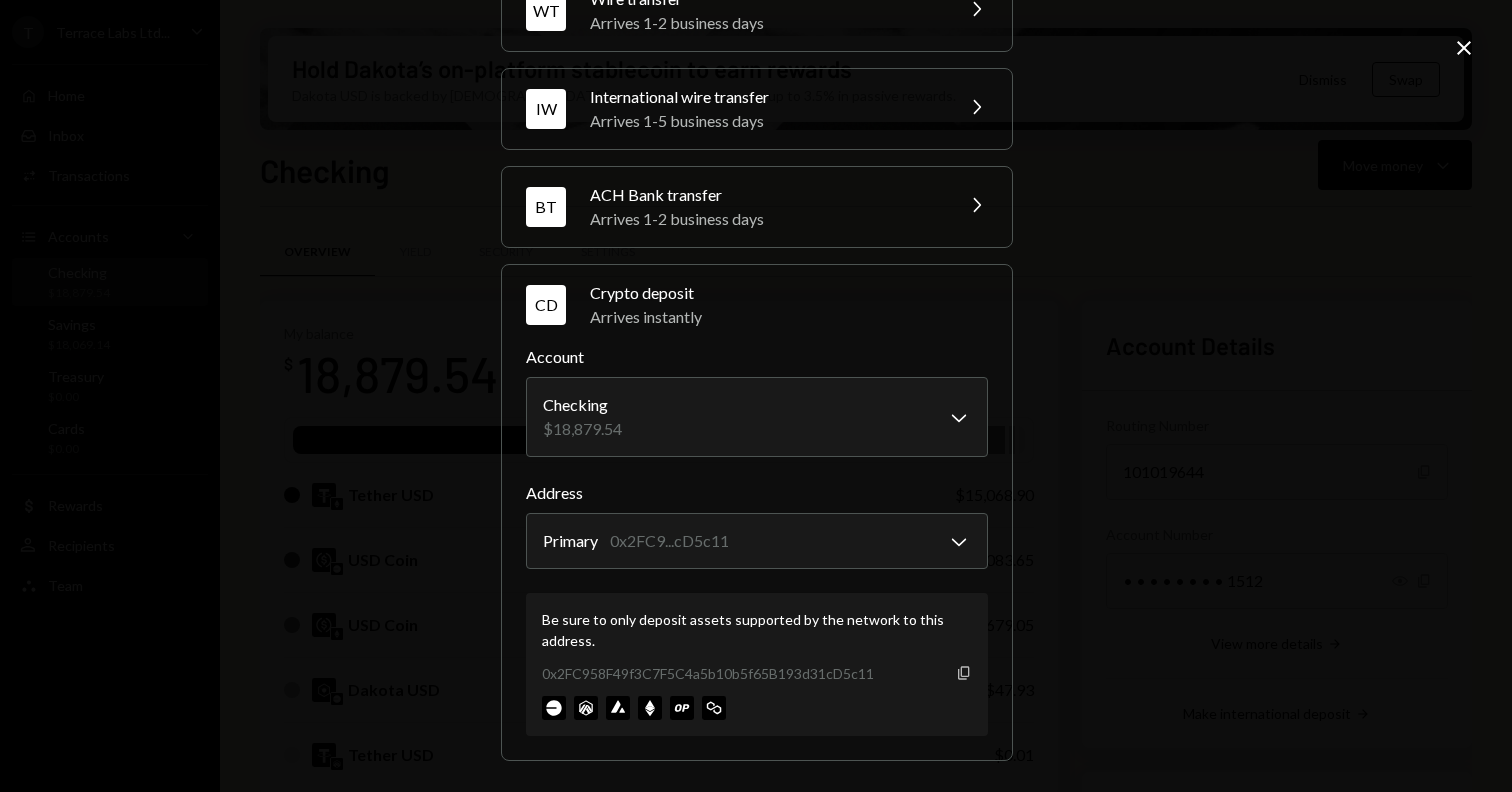 click on "Copy" 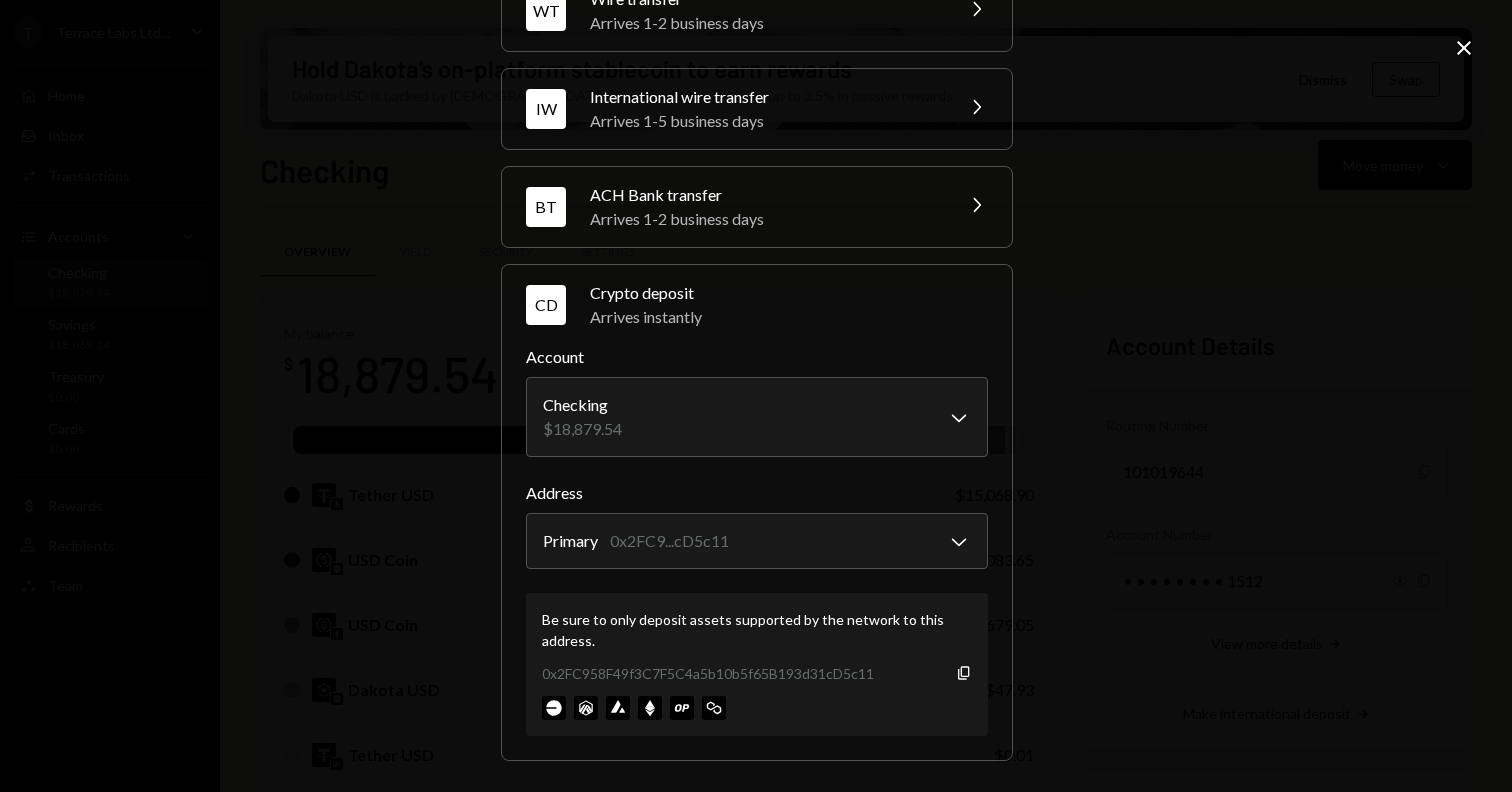 click on "Close" 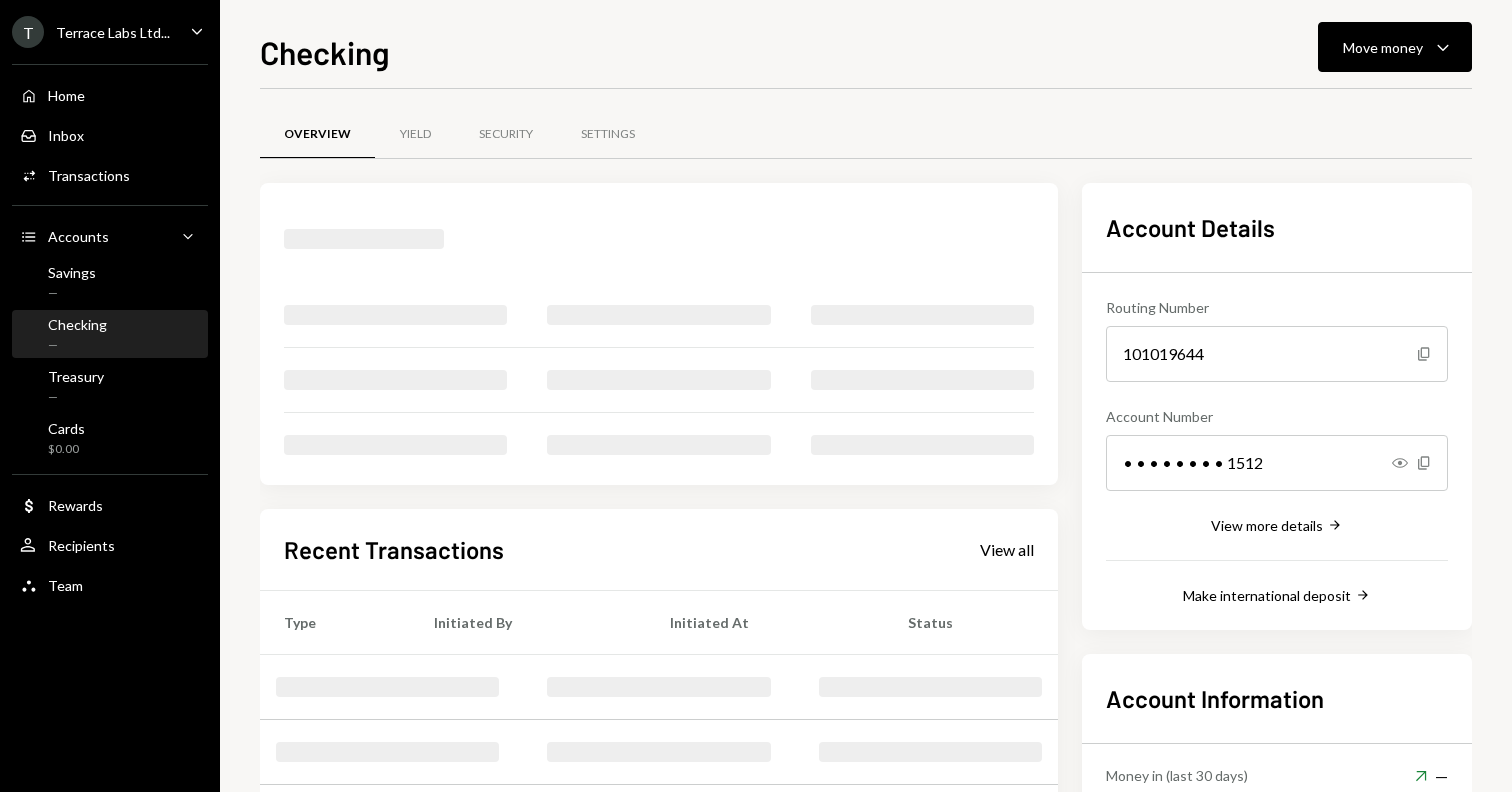 scroll, scrollTop: 0, scrollLeft: 0, axis: both 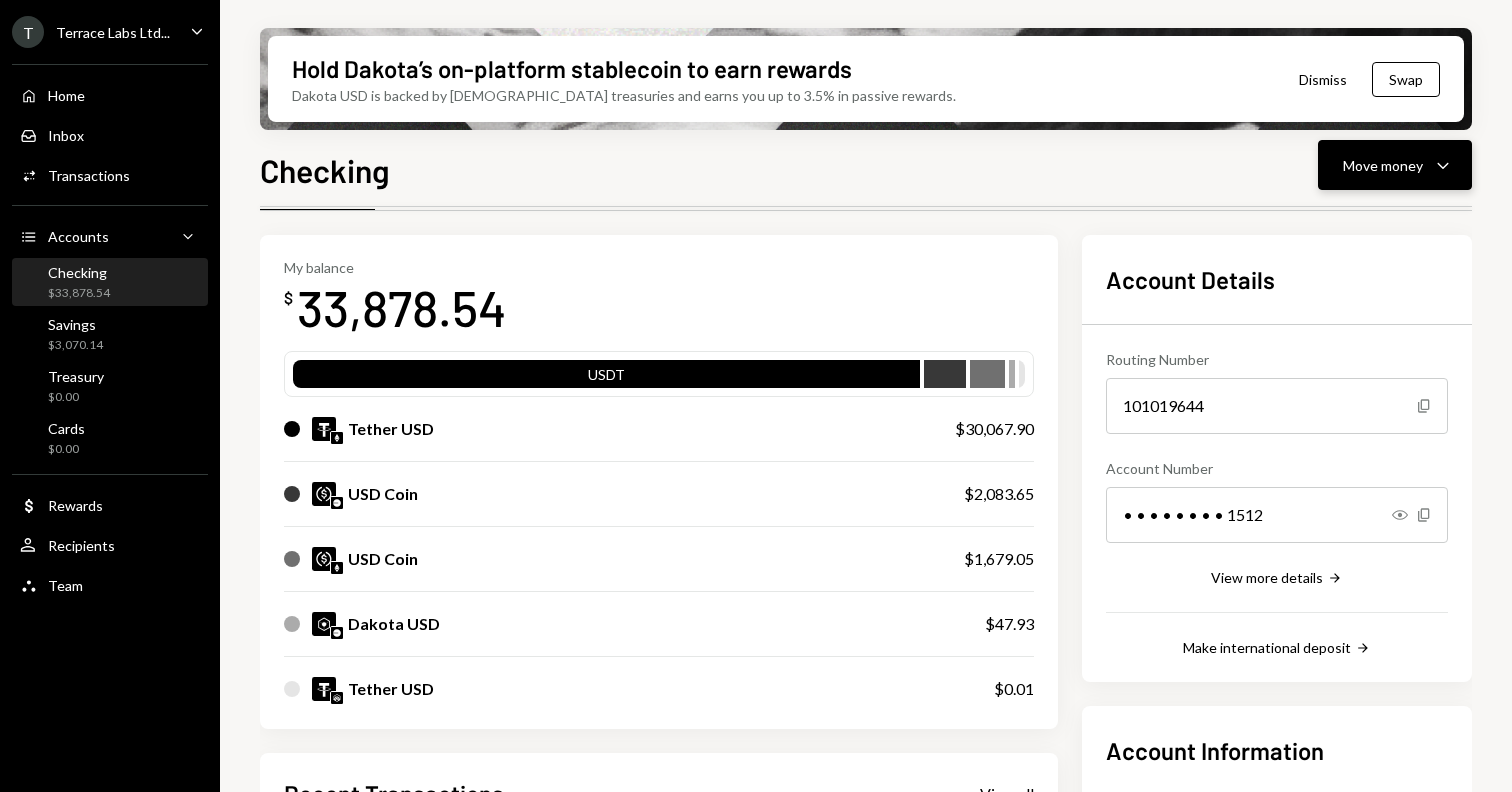 click on "Move money" at bounding box center (1383, 165) 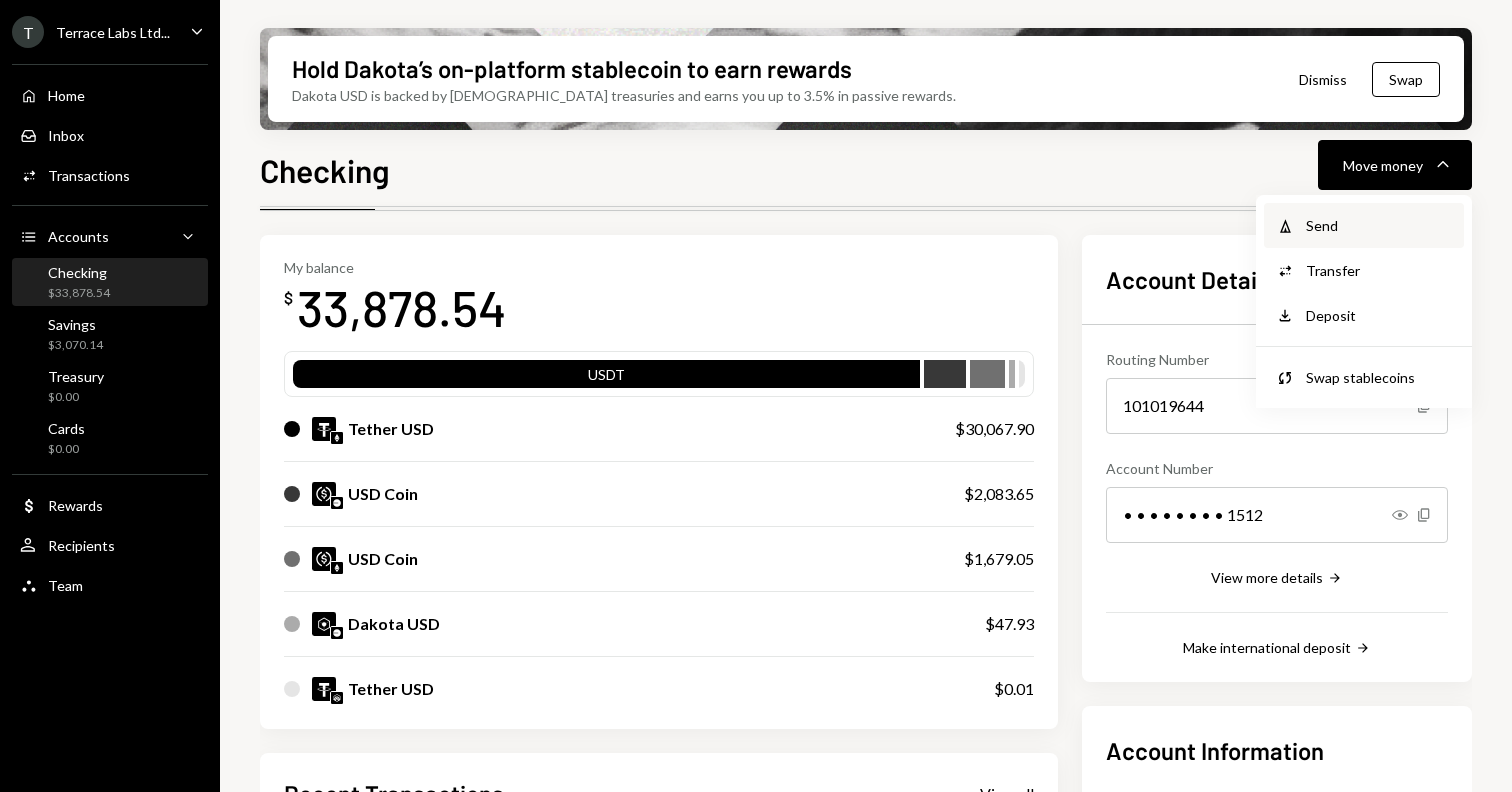 click on "Send" at bounding box center [1379, 225] 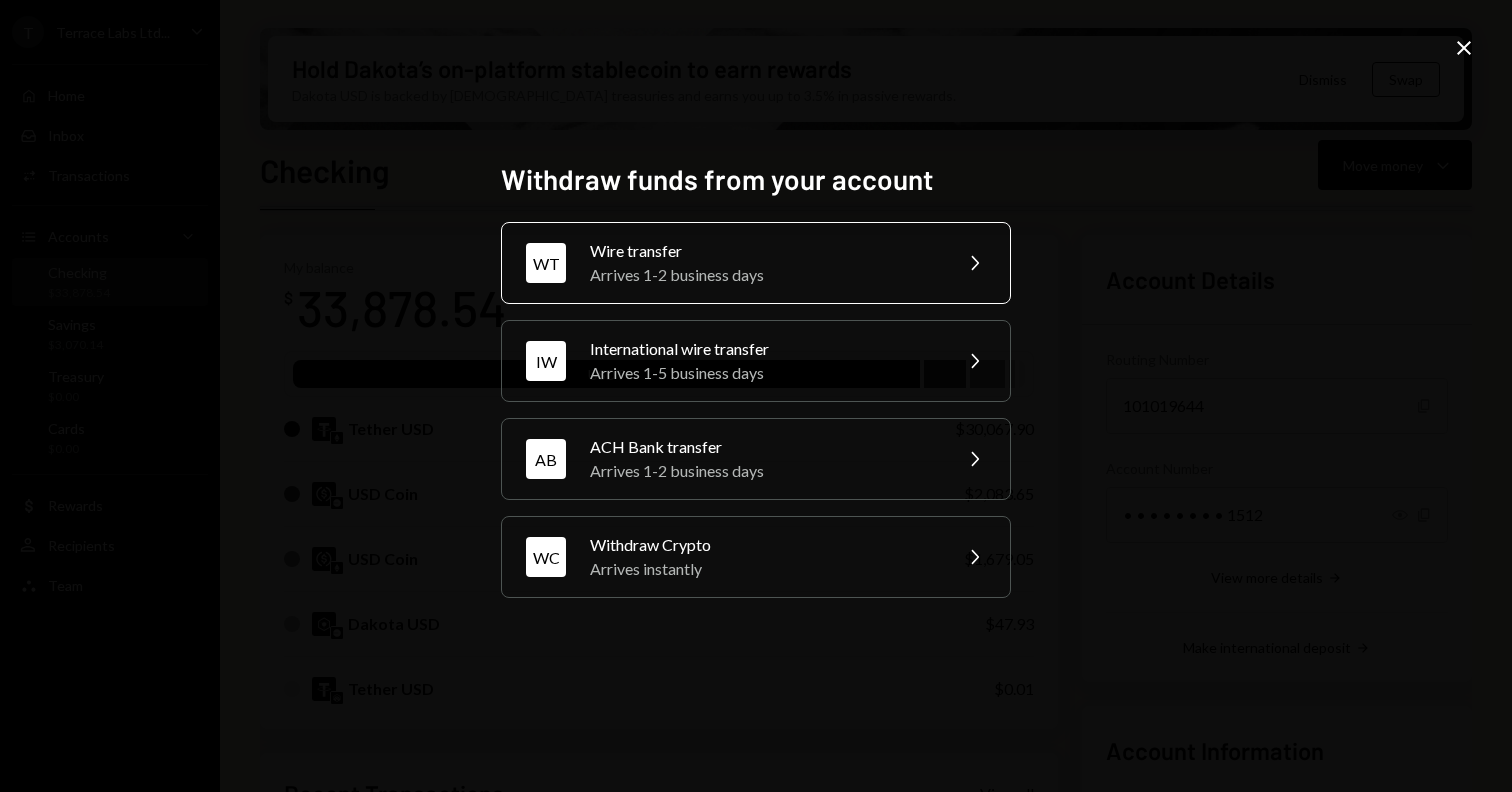 click on "Arrives 1-2 business days" at bounding box center (764, 275) 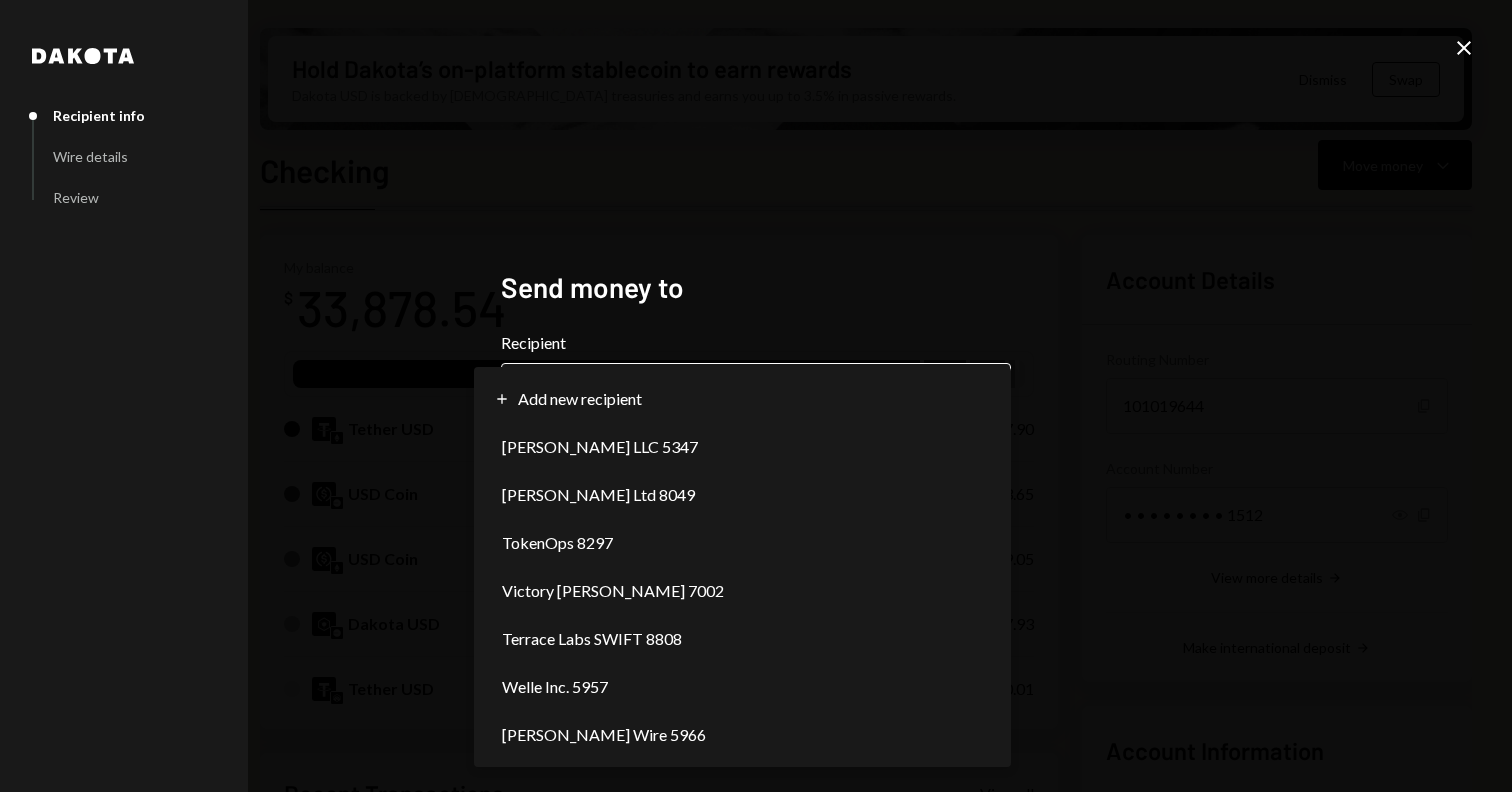 click on "T Terrace Labs Ltd... Caret Down Home Home Inbox Inbox Activities Transactions Accounts Accounts Caret Down Checking $33,878.54 Savings $3,070.14 Treasury $0.00 Cards $0.00 Dollar Rewards User Recipients Team Team Hold Dakota’s on-platform stablecoin to earn rewards Dakota USD is backed by U.S. treasuries and earns you up to 3.5% in passive rewards. Dismiss Swap Checking Move money Caret Down Overview Yield Security Settings My balance $ 33,878.54 USDT Tether USD $30,067.90 USD Coin $2,083.65 USD Coin $1,679.05 Dakota USD $47.93 Tether USD $0.01 Recent Transactions View all Type Initiated By Initiated At Status Deposit 14,999  USDT Savings 07/01/25 11:28 AM Completed Deposit 14,998.9  USDT Gate.io 07/01/25 11:19 AM Completed Bank Payment $3,484.00 Jesse Beller 06/30/25 7:56 AM Completed Withdrawal 4,000  USDC Jesse Beller 06/30/25 7:50 AM Completed Withdrawal 1,489.81  USDC Jesse Beller 06/30/25 7:49 AM Completed Account Details Routing Number 101019644 Copy Account Number Show Copy View more details Dakota" at bounding box center (756, 396) 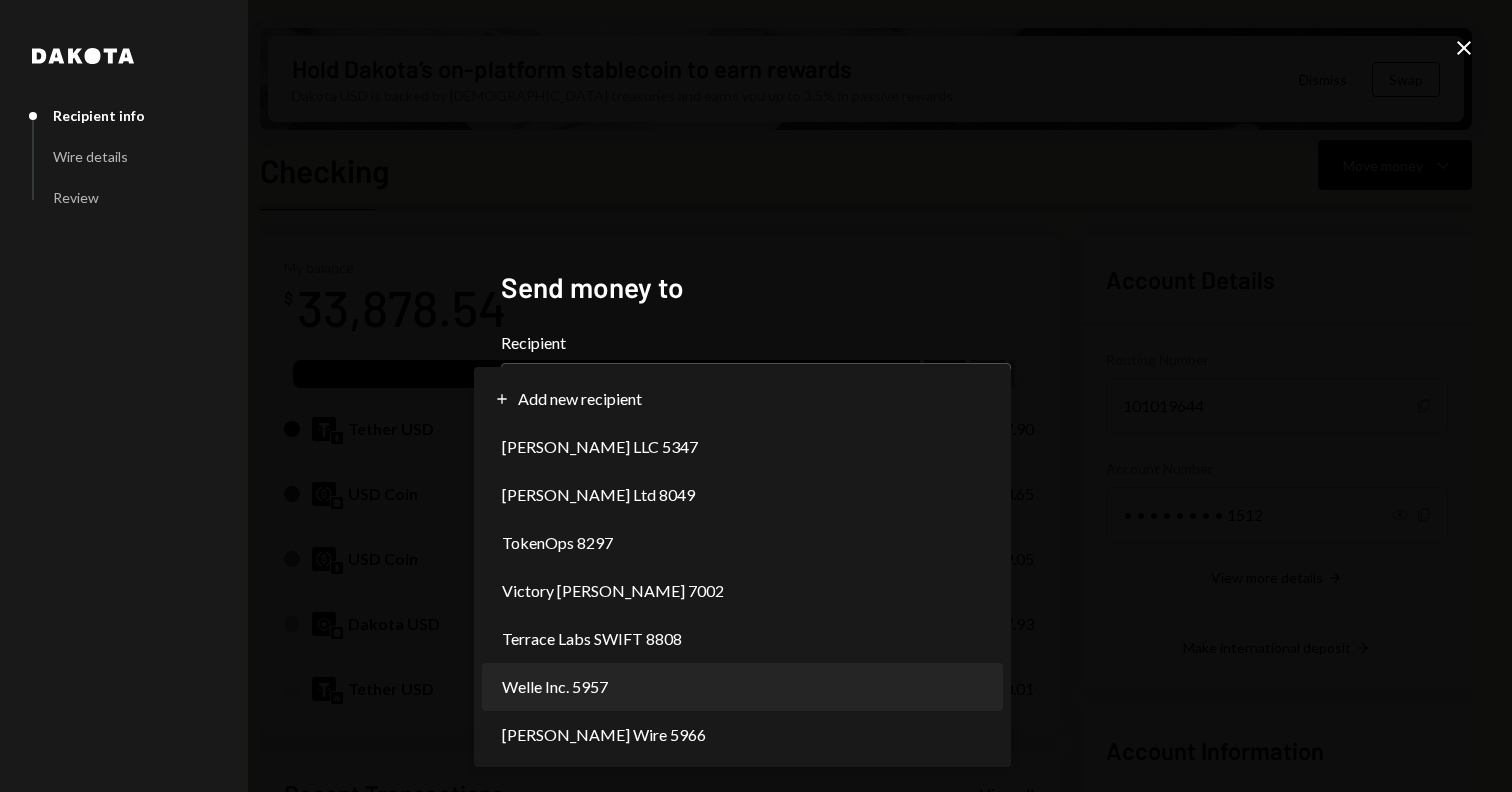 select on "**********" 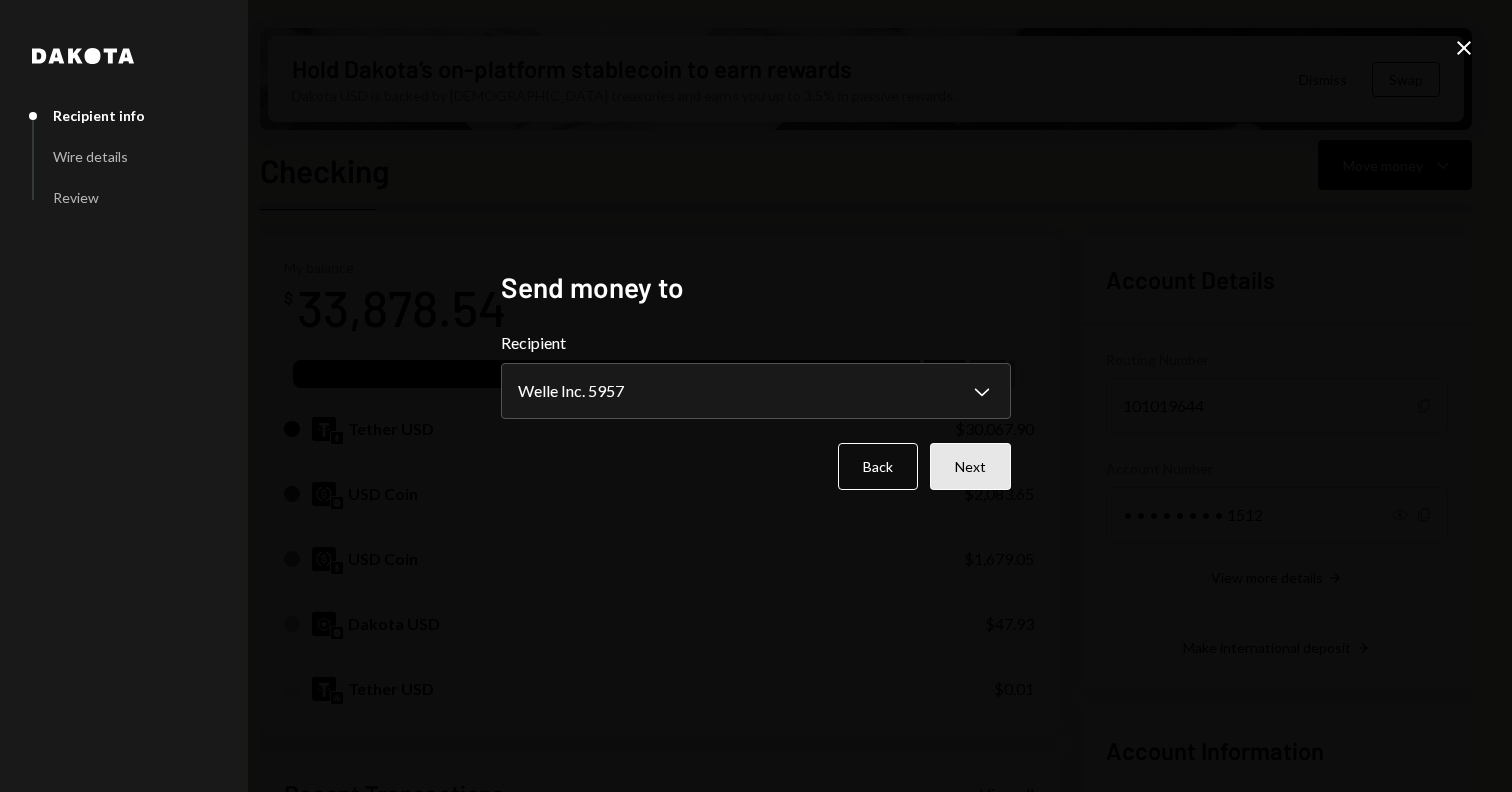 click on "Next" at bounding box center [970, 466] 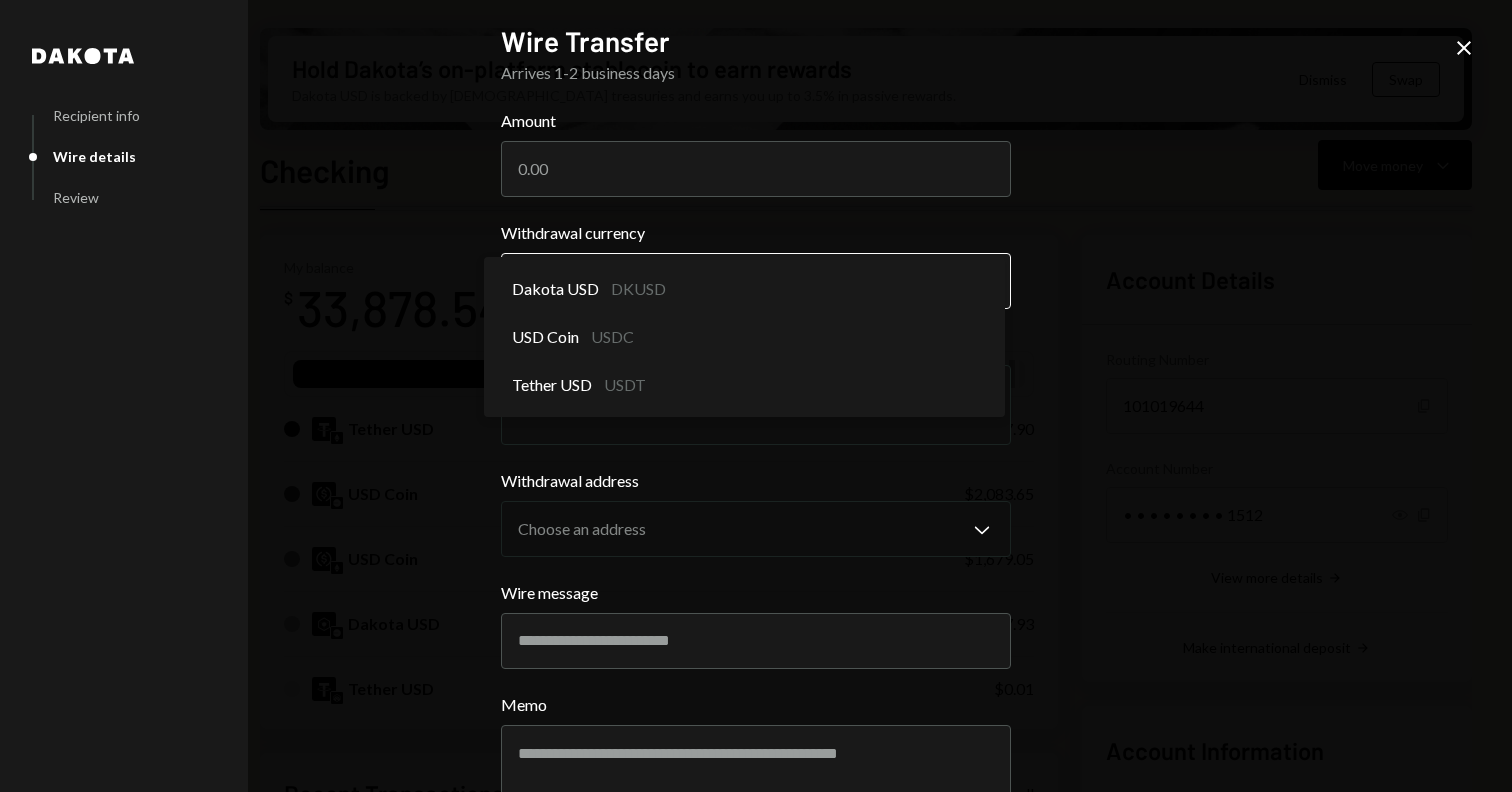 click on "T Terrace Labs Ltd... Caret Down Home Home Inbox Inbox Activities Transactions Accounts Accounts Caret Down Checking $33,878.54 Savings $3,070.14 Treasury $0.00 Cards $0.00 Dollar Rewards User Recipients Team Team Hold Dakota’s on-platform stablecoin to earn rewards Dakota USD is backed by U.S. treasuries and earns you up to 3.5% in passive rewards. Dismiss Swap Checking Move money Caret Down Overview Yield Security Settings My balance $ 33,878.54 USDT Tether USD $30,067.90 USD Coin $2,083.65 USD Coin $1,679.05 Dakota USD $47.93 Tether USD $0.01 Recent Transactions View all Type Initiated By Initiated At Status Deposit 14,999  USDT Savings 07/01/25 11:28 AM Completed Deposit 14,998.9  USDT Gate.io 07/01/25 11:19 AM Completed Bank Payment $3,484.00 Jesse Beller 06/30/25 7:56 AM Completed Withdrawal 4,000  USDC Jesse Beller 06/30/25 7:50 AM Completed Withdrawal 1,489.81  USDC Jesse Beller 06/30/25 7:49 AM Completed Account Details Routing Number 101019644 Copy Account Number Show Copy View more details Dakota" at bounding box center (756, 396) 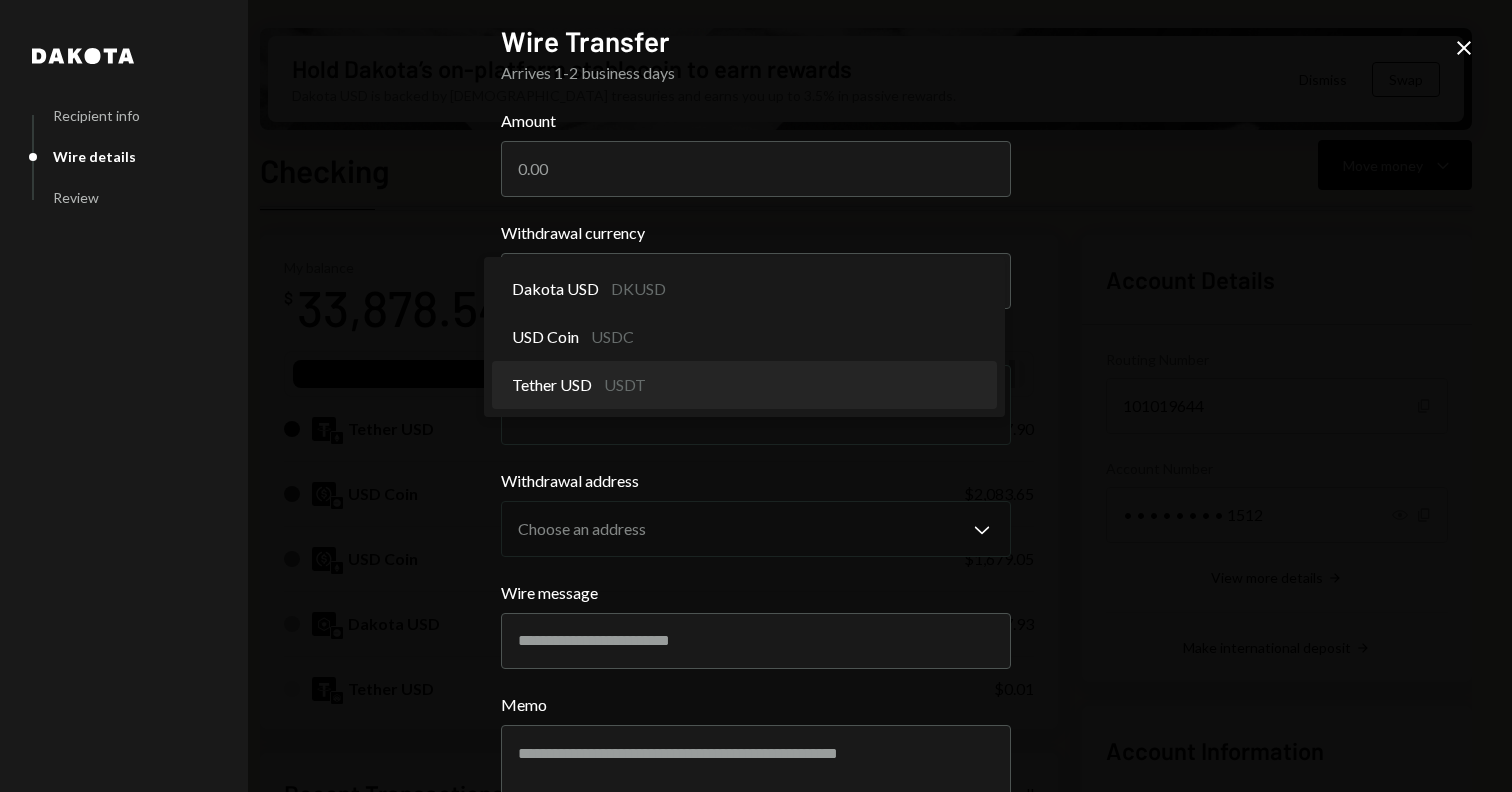 select on "****" 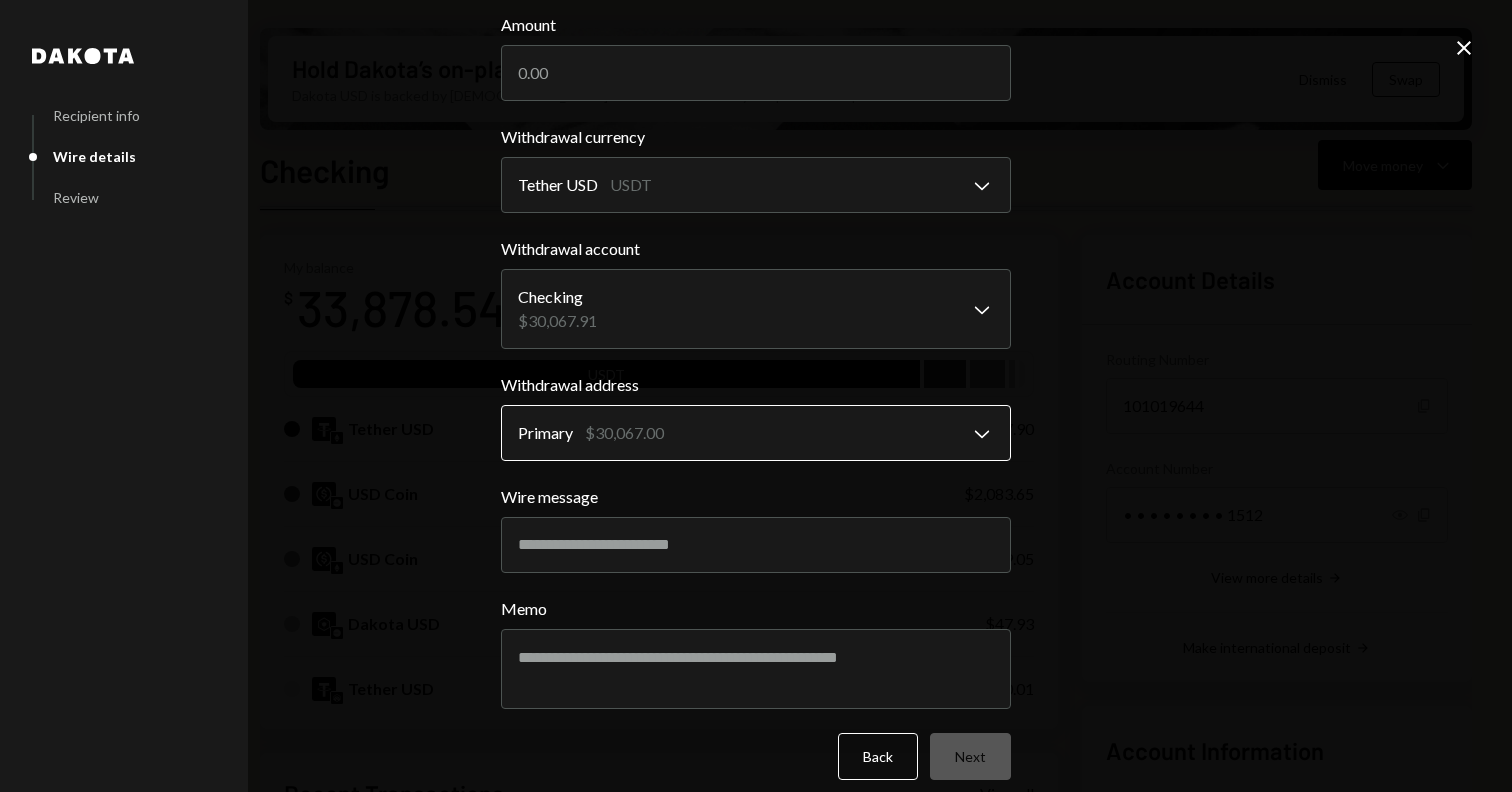 scroll, scrollTop: 115, scrollLeft: 0, axis: vertical 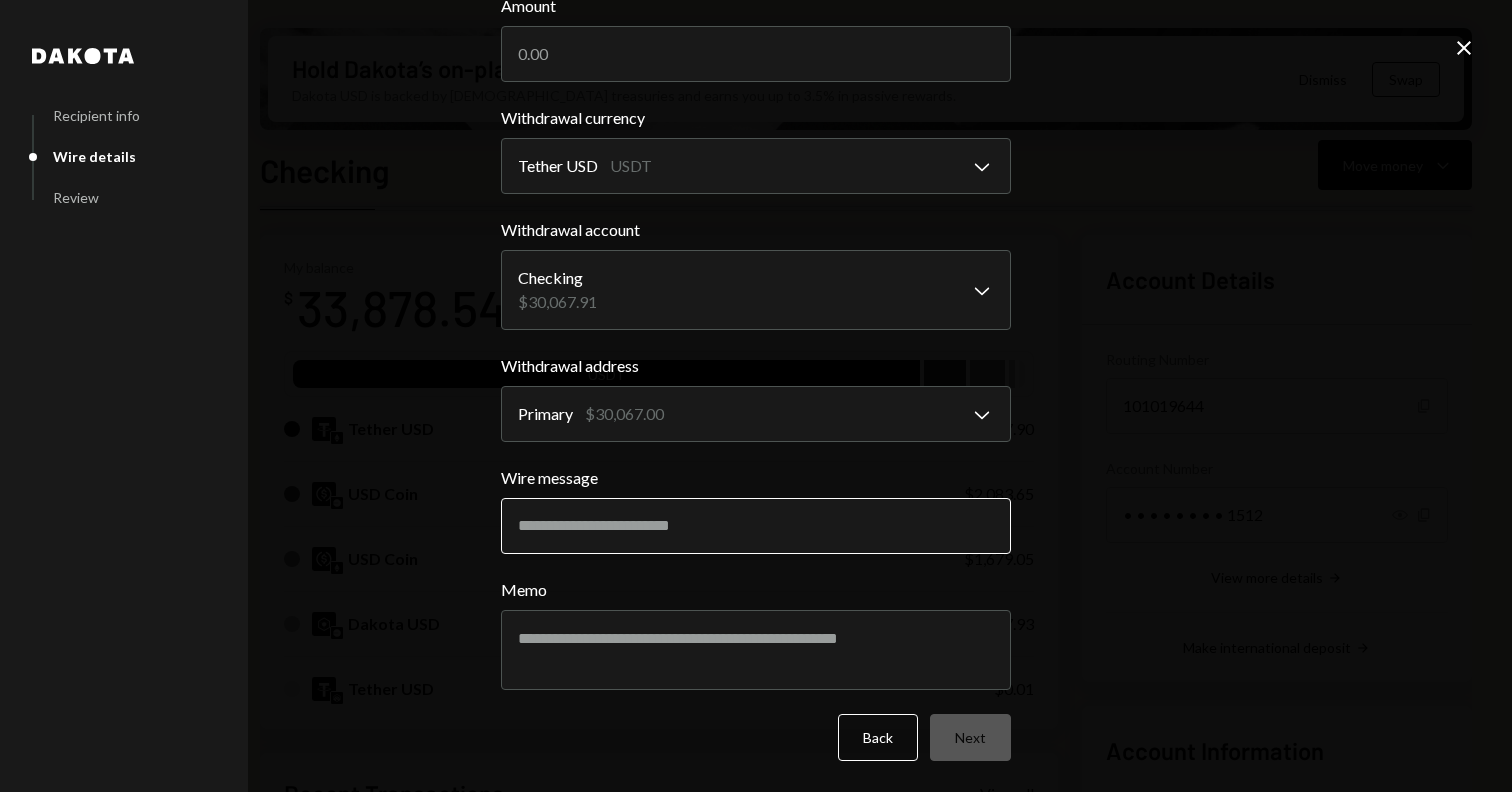 click on "Wire message" at bounding box center (756, 526) 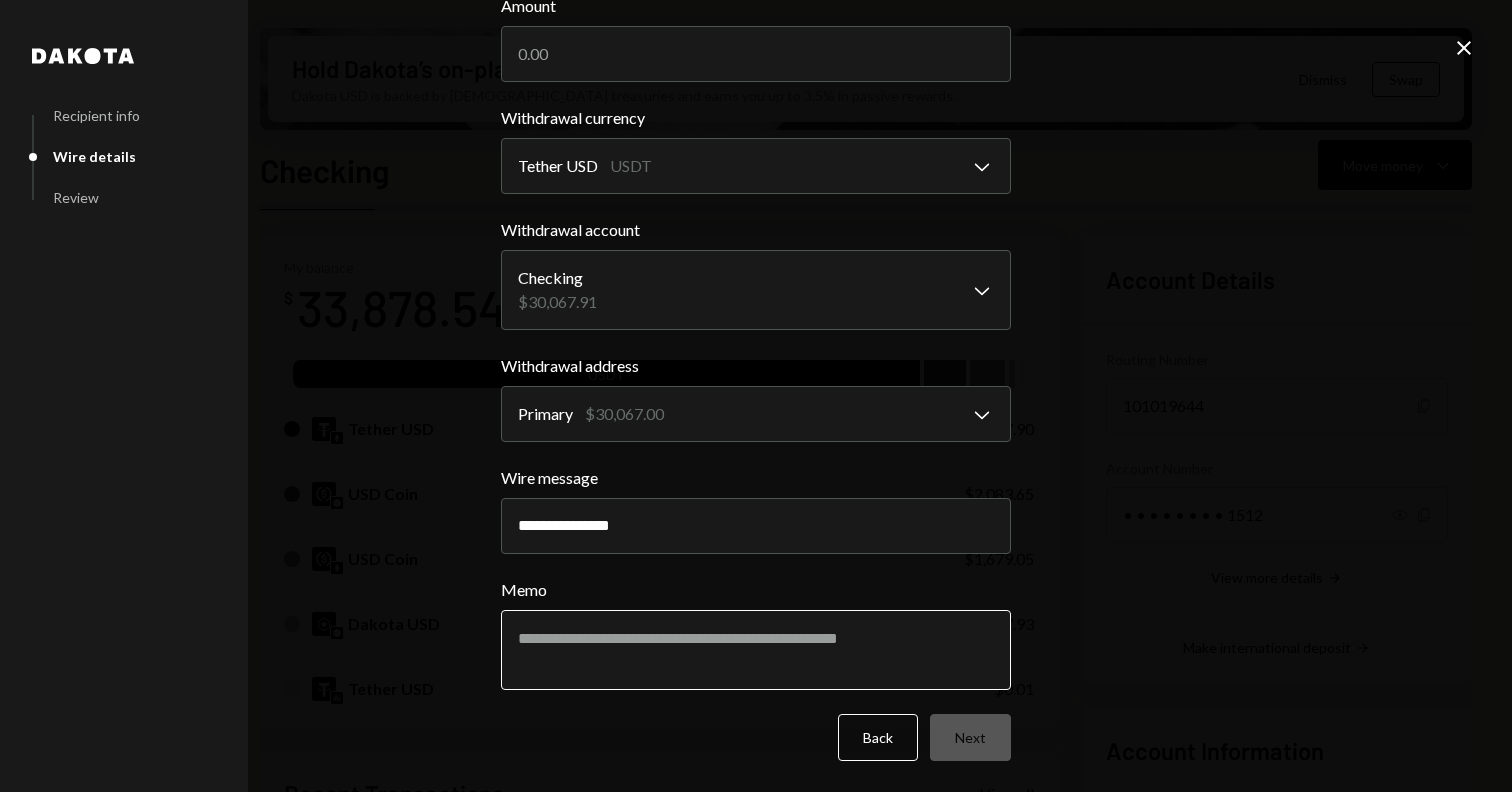 type on "**********" 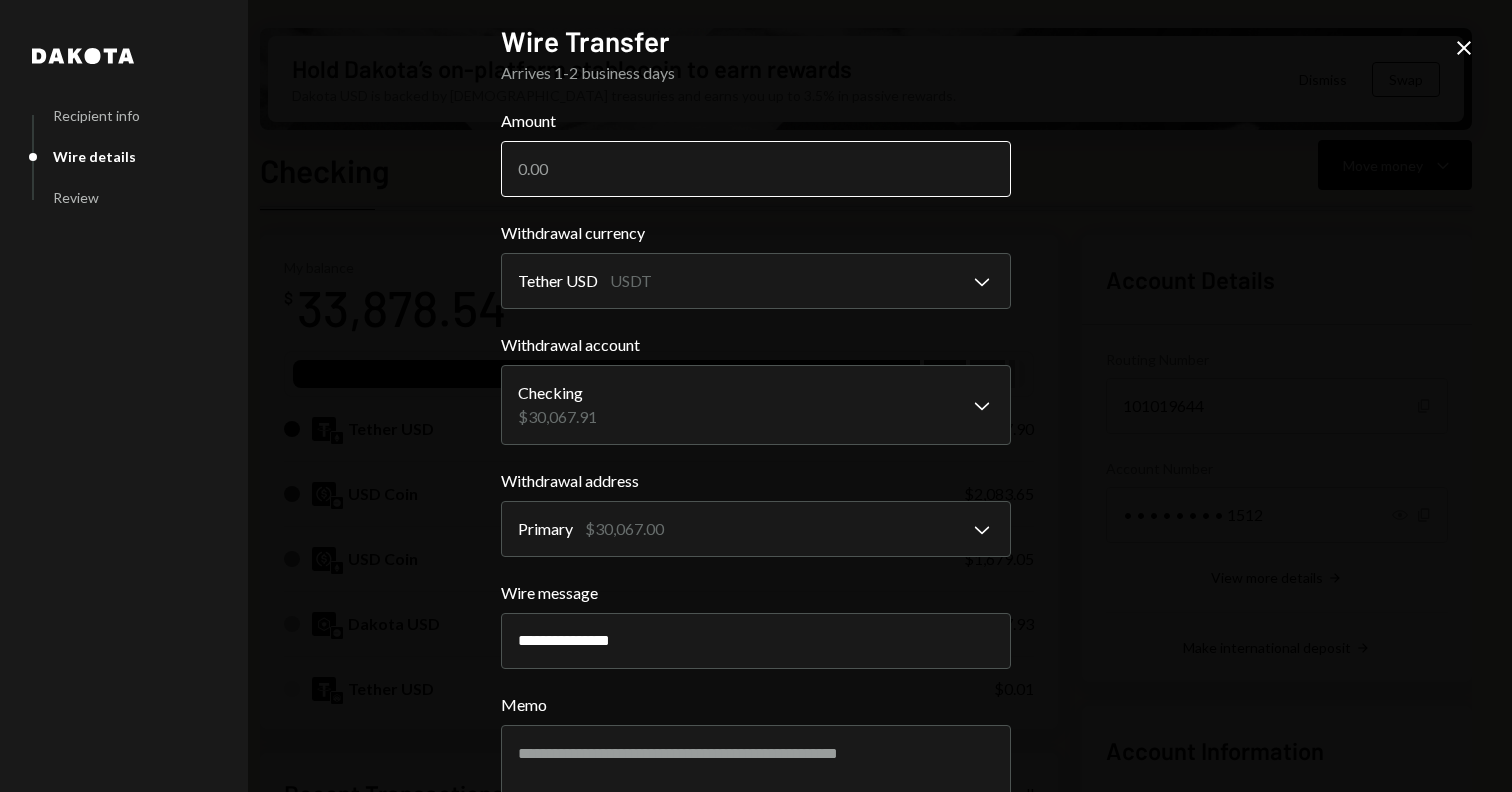 click on "Amount" at bounding box center [756, 169] 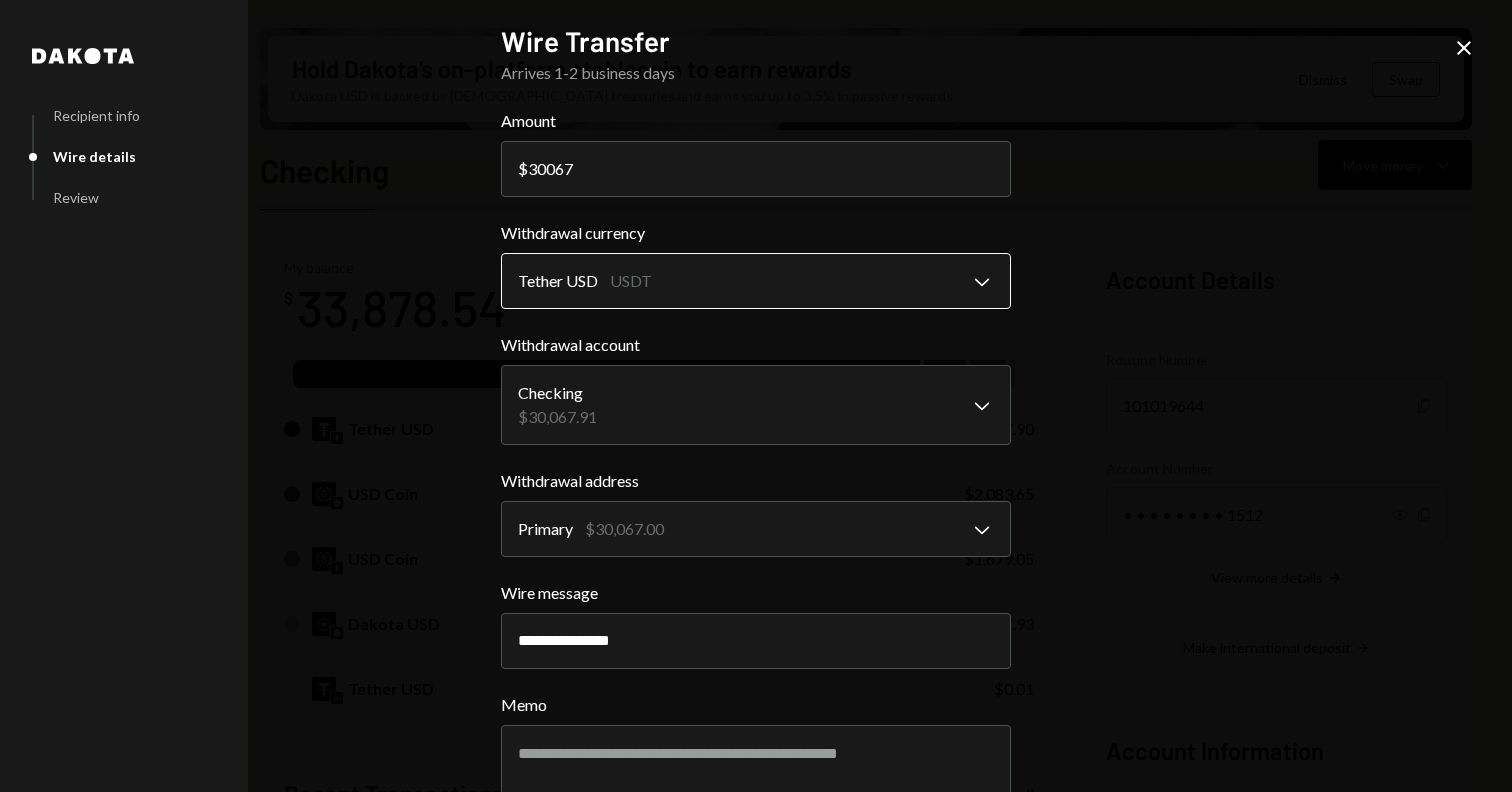 type on "30067" 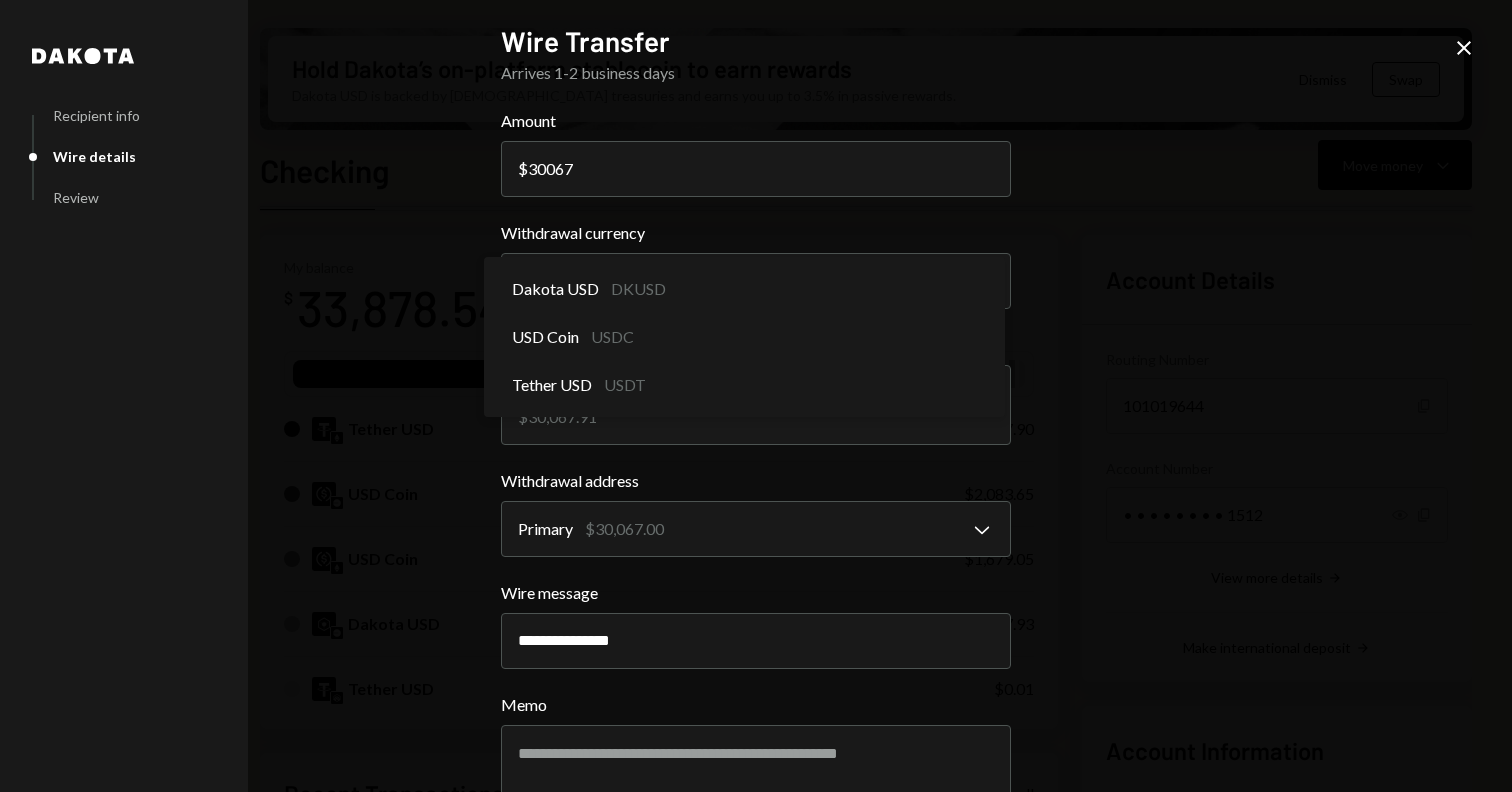 click on "T Terrace Labs Ltd... Caret Down Home Home Inbox Inbox Activities Transactions Accounts Accounts Caret Down Checking $33,878.54 Savings $3,070.14 Treasury $0.00 Cards $0.00 Dollar Rewards User Recipients Team Team Hold Dakota’s on-platform stablecoin to earn rewards Dakota USD is backed by U.S. treasuries and earns you up to 3.5% in passive rewards. Dismiss Swap Checking Move money Caret Down Overview Yield Security Settings My balance $ 33,878.54 USDT Tether USD $30,067.90 USD Coin $2,083.65 USD Coin $1,679.05 Dakota USD $47.93 Tether USD $0.01 Recent Transactions View all Type Initiated By Initiated At Status Deposit 14,999  USDT Savings 07/01/25 11:28 AM Completed Deposit 14,998.9  USDT Gate.io 07/01/25 11:19 AM Completed Bank Payment $3,484.00 Jesse Beller 06/30/25 7:56 AM Completed Withdrawal 4,000  USDC Jesse Beller 06/30/25 7:50 AM Completed Withdrawal 1,489.81  USDC Jesse Beller 06/30/25 7:49 AM Completed Account Details Routing Number 101019644 Copy Account Number Show Copy View more details Dakota" 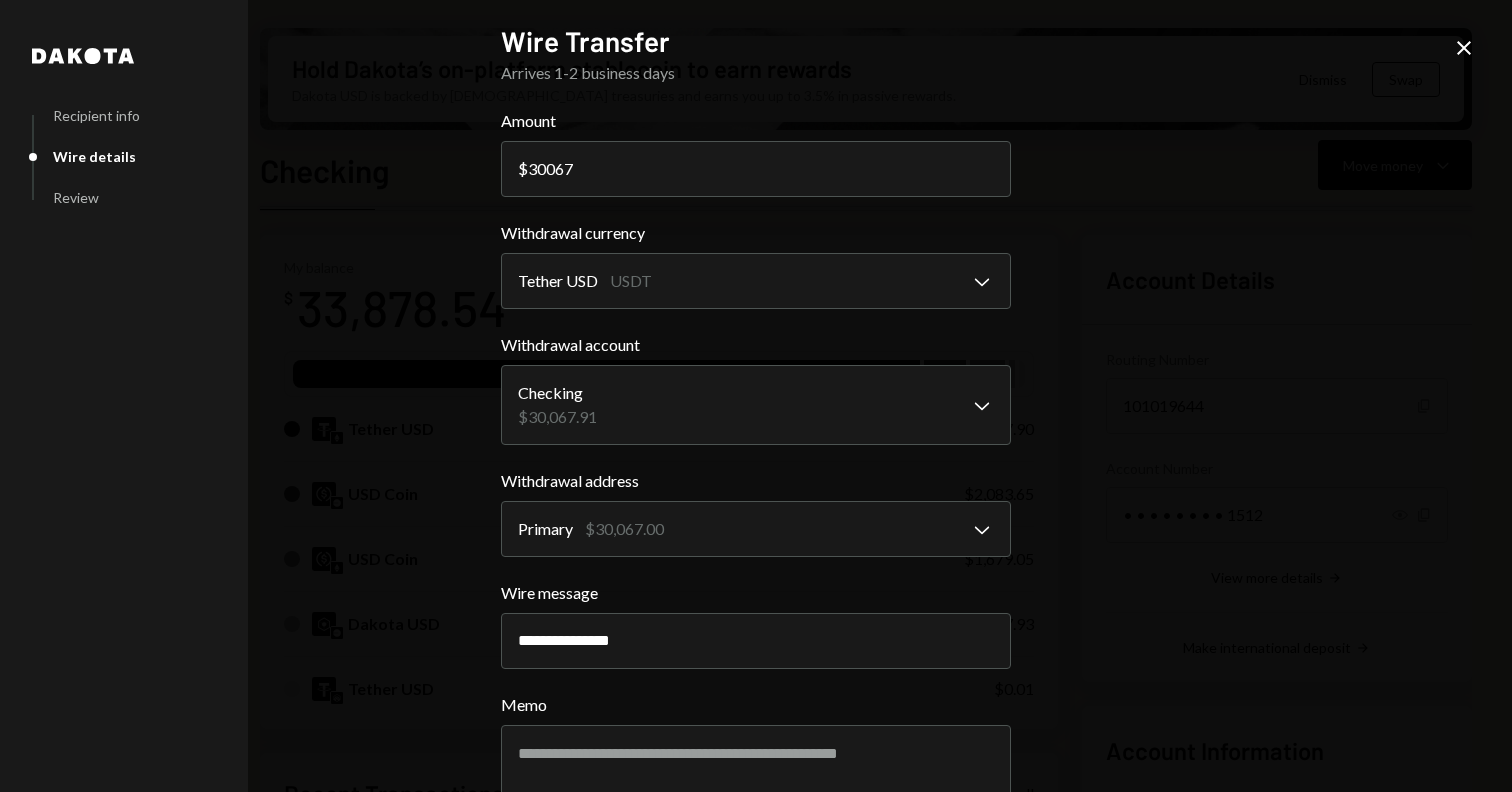 scroll, scrollTop: 115, scrollLeft: 0, axis: vertical 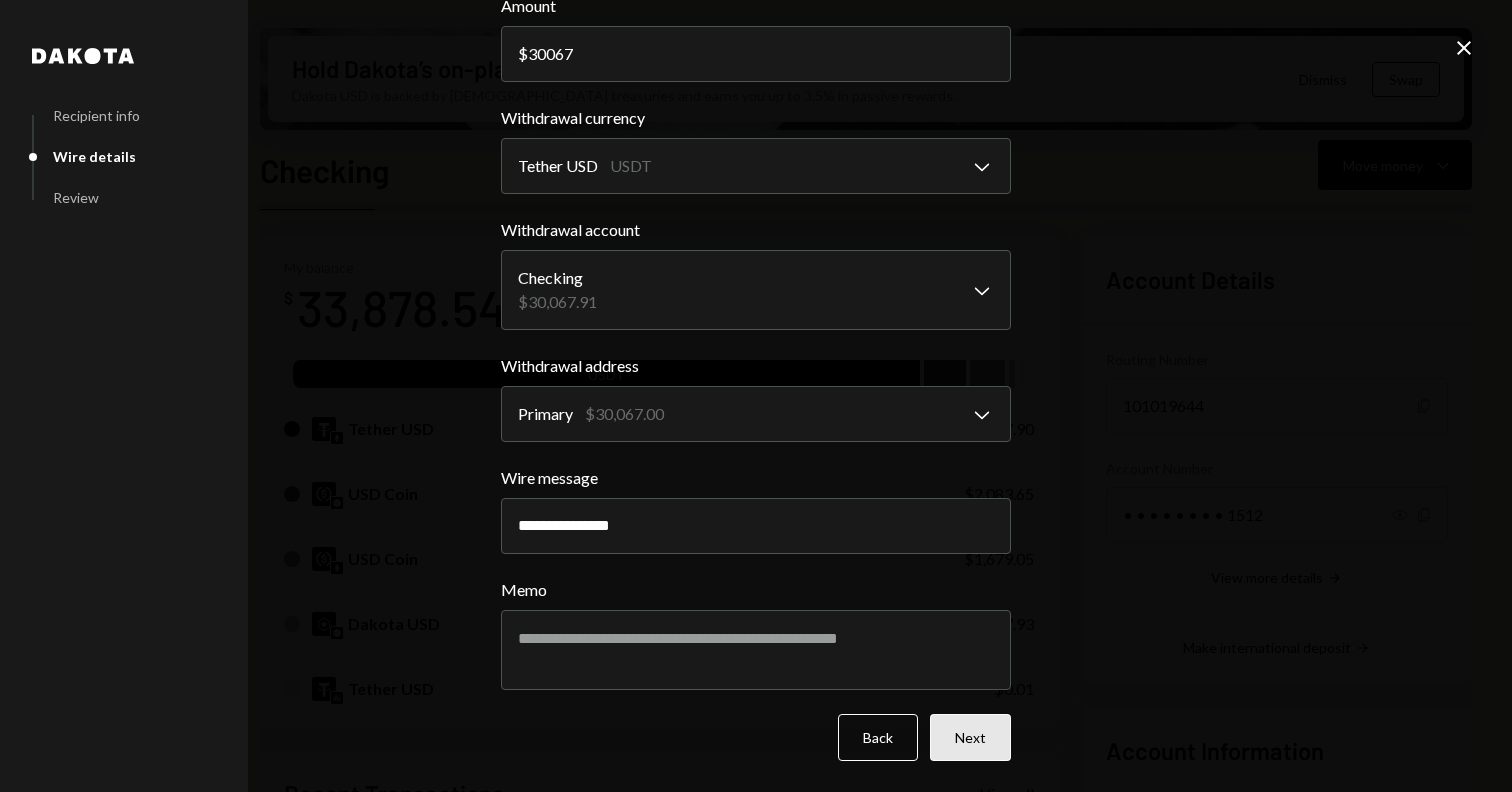 click on "Next" 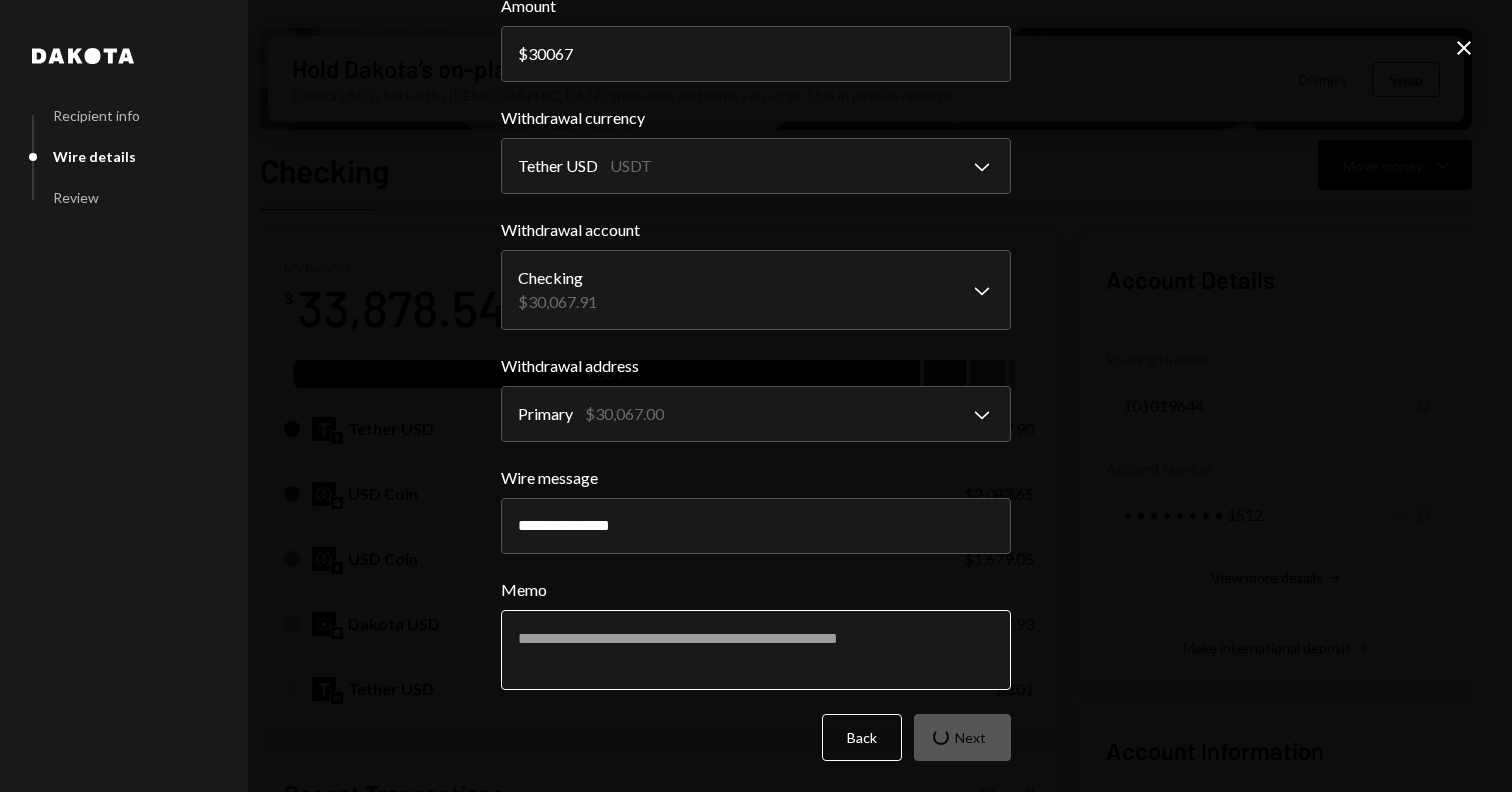 scroll, scrollTop: 0, scrollLeft: 0, axis: both 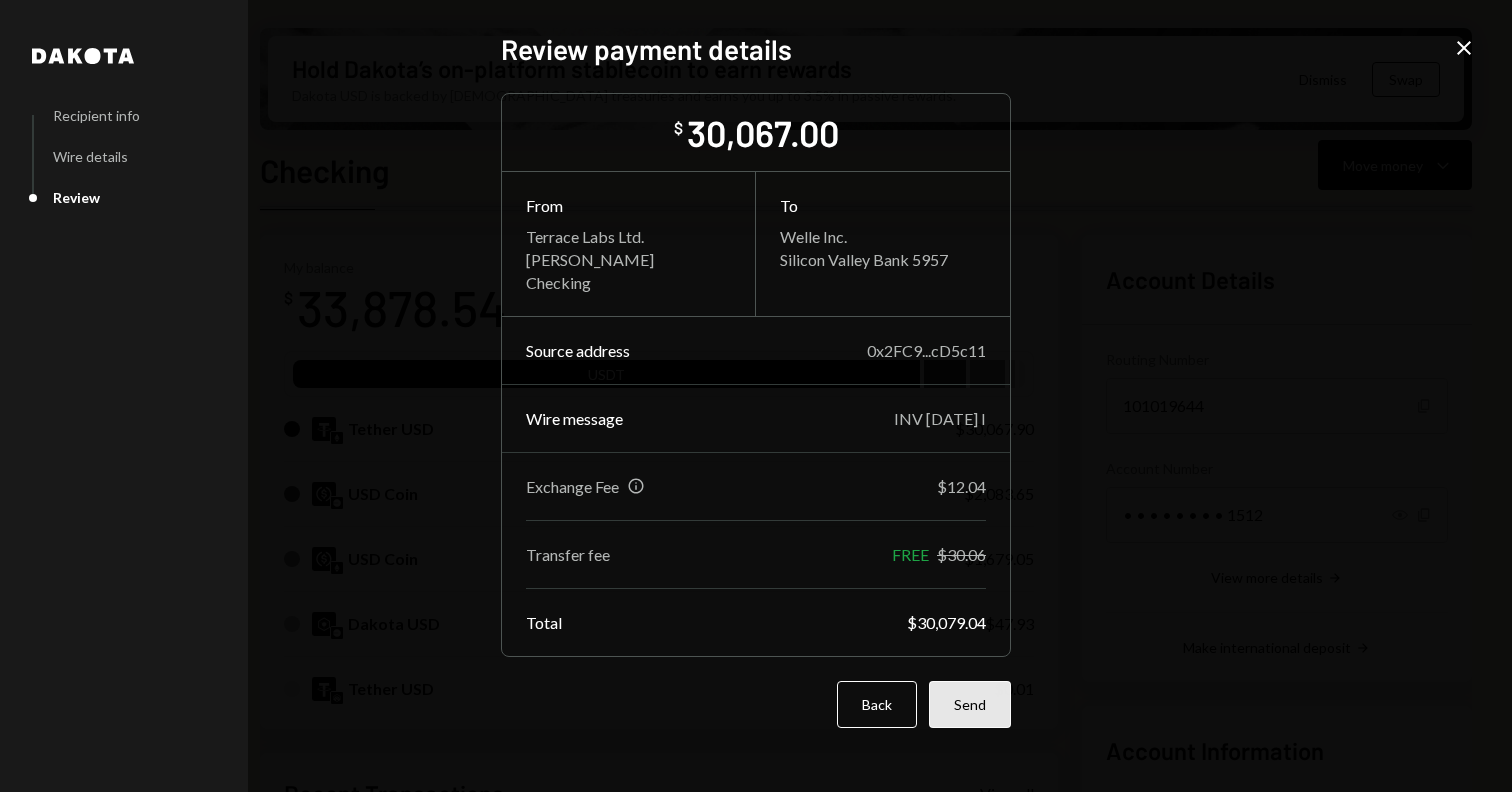 click on "Send" 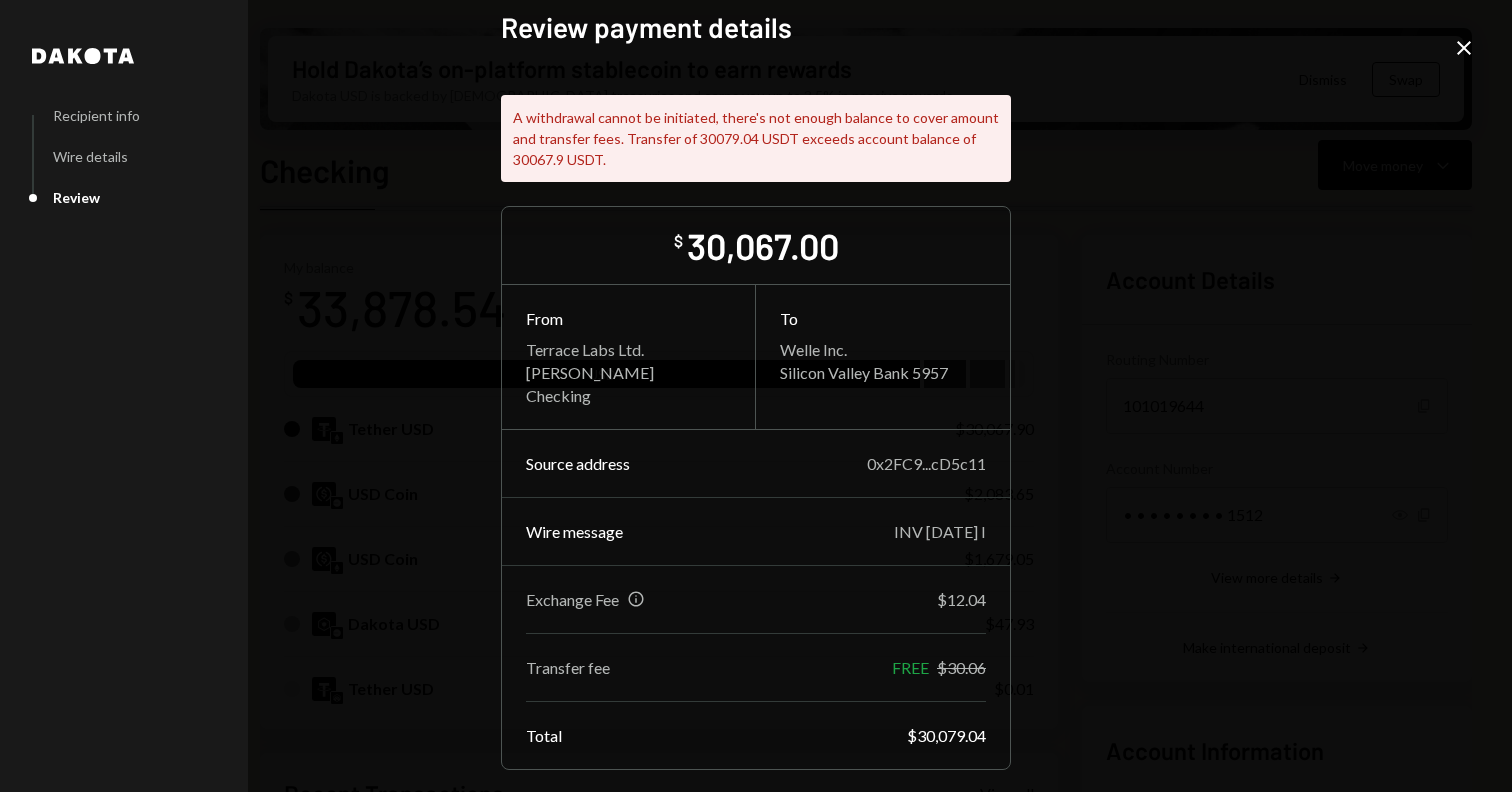 scroll, scrollTop: 99, scrollLeft: 0, axis: vertical 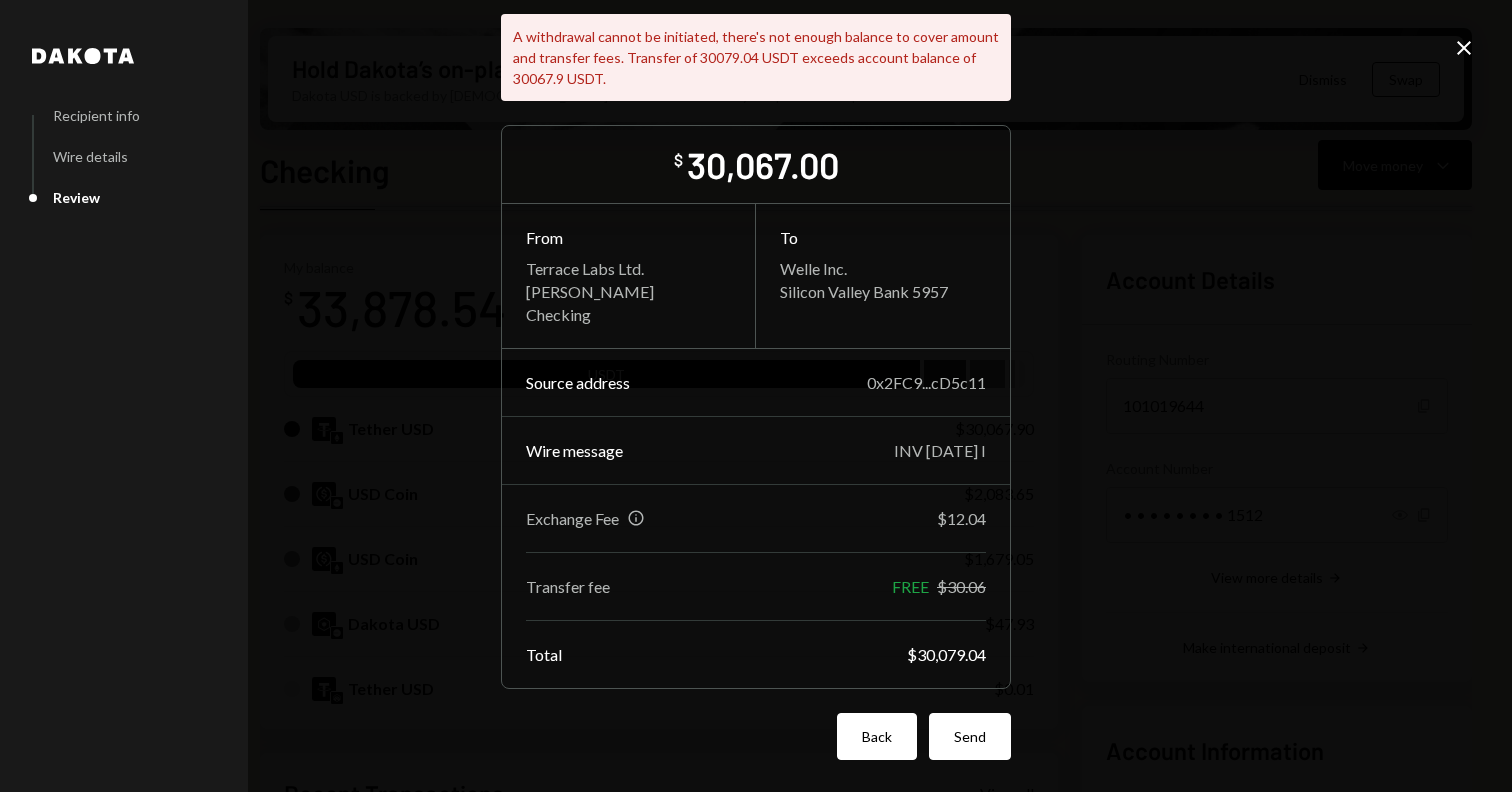click on "Back" 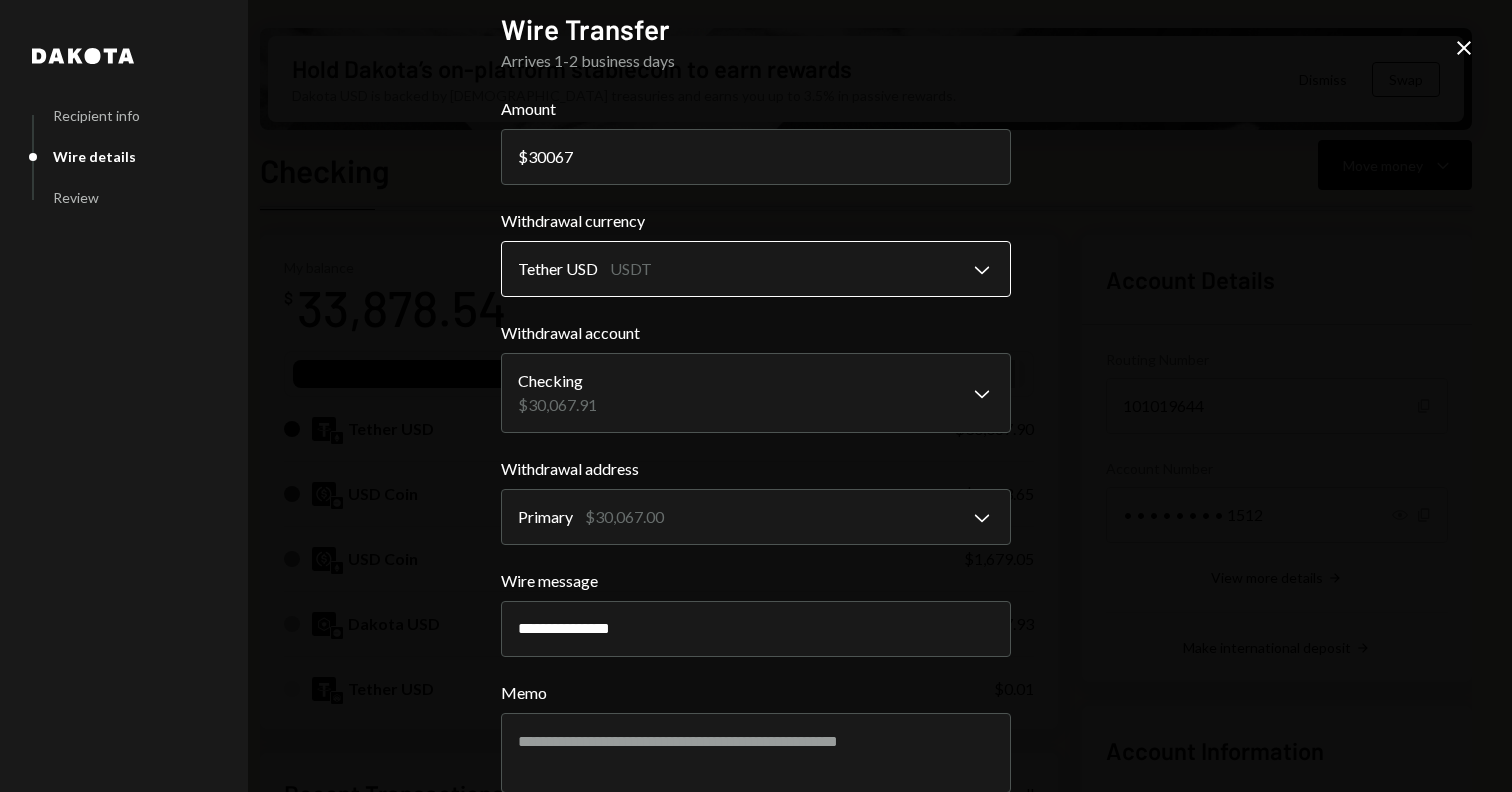 scroll, scrollTop: 0, scrollLeft: 0, axis: both 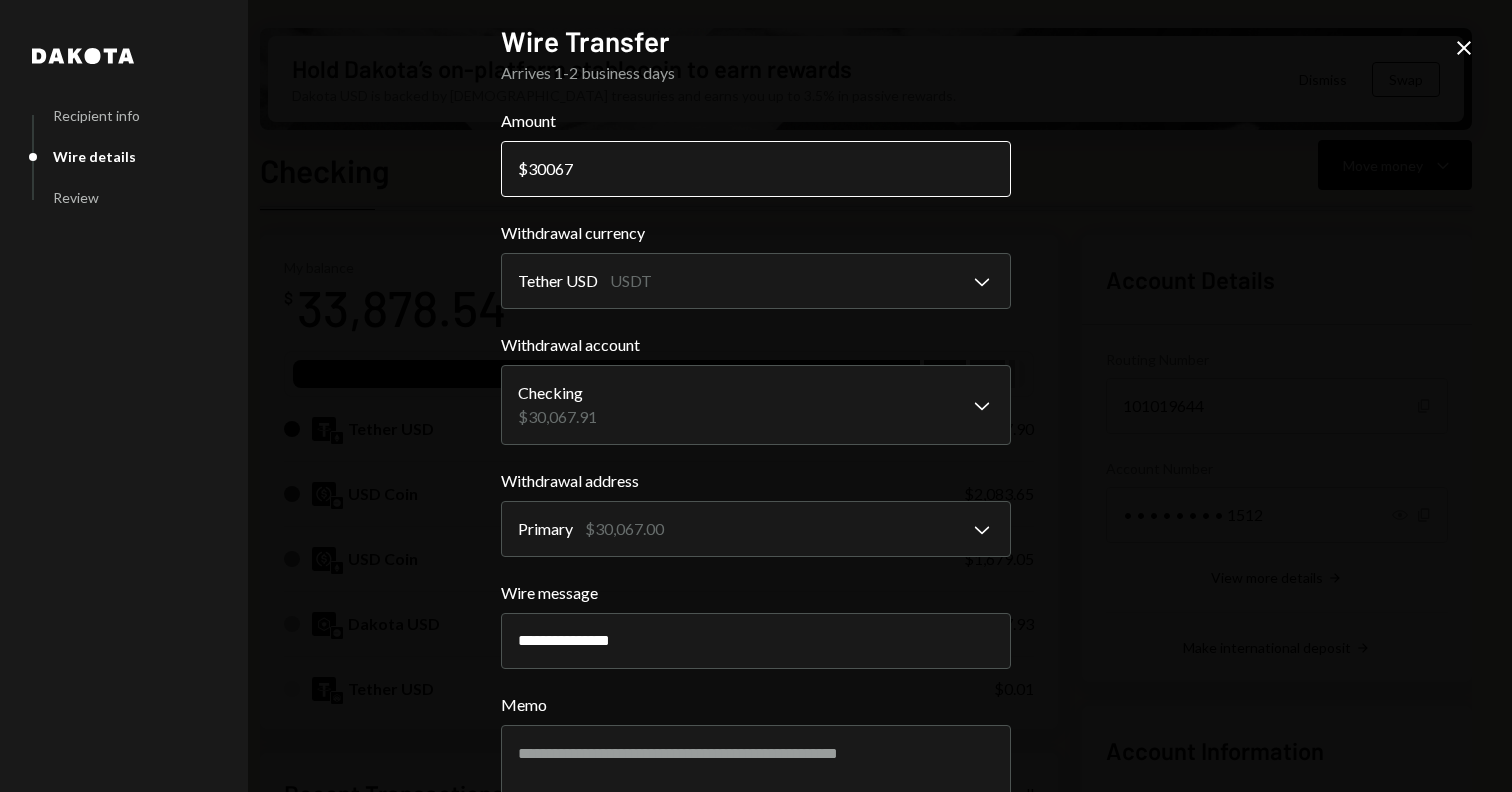 click on "30067" 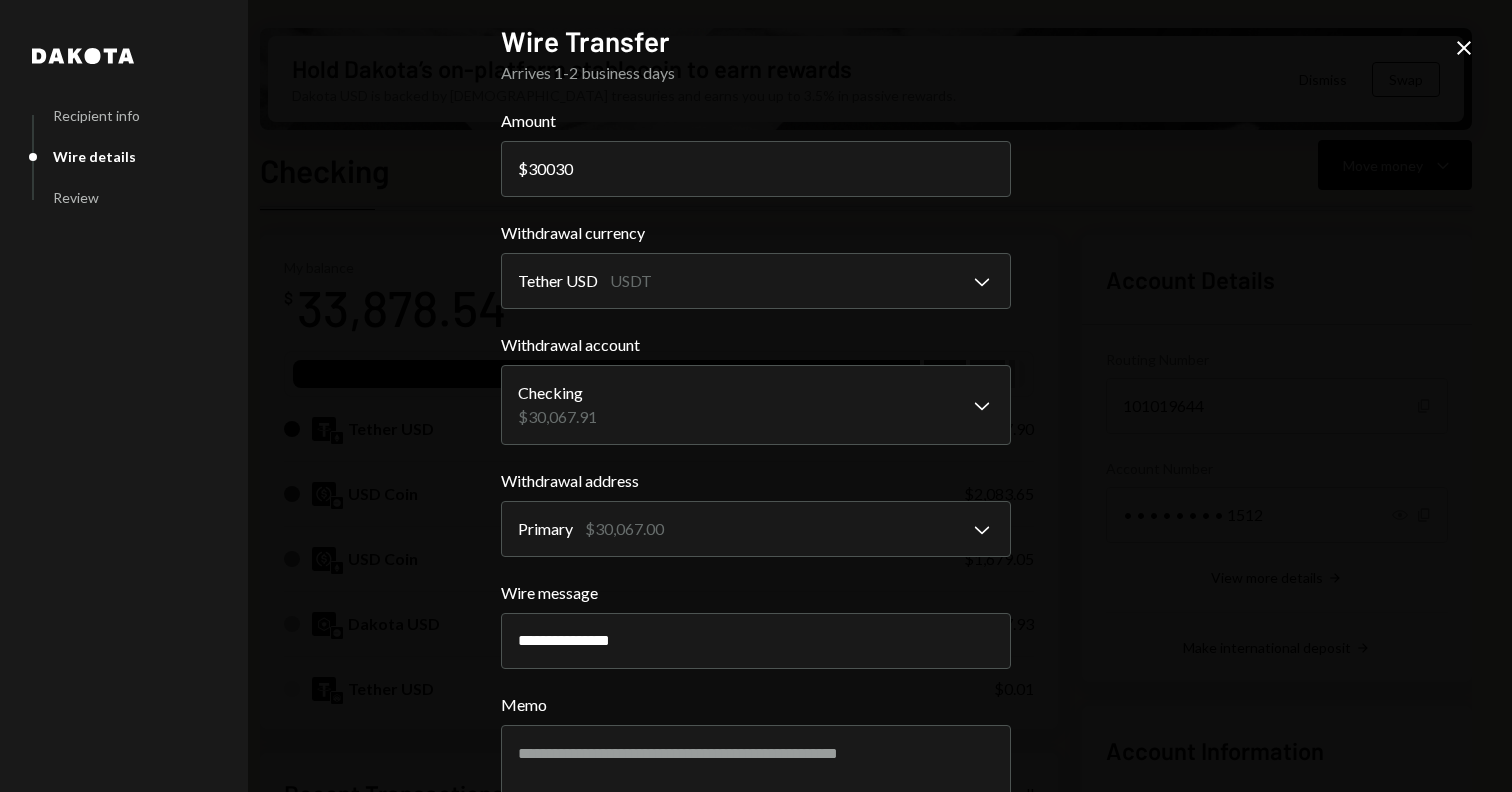 scroll, scrollTop: 115, scrollLeft: 0, axis: vertical 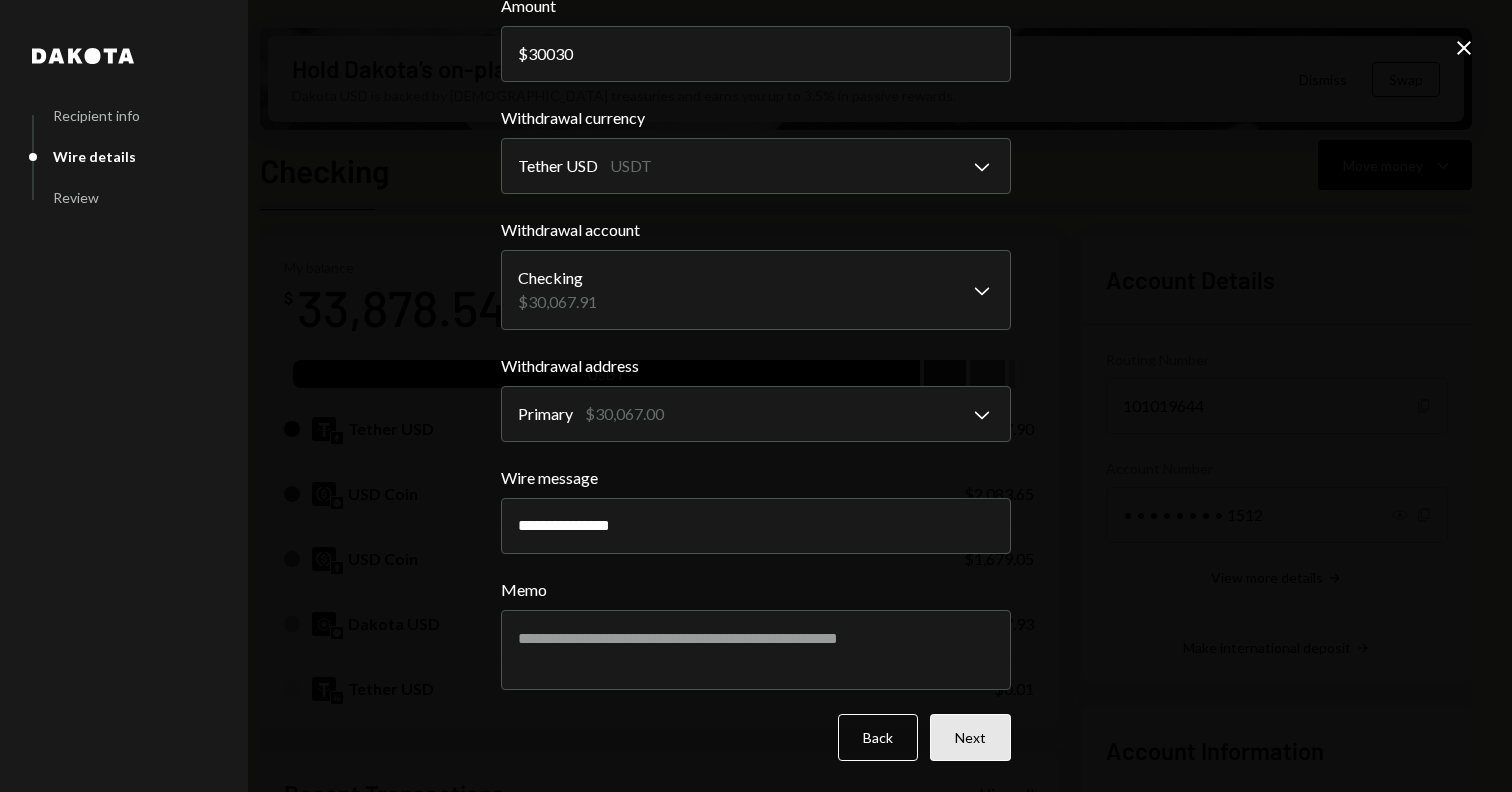 type on "30030" 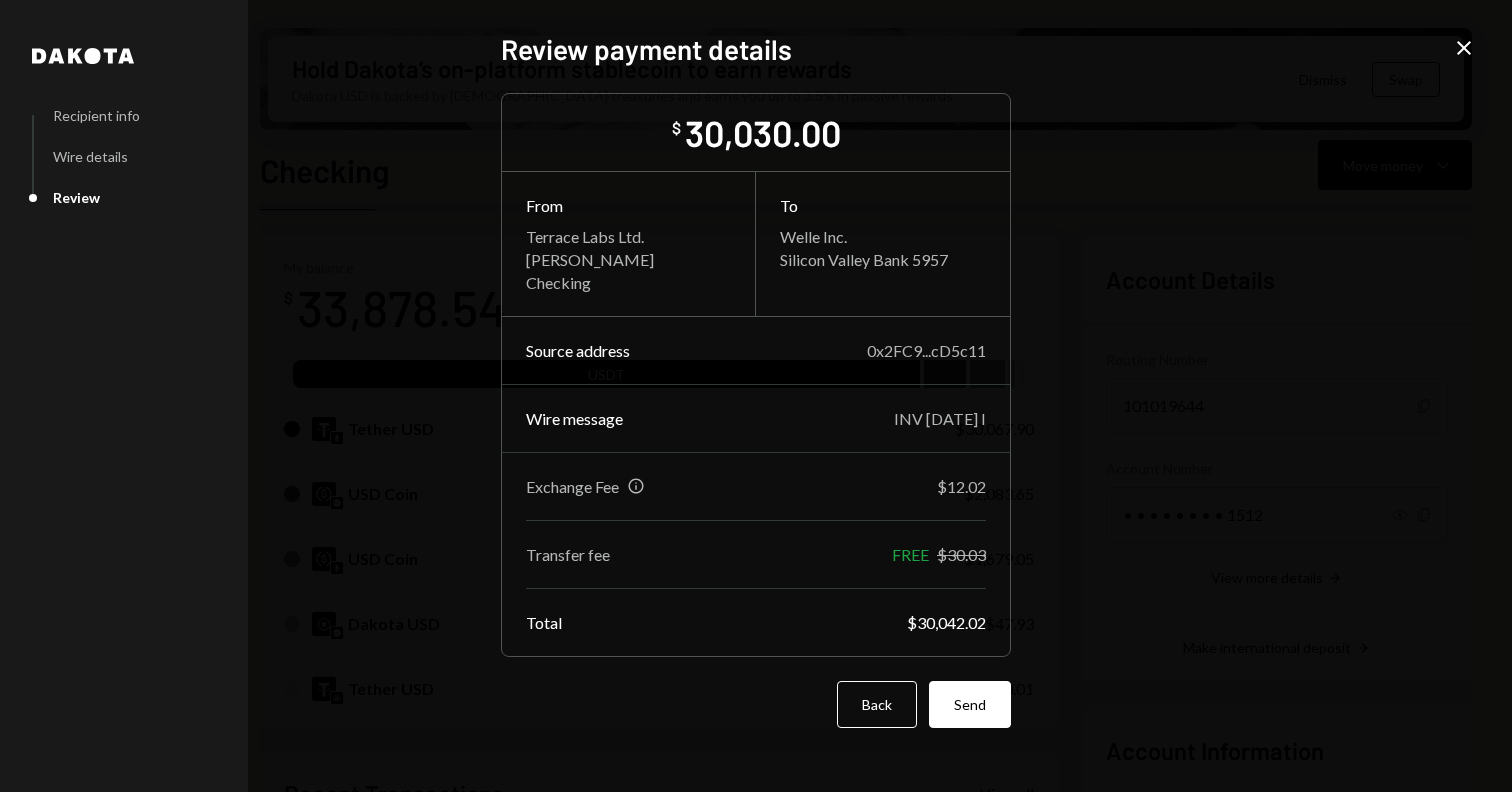scroll, scrollTop: 0, scrollLeft: 0, axis: both 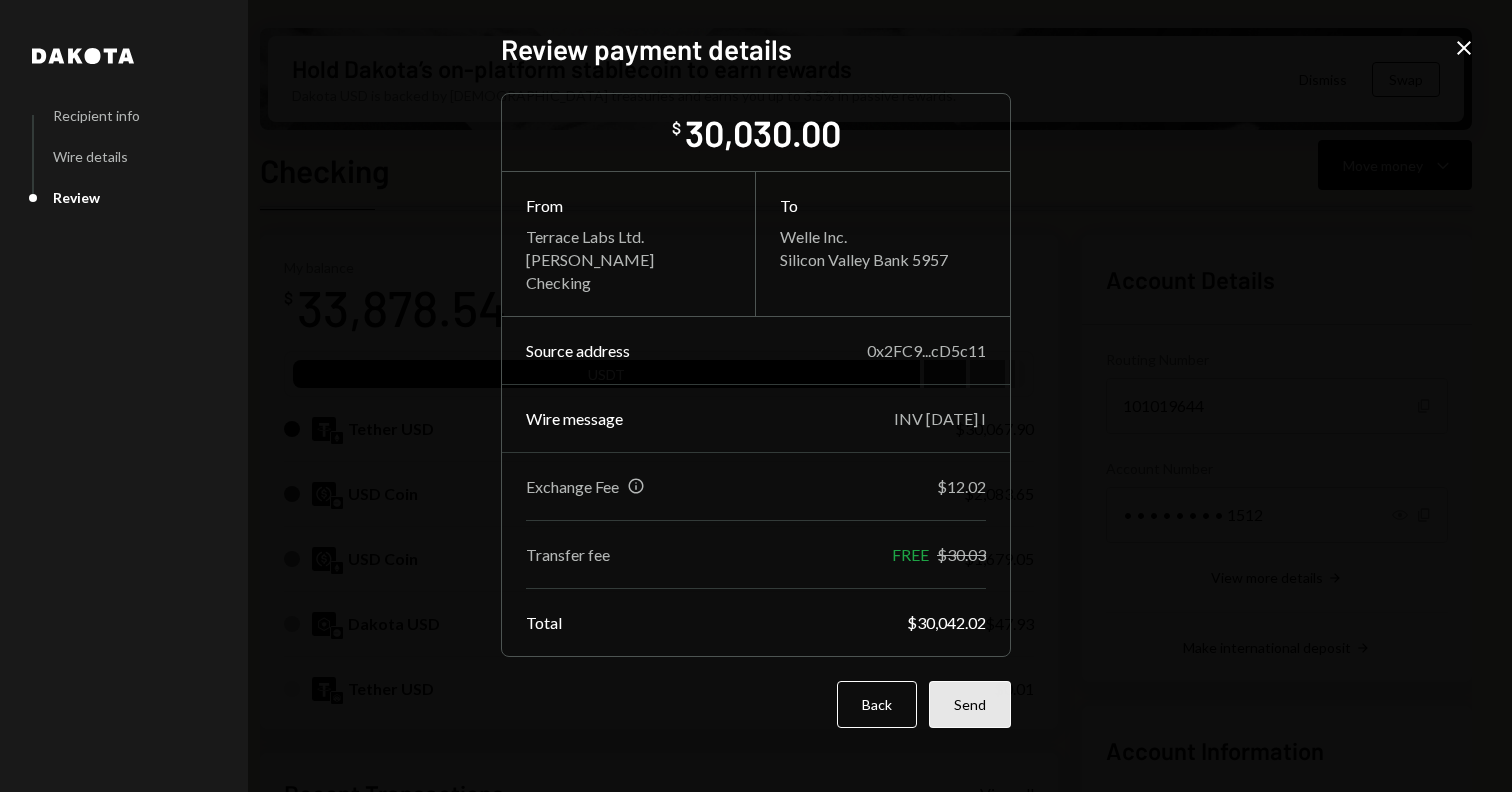 click on "Send" 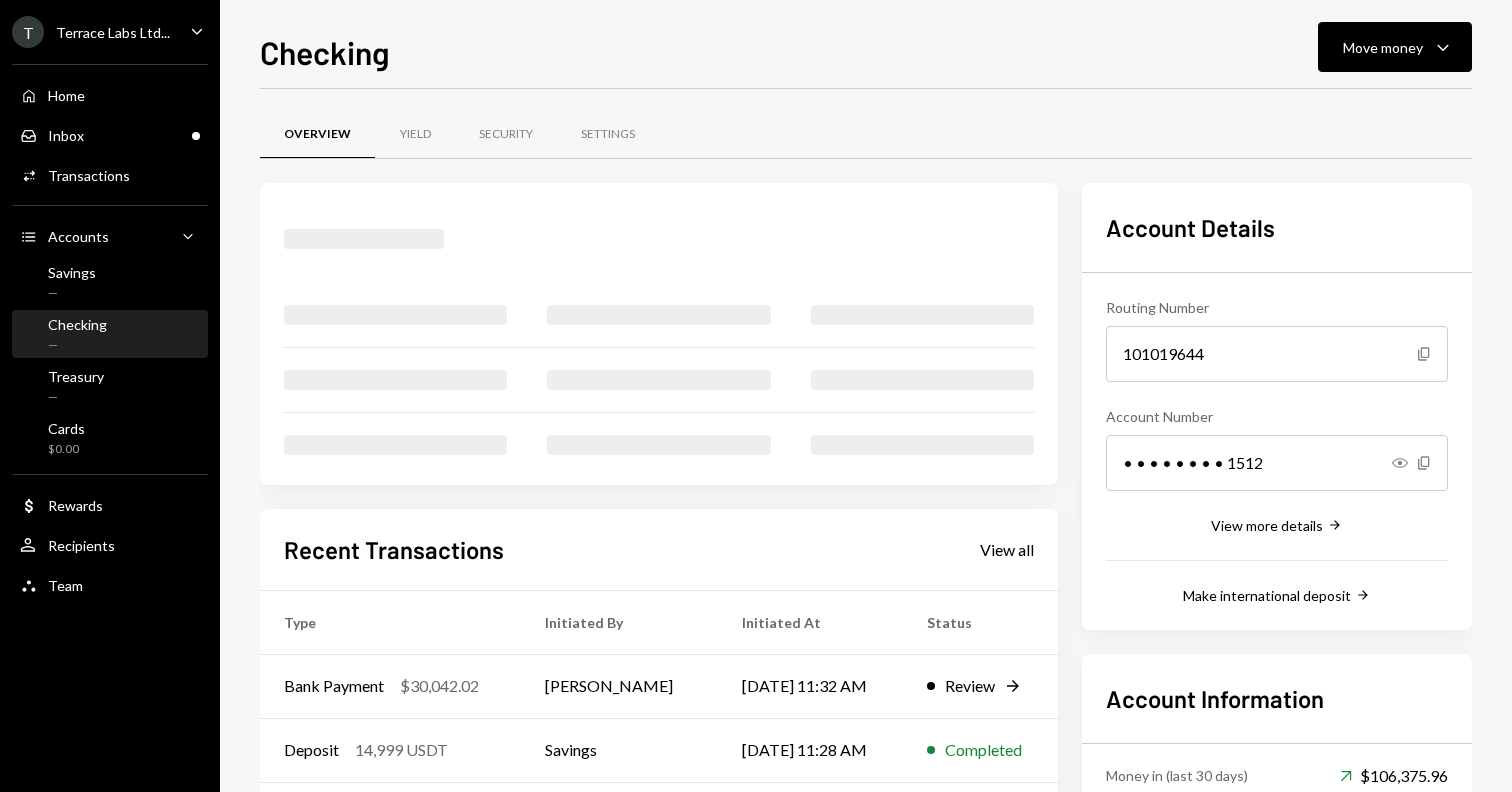 scroll, scrollTop: 0, scrollLeft: 0, axis: both 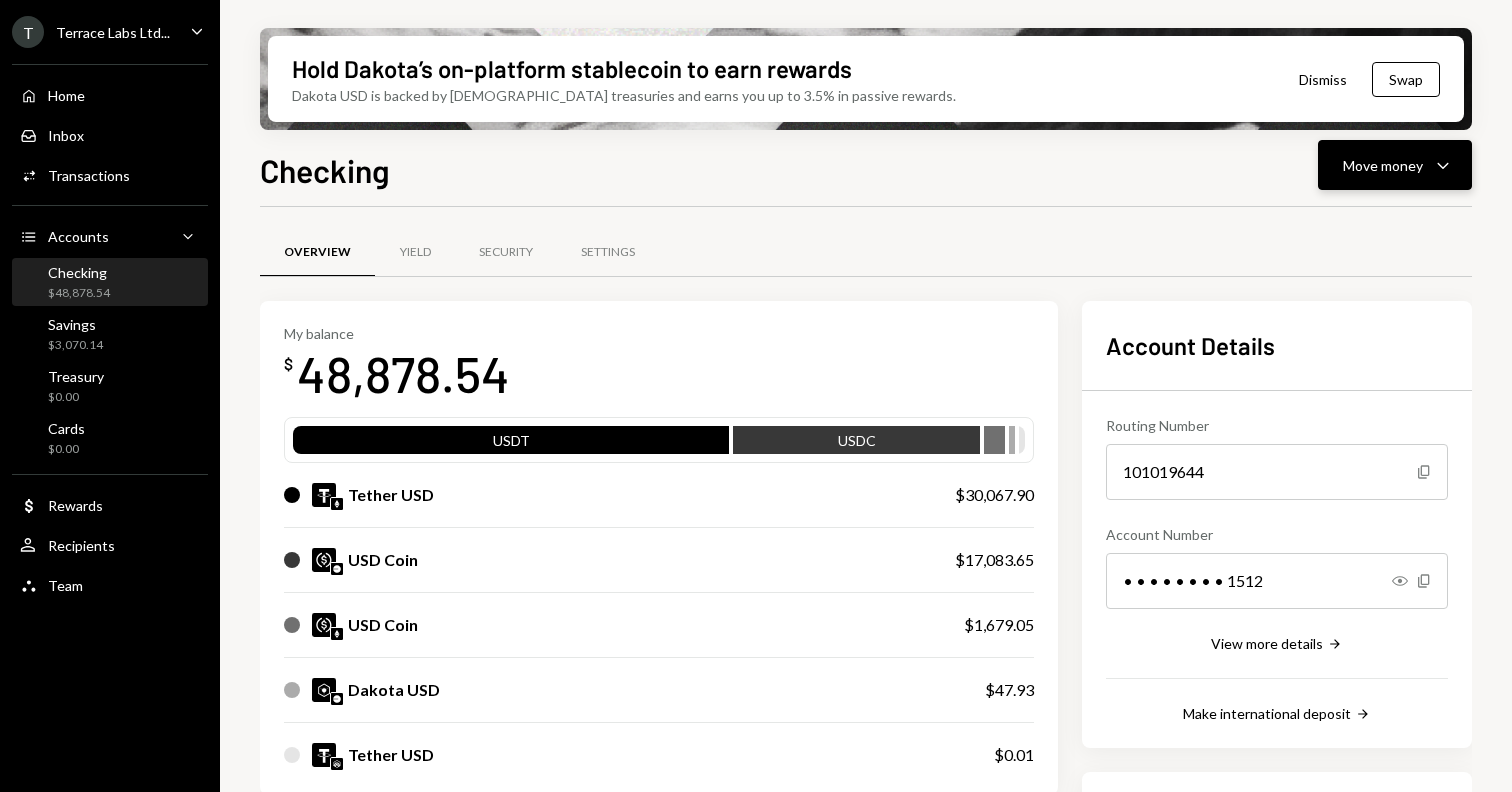 click on "Move money" at bounding box center (1383, 165) 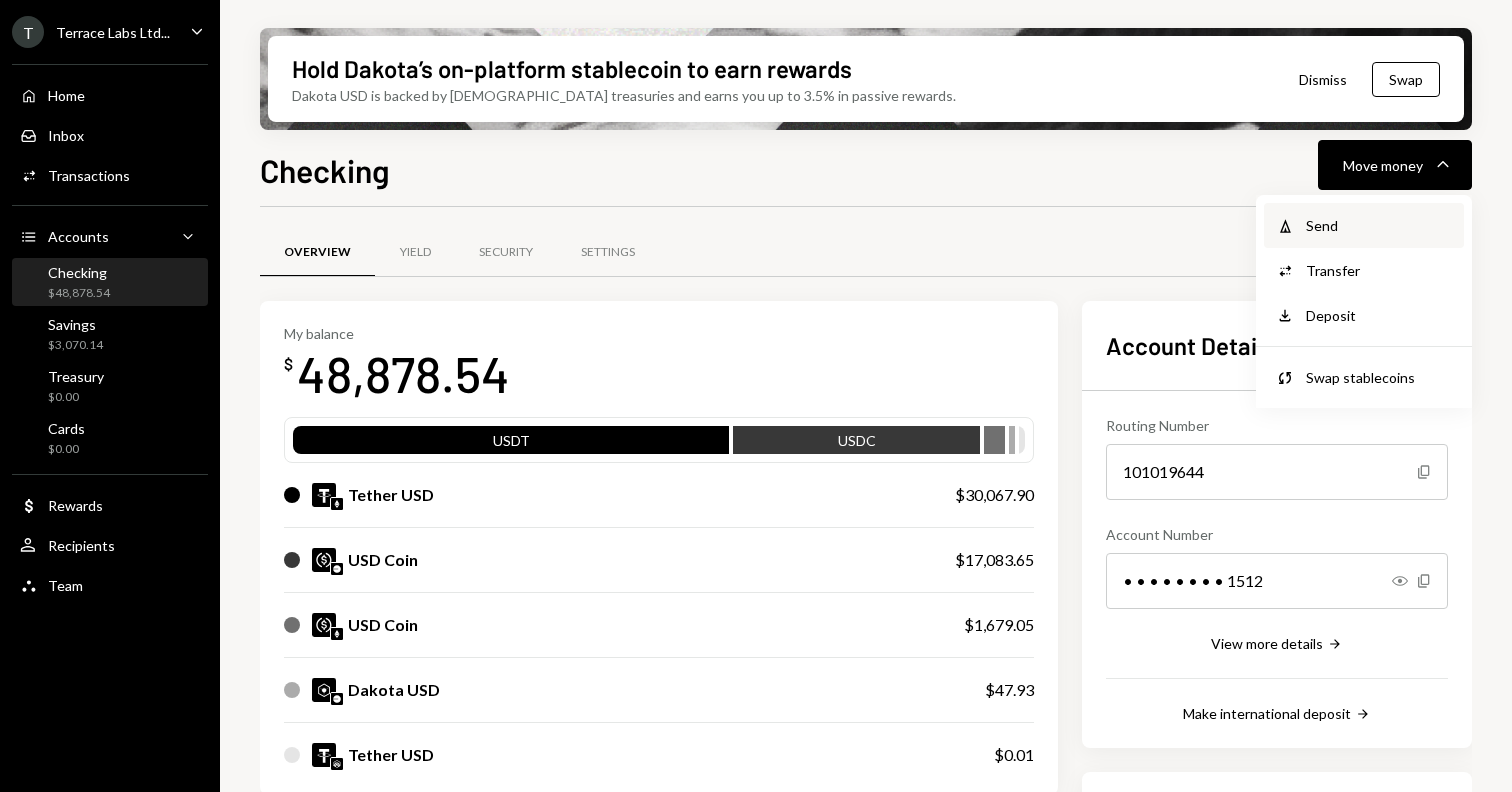 click on "Send" at bounding box center [1379, 225] 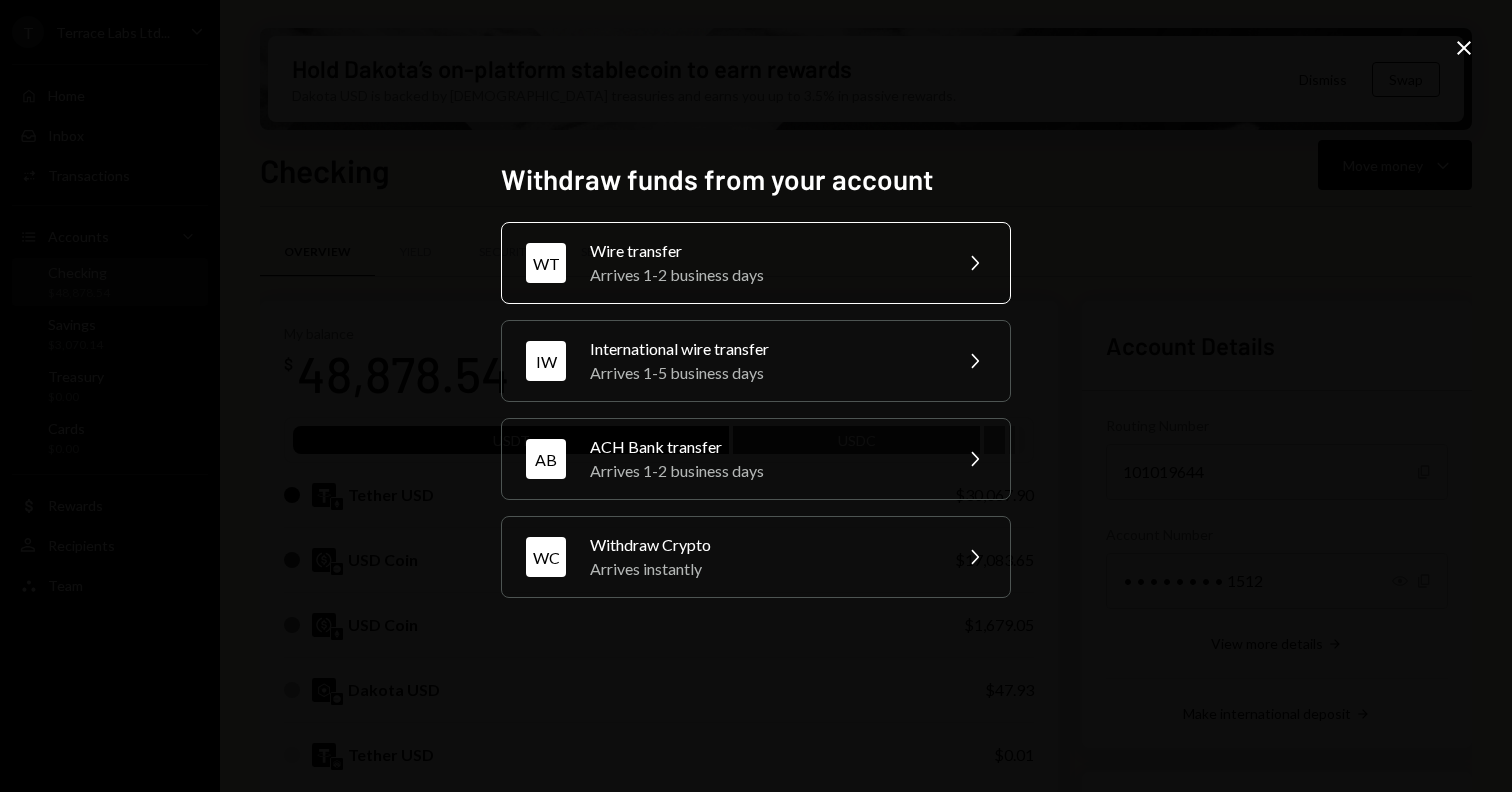 click on "Arrives 1-2 business days" at bounding box center [764, 275] 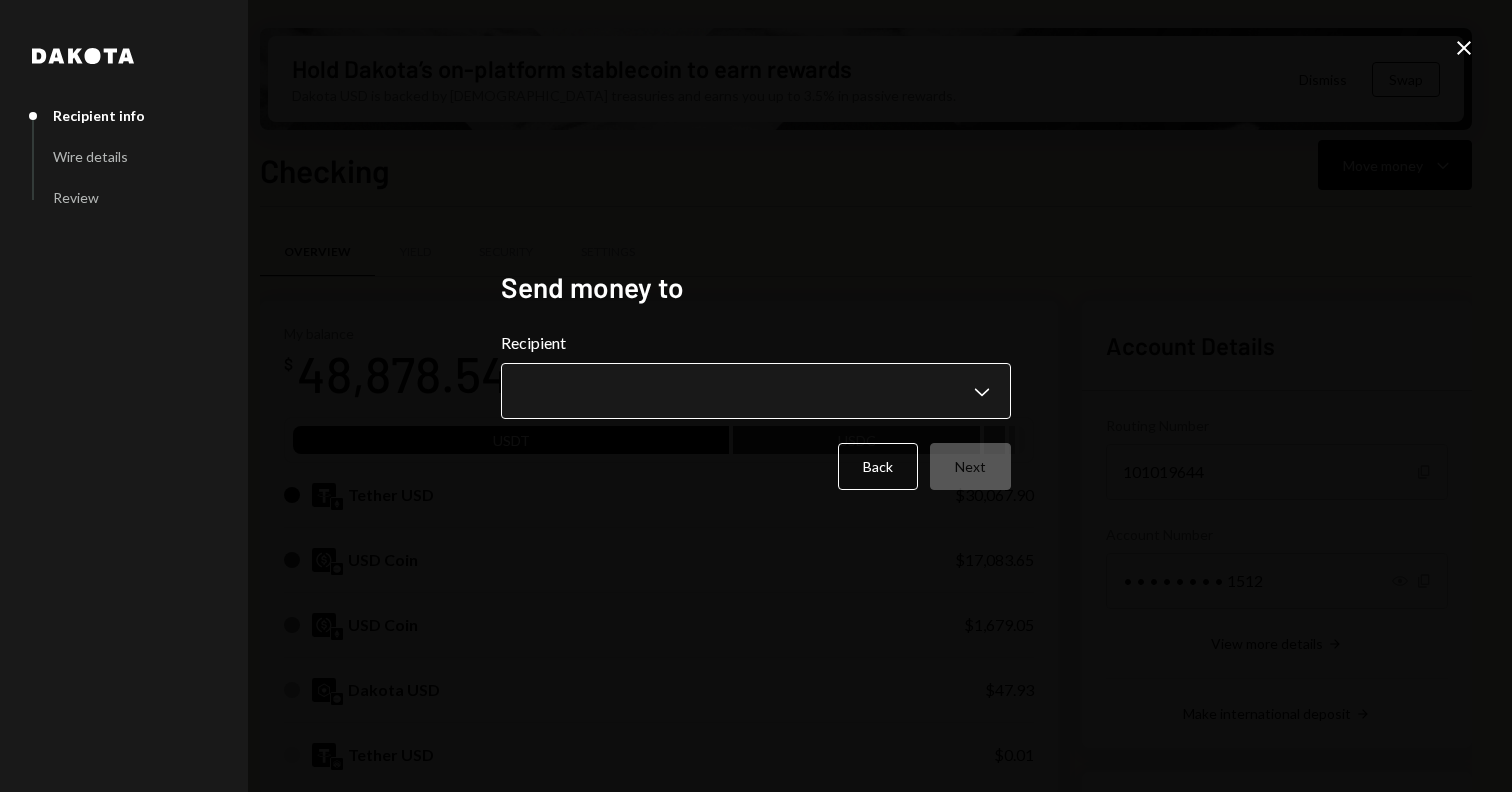 click on "T Terrace Labs Ltd... Caret Down Home Home Inbox Inbox Activities Transactions Accounts Accounts Caret Down Checking $48,878.54 Savings $3,070.14 Treasury $0.00 Cards $0.00 Dollar Rewards User Recipients Team Team Hold Dakota’s on-platform stablecoin to earn rewards Dakota USD is backed by U.S. treasuries and earns you up to 3.5% in passive rewards. Dismiss Swap Checking Move money Caret Down Overview Yield Security Settings My balance $ 48,878.54 USDT USDC Tether USD $30,067.90 USD Coin $17,083.65 USD Coin $1,679.05 Dakota USD $47.93 Tether USD $0.01 Recent Transactions View all Type Initiated By Initiated At Status Bank Payment $30,042.02 [PERSON_NAME] [DATE] 11:32 AM Pending Deposit 15,000  USDC 0xa7e3...E1F62f Copy [DATE] 11:31 AM Completed Deposit 14,999  USDT Savings [DATE] 11:28 AM Completed Deposit 14,998.9  USDT [DOMAIN_NAME] [DATE] 11:19 AM Completed Bank Payment $3,484.00 [PERSON_NAME] [DATE] 7:56 AM Completed Account Details Routing Number [FINANCIAL_ID] Copy Account Number Show Copy Right Arrow" at bounding box center (756, 396) 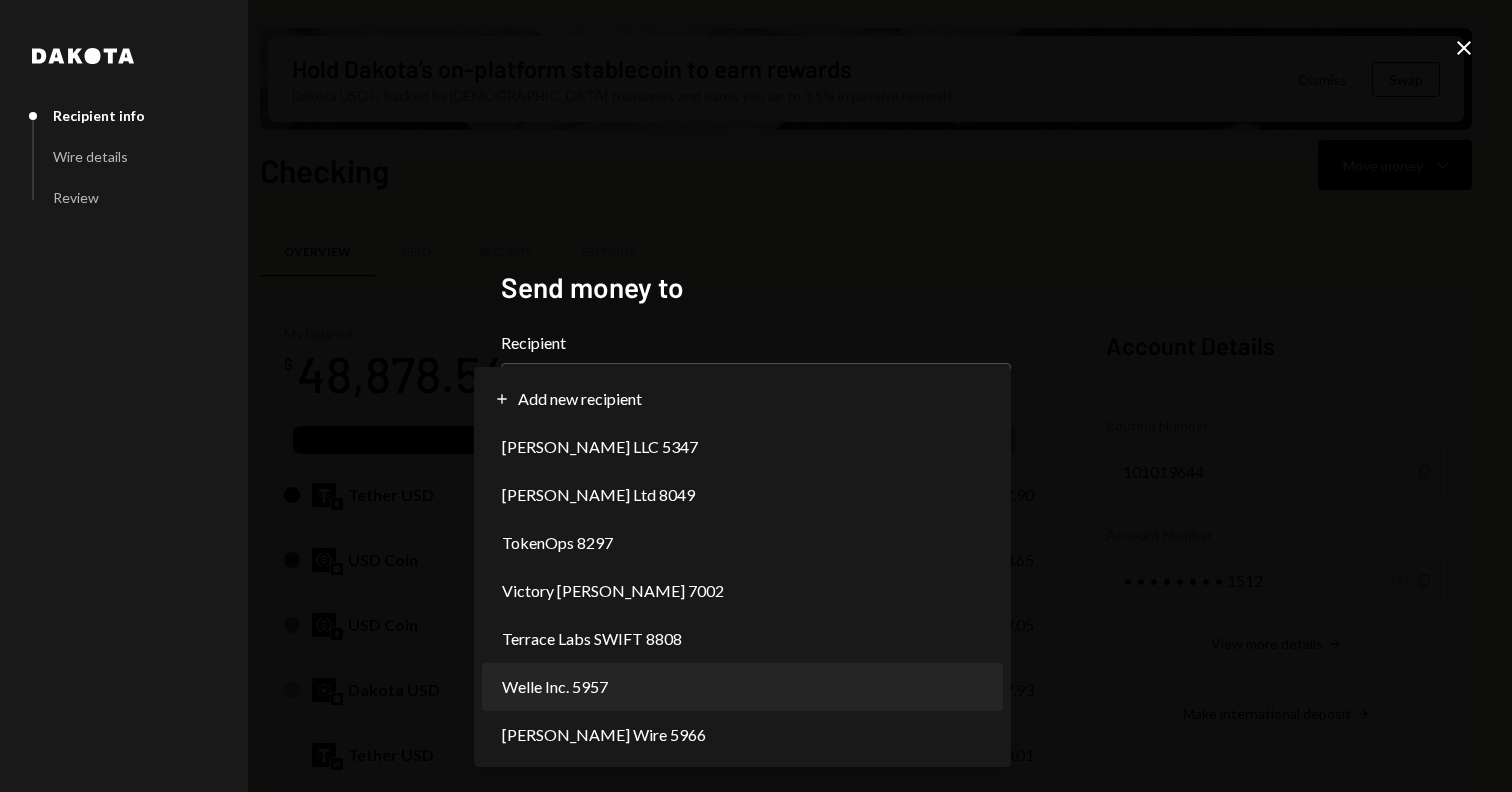 select on "**********" 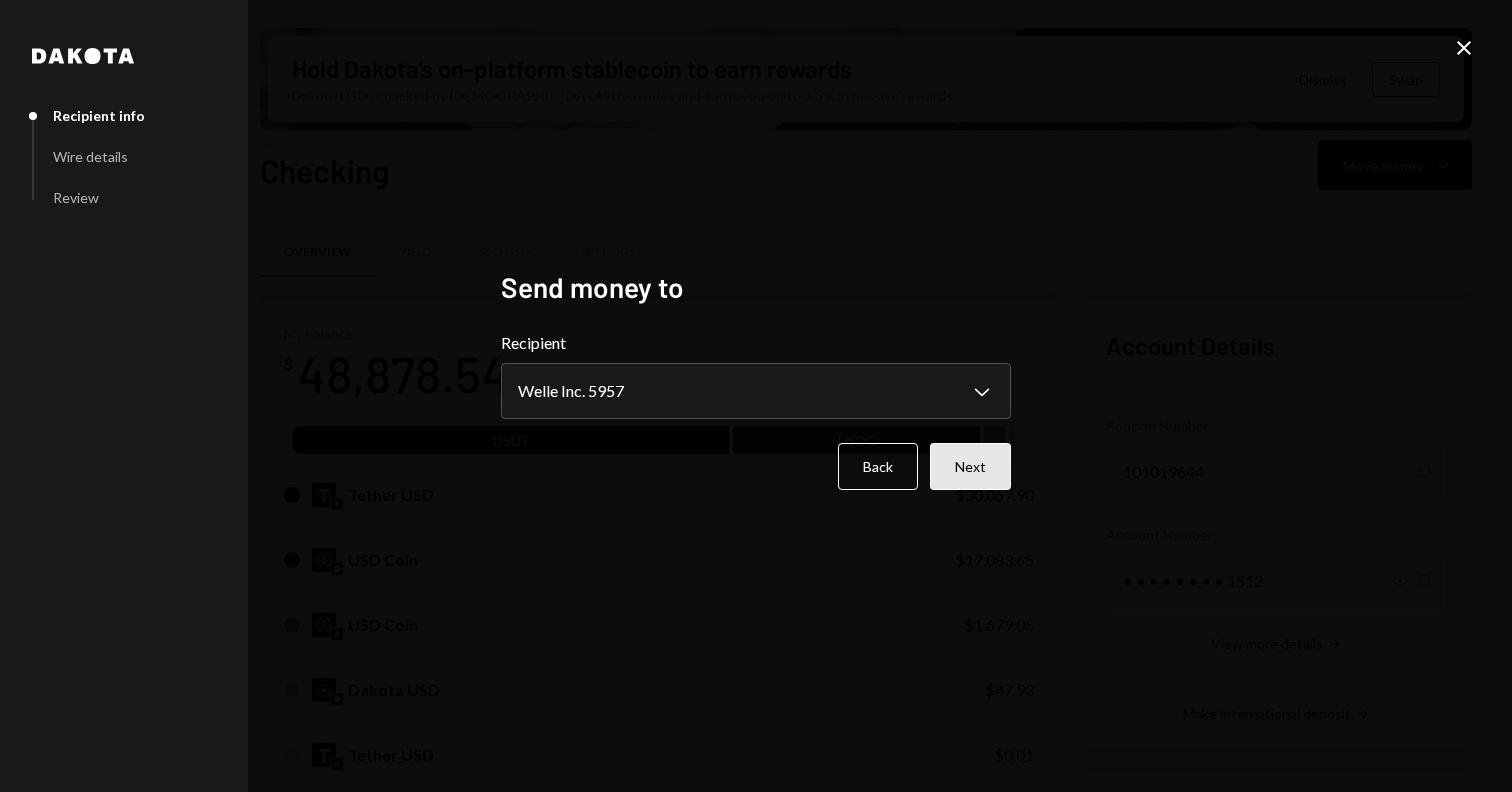 click on "Next" at bounding box center [970, 466] 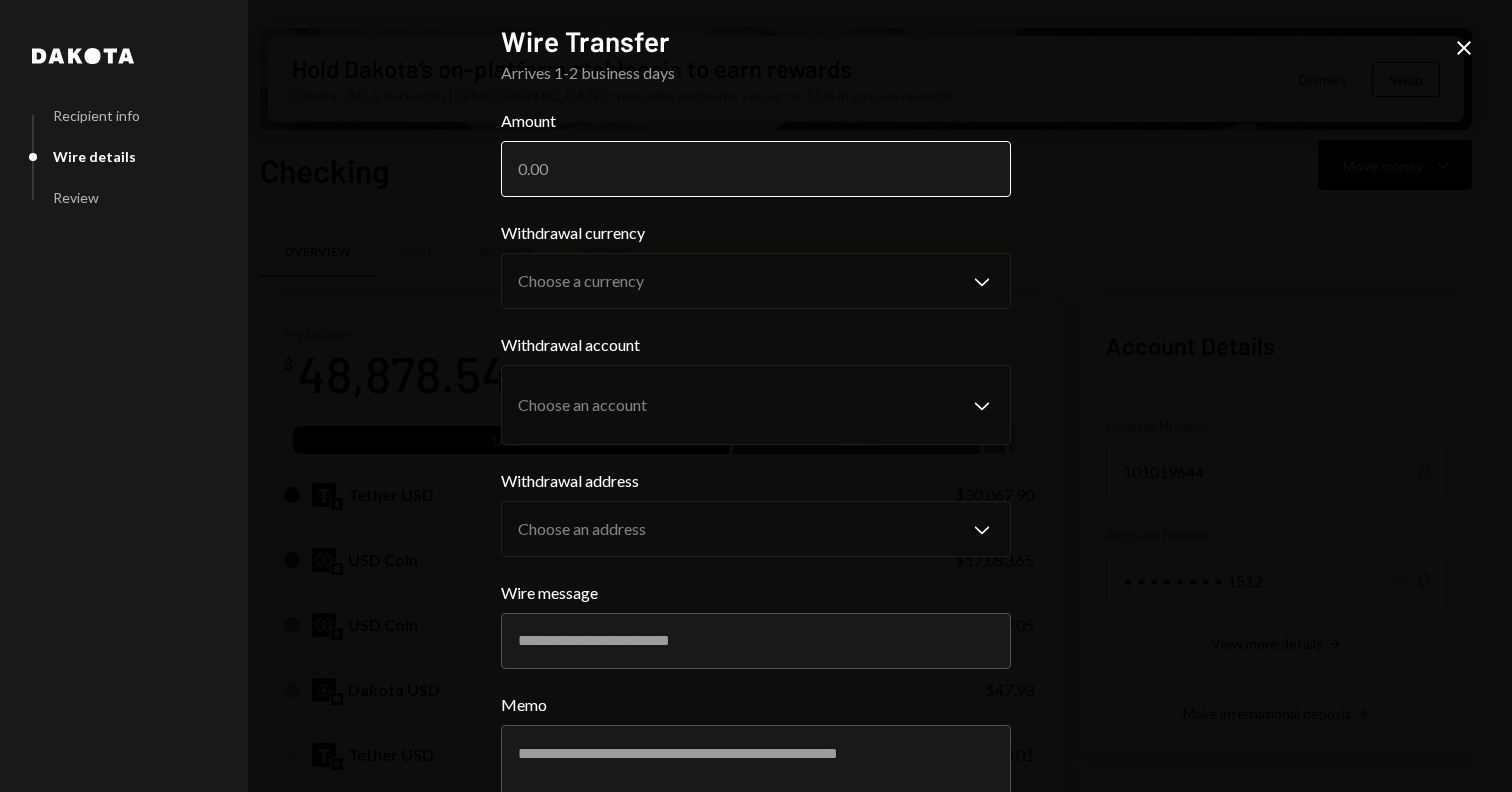 click on "Amount" at bounding box center (756, 169) 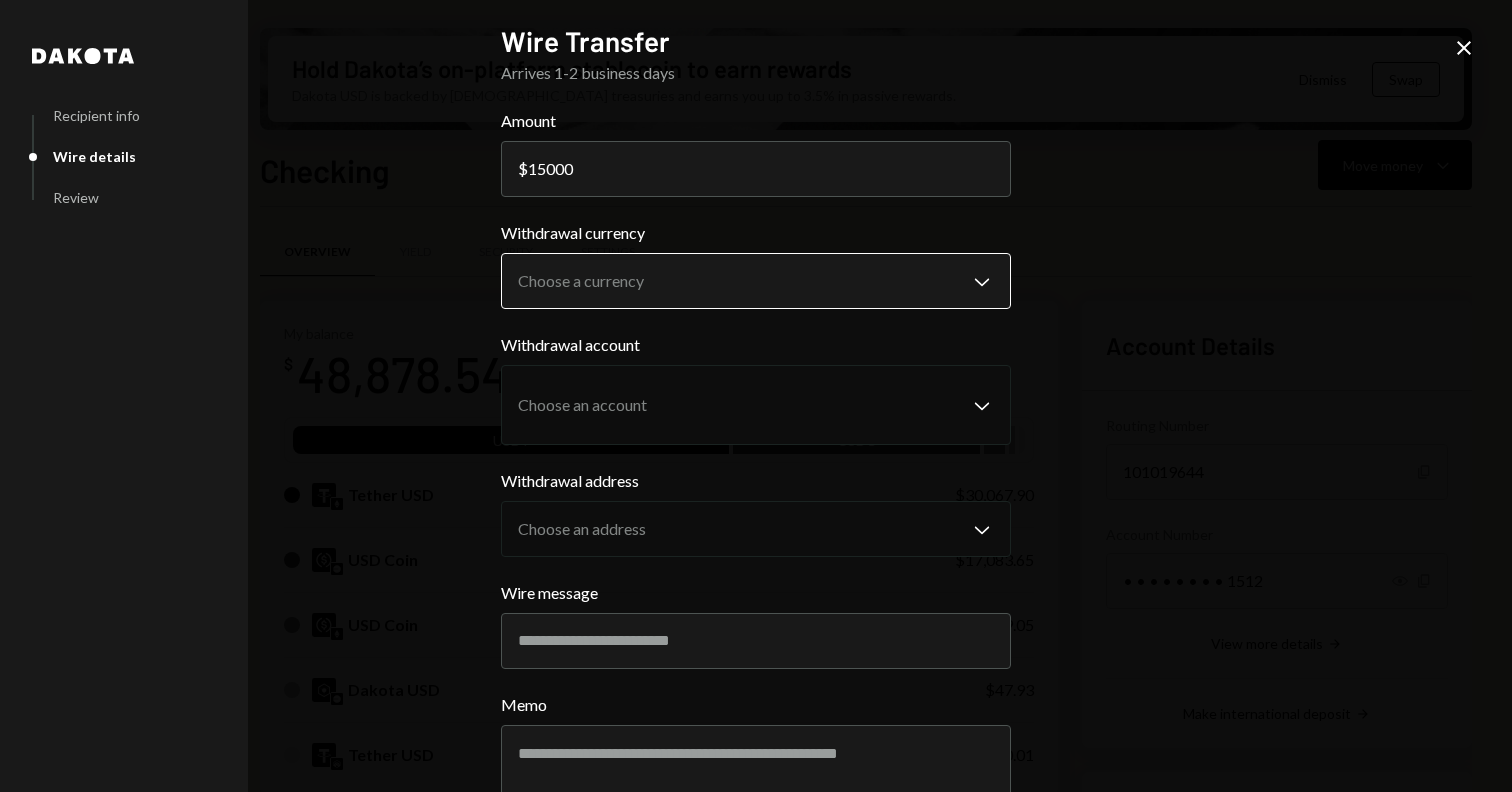 type on "15000" 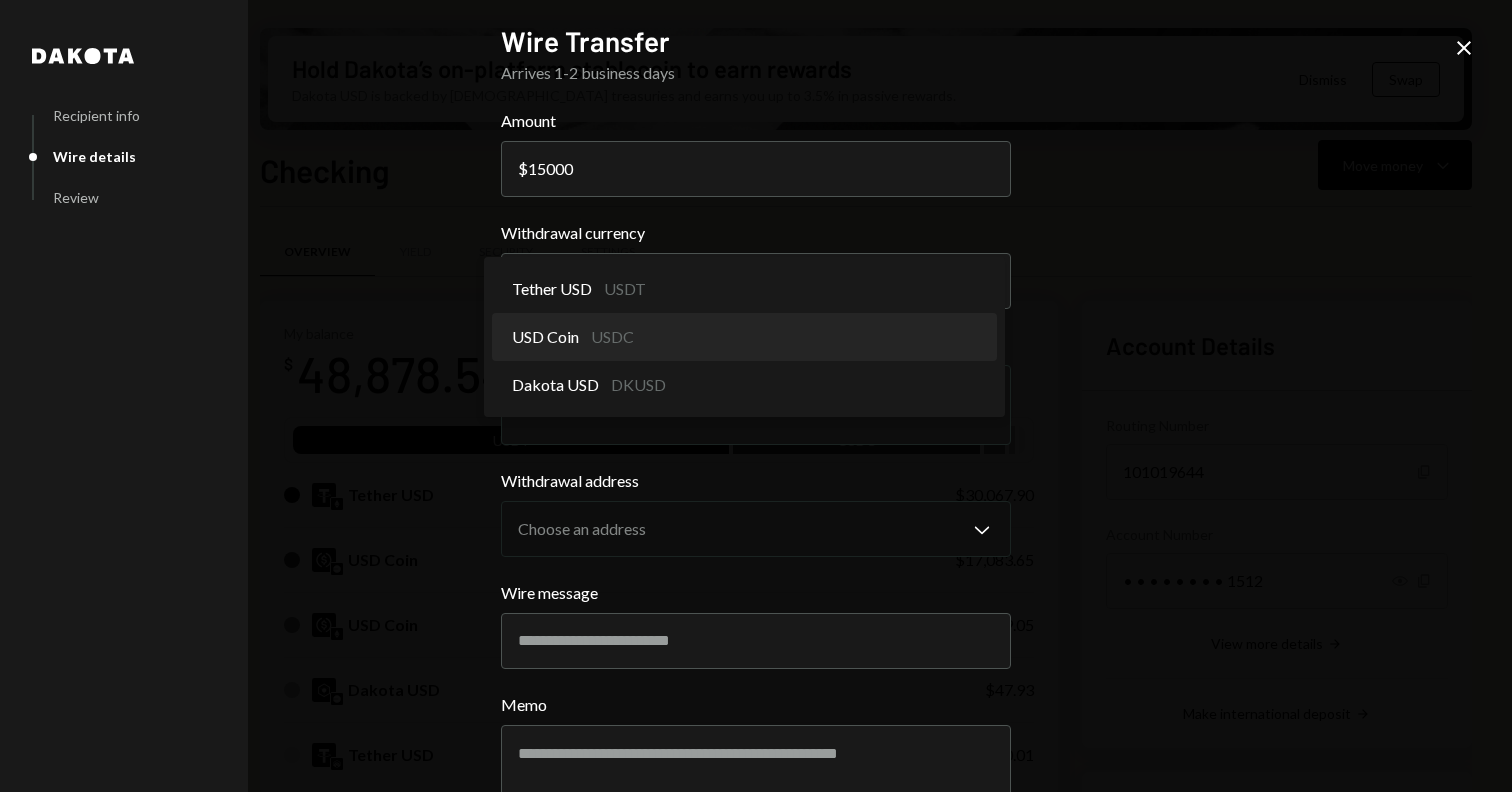 select on "****" 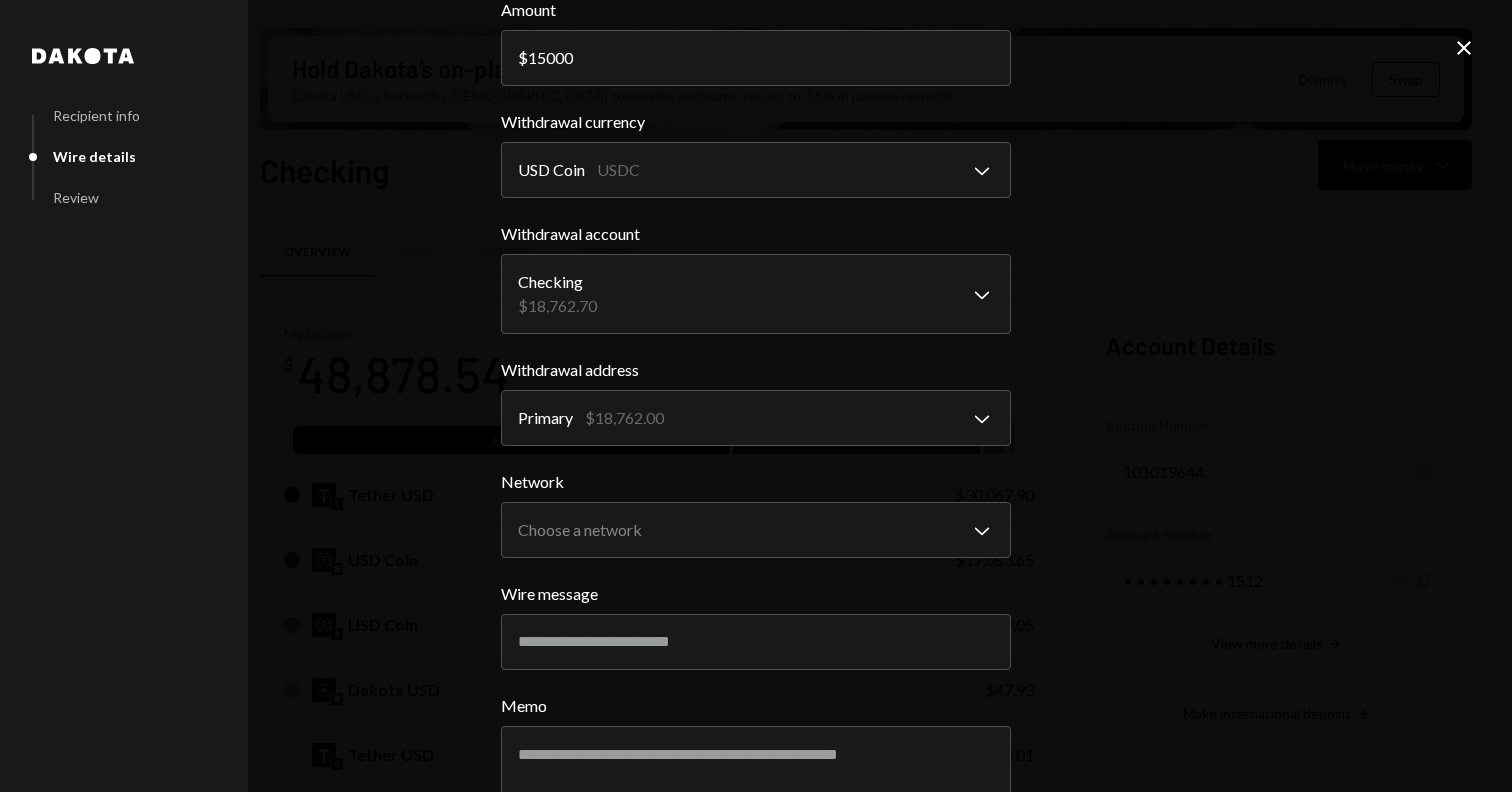 scroll, scrollTop: 141, scrollLeft: 0, axis: vertical 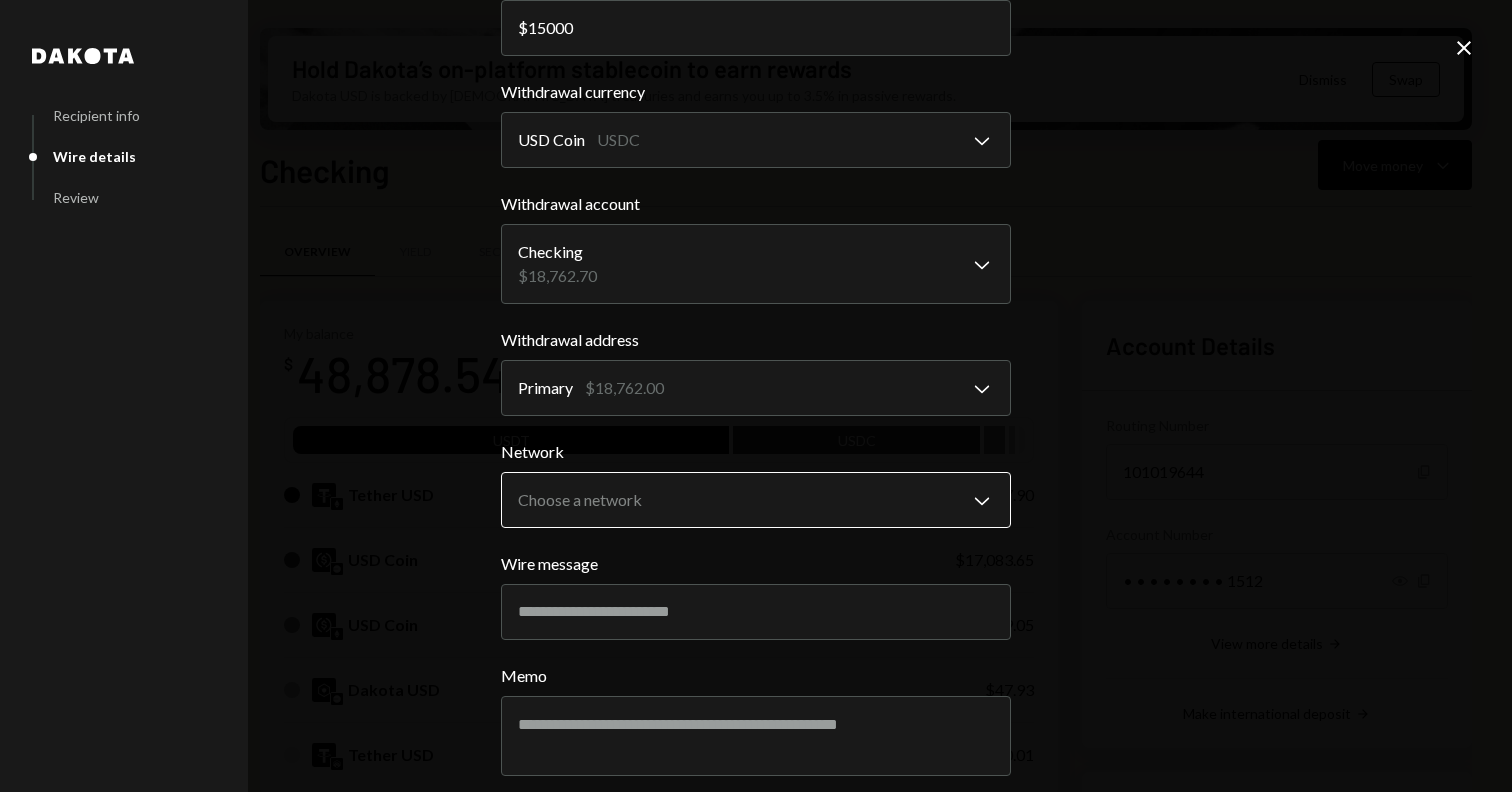click on "T Terrace Labs Ltd... Caret Down Home Home Inbox Inbox Activities Transactions Accounts Accounts Caret Down Checking $48,878.54 Savings $3,070.14 Treasury $0.00 Cards $0.00 Dollar Rewards User Recipients Team Team Hold Dakota’s on-platform stablecoin to earn rewards Dakota USD is backed by U.S. treasuries and earns you up to 3.5% in passive rewards. Dismiss Swap Checking Move money Caret Down Overview Yield Security Settings My balance $ 48,878.54 USDT USDC Tether USD $30,067.90 USD Coin $17,083.65 USD Coin $1,679.05 Dakota USD $47.93 Tether USD $0.01 Recent Transactions View all Type Initiated By Initiated At Status Bank Payment $30,042.02 Jesse Beller 07/01/25 11:32 AM Pending Deposit 15,000  USDC 0xa7e3...E1F62f Copy 07/01/25 11:31 AM Completed Deposit 14,999  USDT Savings 07/01/25 11:28 AM Completed Deposit 14,998.9  USDT Gate.io 07/01/25 11:19 AM Completed Bank Payment $3,484.00 Jesse Beller 06/30/25 7:56 AM Completed Account Details Routing Number 101019644 Copy Account Number Show Copy Right Arrow $" at bounding box center [756, 396] 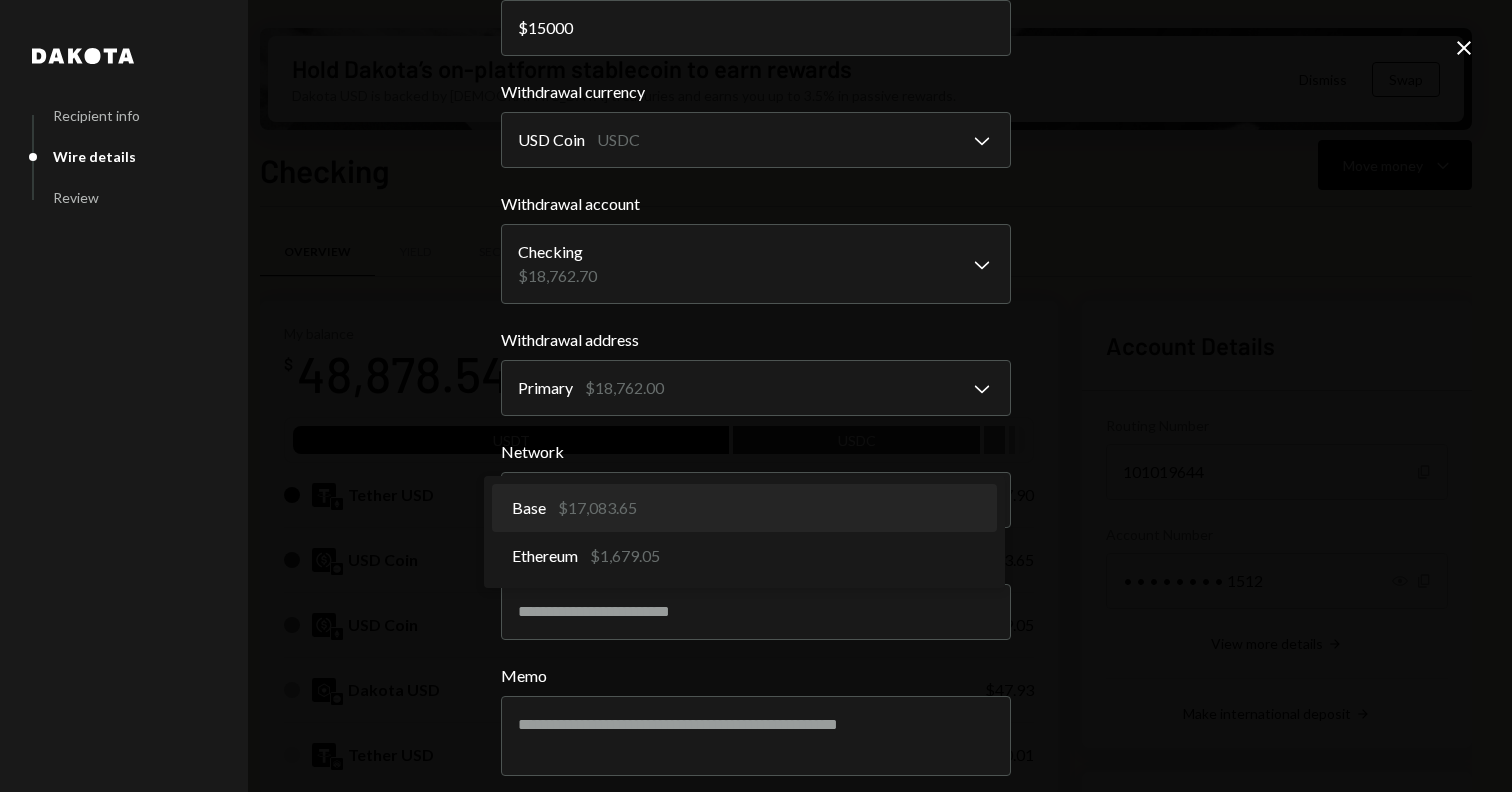 select on "**********" 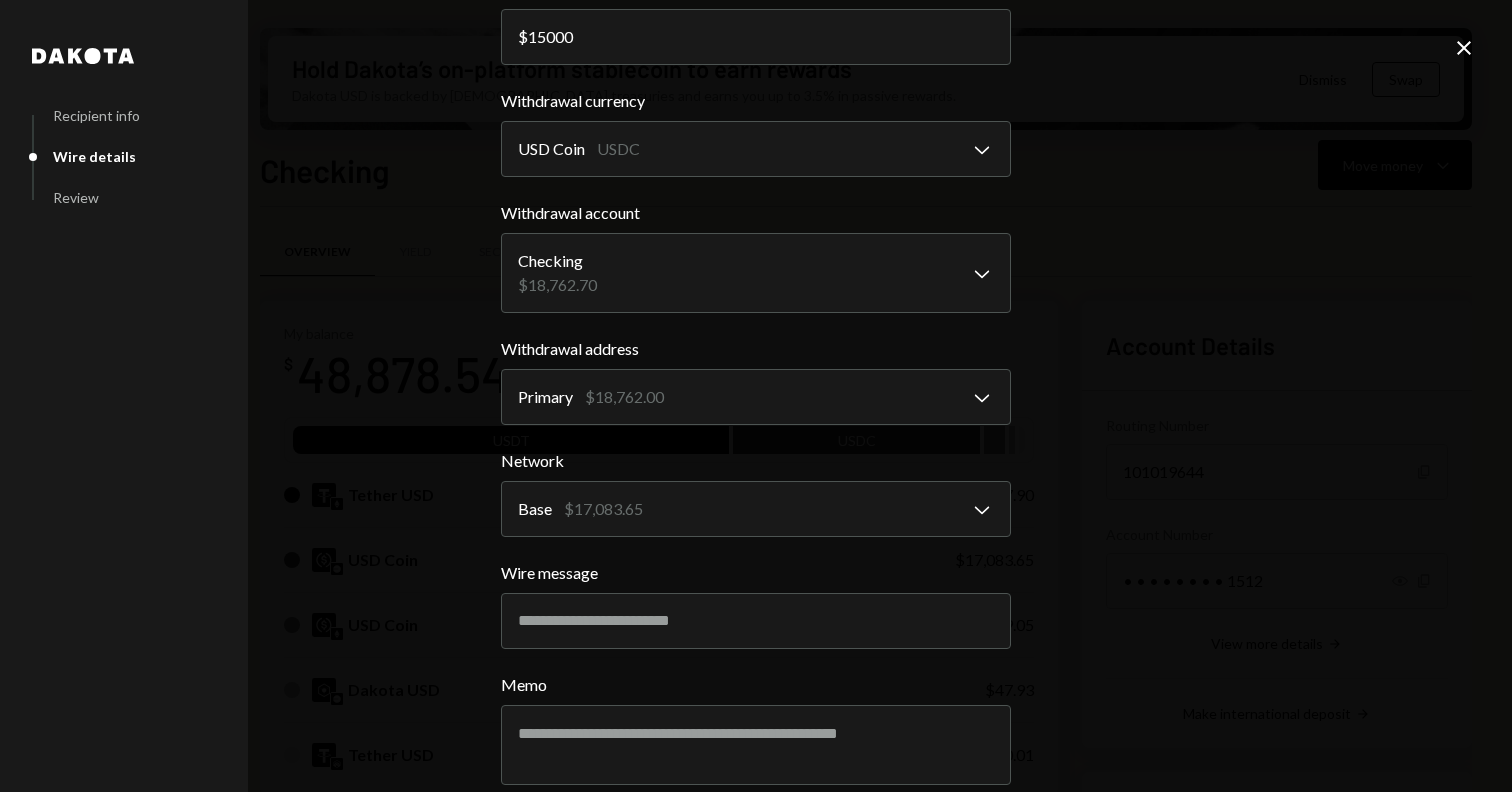 scroll, scrollTop: 61, scrollLeft: 0, axis: vertical 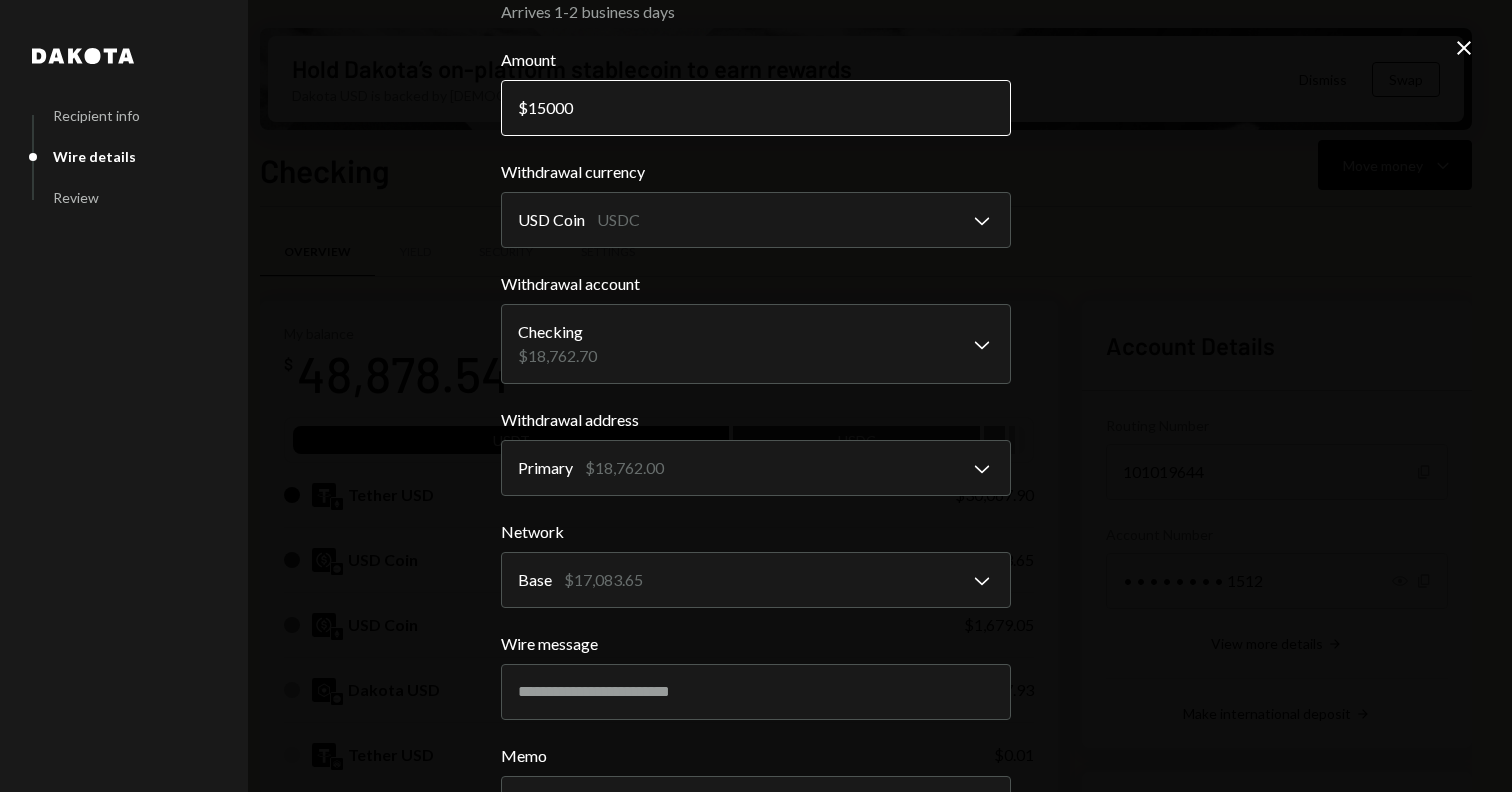 click on "15000" at bounding box center (756, 108) 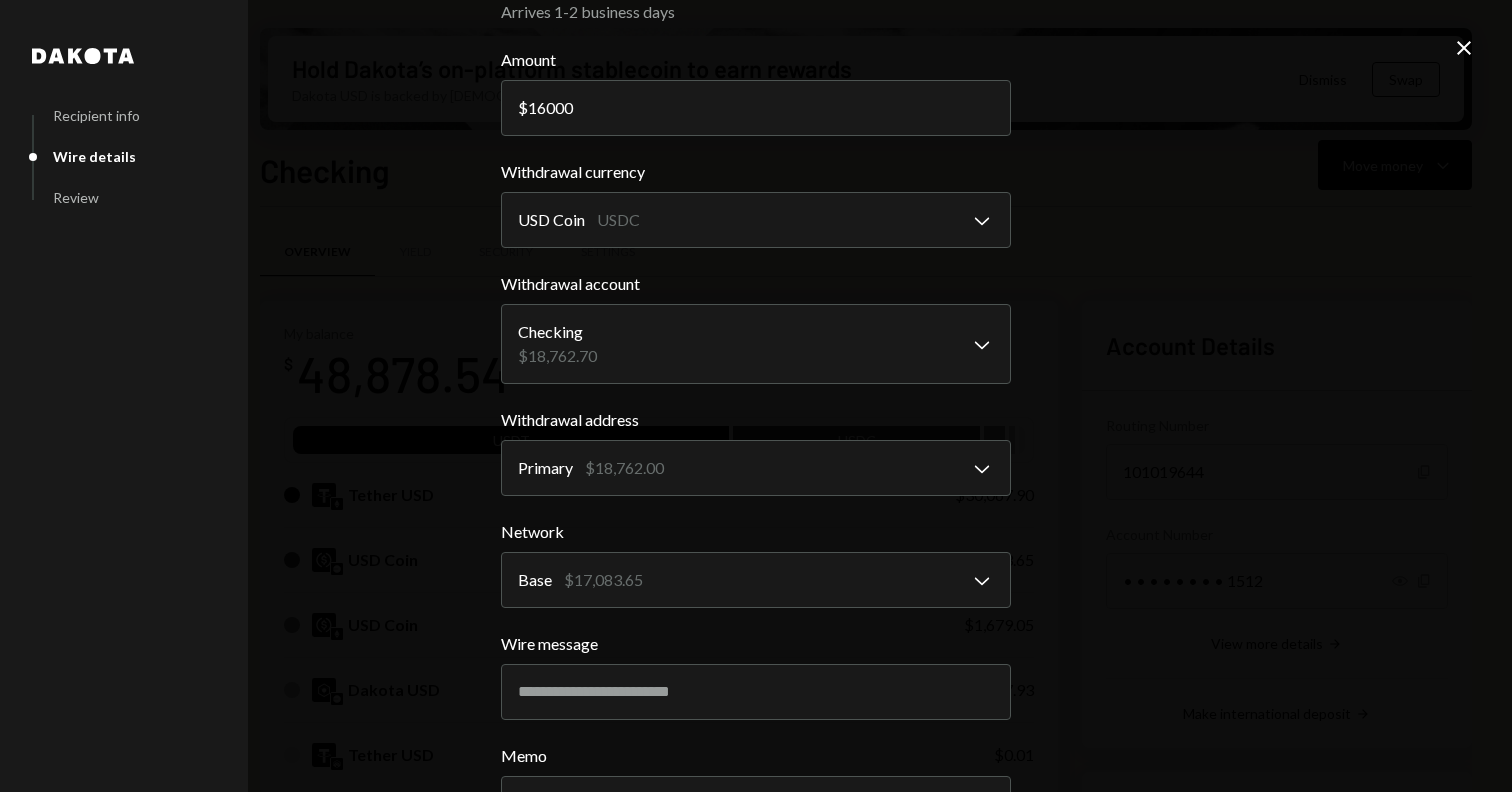 type on "16000" 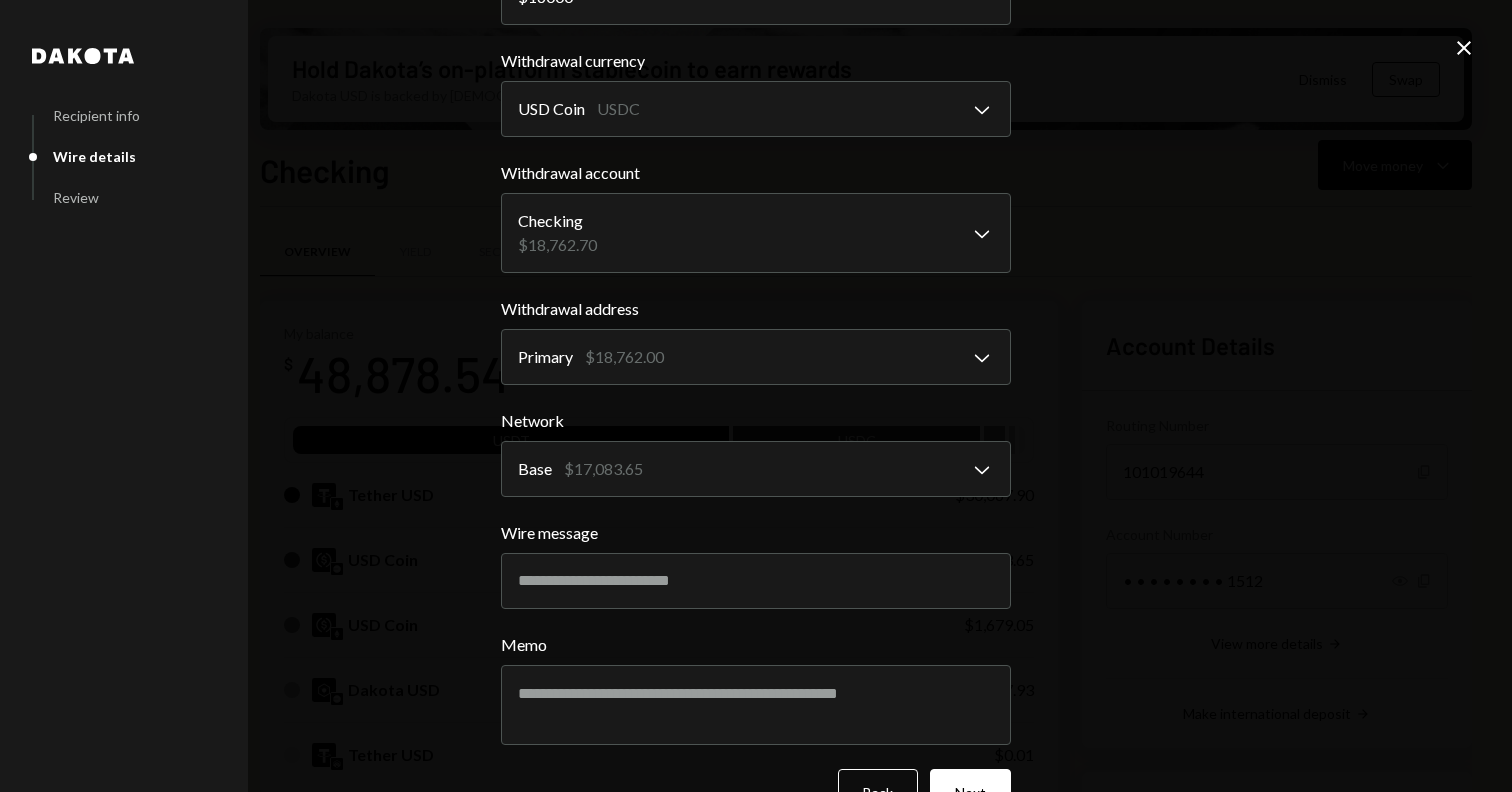 scroll, scrollTop: 227, scrollLeft: 0, axis: vertical 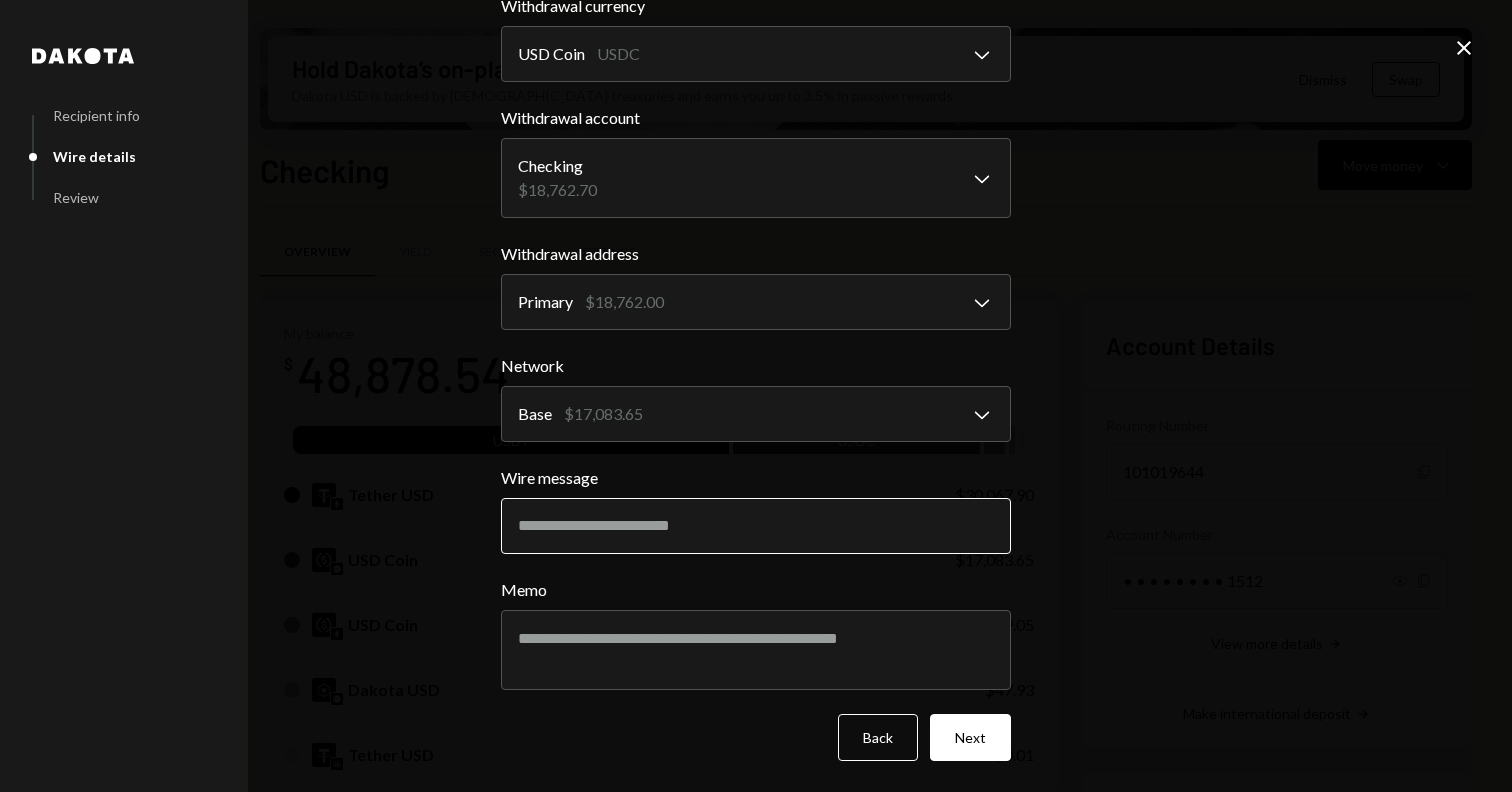 click on "Wire message" at bounding box center [756, 526] 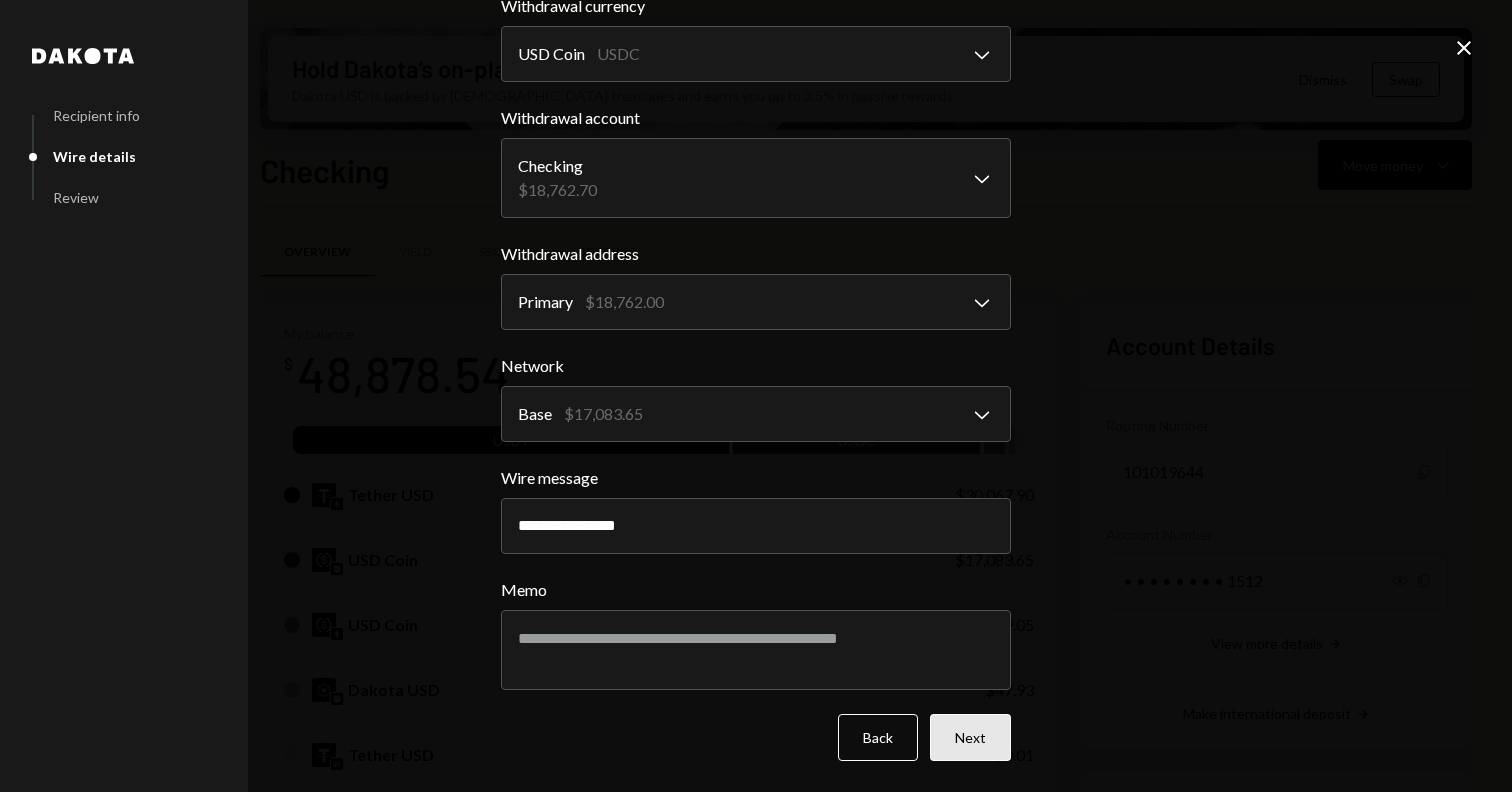 type on "**********" 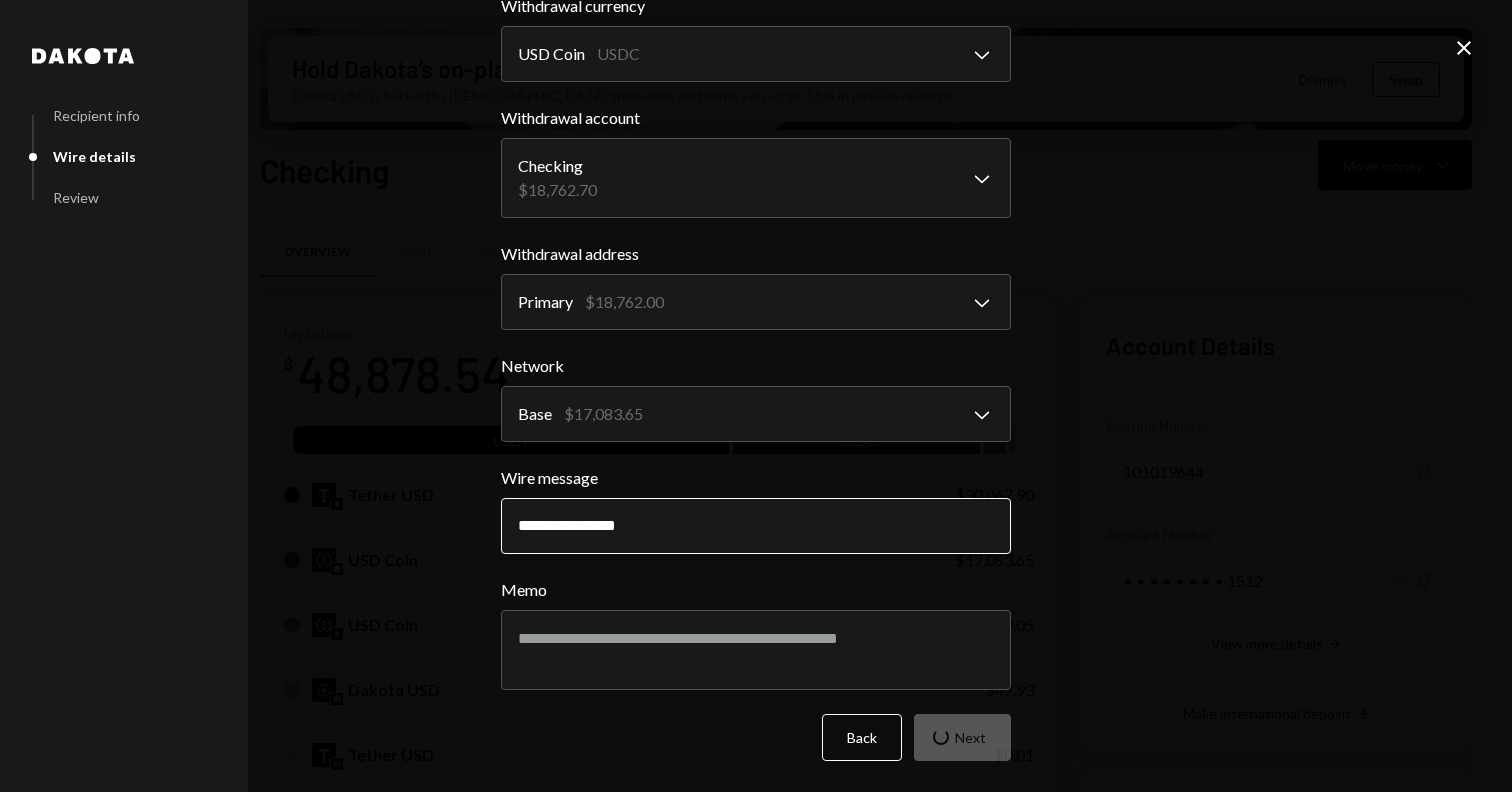 scroll, scrollTop: 0, scrollLeft: 0, axis: both 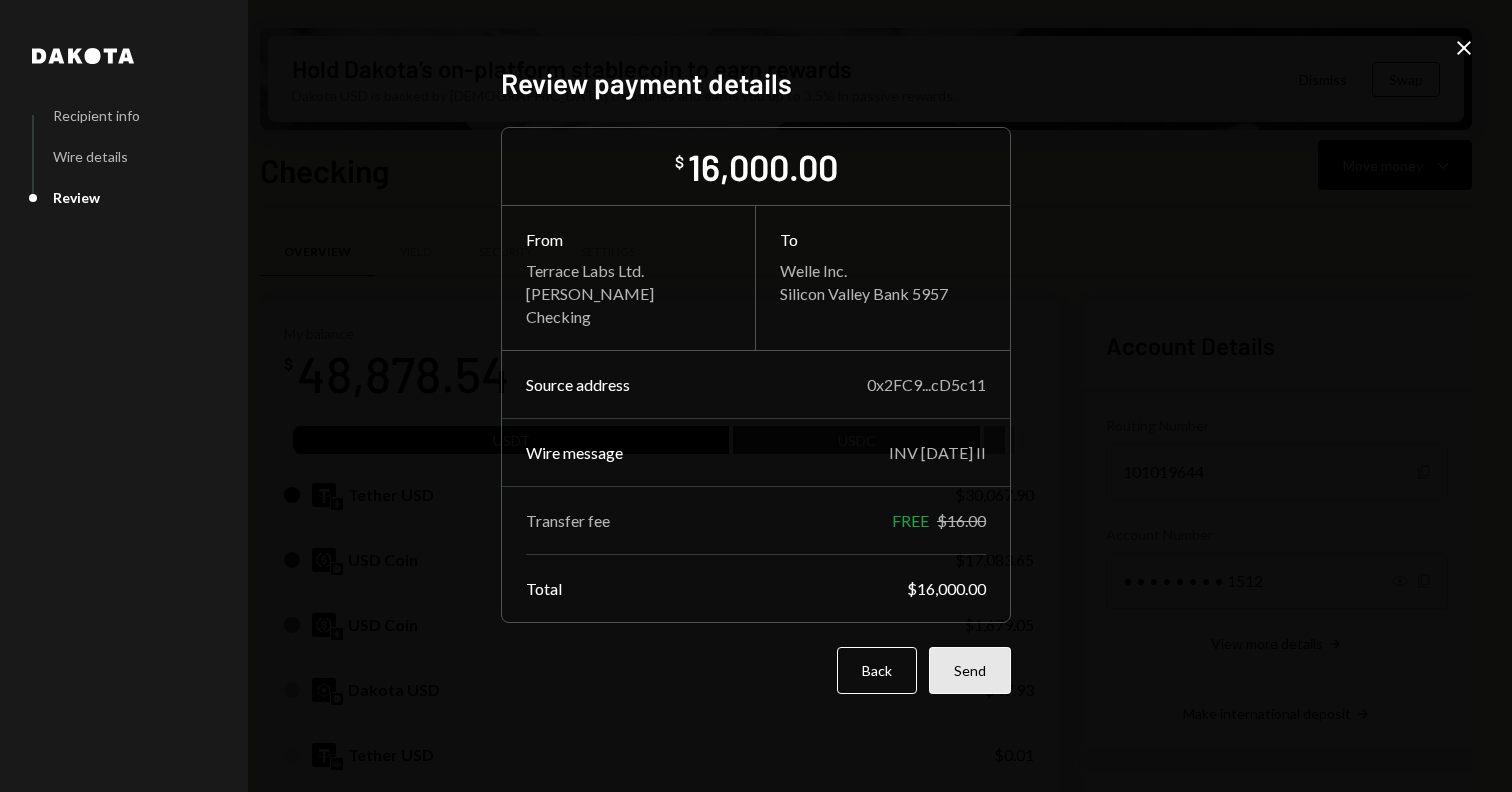 click on "Send" at bounding box center (970, 670) 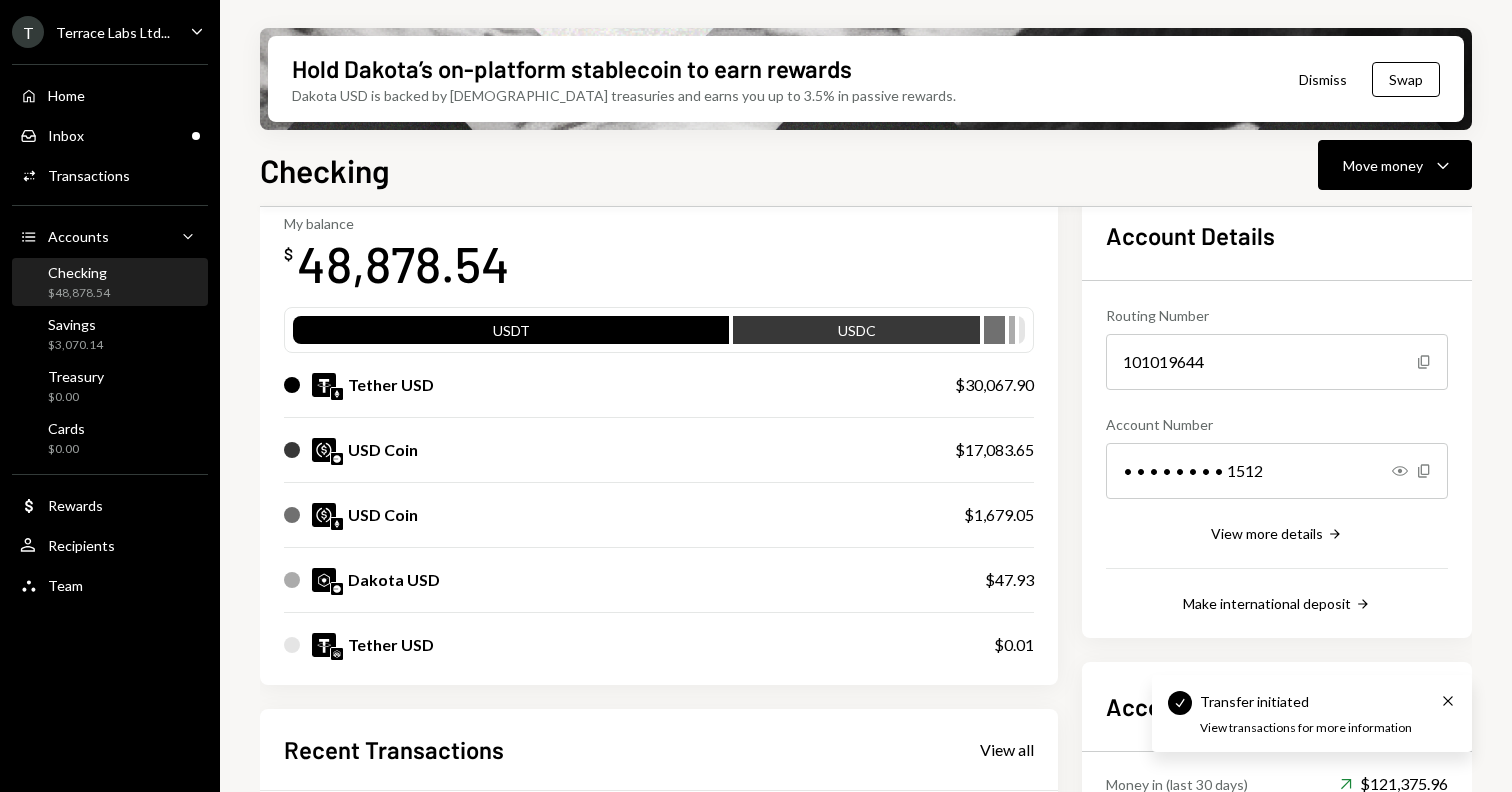 scroll, scrollTop: 0, scrollLeft: 0, axis: both 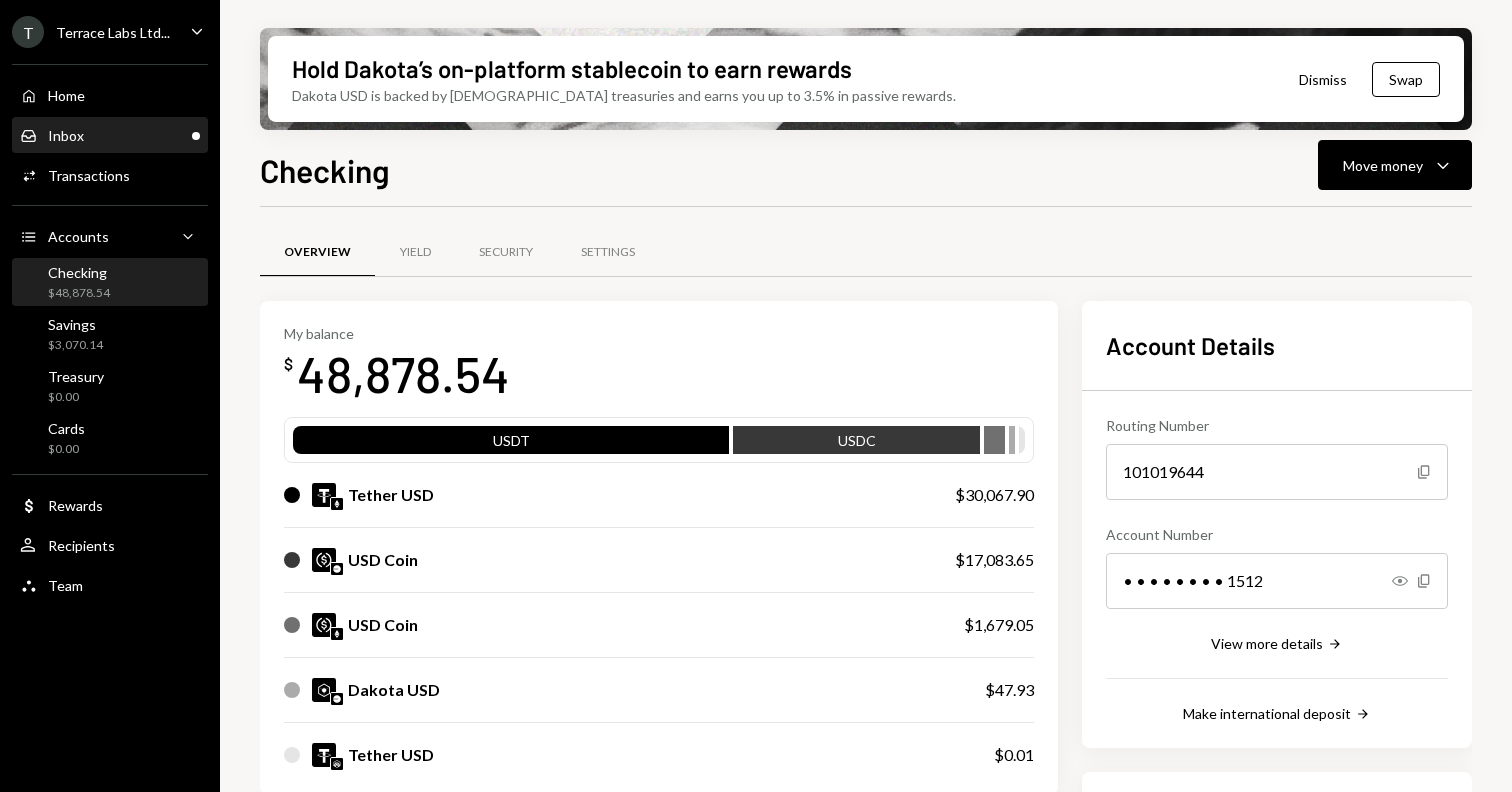 click on "Inbox Inbox" at bounding box center (110, 136) 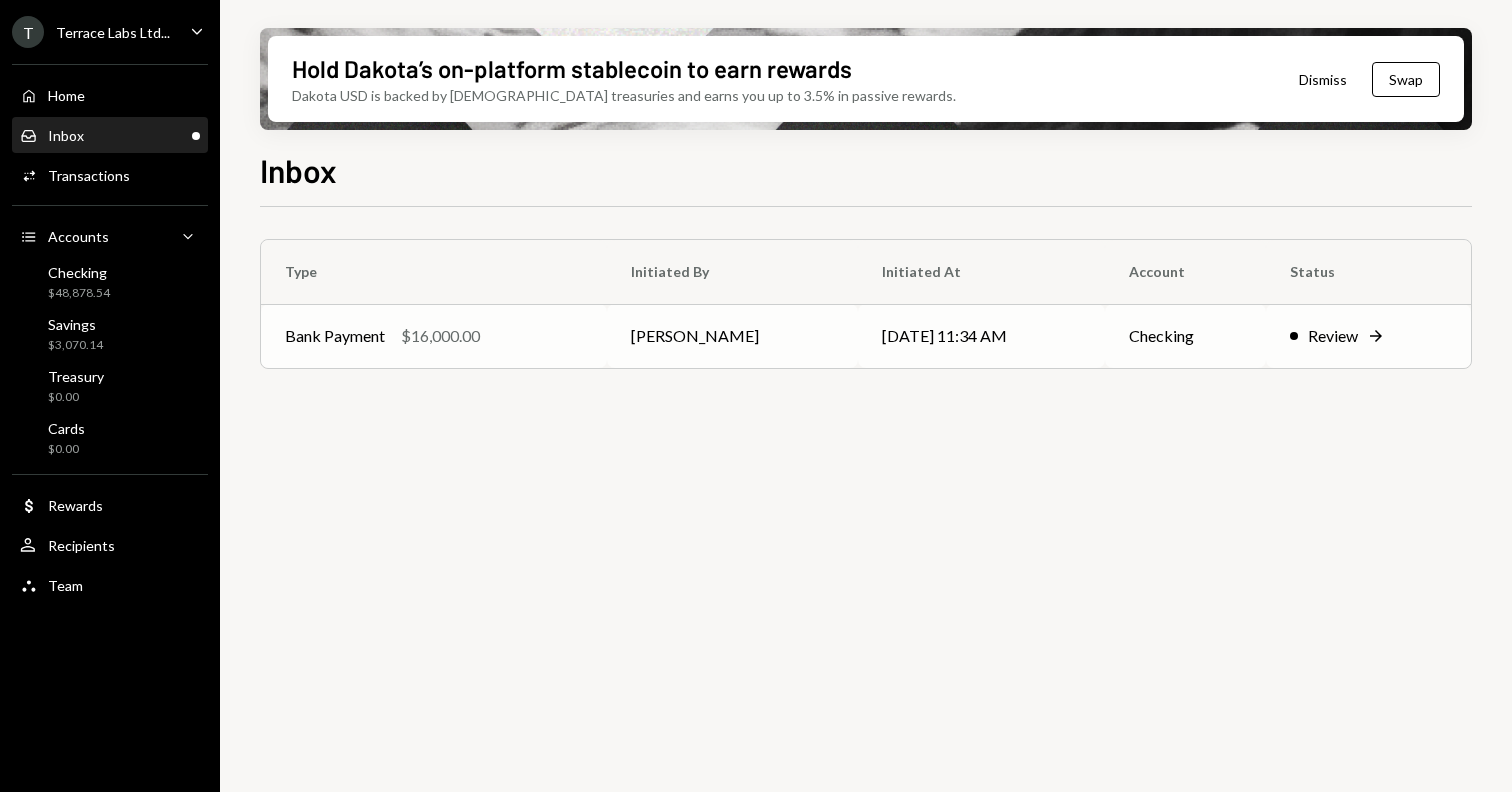 click on "Bank Payment $16,000.00" at bounding box center [434, 336] 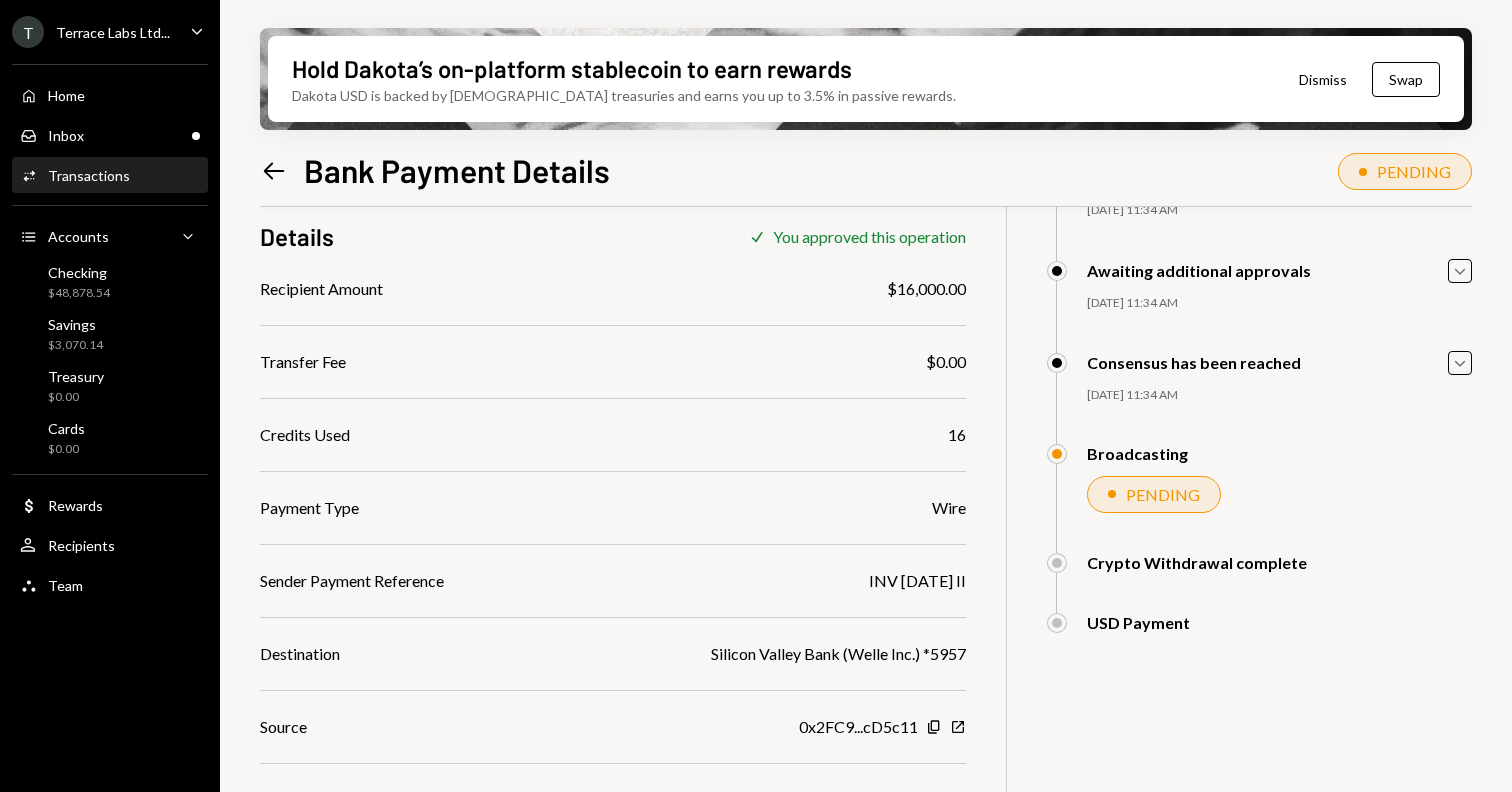 scroll, scrollTop: 0, scrollLeft: 0, axis: both 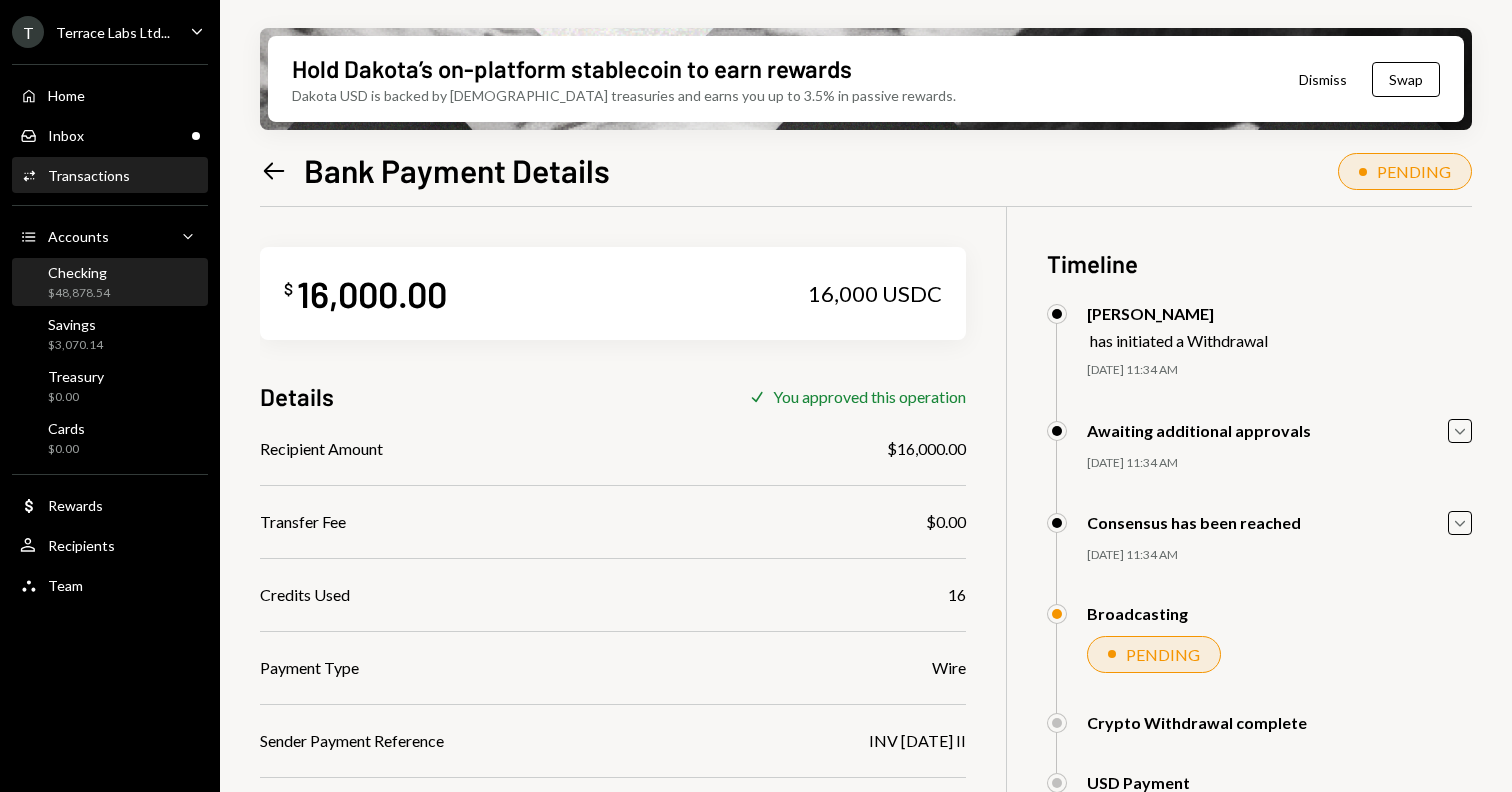 click on "Checking $48,878.54" at bounding box center [110, 283] 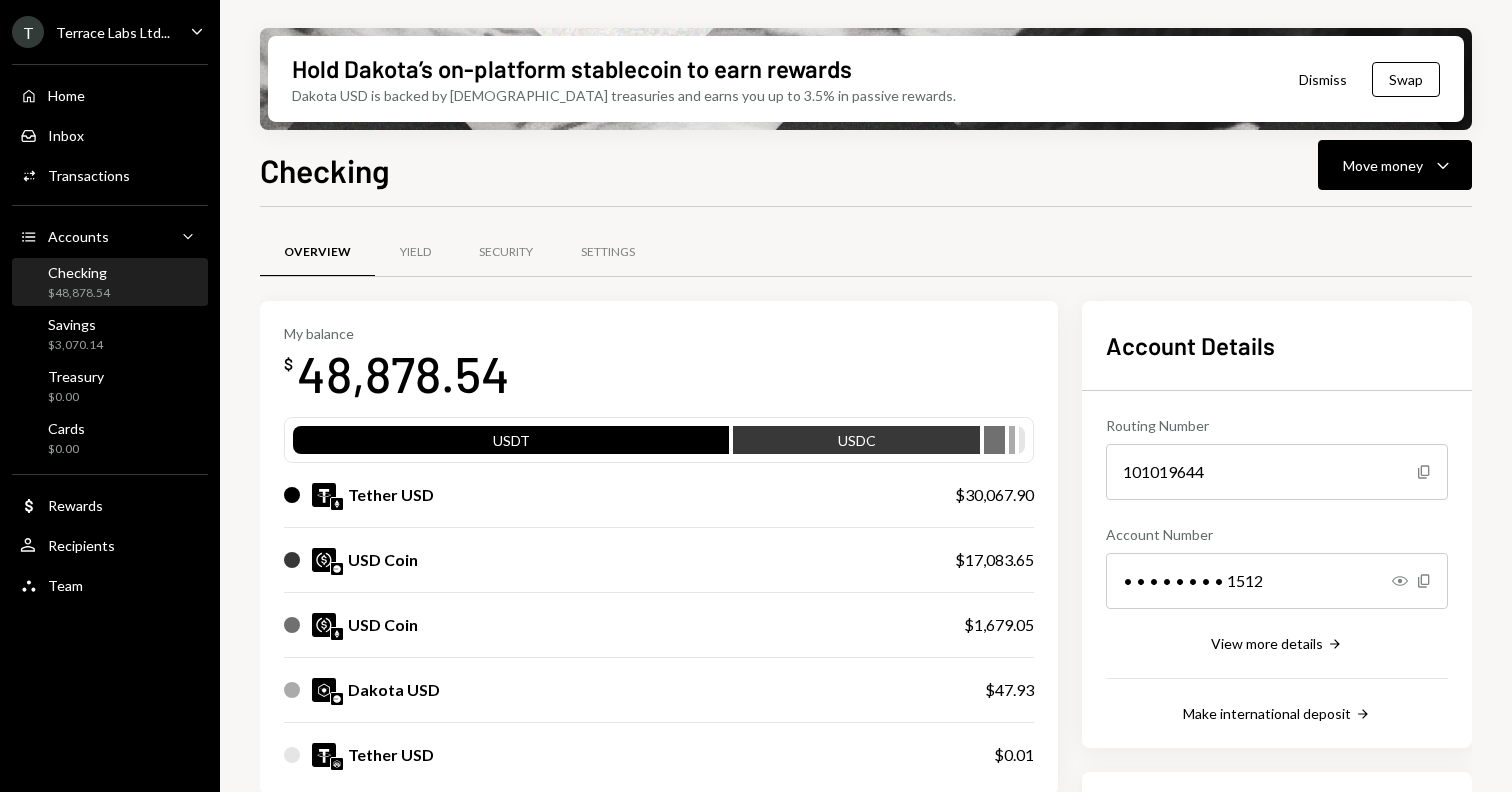 click on "Checking $48,878.54" at bounding box center [110, 283] 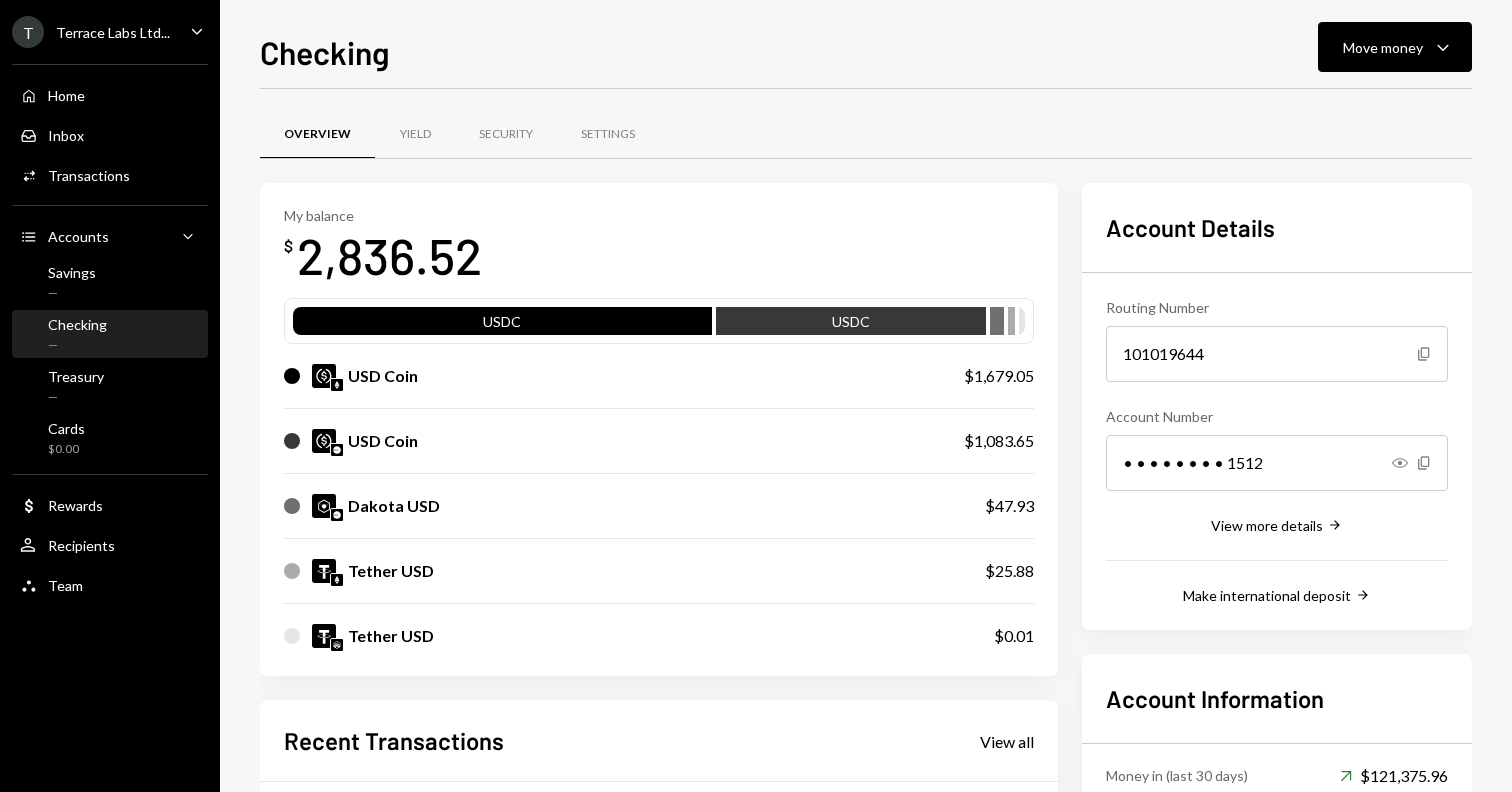 scroll, scrollTop: 0, scrollLeft: 0, axis: both 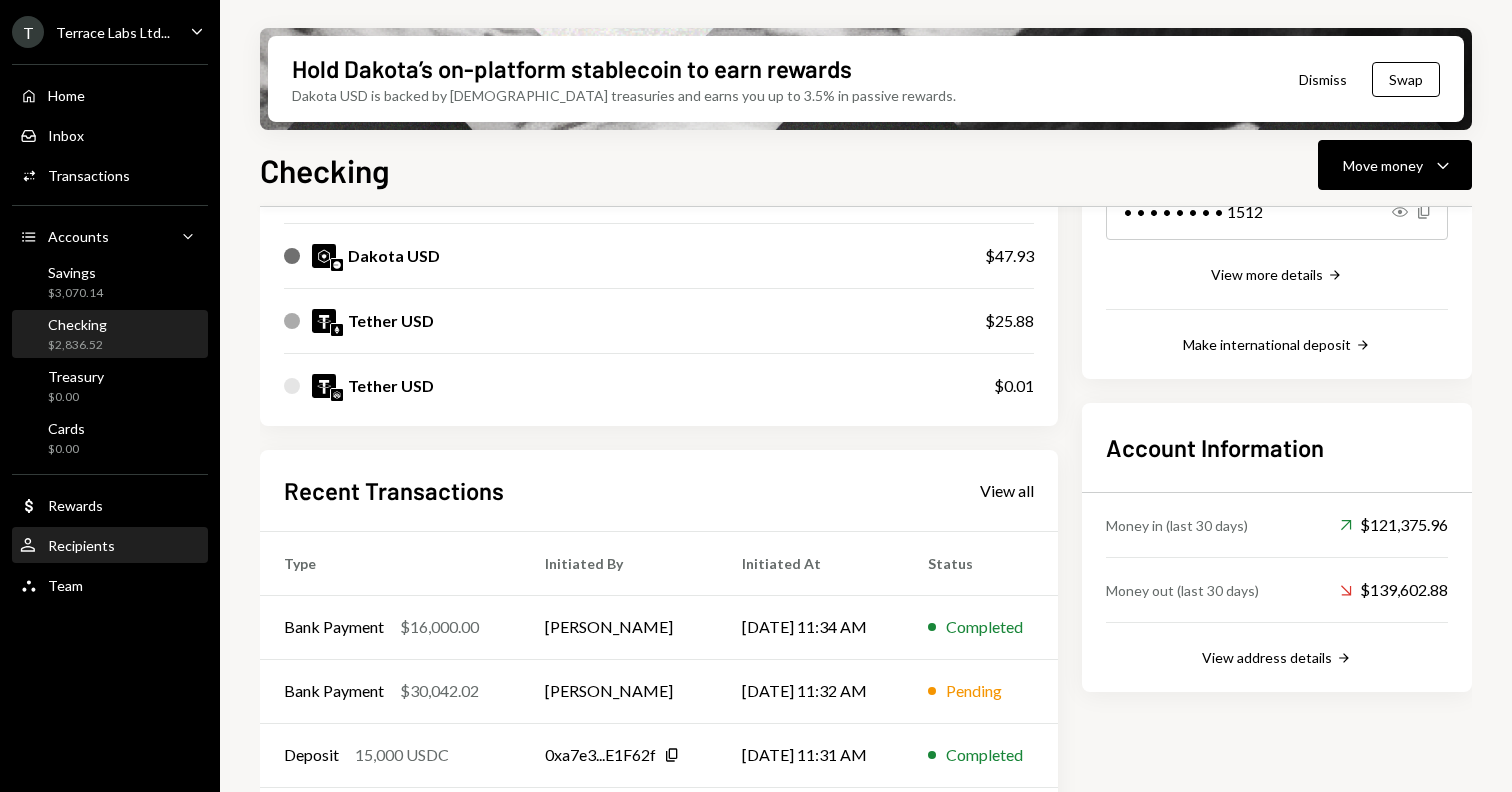 click on "User Recipients" at bounding box center [110, 546] 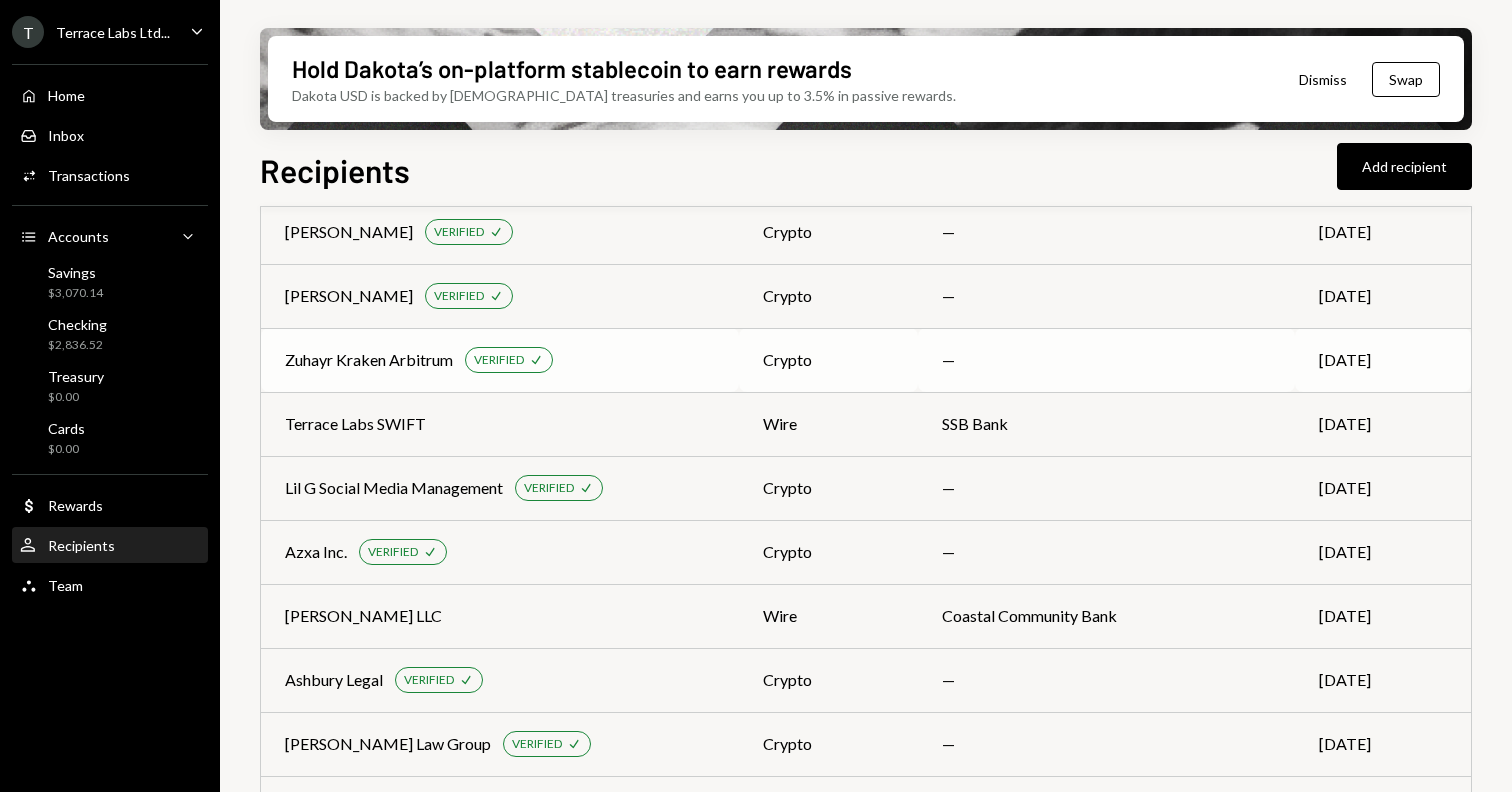 scroll, scrollTop: 549, scrollLeft: 0, axis: vertical 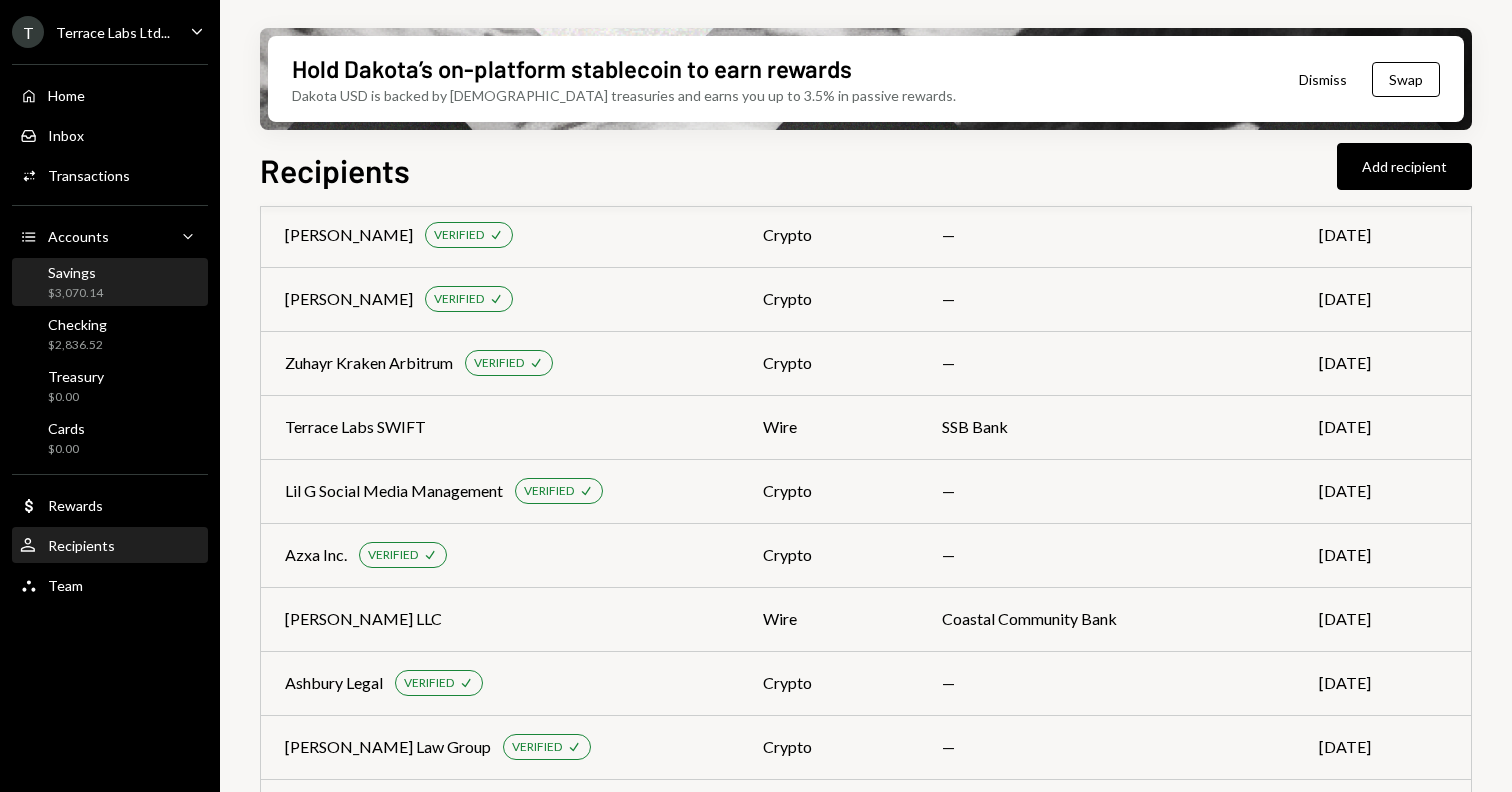 click on "Savings $3,070.14" at bounding box center (110, 283) 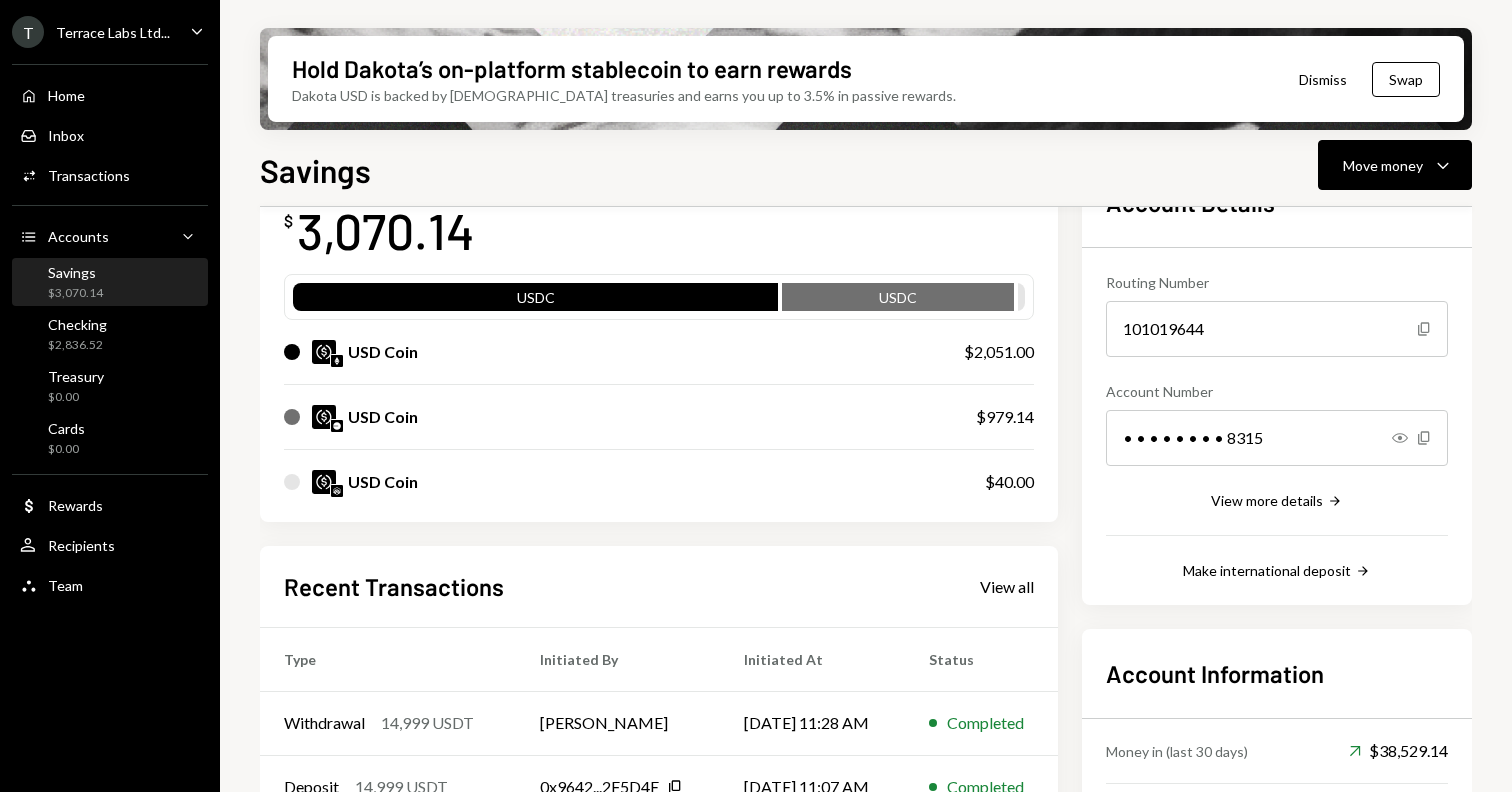 scroll, scrollTop: 31, scrollLeft: 0, axis: vertical 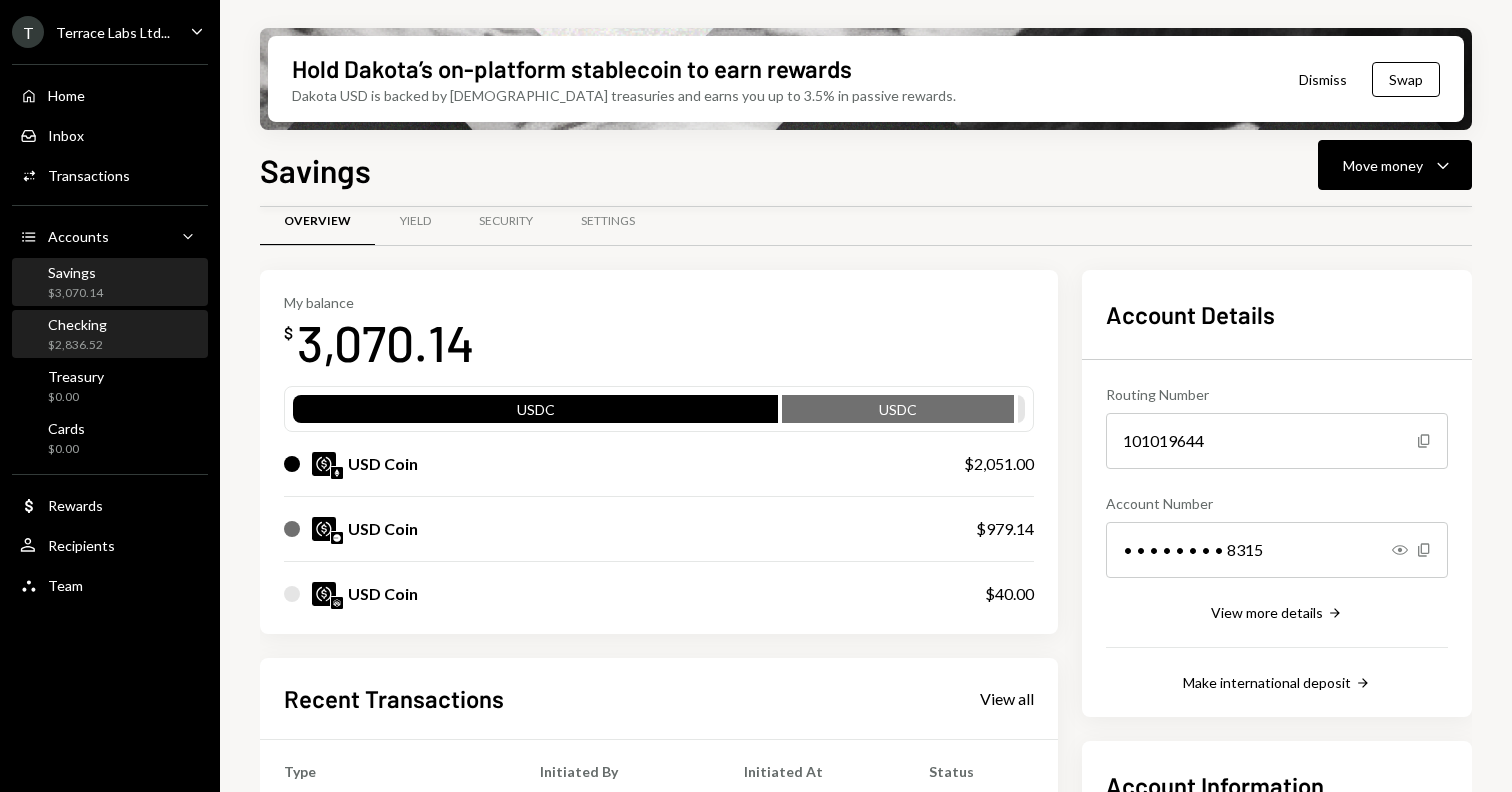 click on "Checking" at bounding box center [77, 324] 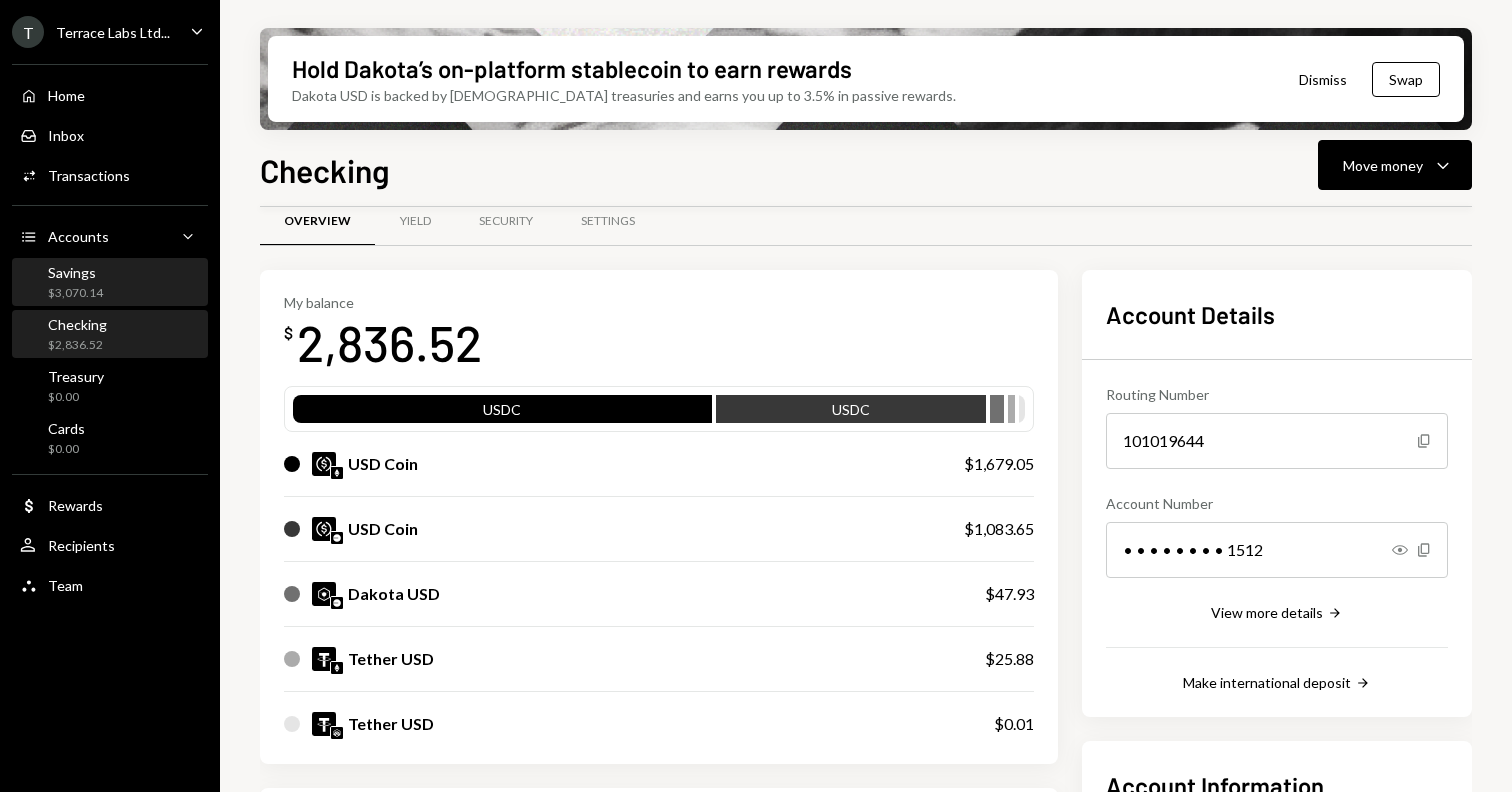 click on "Savings $3,070.14" at bounding box center (110, 283) 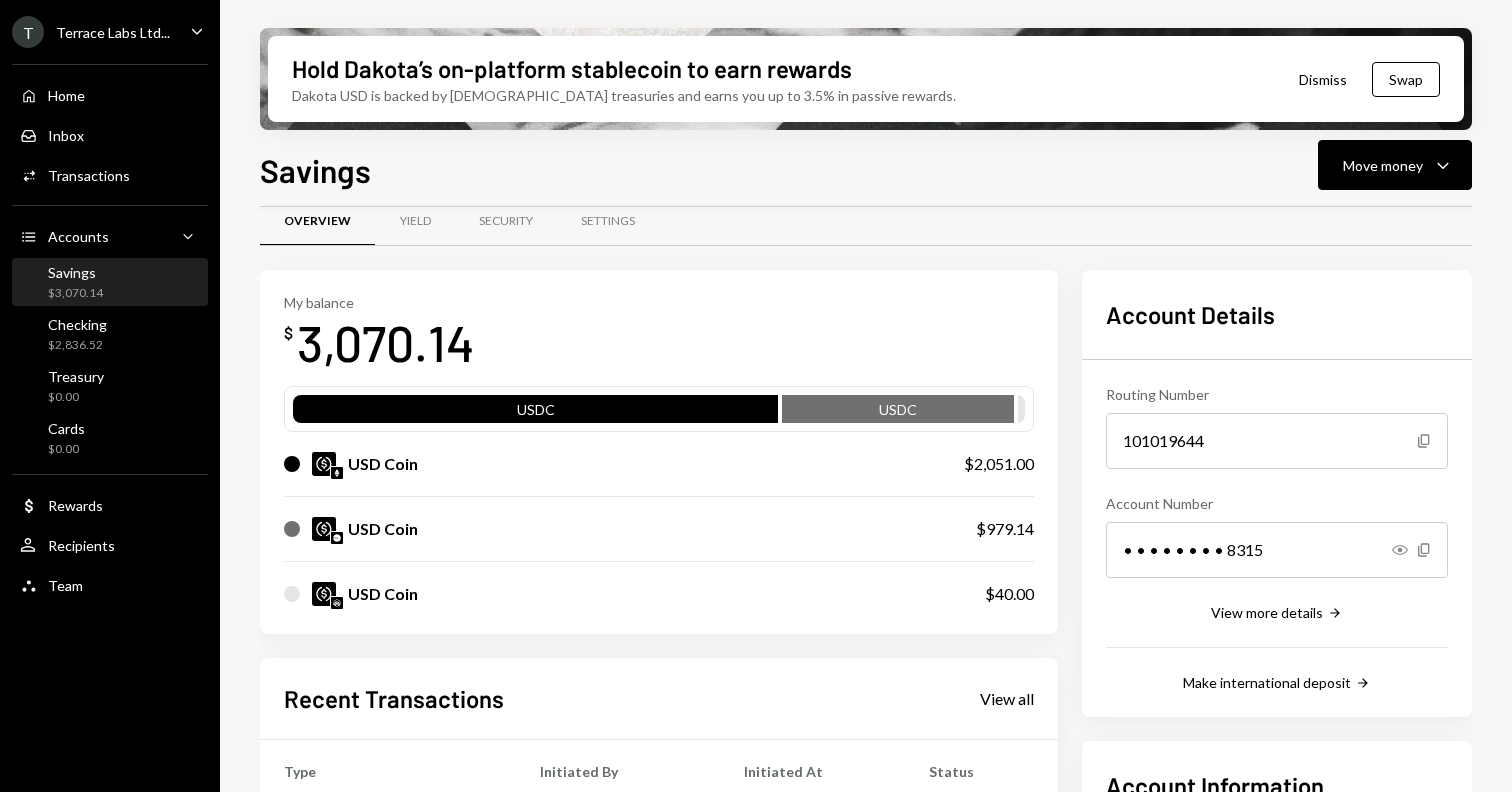 scroll, scrollTop: 68, scrollLeft: 0, axis: vertical 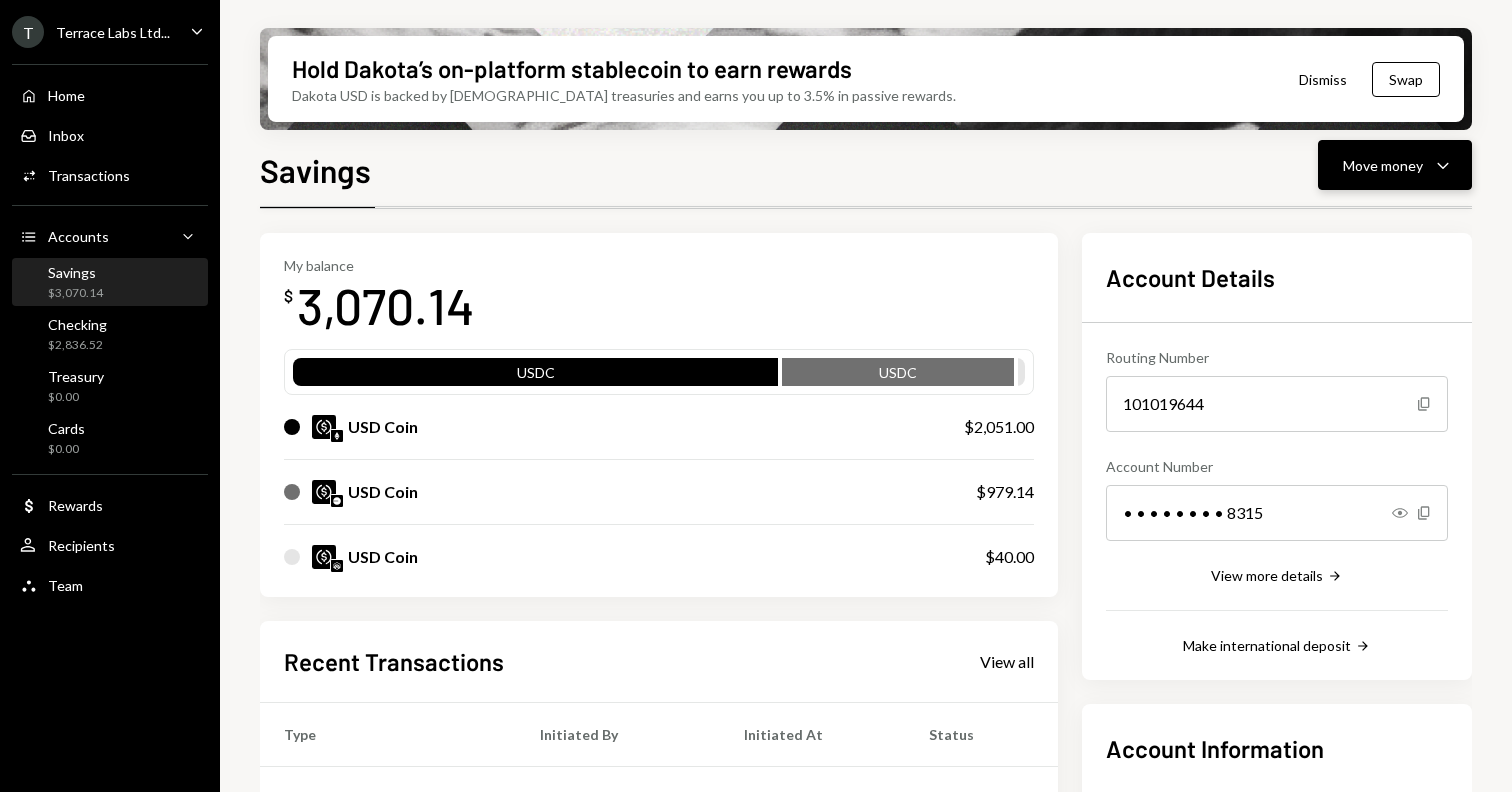 click on "Move money" at bounding box center (1383, 165) 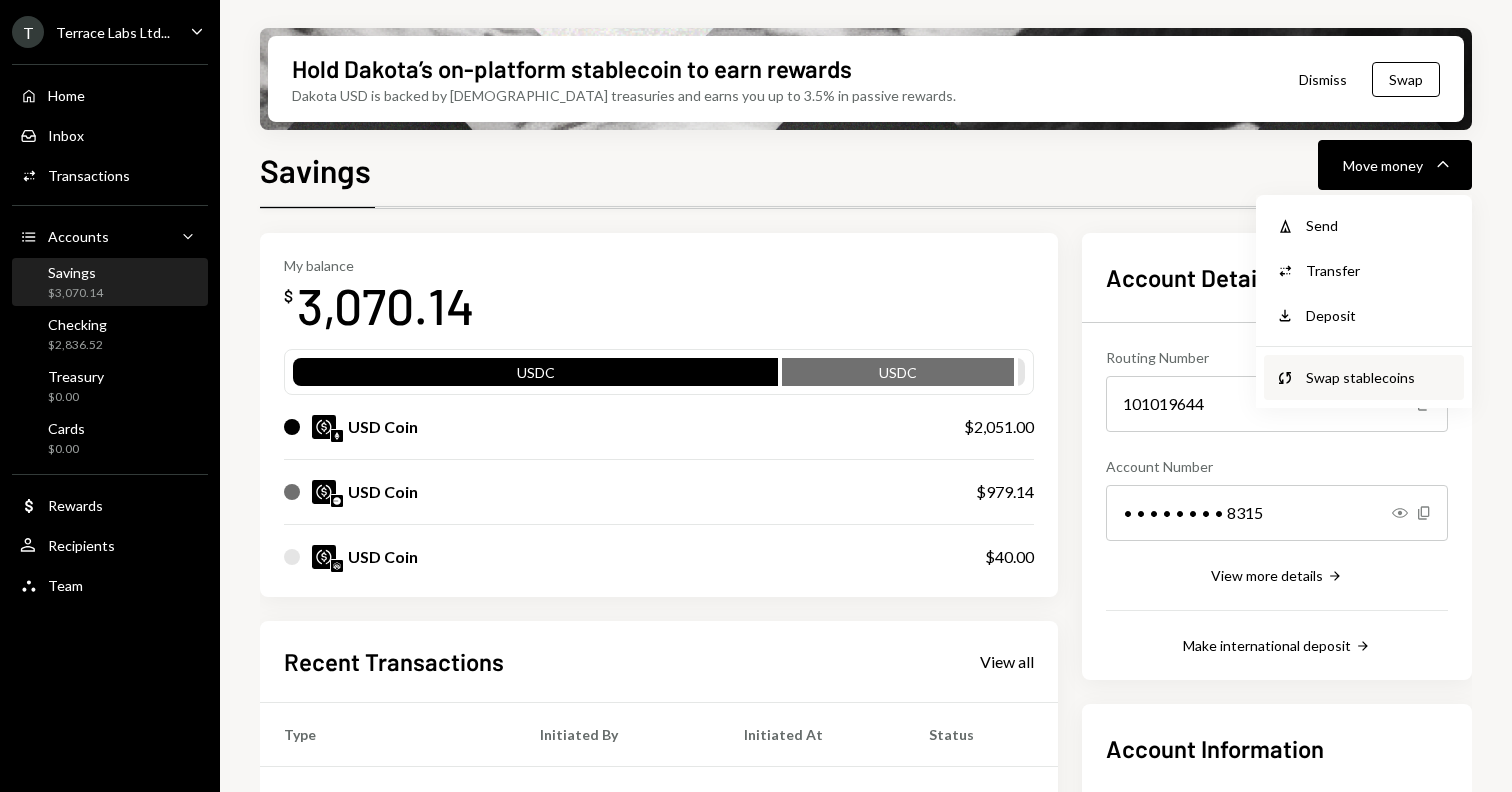 click on "Swap stablecoins" at bounding box center (1379, 377) 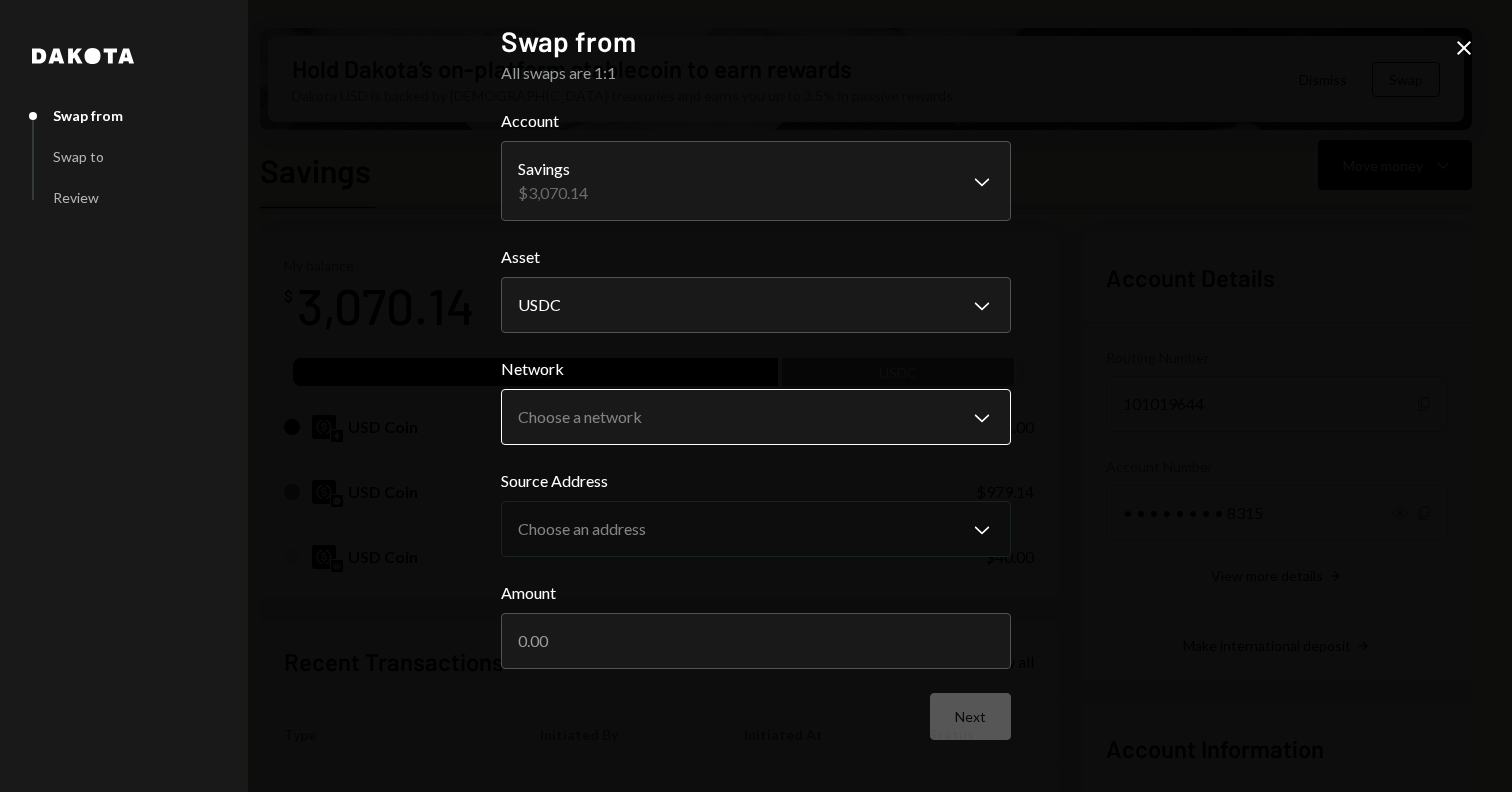 click on "T Terrace Labs Ltd... Caret Down Home Home Inbox Inbox Activities Transactions Accounts Accounts Caret Down Savings $3,070.14 Checking $2,836.52 Treasury $0.00 Cards $0.00 Dollar Rewards User Recipients Team Team Hold Dakota’s on-platform stablecoin to earn rewards Dakota USD is backed by U.S. treasuries and earns you up to 3.5% in passive rewards. Dismiss Swap Savings Move money Caret Down Overview Yield Security Settings My balance $ 3,070.14 USDC USDC USD Coin $2,051.00 USD Coin $979.14 USD Coin $40.00 Recent Transactions View all Type Initiated By Initiated At Status Withdrawal 14,999  USDT [PERSON_NAME] [DATE] 11:28 AM Completed Deposit 14,999  USDT 0x9642...2F5D4E Copy [DATE] 11:07 AM Completed Deposit 2,051  USDC 0xAe2D...9c673F Copy [DATE] 1:00 PM Completed Withdrawal 10,010  USDC [PERSON_NAME] [DATE] 3:14 PM Completed Deposit 10,050  USDC 0x368D...561511 Copy [DATE] 2:24 PM Completed Account Details Routing Number [FINANCIAL_ID] Copy Account Number • • • • • • • •  8315 Show Copy" at bounding box center (756, 396) 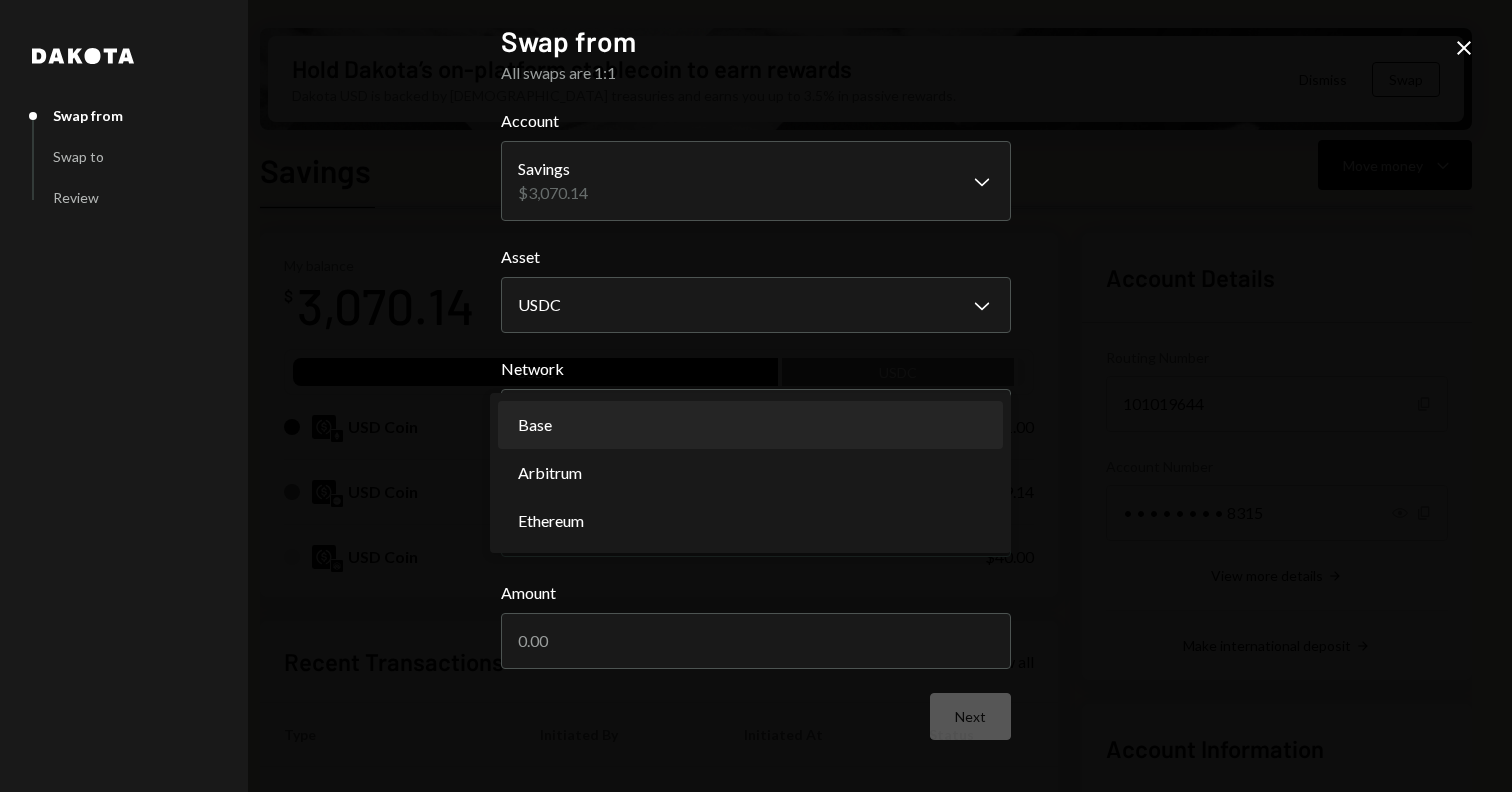 select on "**********" 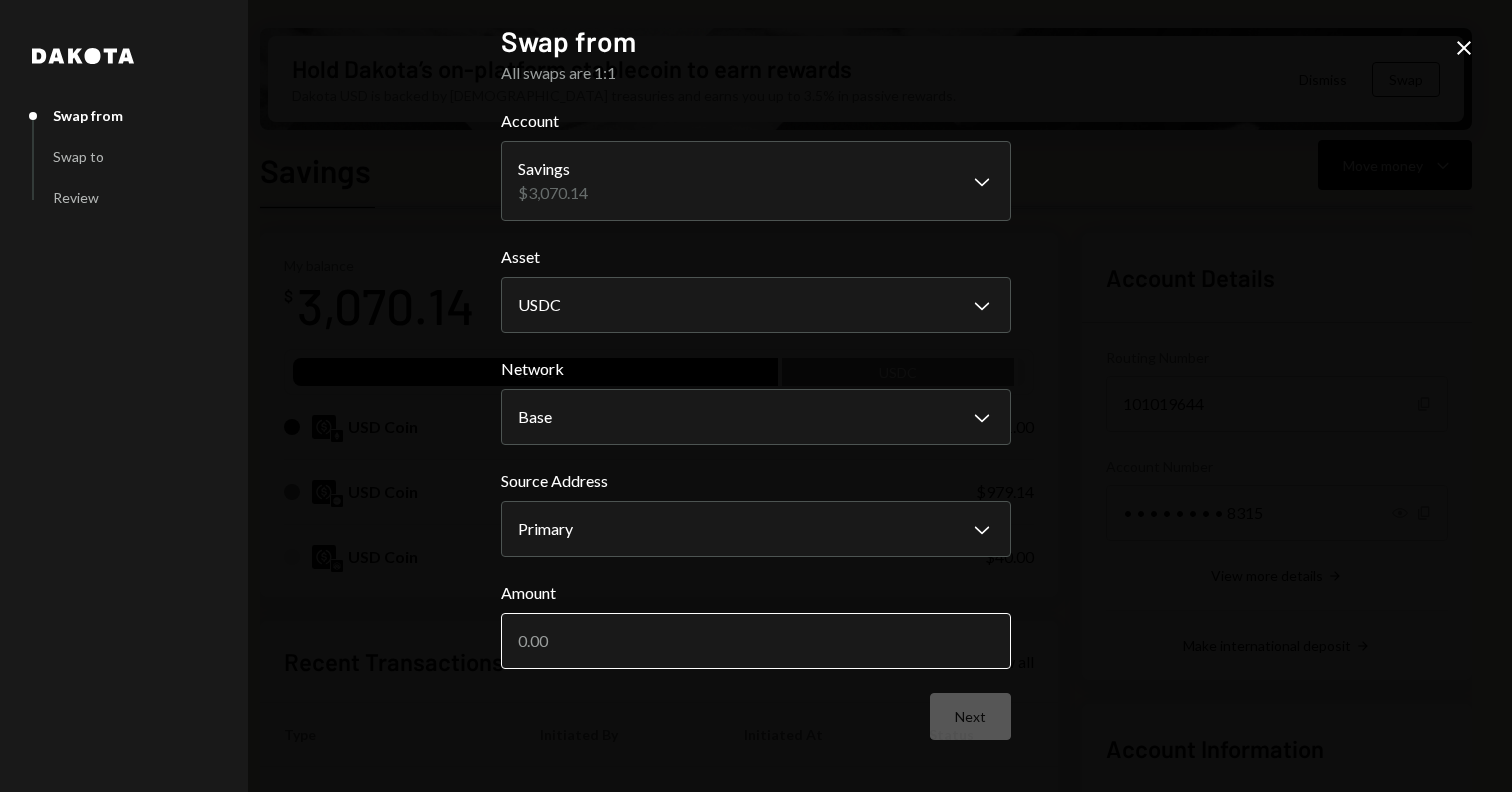 click on "Amount" at bounding box center [756, 641] 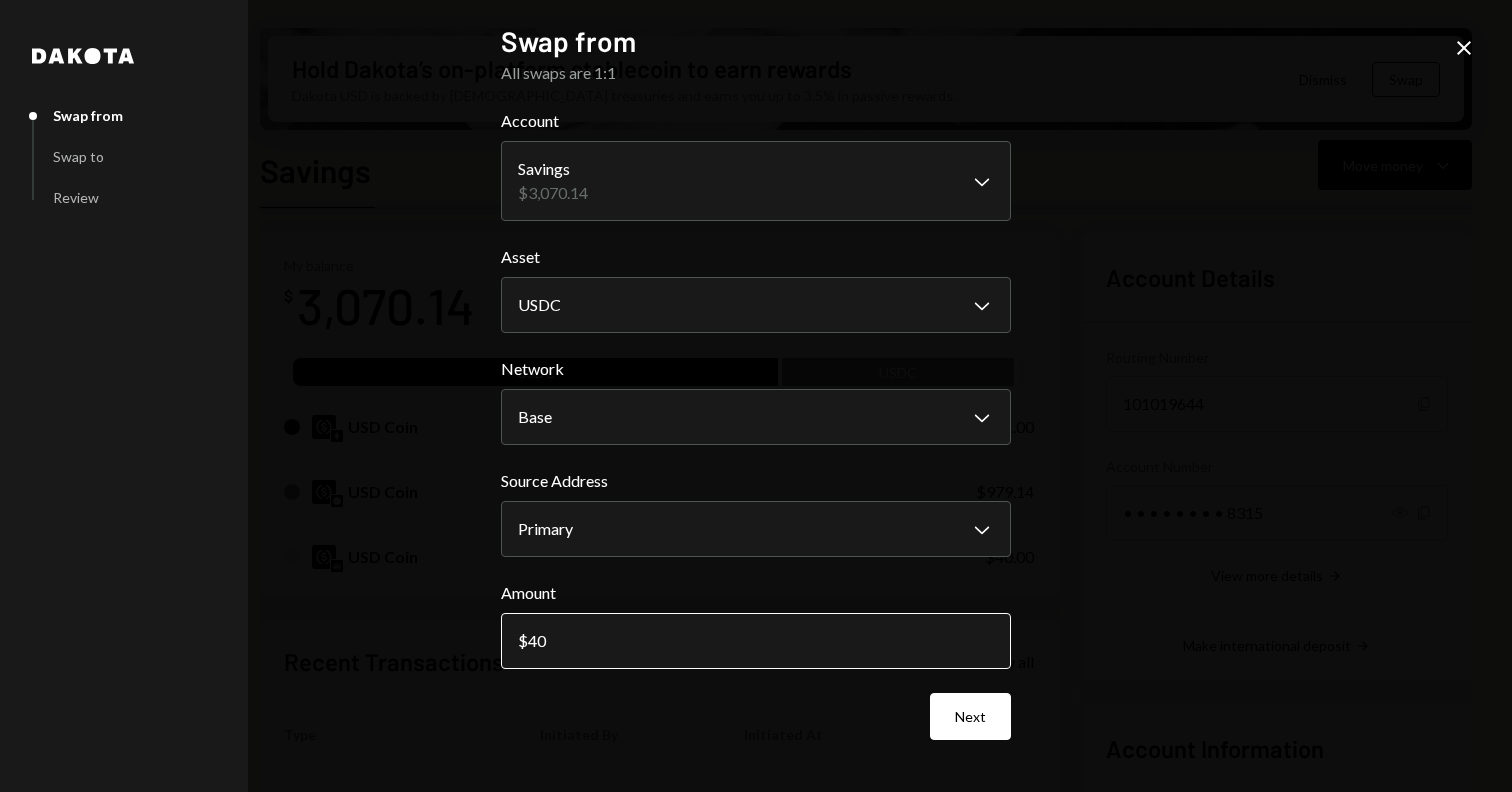 type on "4" 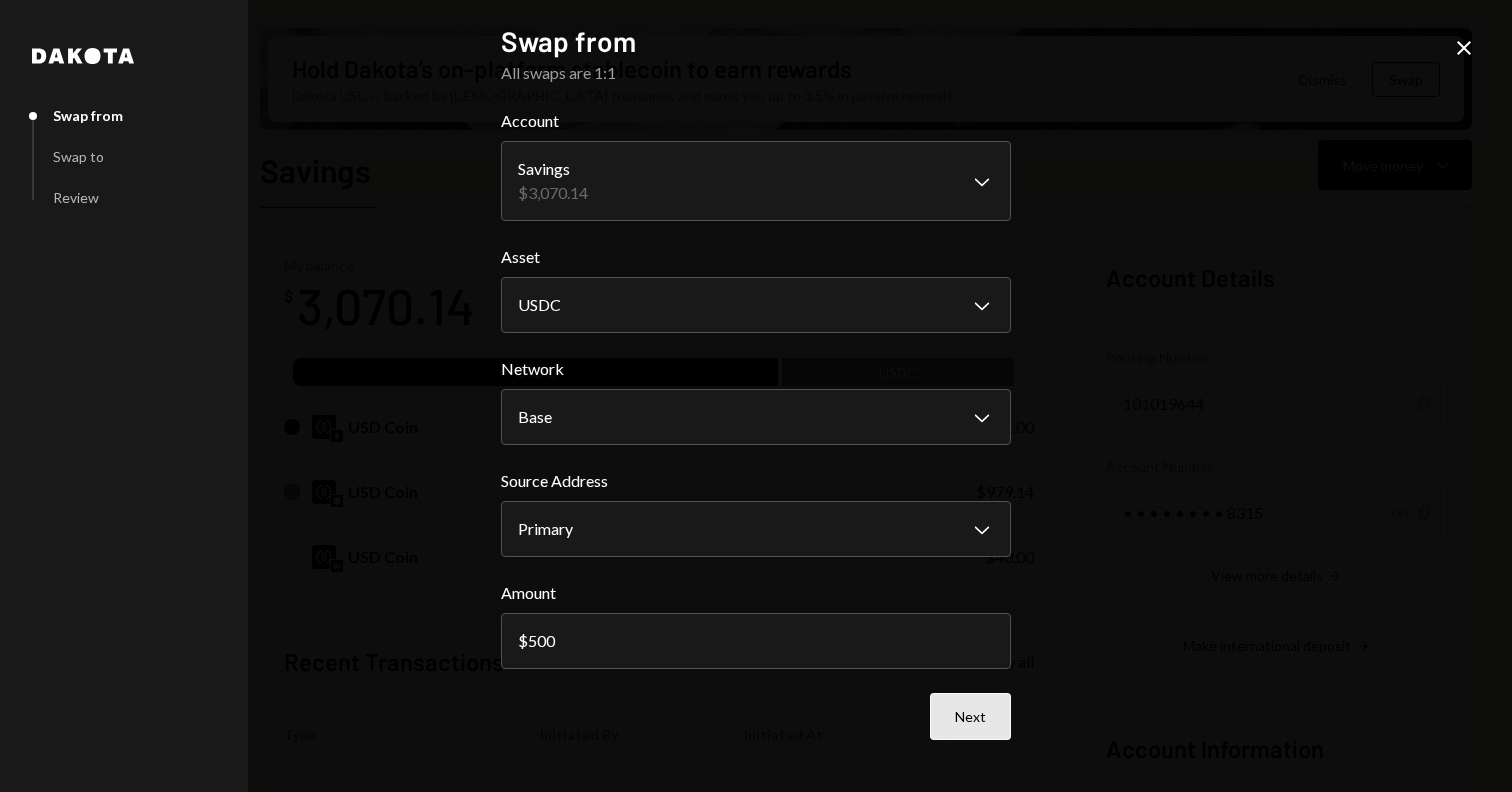 type on "500" 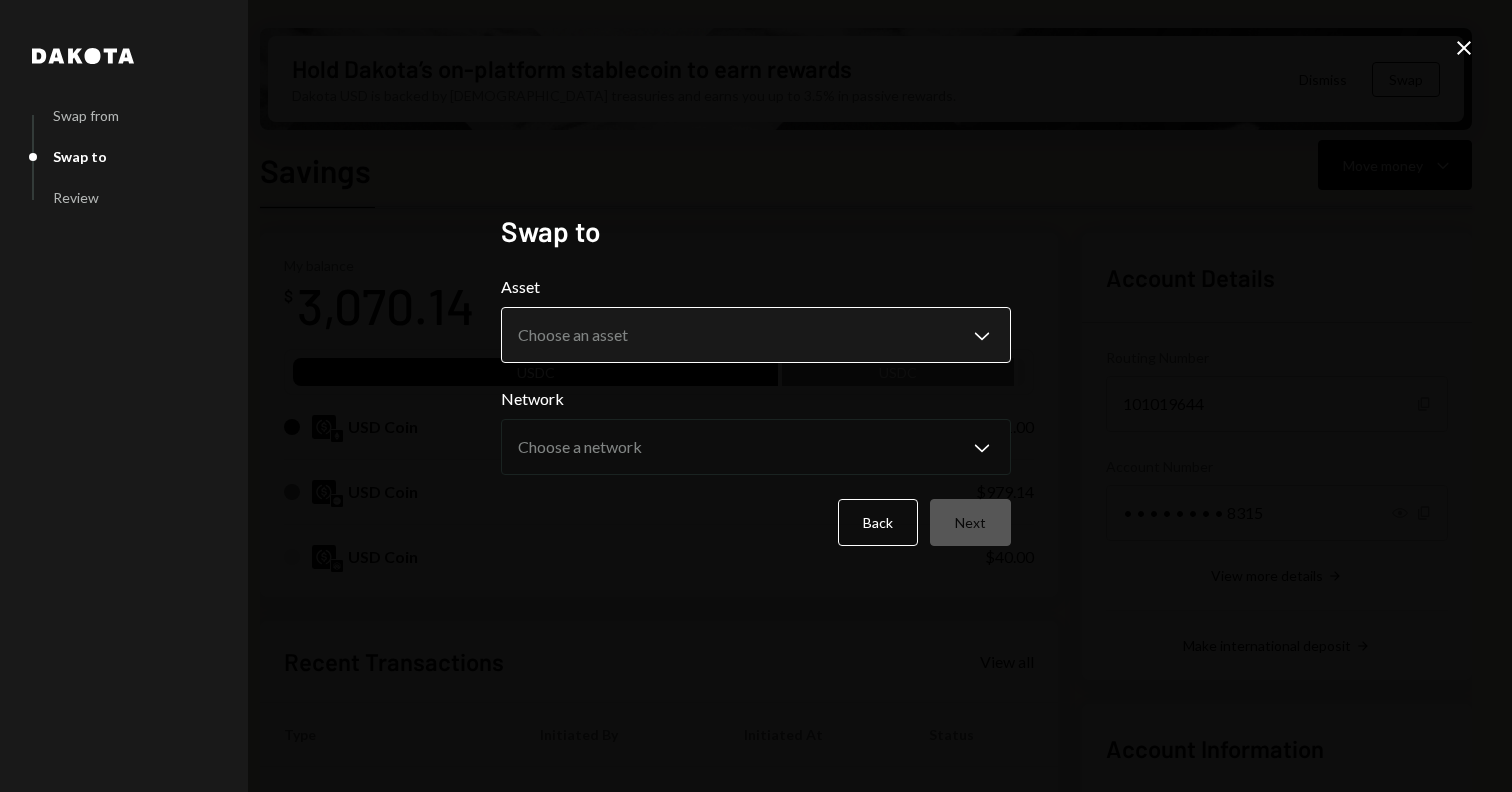click on "T Terrace Labs Ltd... Caret Down Home Home Inbox Inbox Activities Transactions Accounts Accounts Caret Down Savings $3,070.14 Checking $2,836.52 Treasury $0.00 Cards $0.00 Dollar Rewards User Recipients Team Team Hold Dakota’s on-platform stablecoin to earn rewards Dakota USD is backed by U.S. treasuries and earns you up to 3.5% in passive rewards. Dismiss Swap Savings Move money Caret Down Overview Yield Security Settings My balance $ 3,070.14 USDC USDC USD Coin $2,051.00 USD Coin $979.14 USD Coin $40.00 Recent Transactions View all Type Initiated By Initiated At Status Withdrawal 14,999  USDT Jesse Beller 07/01/25 11:28 AM Completed Deposit 14,999  USDT 0x9642...2F5D4E Copy 07/01/25 11:07 AM Completed Deposit 2,051  USDC 0xAe2D...9c673F Copy 06/30/25 1:00 PM Completed Withdrawal 10,010  USDC Jesse Beller 06/16/25 3:14 PM Completed Deposit 10,050  USDC 0x368D...561511 Copy 06/16/25 2:24 PM Completed Account Details Routing Number 101019644 Copy Account Number • • • • • • • •  8315 Show Copy" at bounding box center (756, 396) 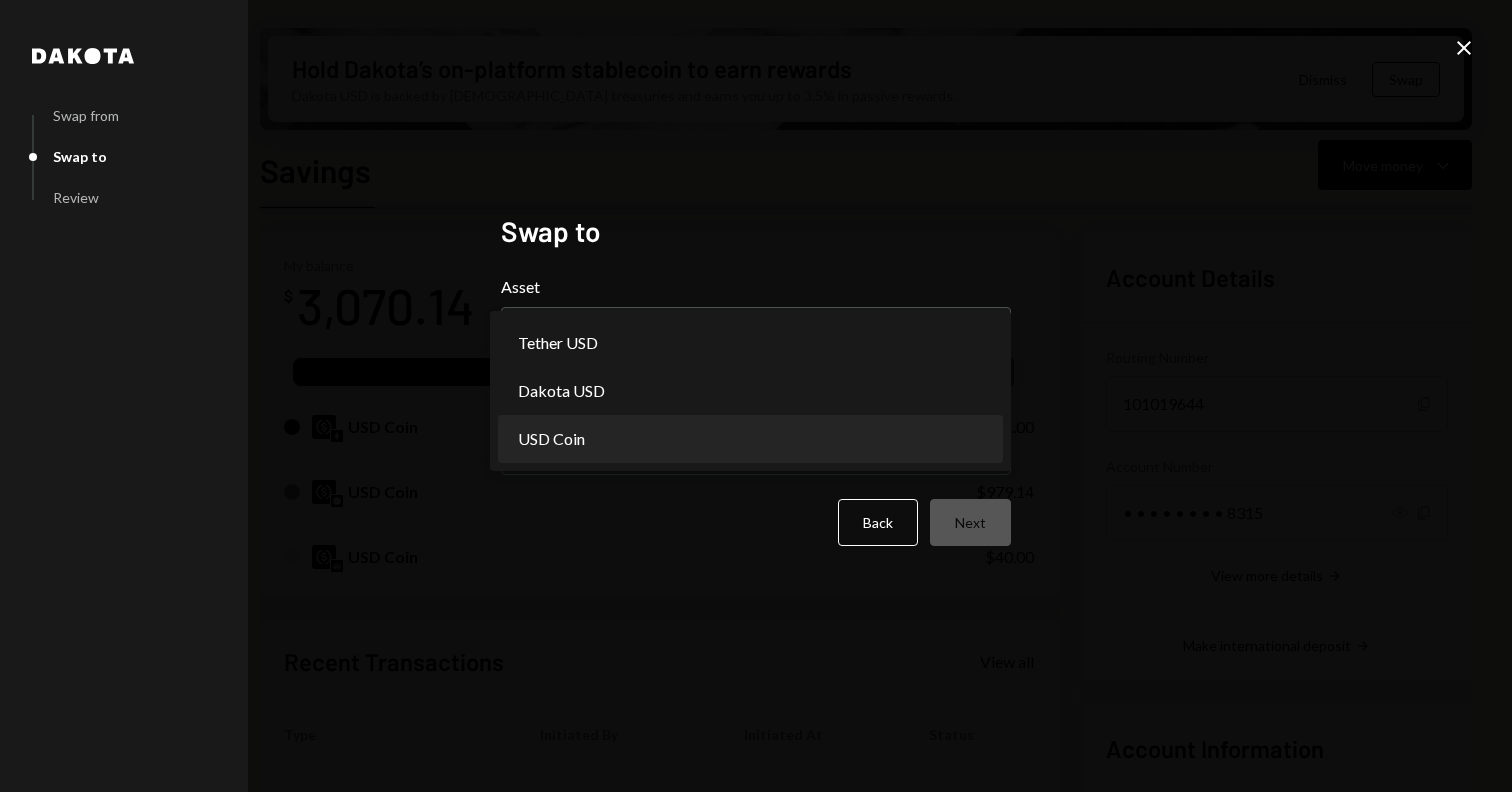 select on "****" 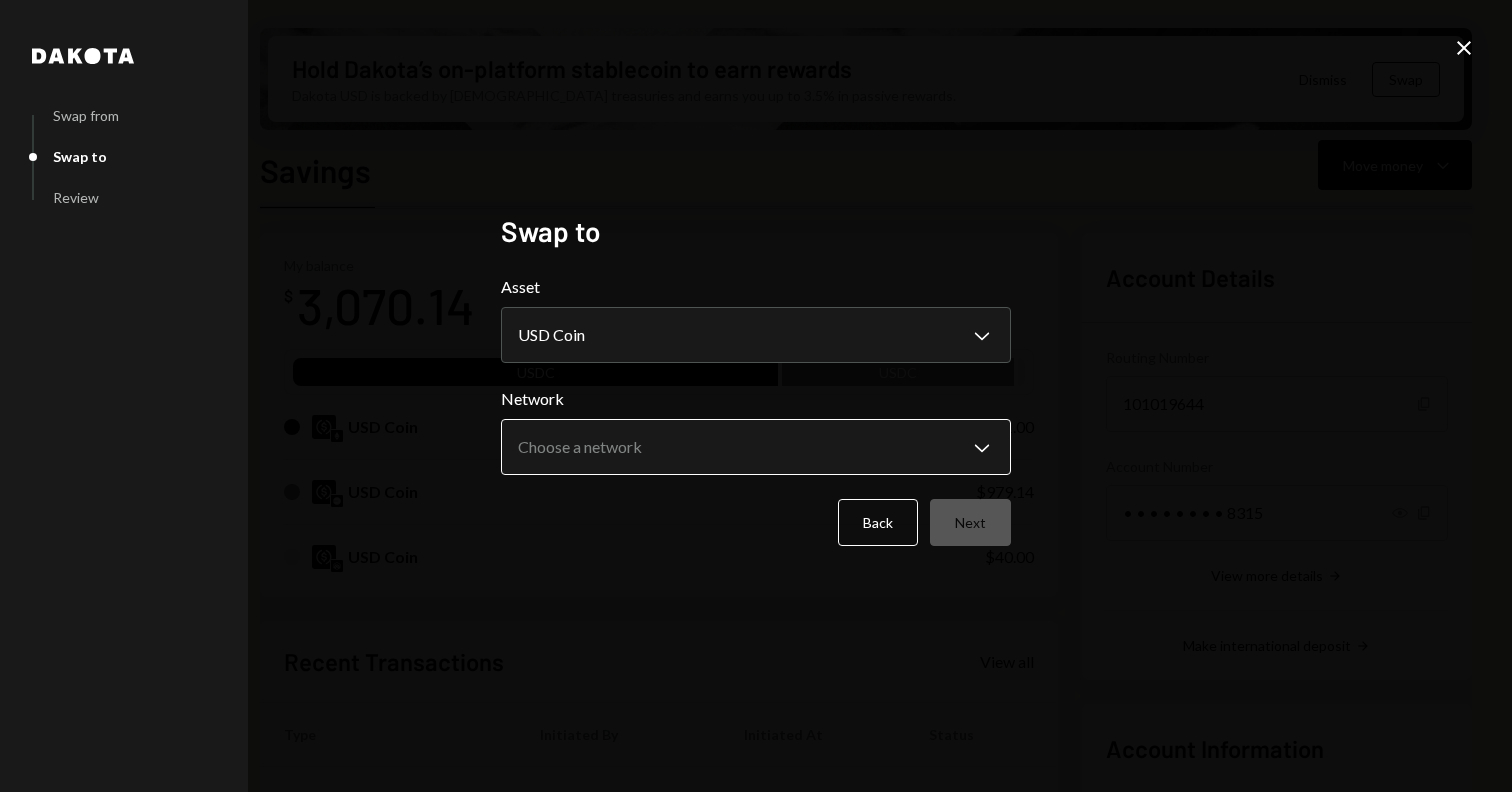 click on "T Terrace Labs Ltd... Caret Down Home Home Inbox Inbox Activities Transactions Accounts Accounts Caret Down Savings $3,070.14 Checking $2,836.52 Treasury $0.00 Cards $0.00 Dollar Rewards User Recipients Team Team Hold Dakota’s on-platform stablecoin to earn rewards Dakota USD is backed by U.S. treasuries and earns you up to 3.5% in passive rewards. Dismiss Swap Savings Move money Caret Down Overview Yield Security Settings My balance $ 3,070.14 USDC USDC USD Coin $2,051.00 USD Coin $979.14 USD Coin $40.00 Recent Transactions View all Type Initiated By Initiated At Status Withdrawal 14,999  USDT Jesse Beller 07/01/25 11:28 AM Completed Deposit 14,999  USDT 0x9642...2F5D4E Copy 07/01/25 11:07 AM Completed Deposit 2,051  USDC 0xAe2D...9c673F Copy 06/30/25 1:00 PM Completed Withdrawal 10,010  USDC Jesse Beller 06/16/25 3:14 PM Completed Deposit 10,050  USDC 0x368D...561511 Copy 06/16/25 2:24 PM Completed Account Details Routing Number 101019644 Copy Account Number • • • • • • • •  8315 Show Copy" at bounding box center (756, 396) 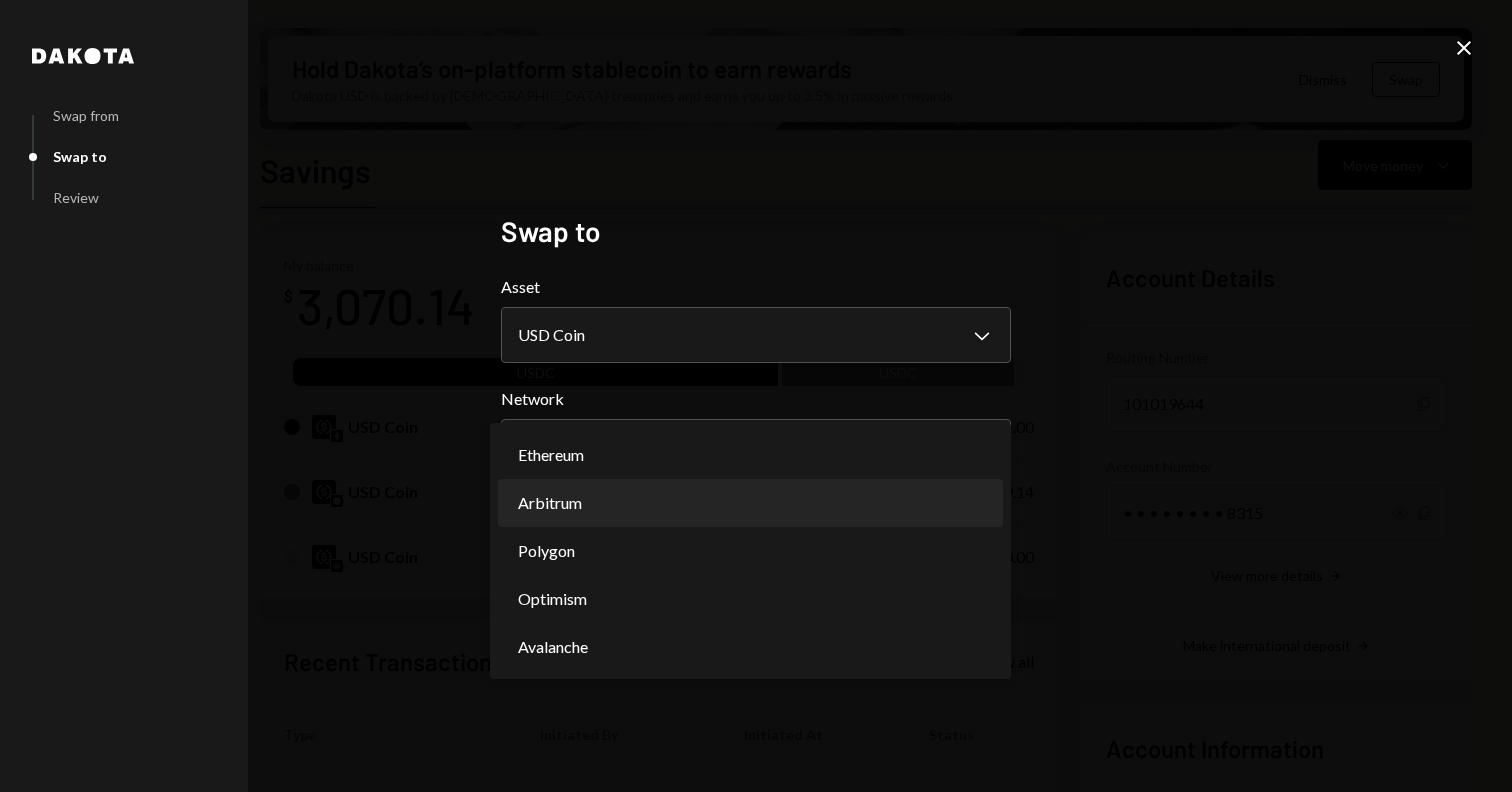 select on "**********" 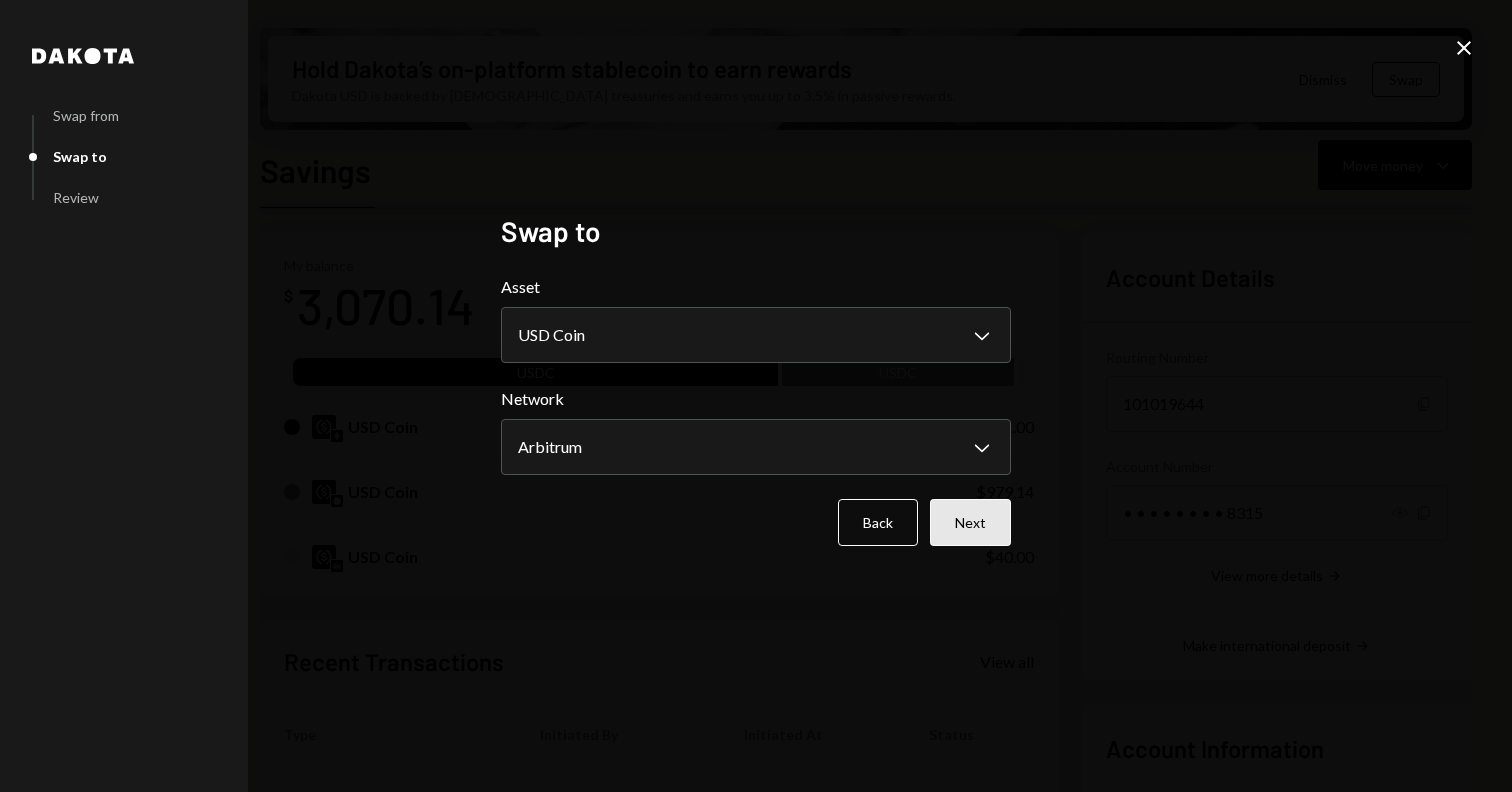 click on "Next" at bounding box center (970, 522) 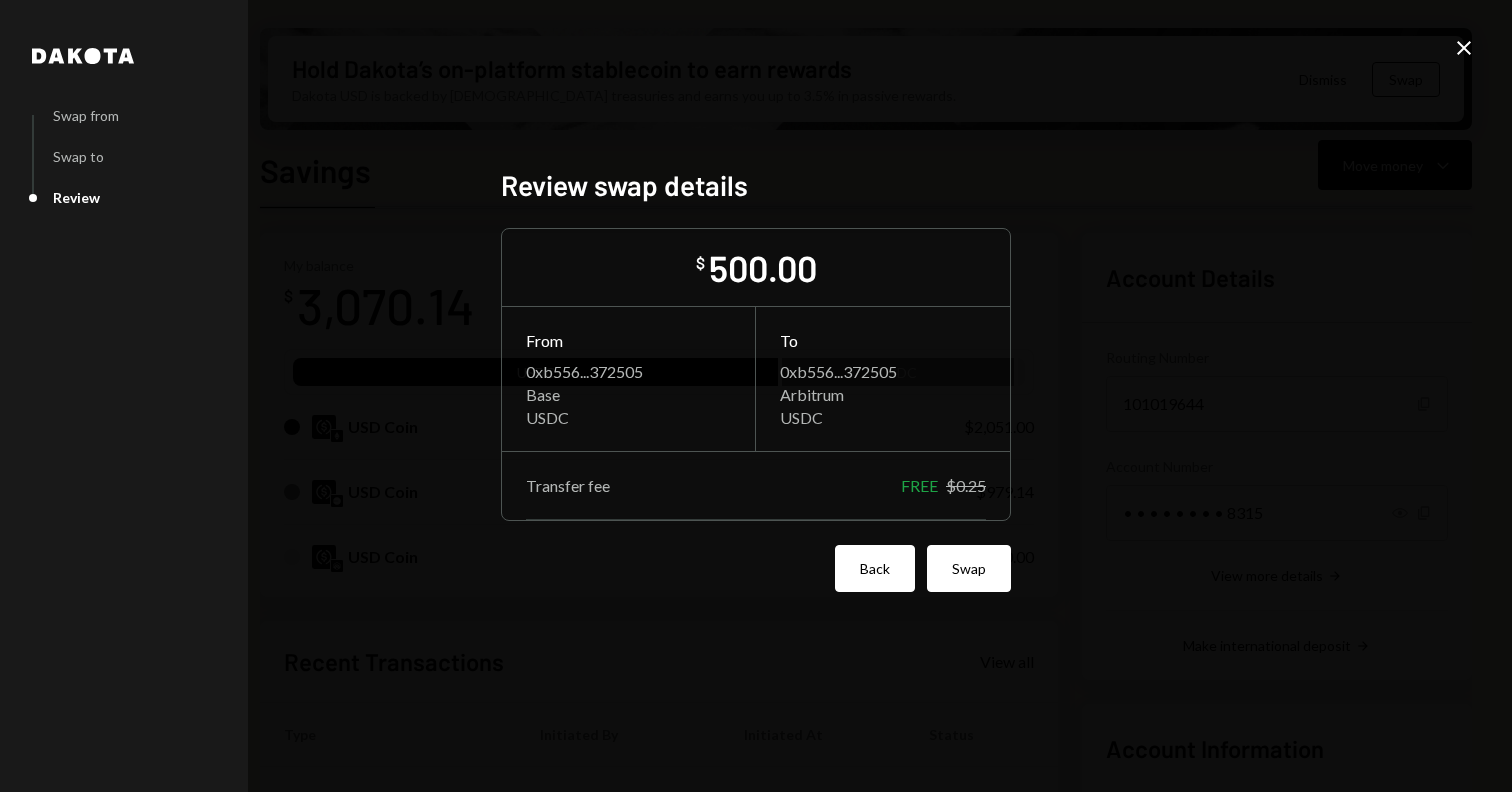 click on "Back" at bounding box center (875, 568) 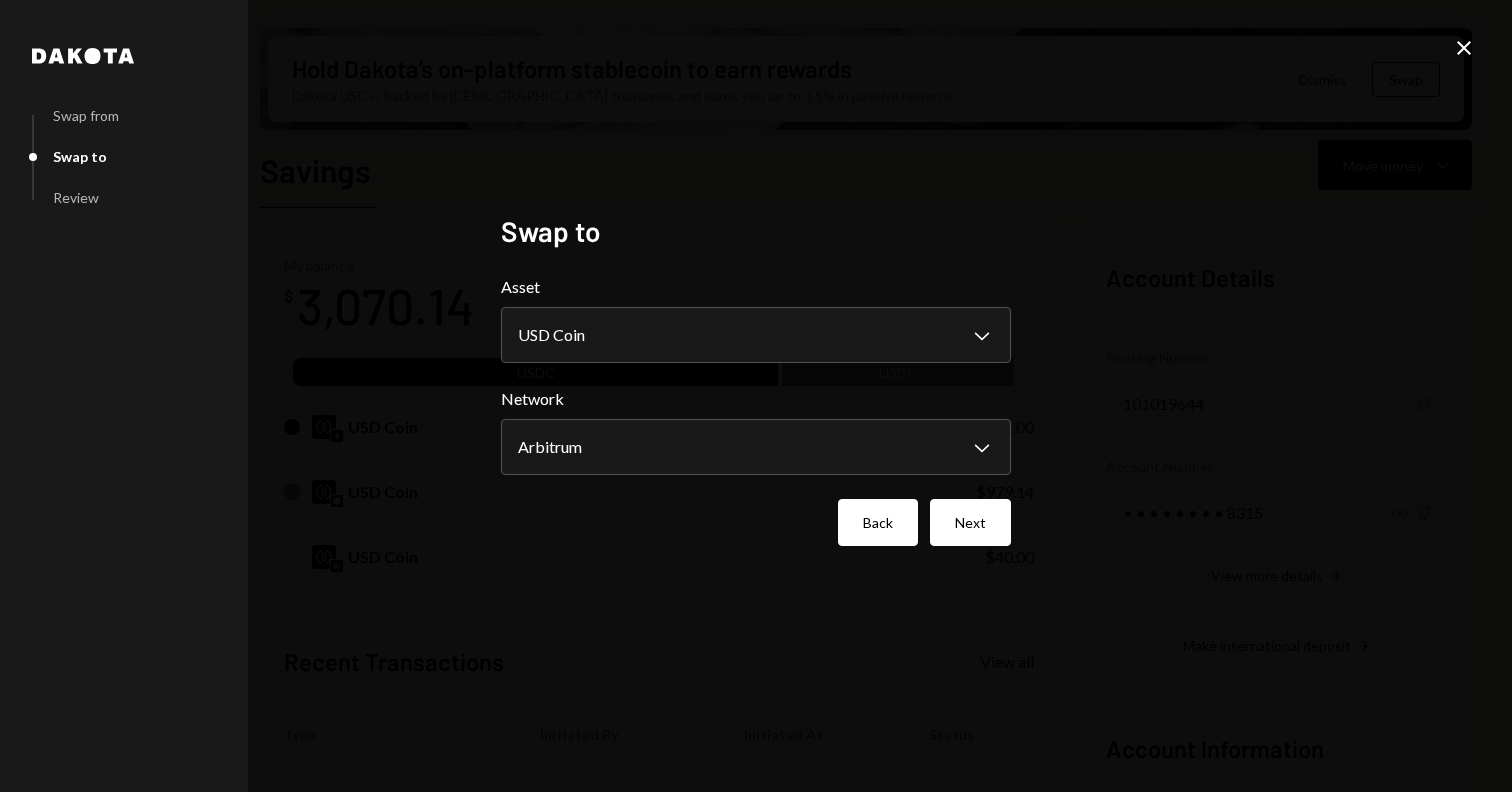 click on "Back" at bounding box center [878, 522] 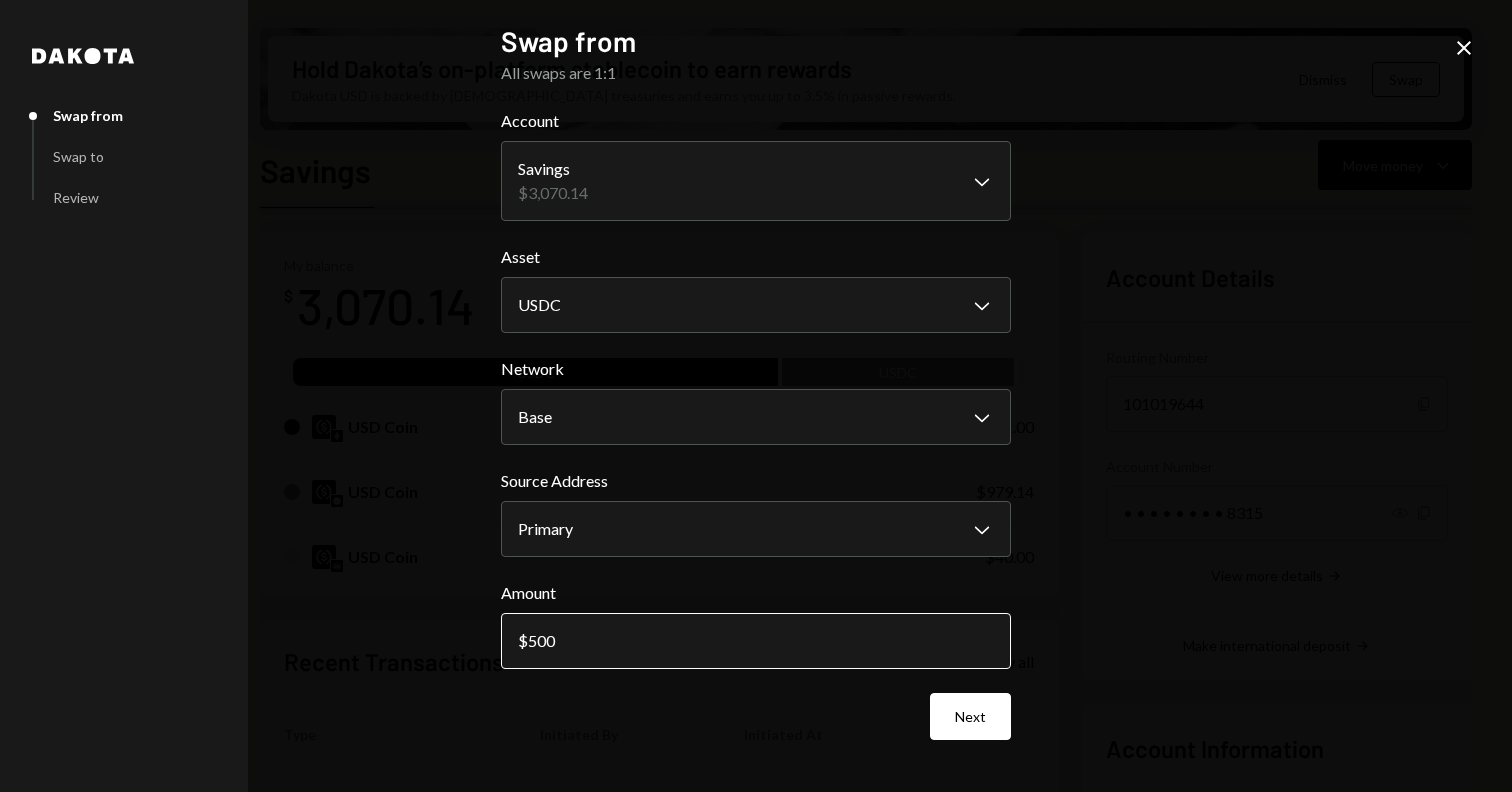 click on "500" at bounding box center [756, 641] 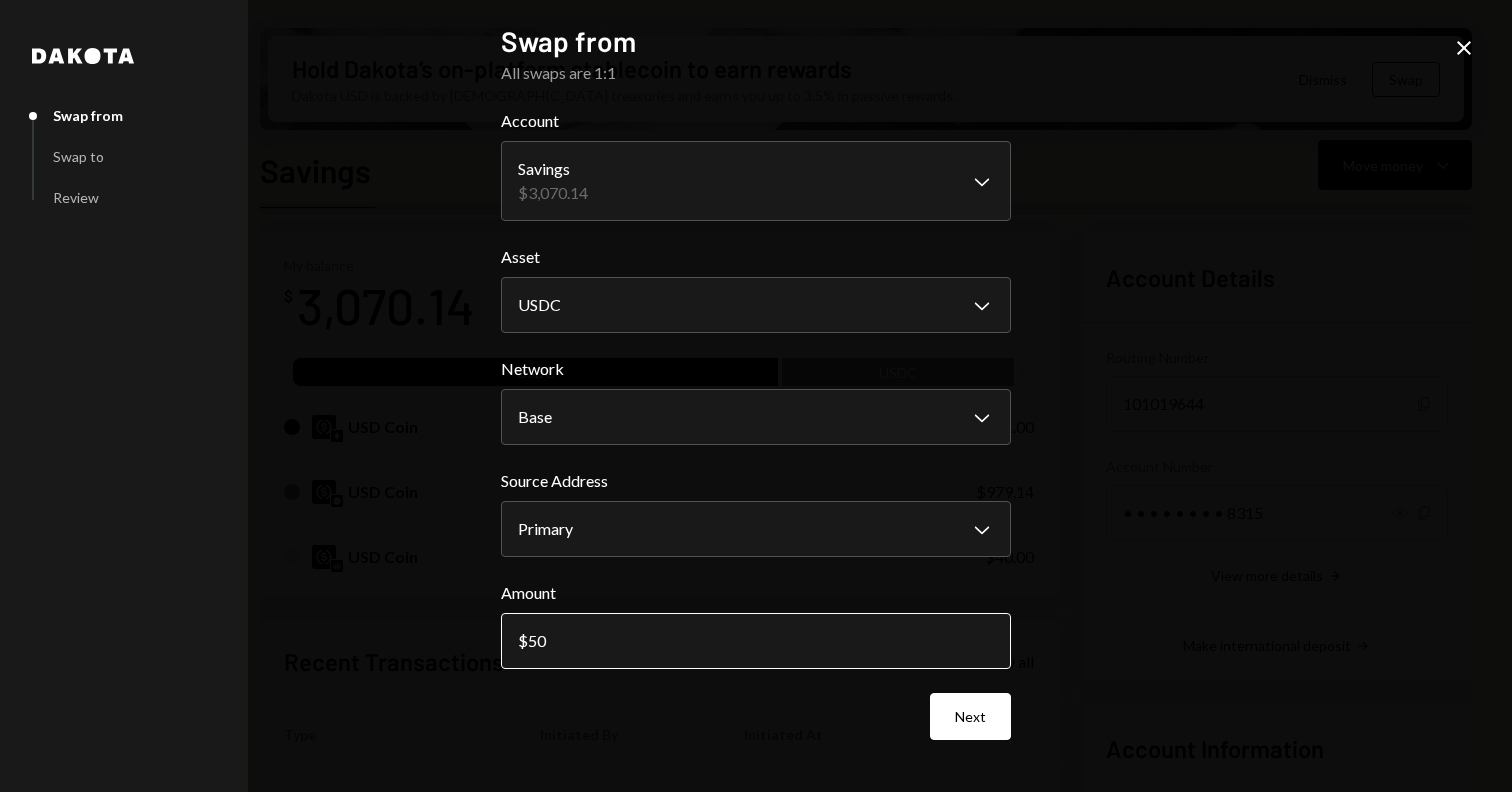 type on "5" 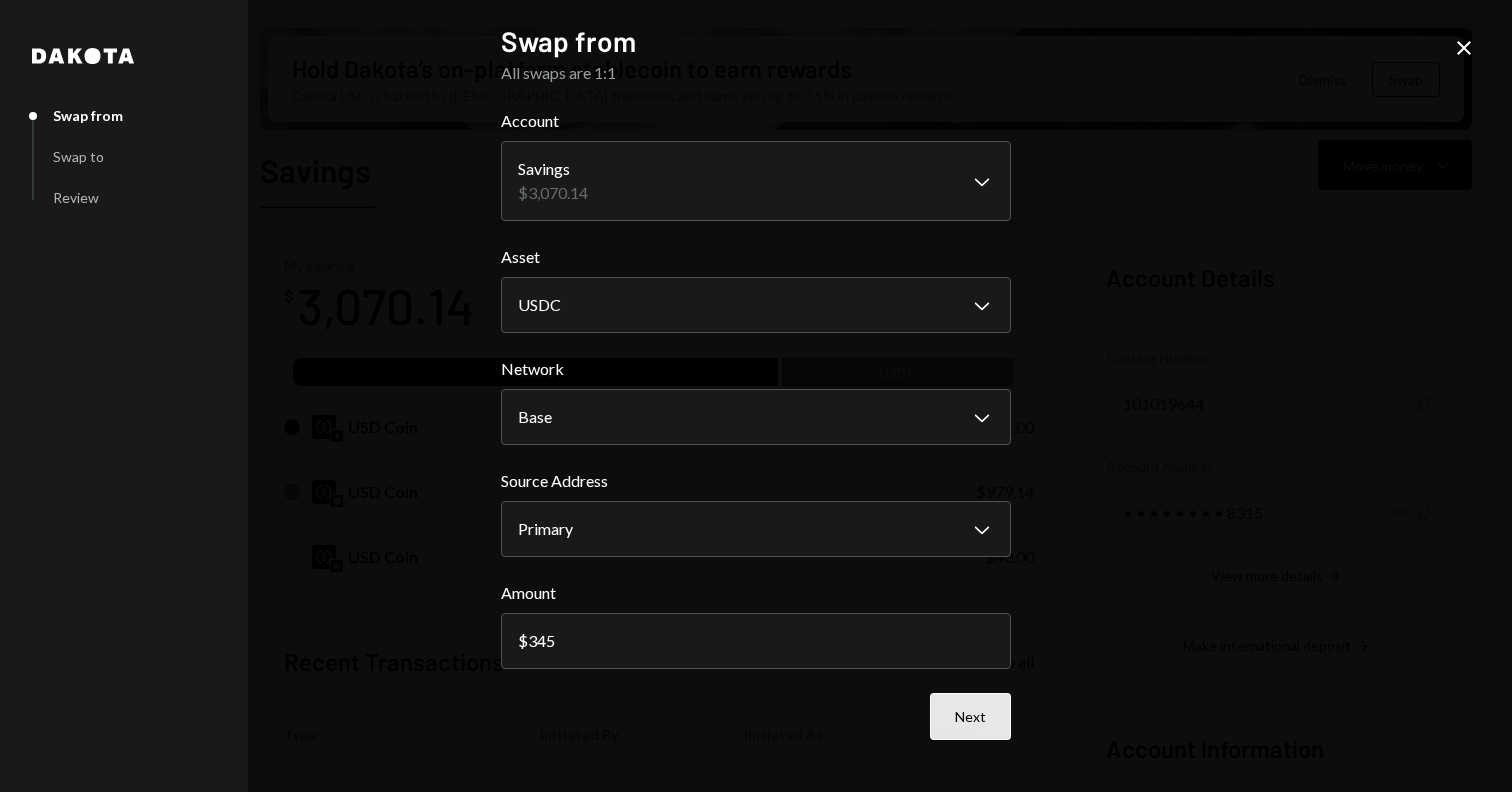 type on "345" 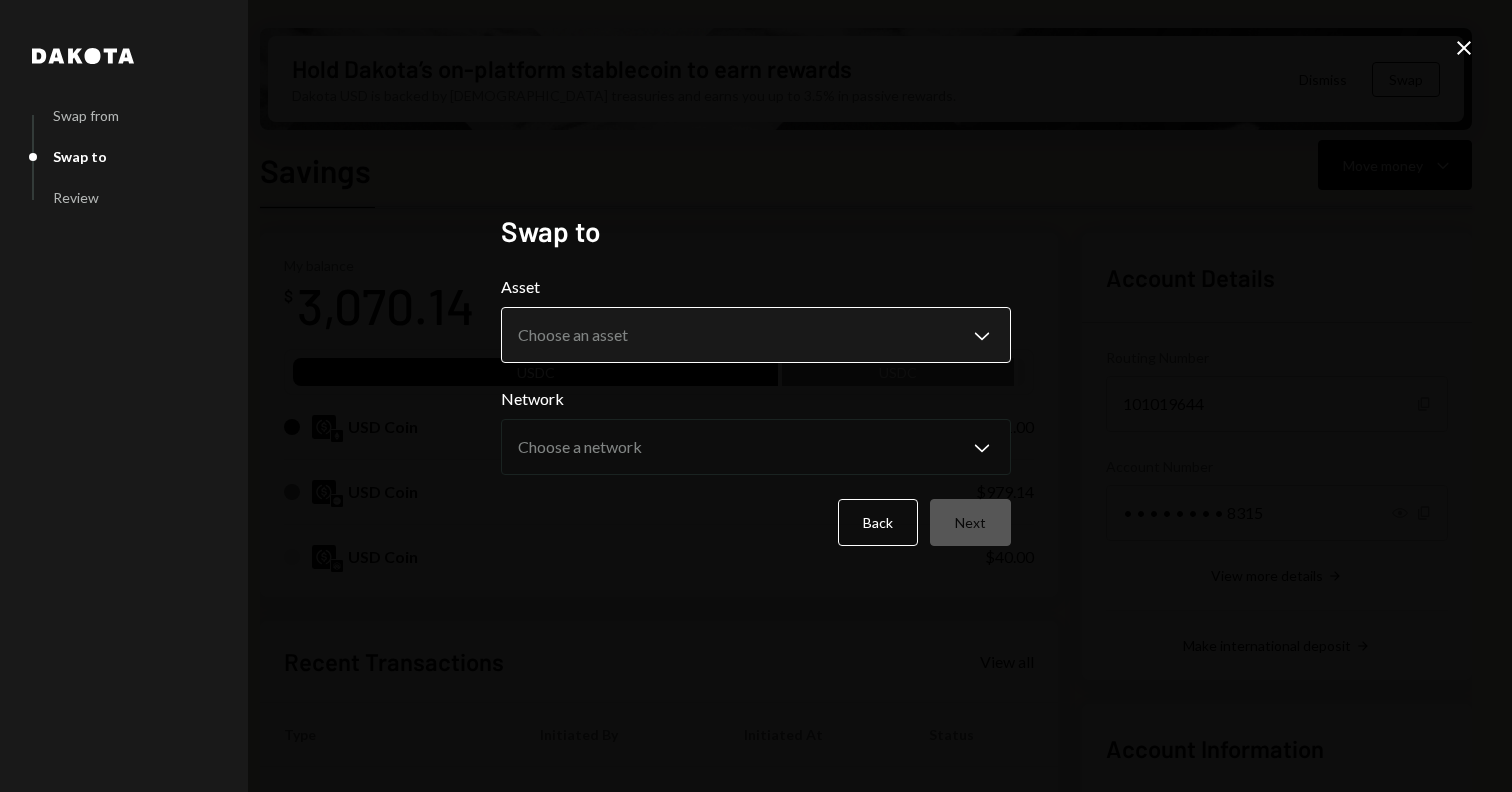 click on "T Terrace Labs Ltd... Caret Down Home Home Inbox Inbox Activities Transactions Accounts Accounts Caret Down Savings $3,070.14 Checking $2,836.52 Treasury $0.00 Cards $0.00 Dollar Rewards User Recipients Team Team Hold Dakota’s on-platform stablecoin to earn rewards Dakota USD is backed by U.S. treasuries and earns you up to 3.5% in passive rewards. Dismiss Swap Savings Move money Caret Down Overview Yield Security Settings My balance $ 3,070.14 USDC USDC USD Coin $2,051.00 USD Coin $979.14 USD Coin $40.00 Recent Transactions View all Type Initiated By Initiated At Status Withdrawal 14,999  USDT Jesse Beller 07/01/25 11:28 AM Completed Deposit 14,999  USDT 0x9642...2F5D4E Copy 07/01/25 11:07 AM Completed Deposit 2,051  USDC 0xAe2D...9c673F Copy 06/30/25 1:00 PM Completed Withdrawal 10,010  USDC Jesse Beller 06/16/25 3:14 PM Completed Deposit 10,050  USDC 0x368D...561511 Copy 06/16/25 2:24 PM Completed Account Details Routing Number 101019644 Copy Account Number • • • • • • • •  8315 Show Copy" at bounding box center [756, 396] 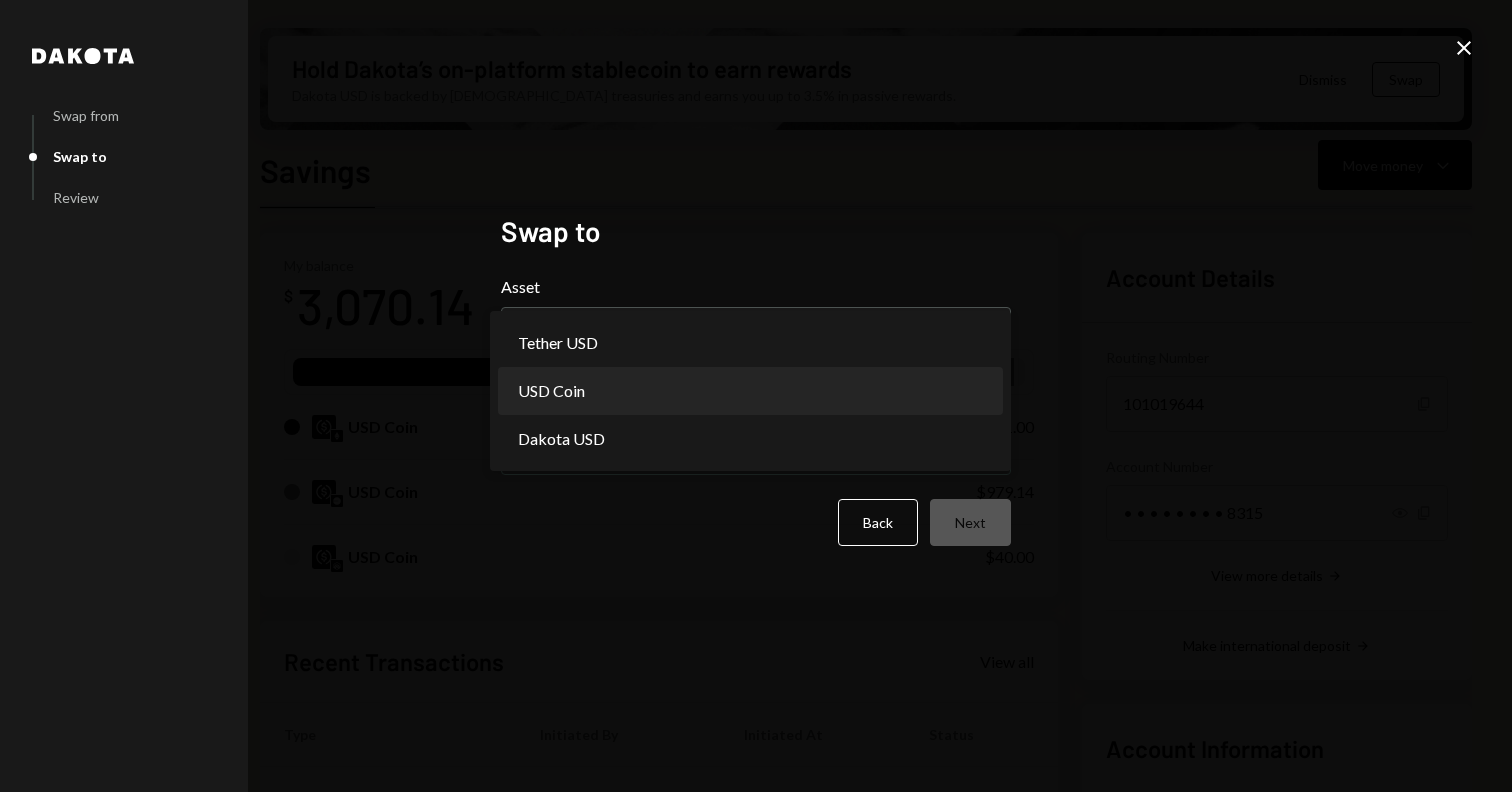 select on "****" 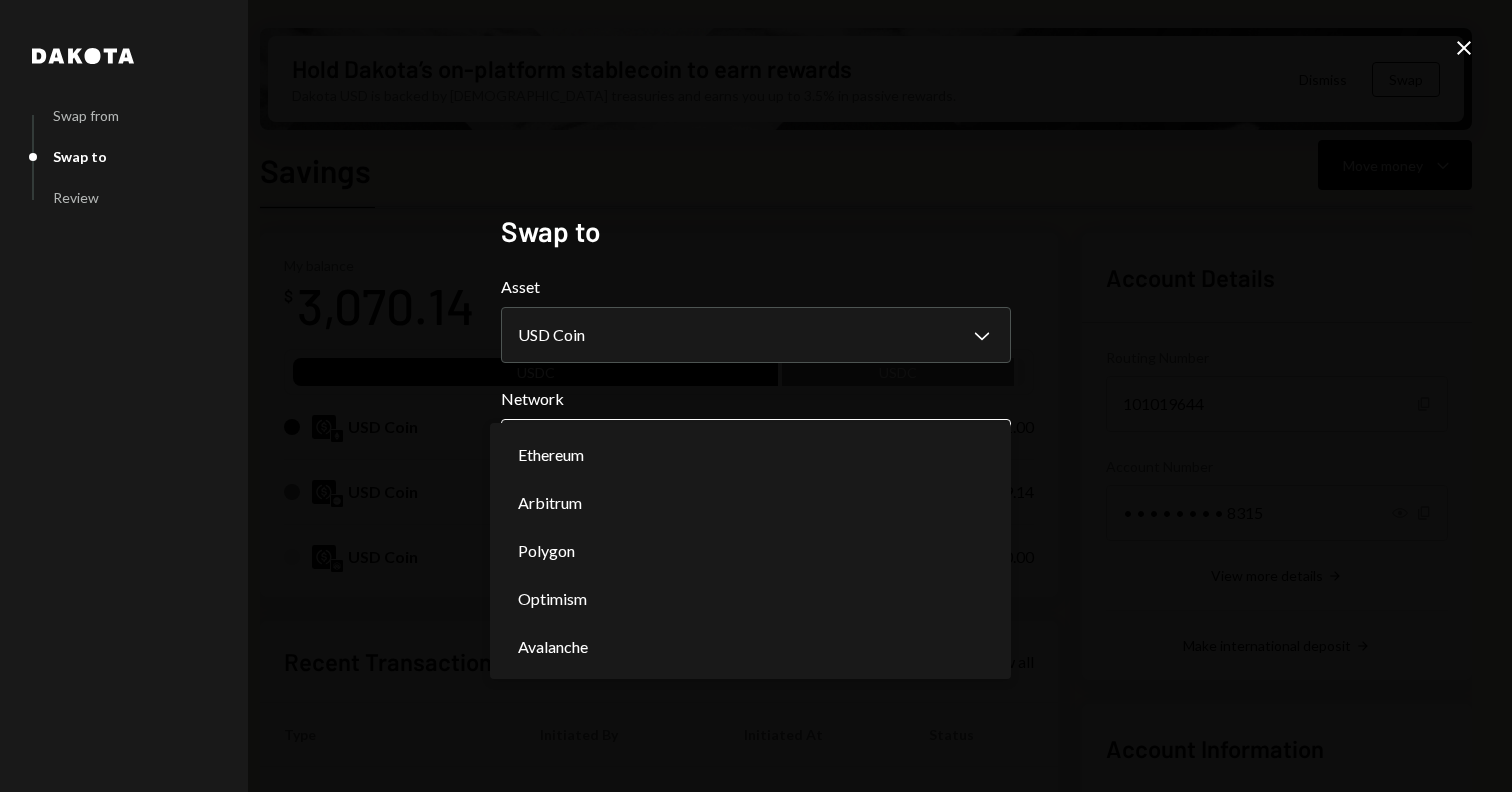 click on "T Terrace Labs Ltd... Caret Down Home Home Inbox Inbox Activities Transactions Accounts Accounts Caret Down Savings $3,070.14 Checking $2,836.52 Treasury $0.00 Cards $0.00 Dollar Rewards User Recipients Team Team Hold Dakota’s on-platform stablecoin to earn rewards Dakota USD is backed by U.S. treasuries and earns you up to 3.5% in passive rewards. Dismiss Swap Savings Move money Caret Down Overview Yield Security Settings My balance $ 3,070.14 USDC USDC USD Coin $2,051.00 USD Coin $979.14 USD Coin $40.00 Recent Transactions View all Type Initiated By Initiated At Status Withdrawal 14,999  USDT Jesse Beller 07/01/25 11:28 AM Completed Deposit 14,999  USDT 0x9642...2F5D4E Copy 07/01/25 11:07 AM Completed Deposit 2,051  USDC 0xAe2D...9c673F Copy 06/30/25 1:00 PM Completed Withdrawal 10,010  USDC Jesse Beller 06/16/25 3:14 PM Completed Deposit 10,050  USDC 0x368D...561511 Copy 06/16/25 2:24 PM Completed Account Details Routing Number 101019644 Copy Account Number • • • • • • • •  8315 Show Copy" at bounding box center (756, 396) 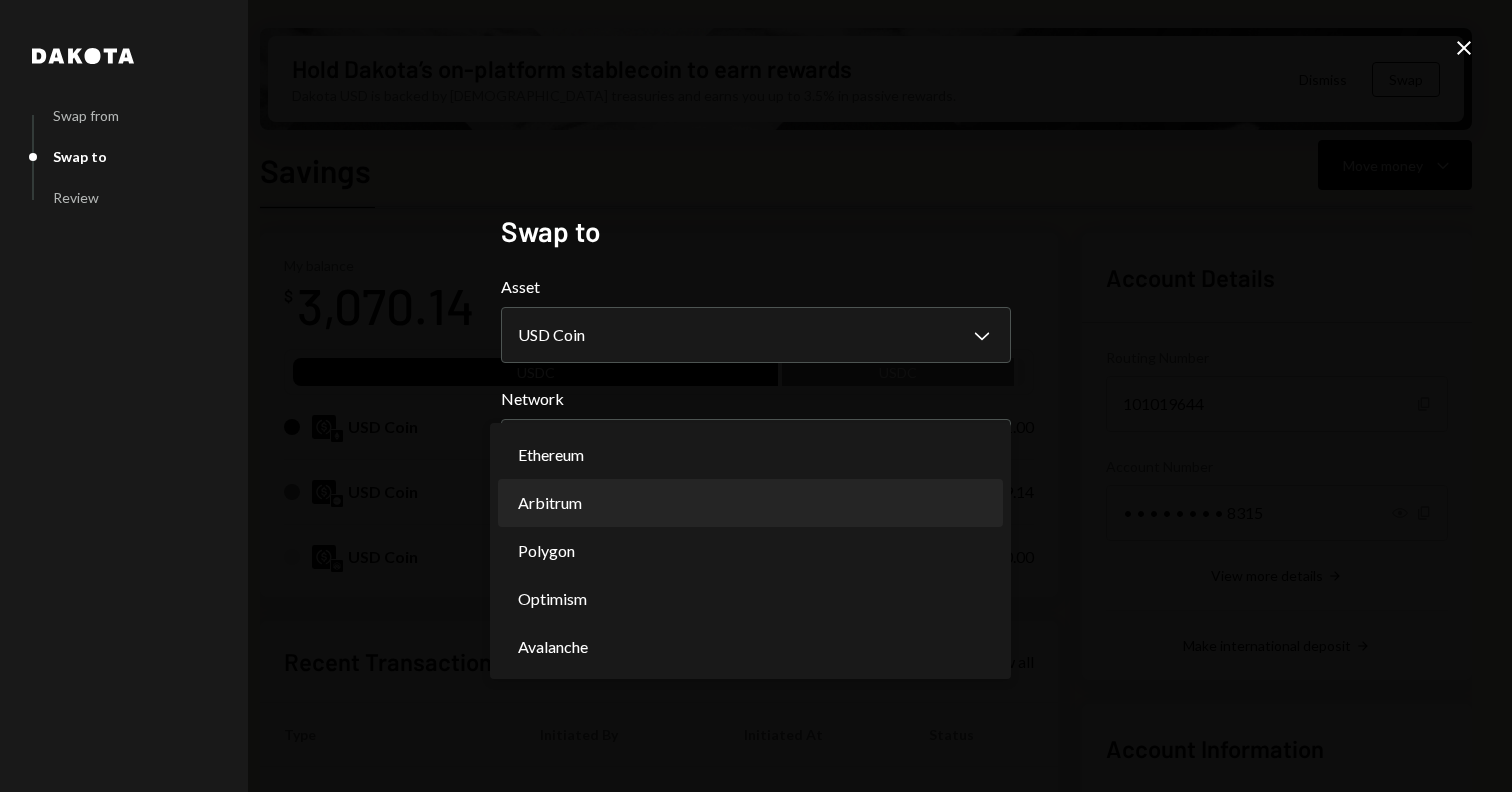select on "**********" 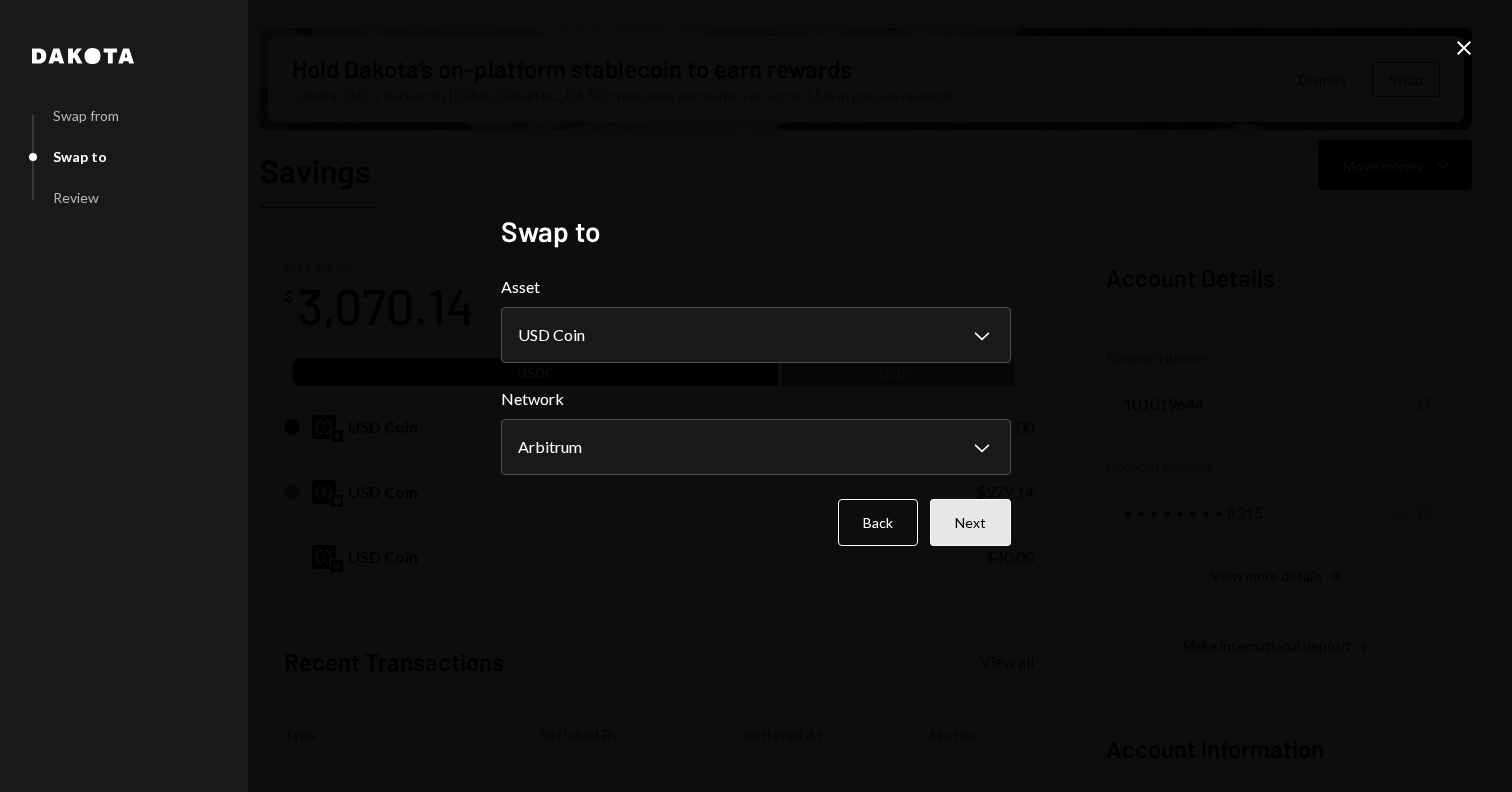 click on "Next" at bounding box center [970, 522] 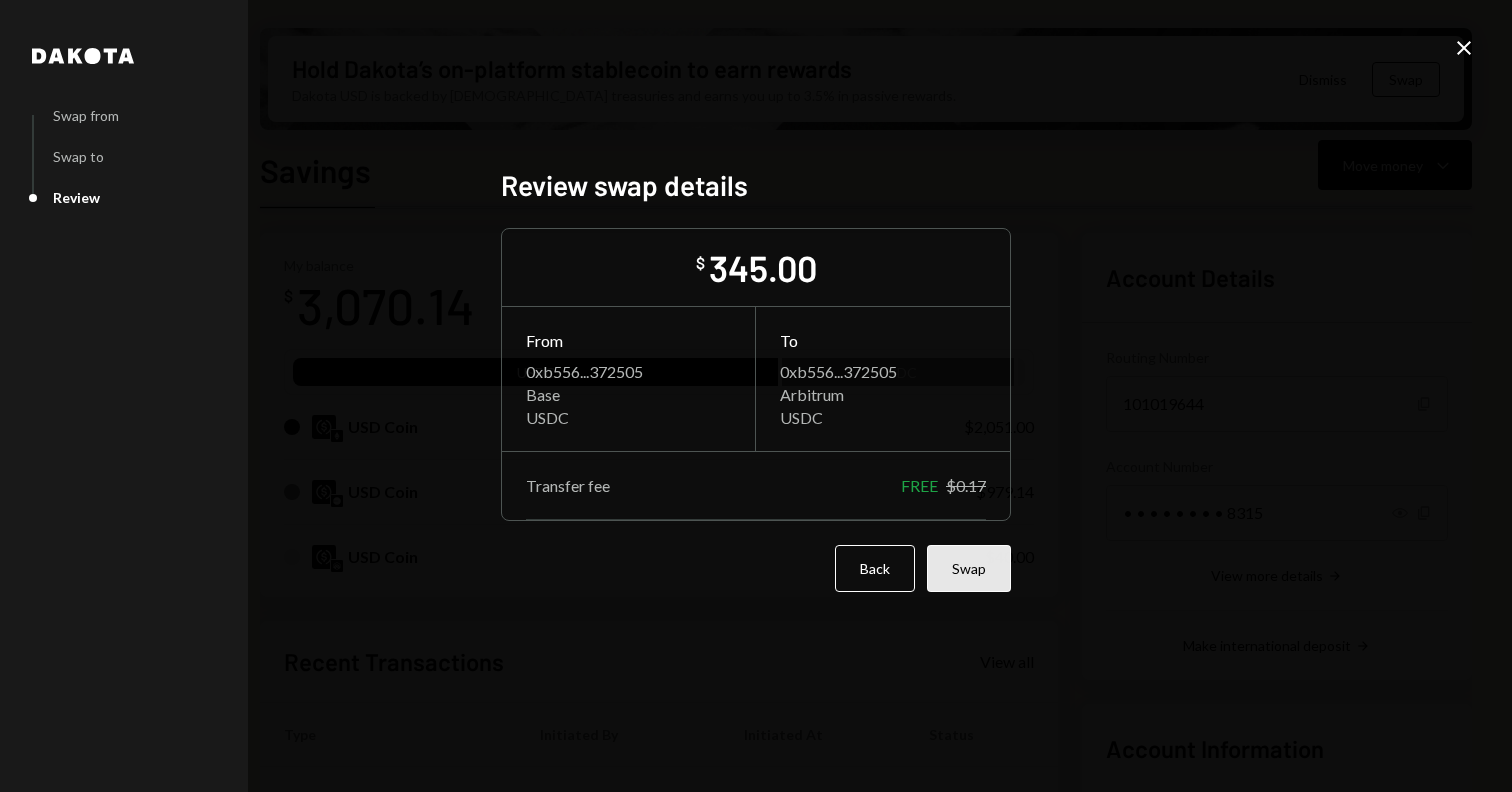 click on "Swap" at bounding box center [969, 568] 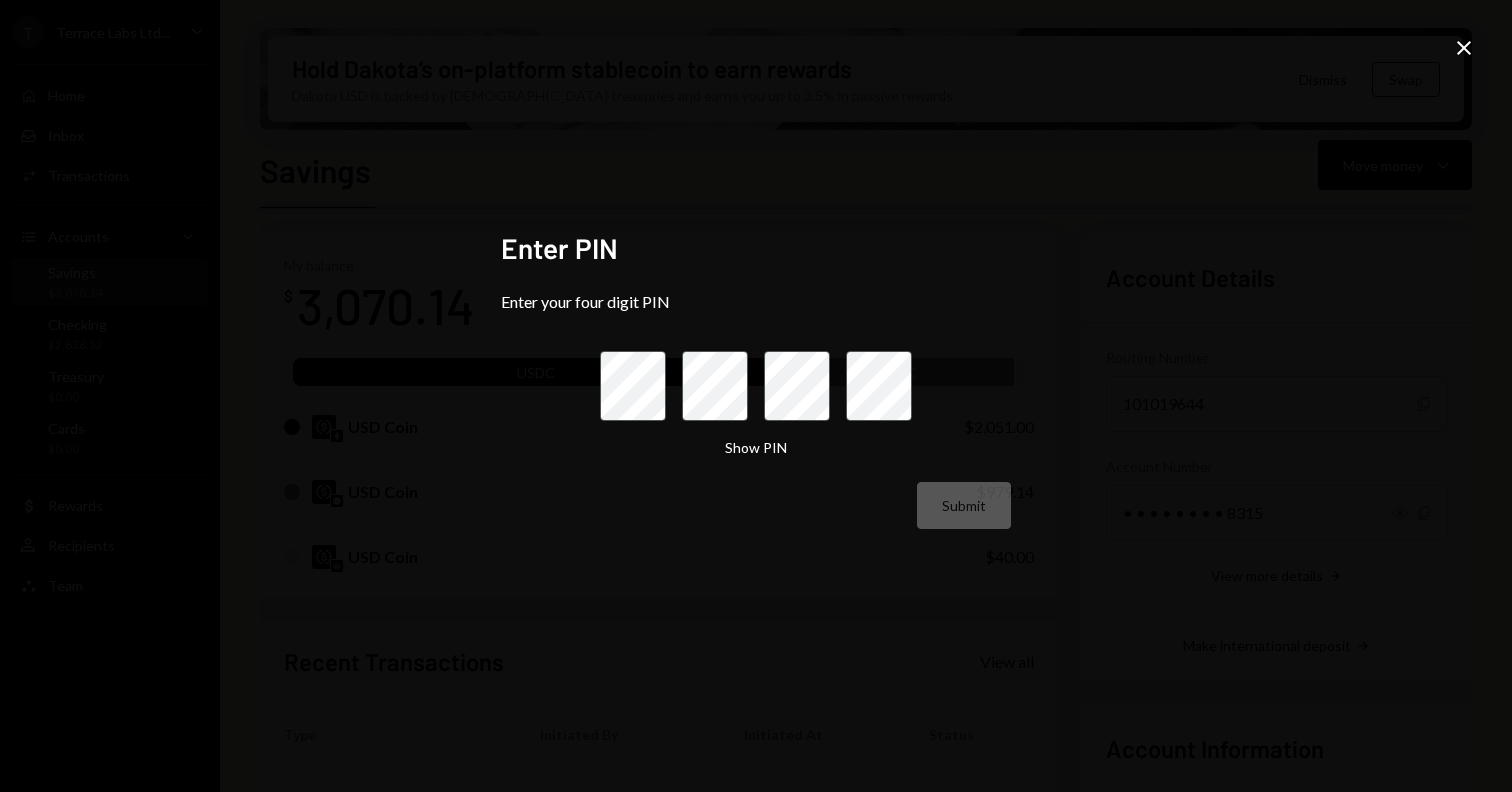 click 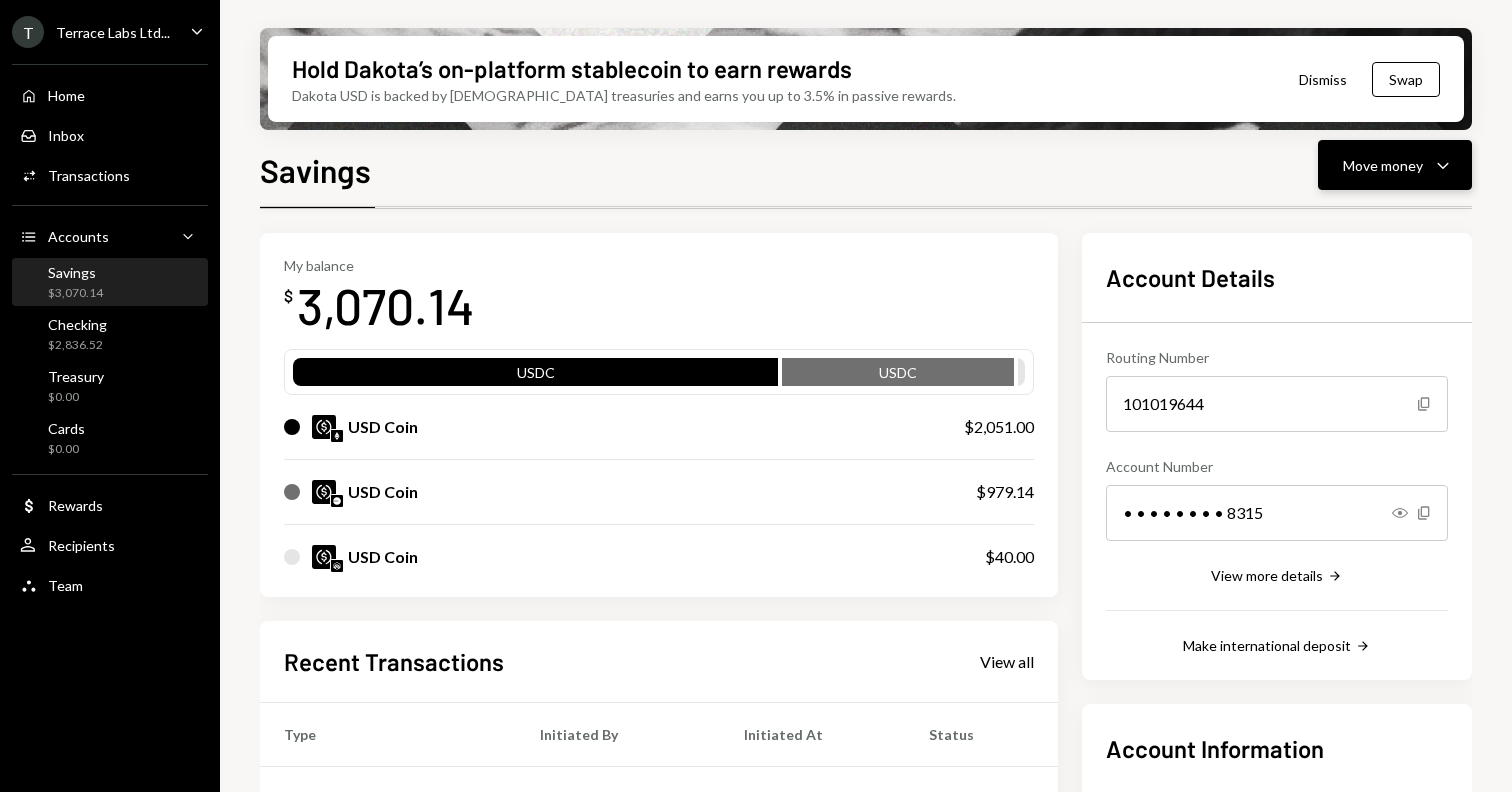 click on "Move money" at bounding box center (1383, 165) 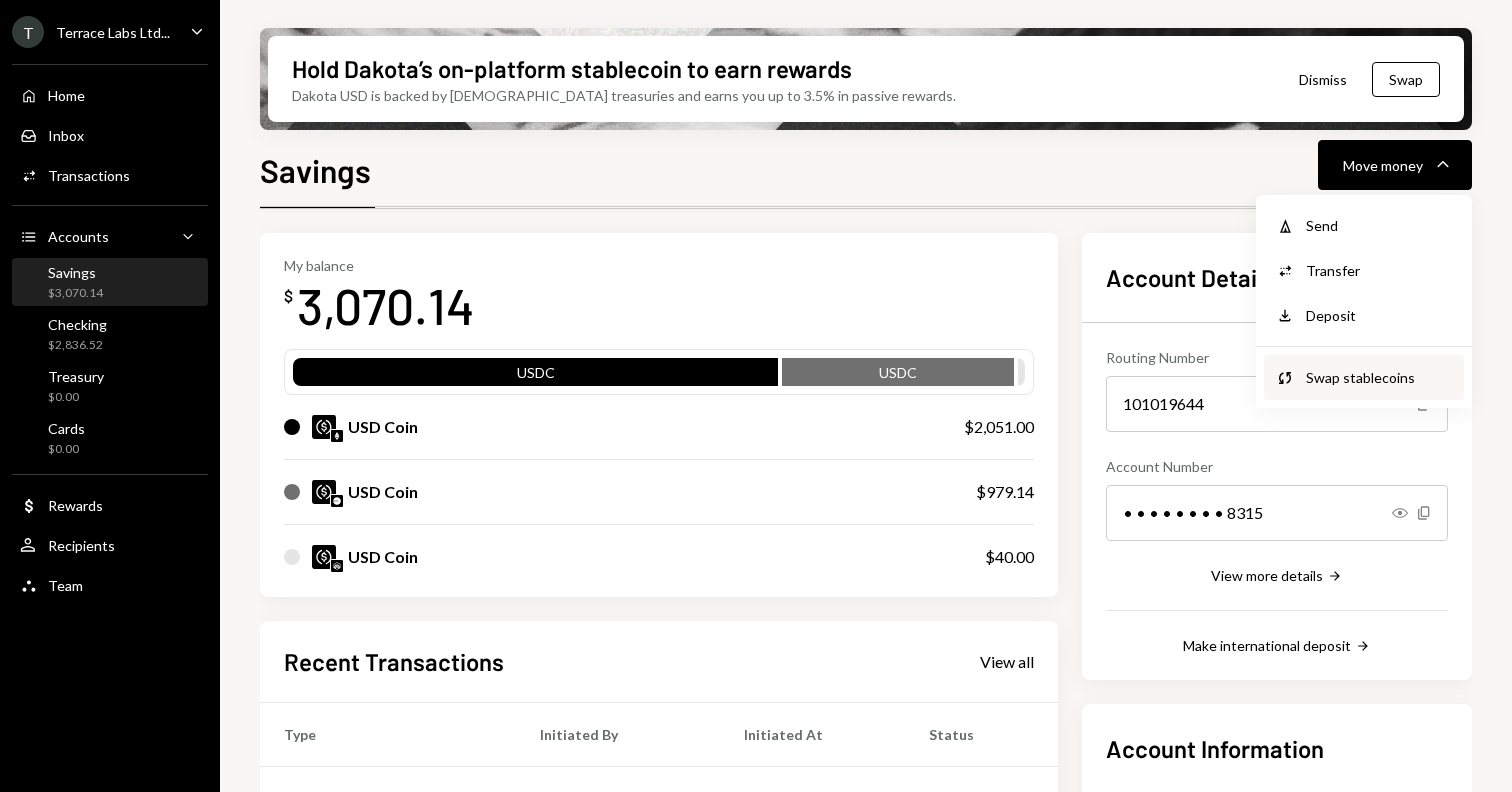 click on "Swap Swap stablecoins" at bounding box center (1364, 377) 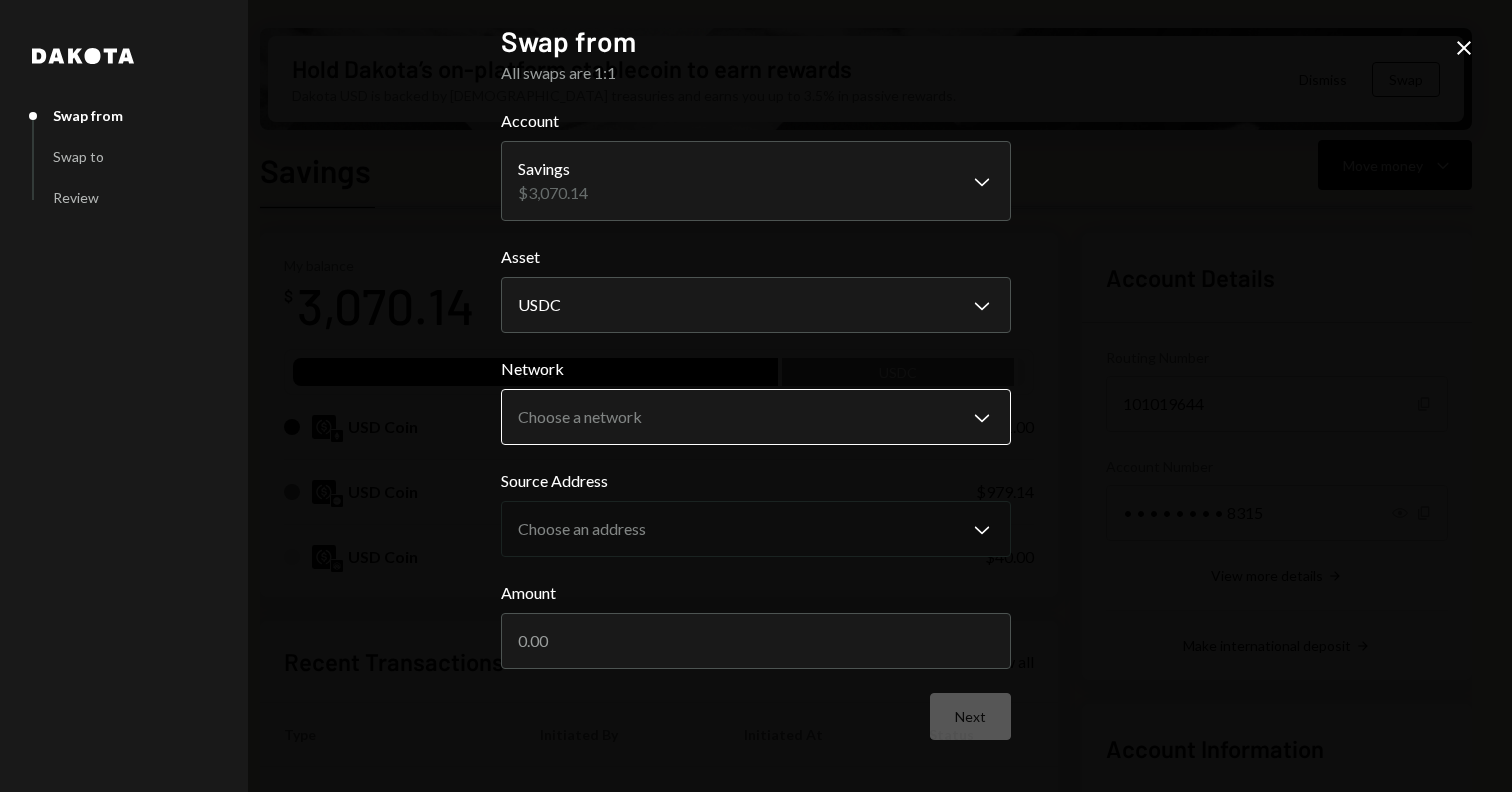 click on "T Terrace Labs Ltd... Caret Down Home Home Inbox Inbox Activities Transactions Accounts Accounts Caret Down Savings $3,070.14 Checking $2,836.52 Treasury $0.00 Cards $0.00 Dollar Rewards User Recipients Team Team Hold Dakota’s on-platform stablecoin to earn rewards Dakota USD is backed by U.S. treasuries and earns you up to 3.5% in passive rewards. Dismiss Swap Savings Move money Caret Down Overview Yield Security Settings My balance $ 3,070.14 USDC USDC USD Coin $2,051.00 USD Coin $979.14 USD Coin $40.00 Recent Transactions View all Type Initiated By Initiated At Status Withdrawal 14,999  USDT Jesse Beller 07/01/25 11:28 AM Completed Deposit 14,999  USDT 0x9642...2F5D4E Copy 07/01/25 11:07 AM Completed Deposit 2,051  USDC 0xAe2D...9c673F Copy 06/30/25 1:00 PM Completed Withdrawal 10,010  USDC Jesse Beller 06/16/25 3:14 PM Completed Deposit 10,050  USDC 0x368D...561511 Copy 06/16/25 2:24 PM Completed Account Details Routing Number 101019644 Copy Account Number • • • • • • • •  8315 Show Copy" at bounding box center [756, 396] 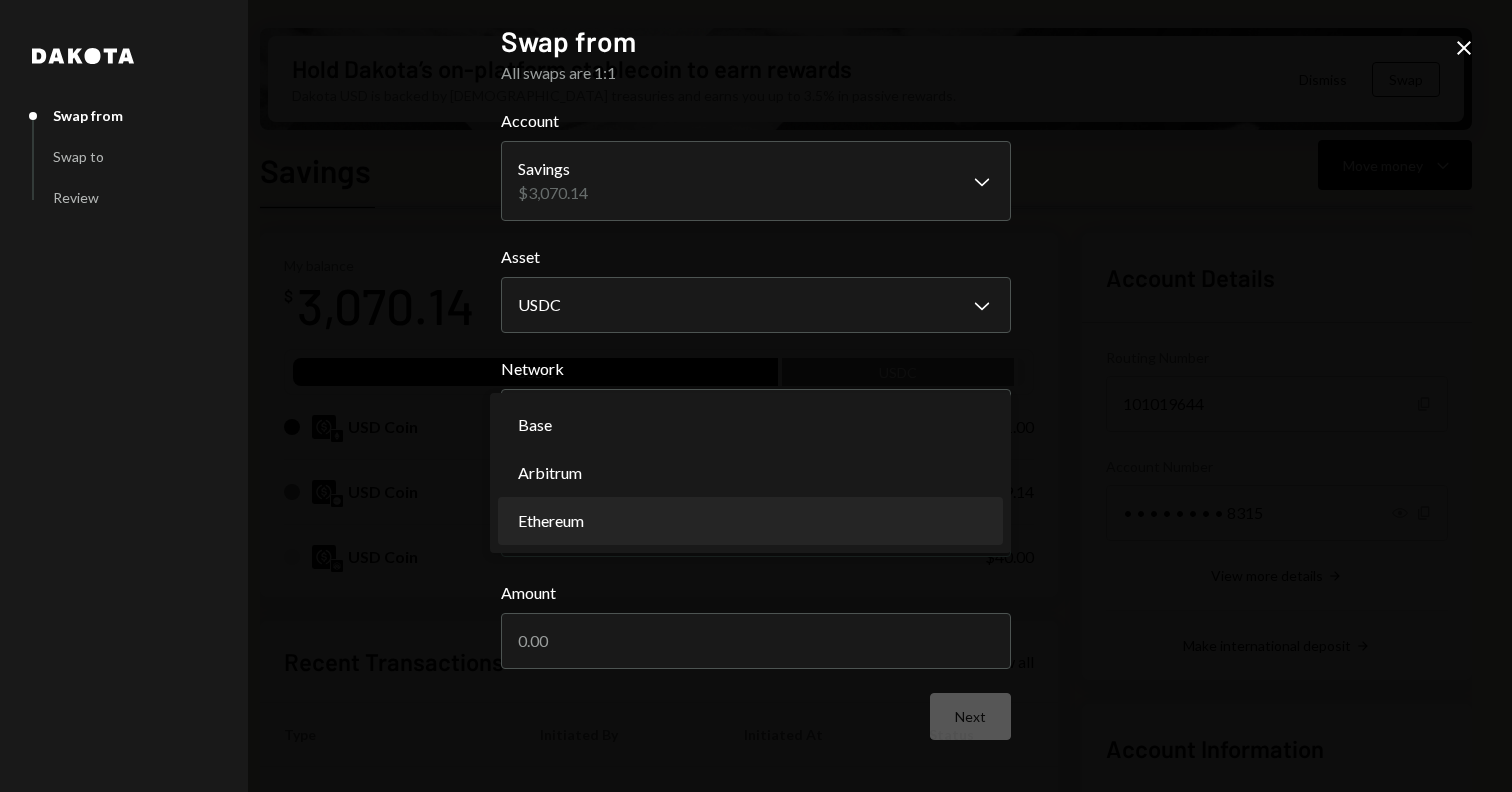 select on "**********" 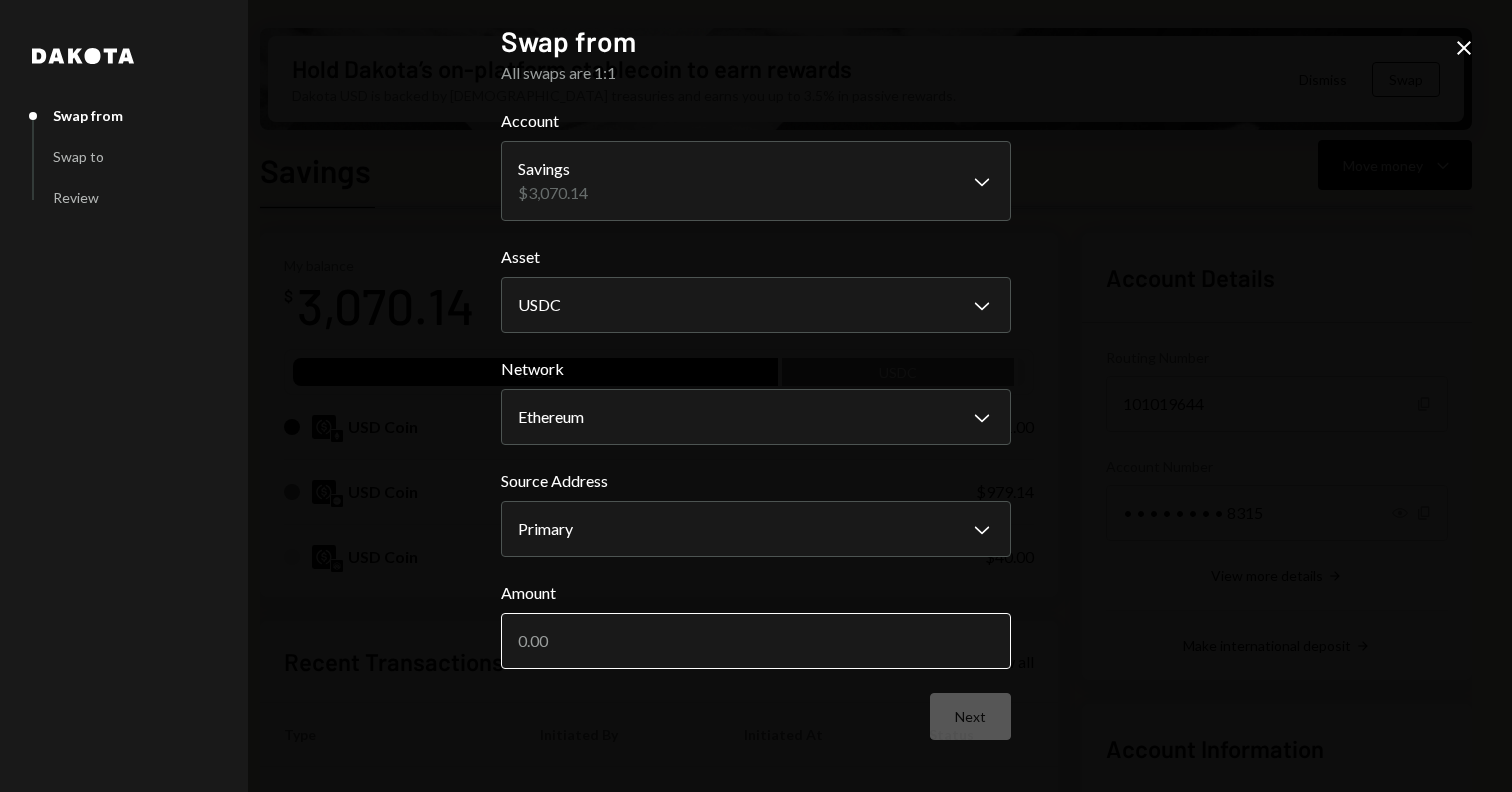 click on "Amount" at bounding box center (756, 641) 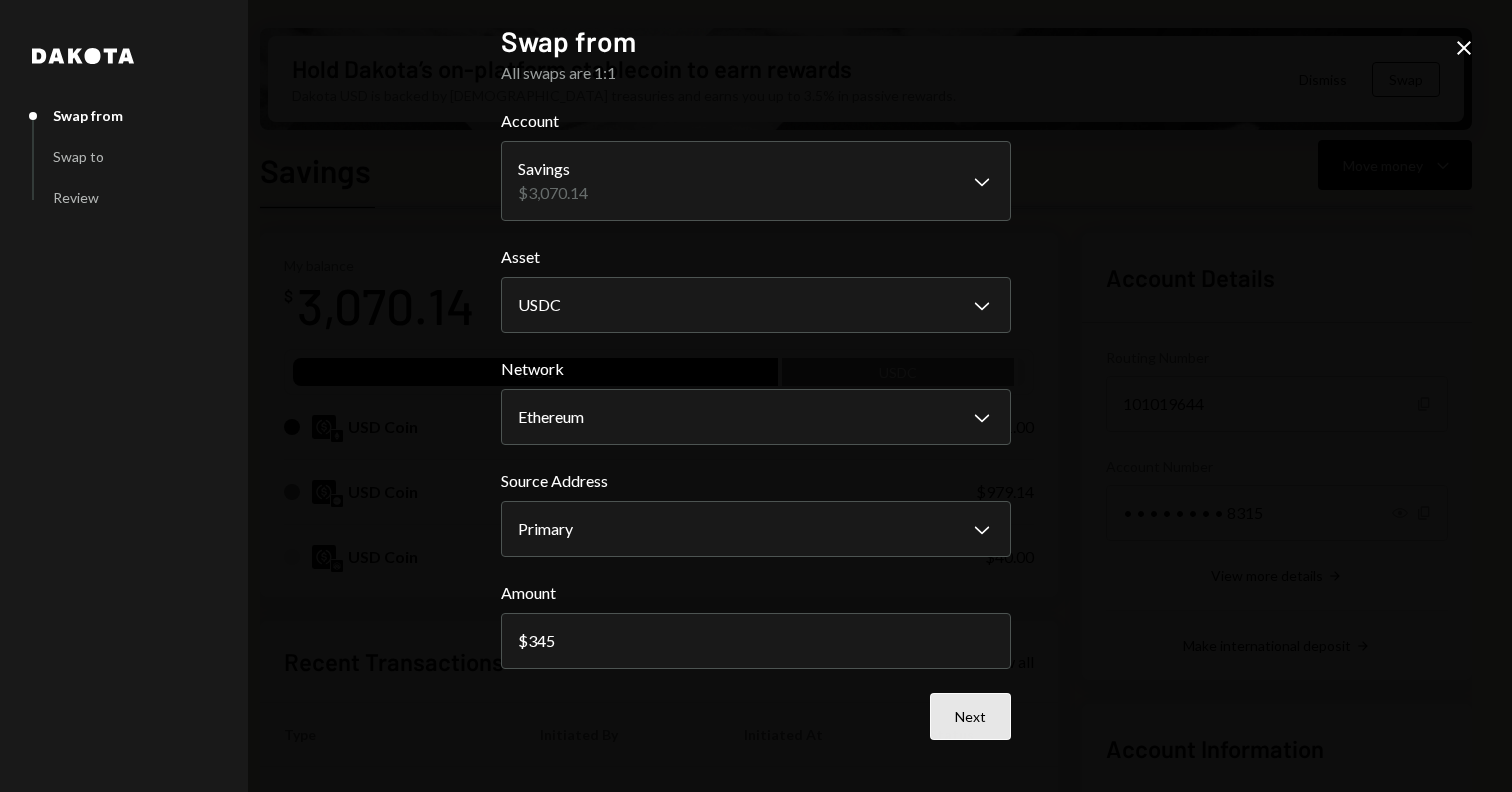 type on "345" 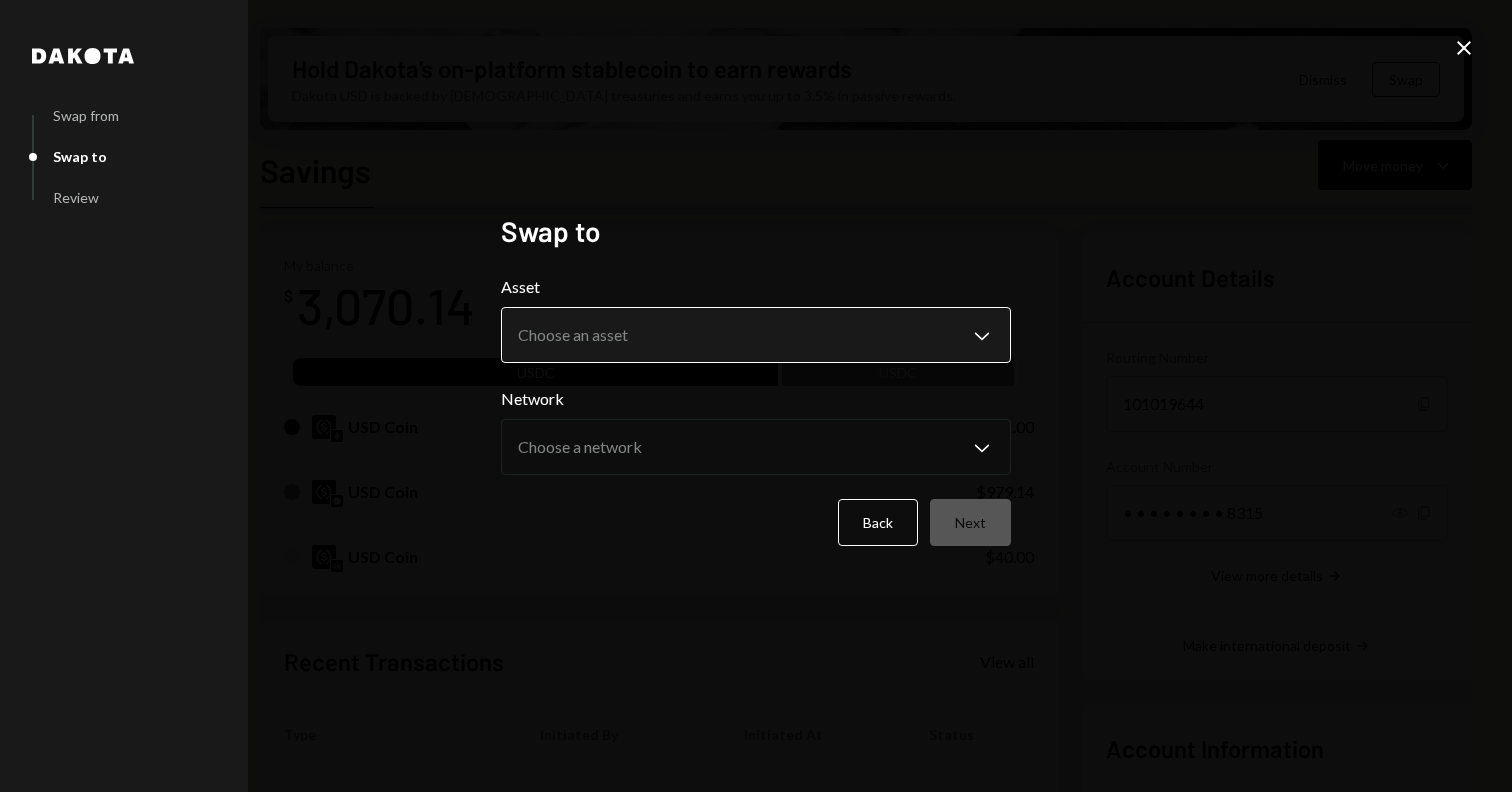 click on "T Terrace Labs Ltd... Caret Down Home Home Inbox Inbox Activities Transactions Accounts Accounts Caret Down Savings $3,070.14 Checking $2,836.52 Treasury $0.00 Cards $0.00 Dollar Rewards User Recipients Team Team Hold Dakota’s on-platform stablecoin to earn rewards Dakota USD is backed by U.S. treasuries and earns you up to 3.5% in passive rewards. Dismiss Swap Savings Move money Caret Down Overview Yield Security Settings My balance $ 3,070.14 USDC USDC USD Coin $2,051.00 USD Coin $979.14 USD Coin $40.00 Recent Transactions View all Type Initiated By Initiated At Status Withdrawal 14,999  USDT Jesse Beller 07/01/25 11:28 AM Completed Deposit 14,999  USDT 0x9642...2F5D4E Copy 07/01/25 11:07 AM Completed Deposit 2,051  USDC 0xAe2D...9c673F Copy 06/30/25 1:00 PM Completed Withdrawal 10,010  USDC Jesse Beller 06/16/25 3:14 PM Completed Deposit 10,050  USDC 0x368D...561511 Copy 06/16/25 2:24 PM Completed Account Details Routing Number 101019644 Copy Account Number • • • • • • • •  8315 Show Copy" at bounding box center (756, 396) 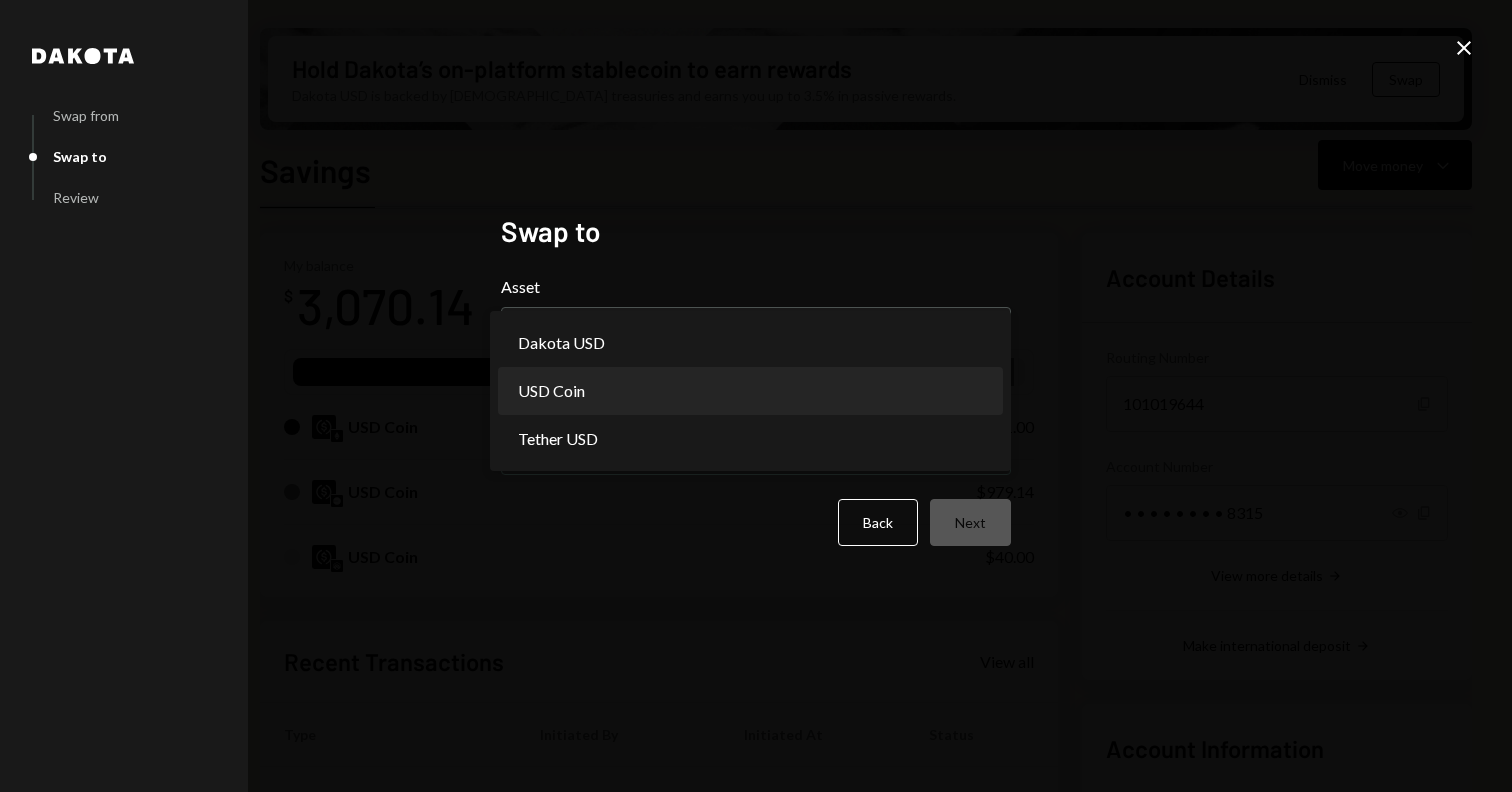 select on "****" 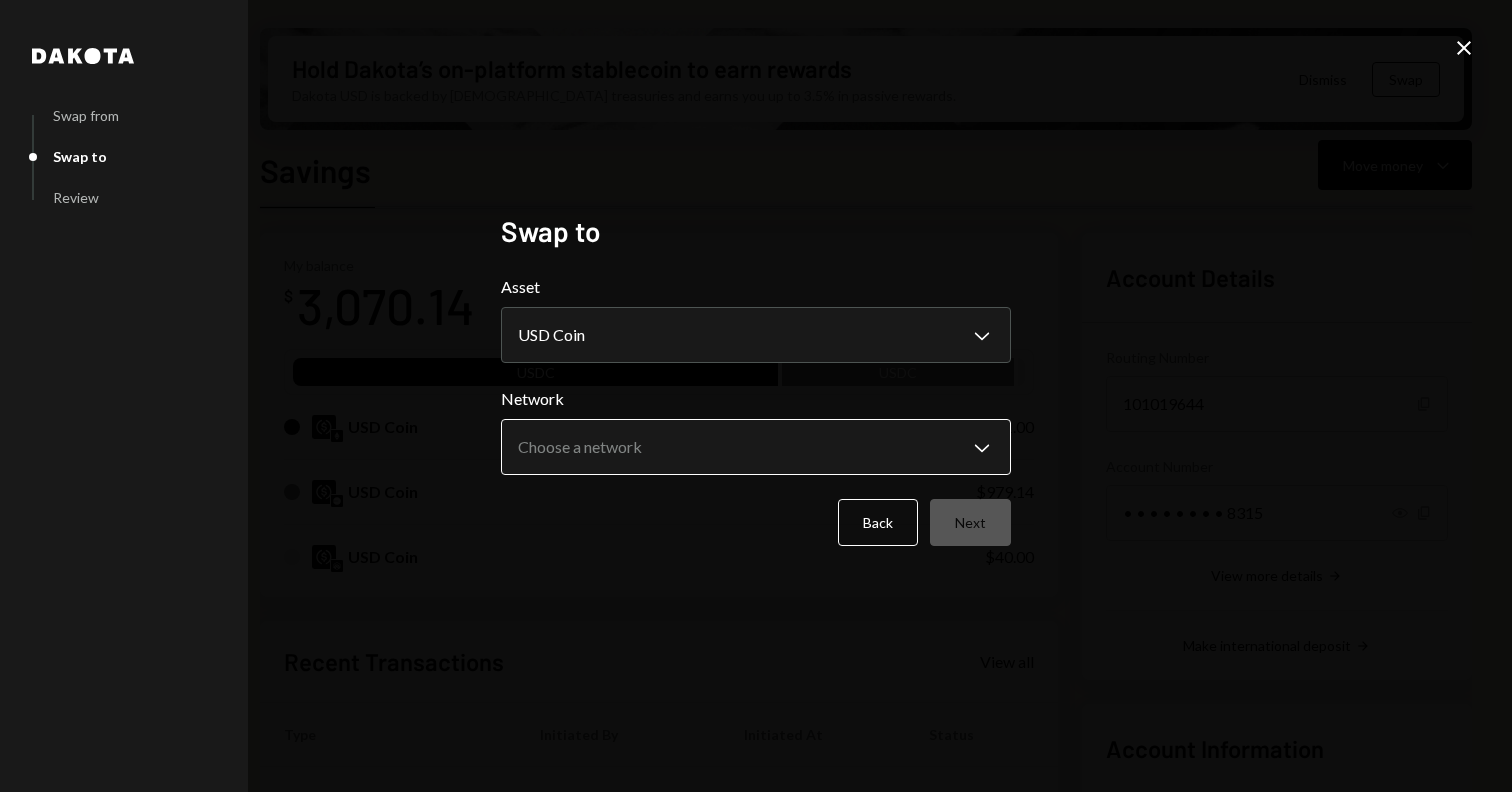 click on "T Terrace Labs Ltd... Caret Down Home Home Inbox Inbox Activities Transactions Accounts Accounts Caret Down Savings $3,070.14 Checking $2,836.52 Treasury $0.00 Cards $0.00 Dollar Rewards User Recipients Team Team Hold Dakota’s on-platform stablecoin to earn rewards Dakota USD is backed by U.S. treasuries and earns you up to 3.5% in passive rewards. Dismiss Swap Savings Move money Caret Down Overview Yield Security Settings My balance $ 3,070.14 USDC USDC USD Coin $2,051.00 USD Coin $979.14 USD Coin $40.00 Recent Transactions View all Type Initiated By Initiated At Status Withdrawal 14,999  USDT Jesse Beller 07/01/25 11:28 AM Completed Deposit 14,999  USDT 0x9642...2F5D4E Copy 07/01/25 11:07 AM Completed Deposit 2,051  USDC 0xAe2D...9c673F Copy 06/30/25 1:00 PM Completed Withdrawal 10,010  USDC Jesse Beller 06/16/25 3:14 PM Completed Deposit 10,050  USDC 0x368D...561511 Copy 06/16/25 2:24 PM Completed Account Details Routing Number 101019644 Copy Account Number • • • • • • • •  8315 Show Copy" at bounding box center (756, 396) 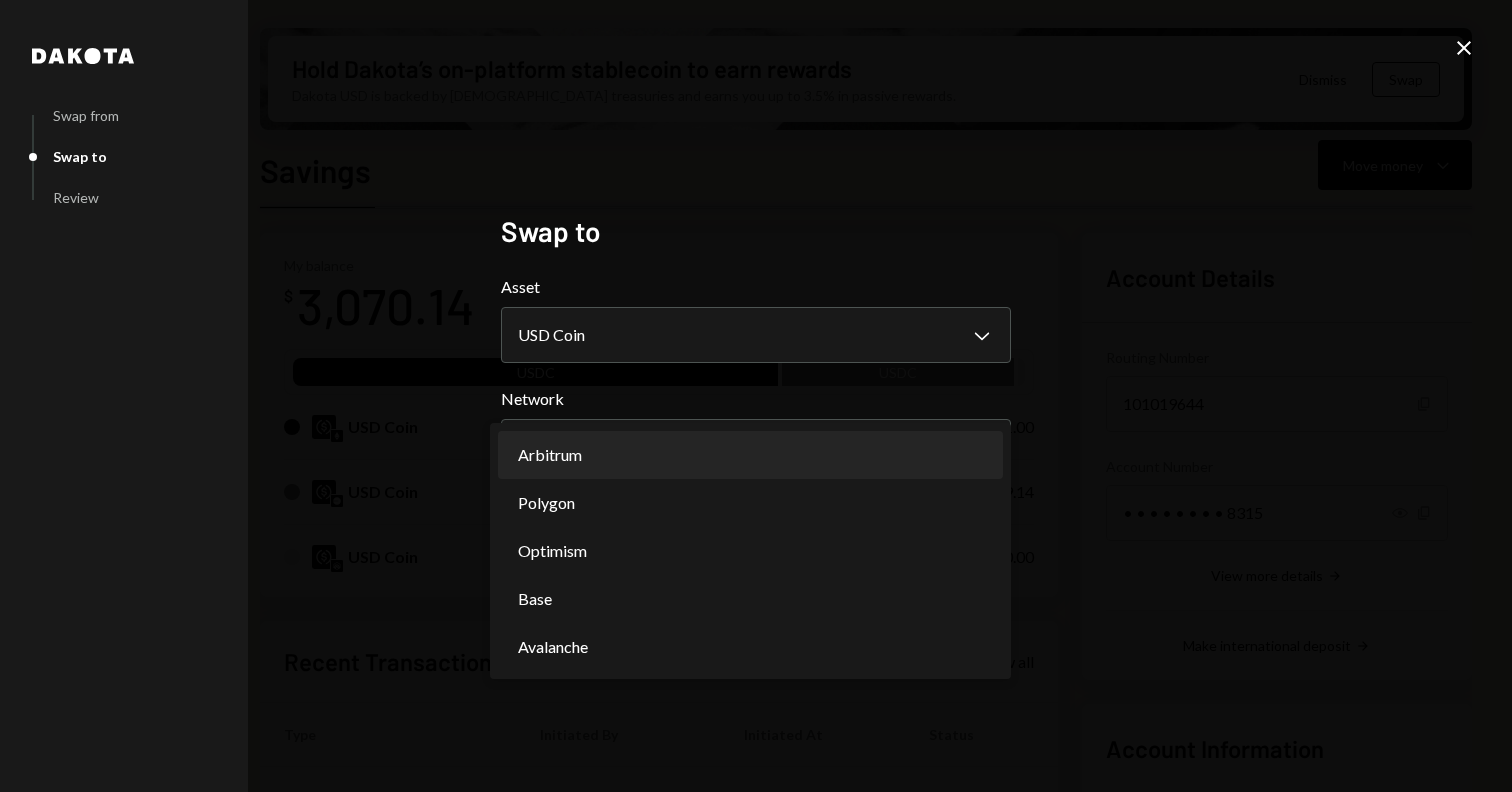 select on "**********" 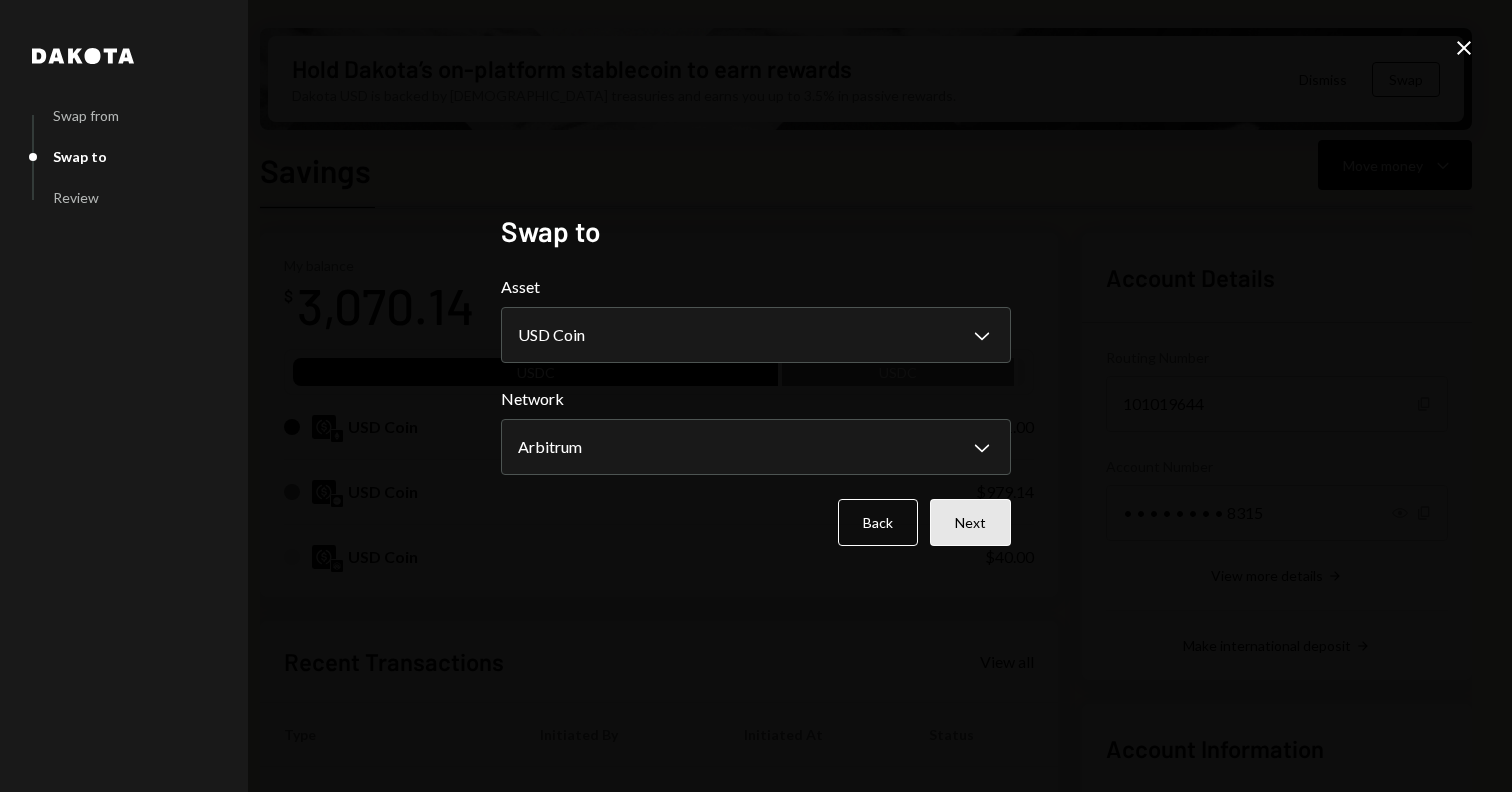 click on "Next" at bounding box center [970, 522] 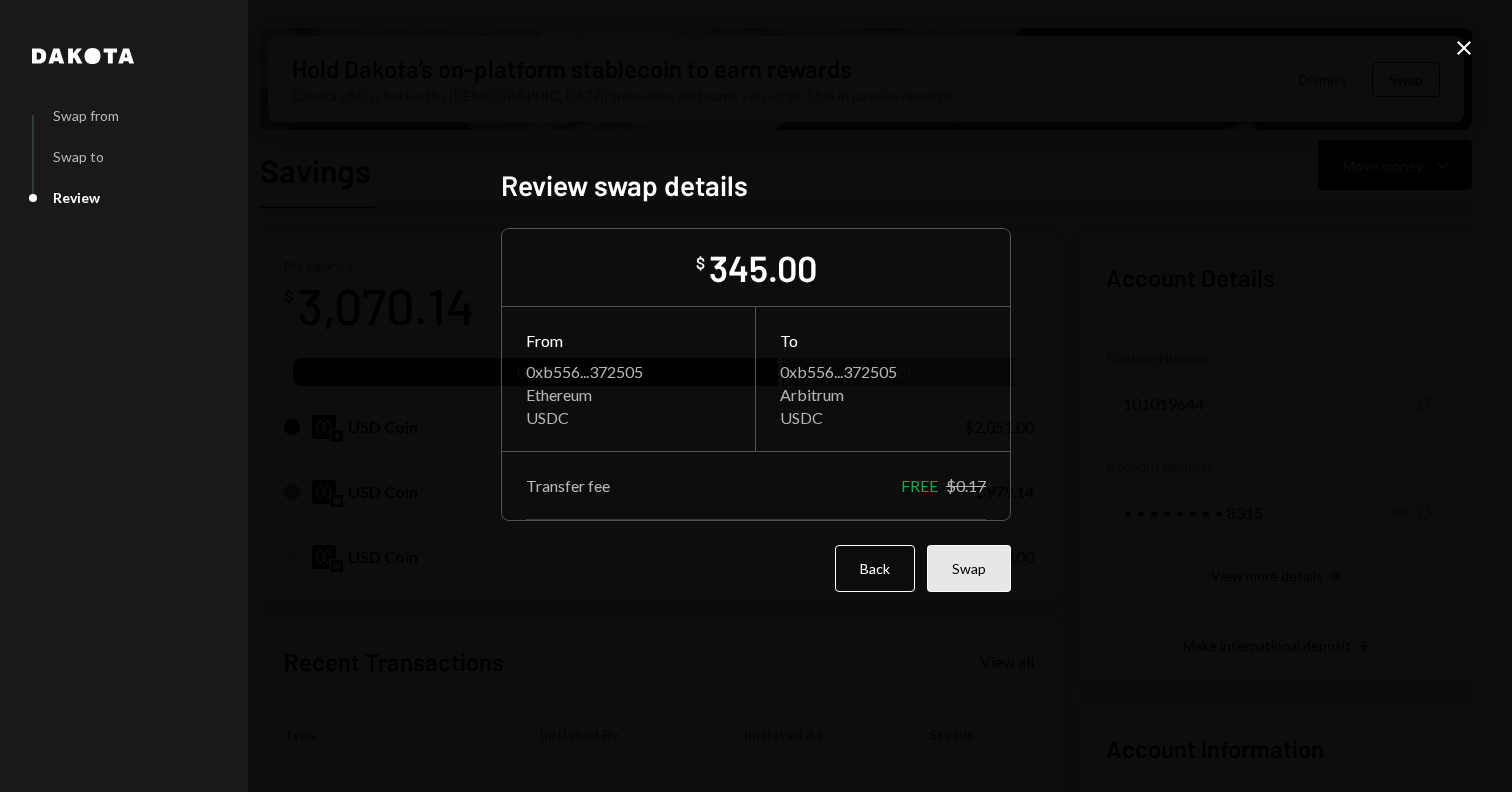 click on "Swap" at bounding box center (969, 568) 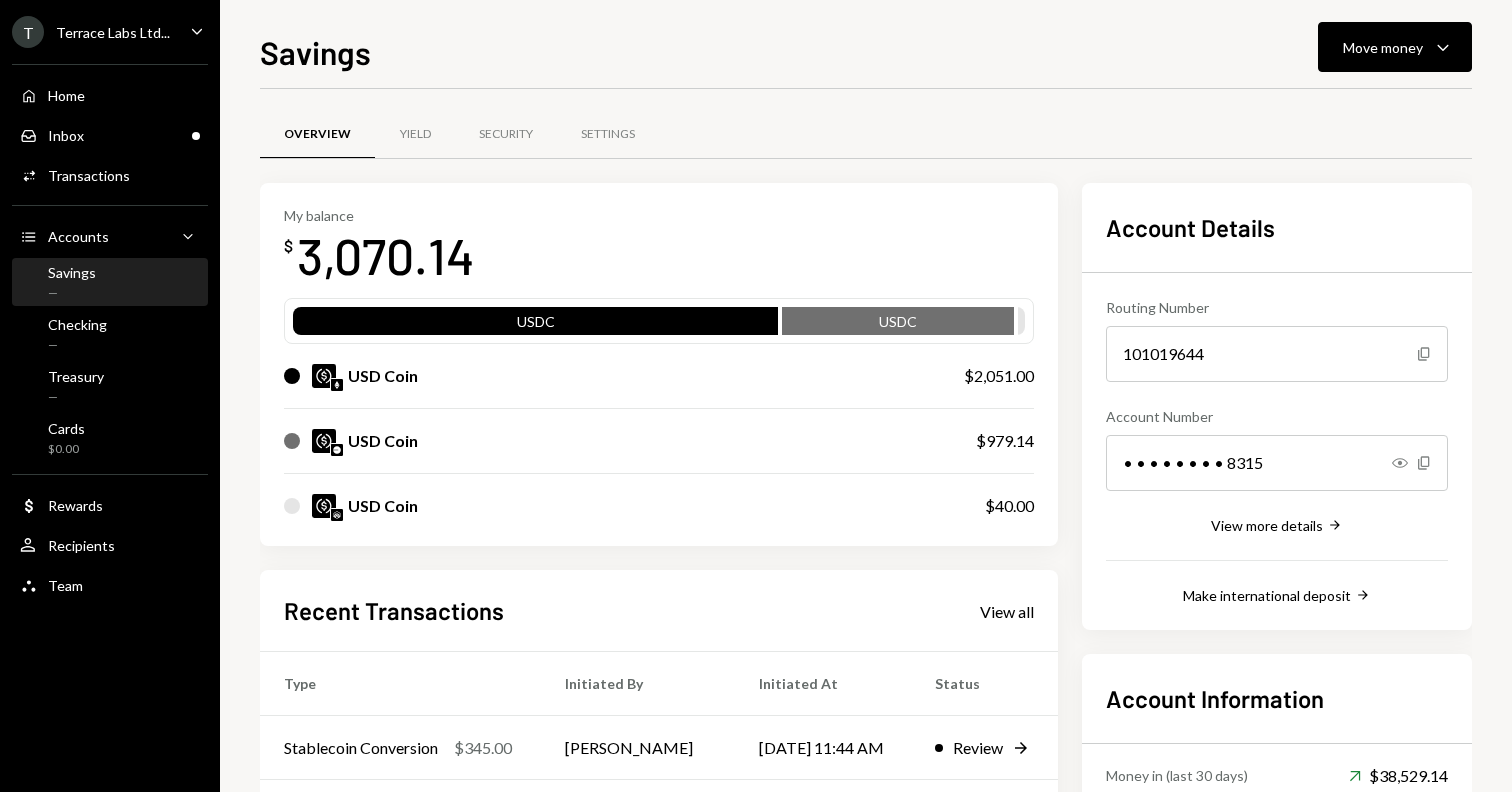 scroll, scrollTop: 0, scrollLeft: 0, axis: both 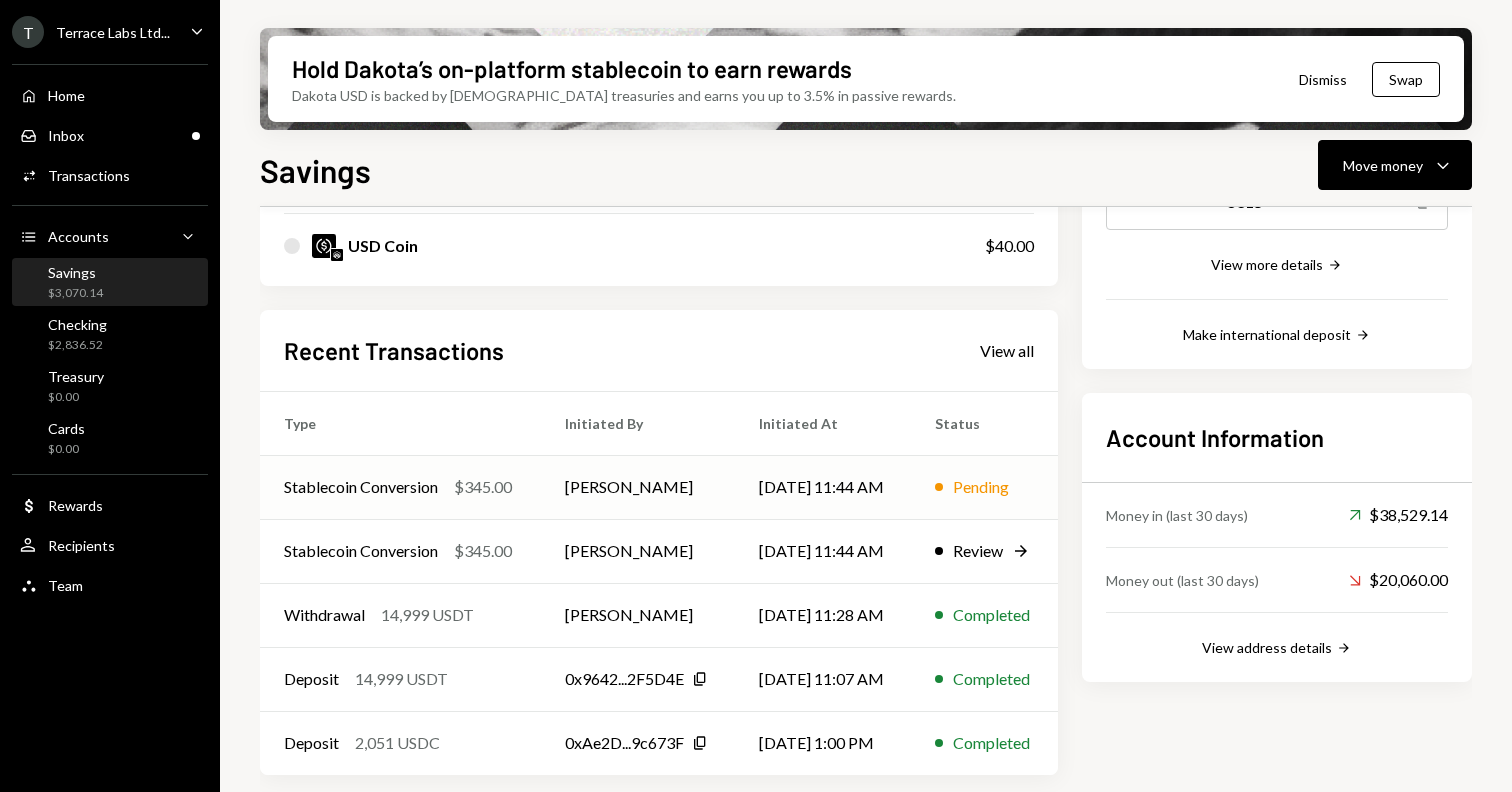 click on "Stablecoin Conversion $345.00" at bounding box center (400, 487) 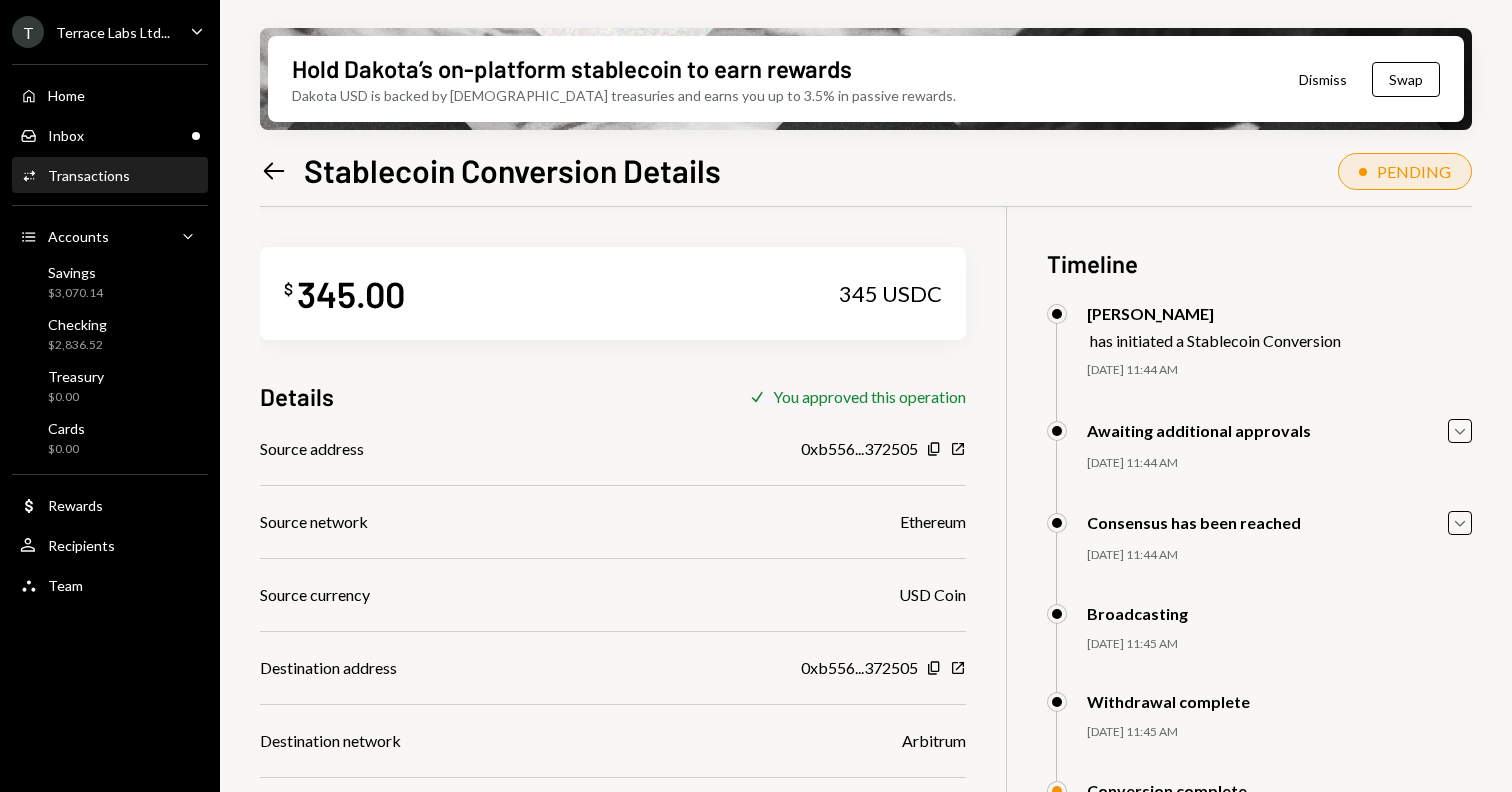 scroll, scrollTop: 279, scrollLeft: 0, axis: vertical 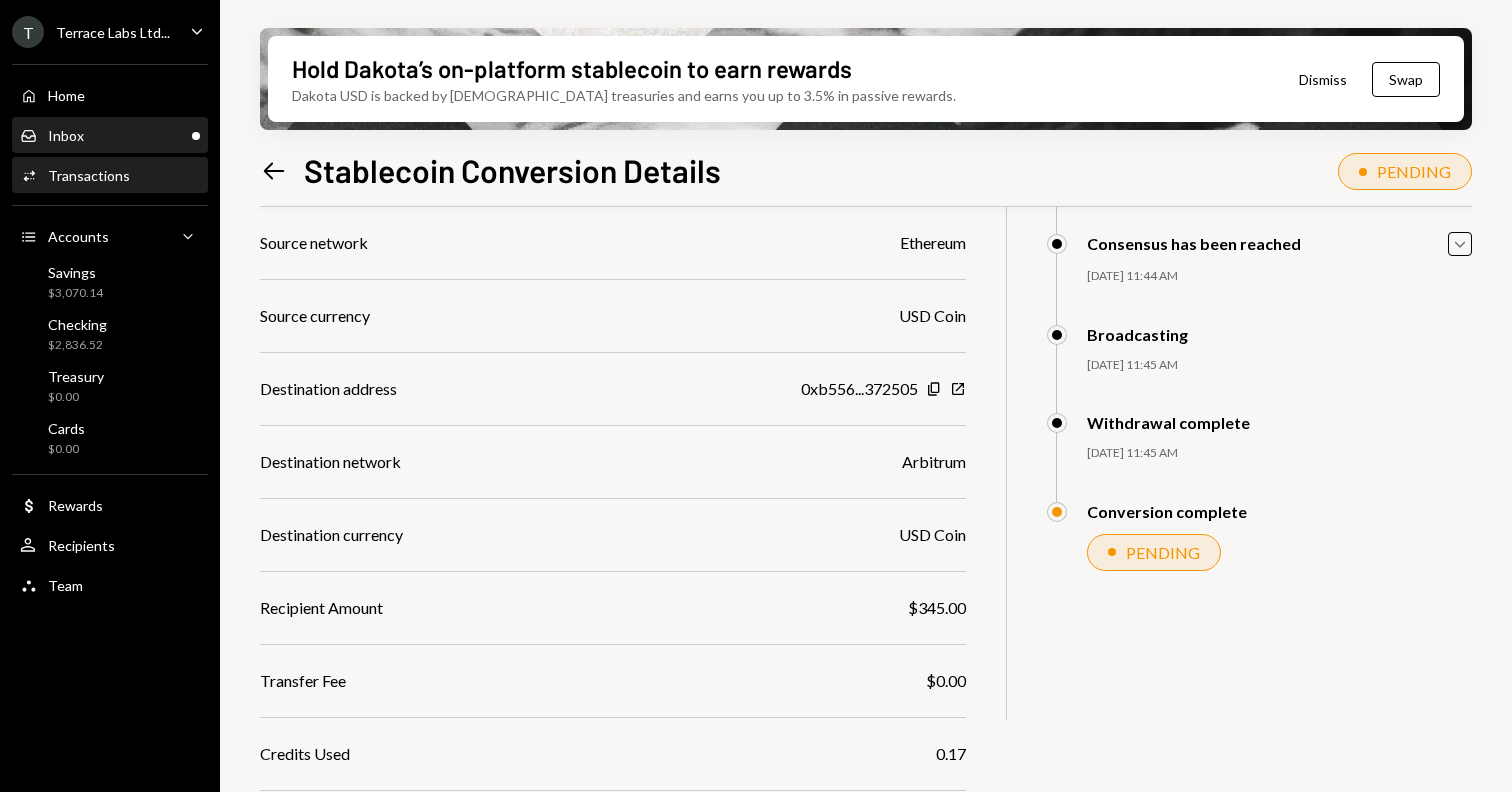 click on "Inbox Inbox" at bounding box center (110, 136) 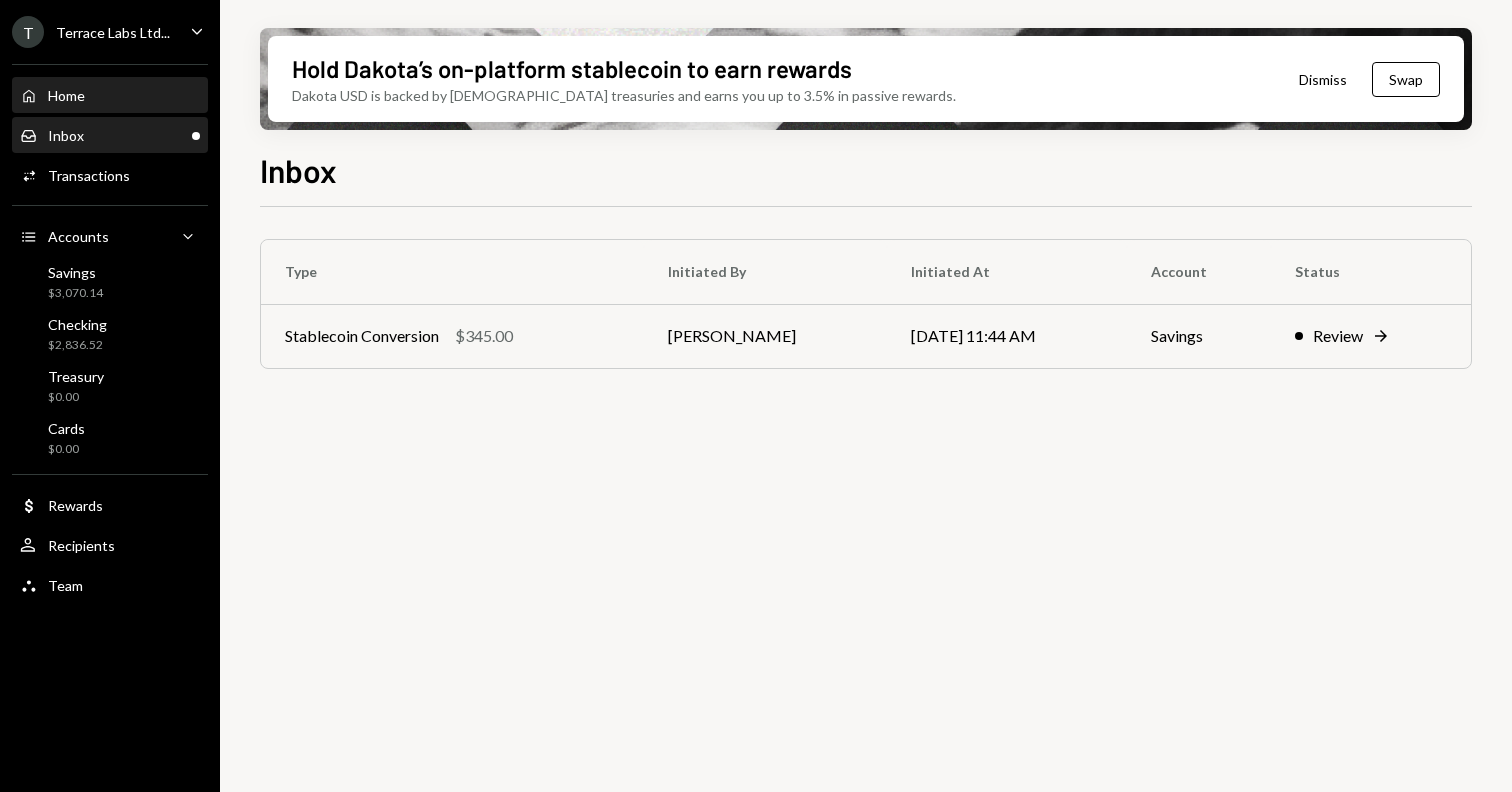 click on "Home Home" at bounding box center (110, 96) 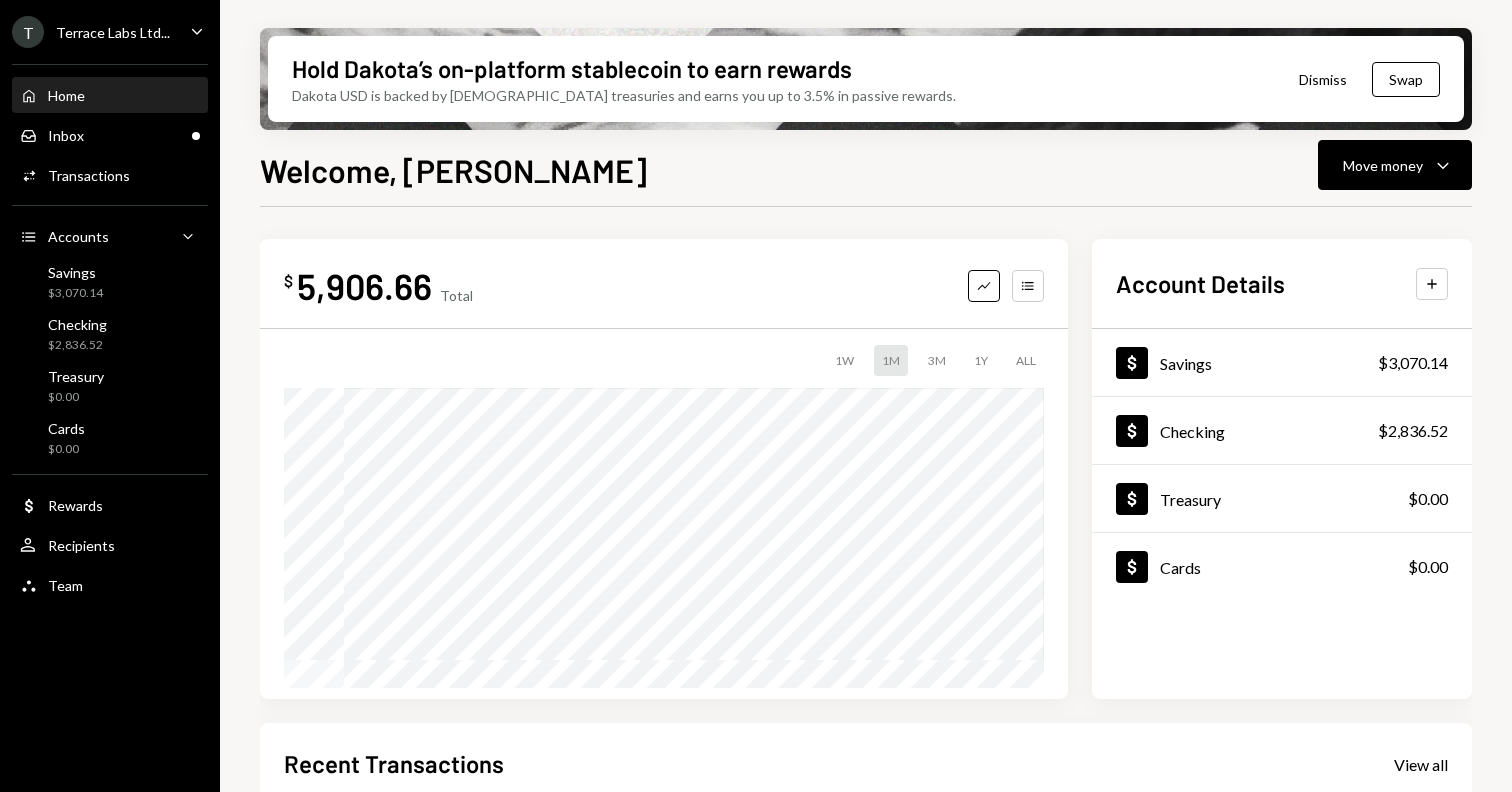 scroll, scrollTop: 82, scrollLeft: 0, axis: vertical 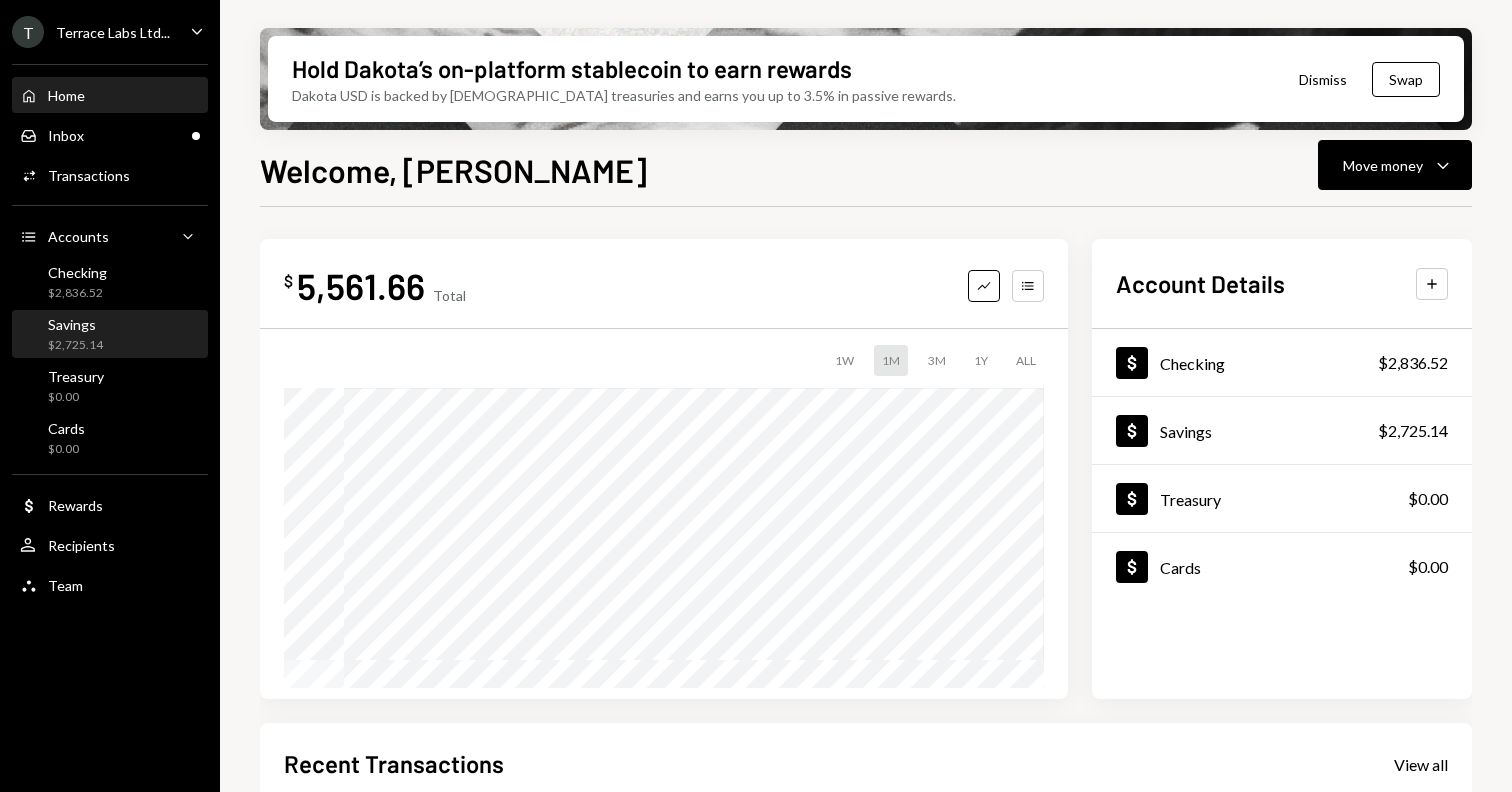 click on "Savings $2,725.14" at bounding box center [110, 335] 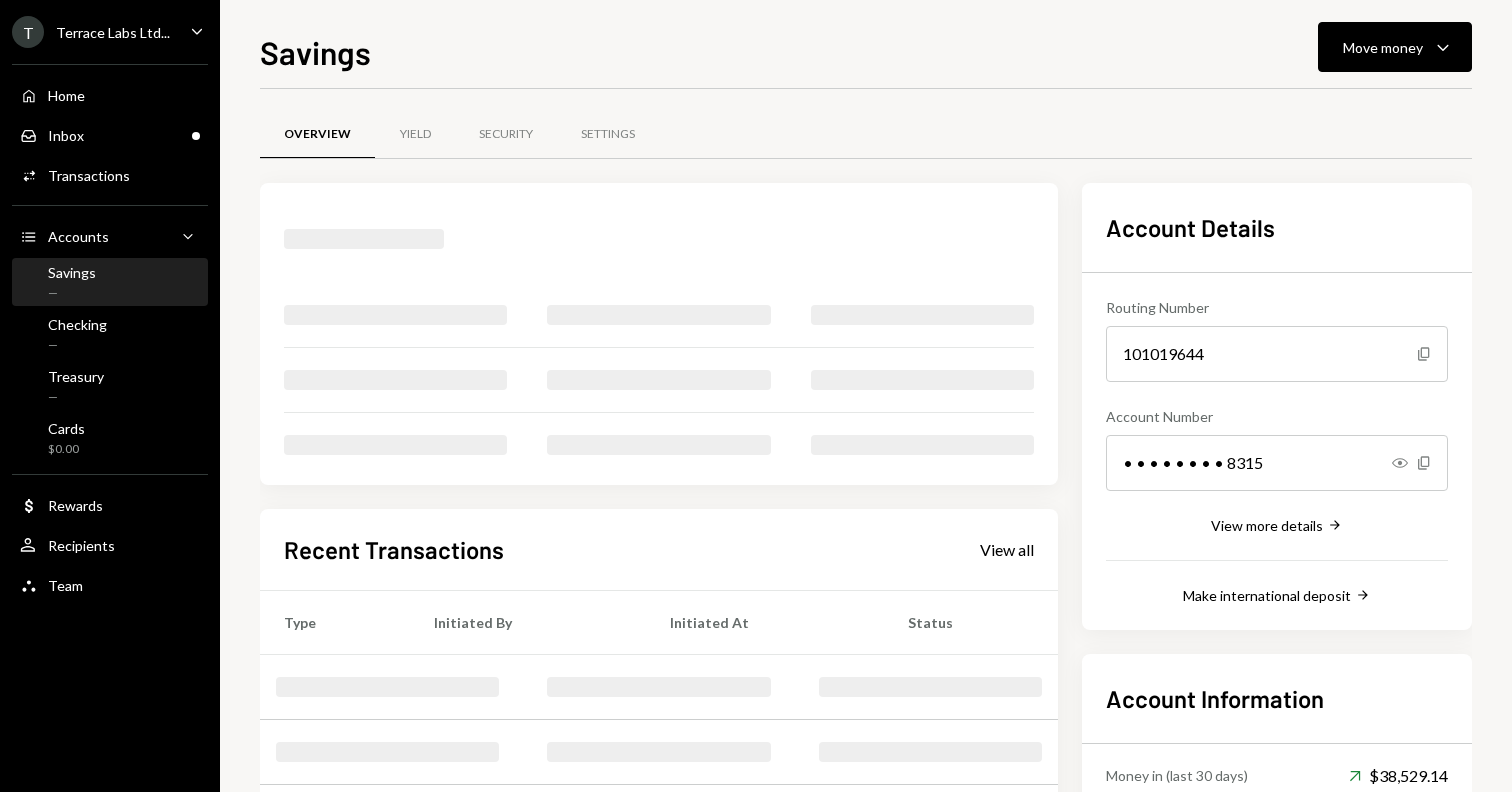 scroll, scrollTop: 0, scrollLeft: 0, axis: both 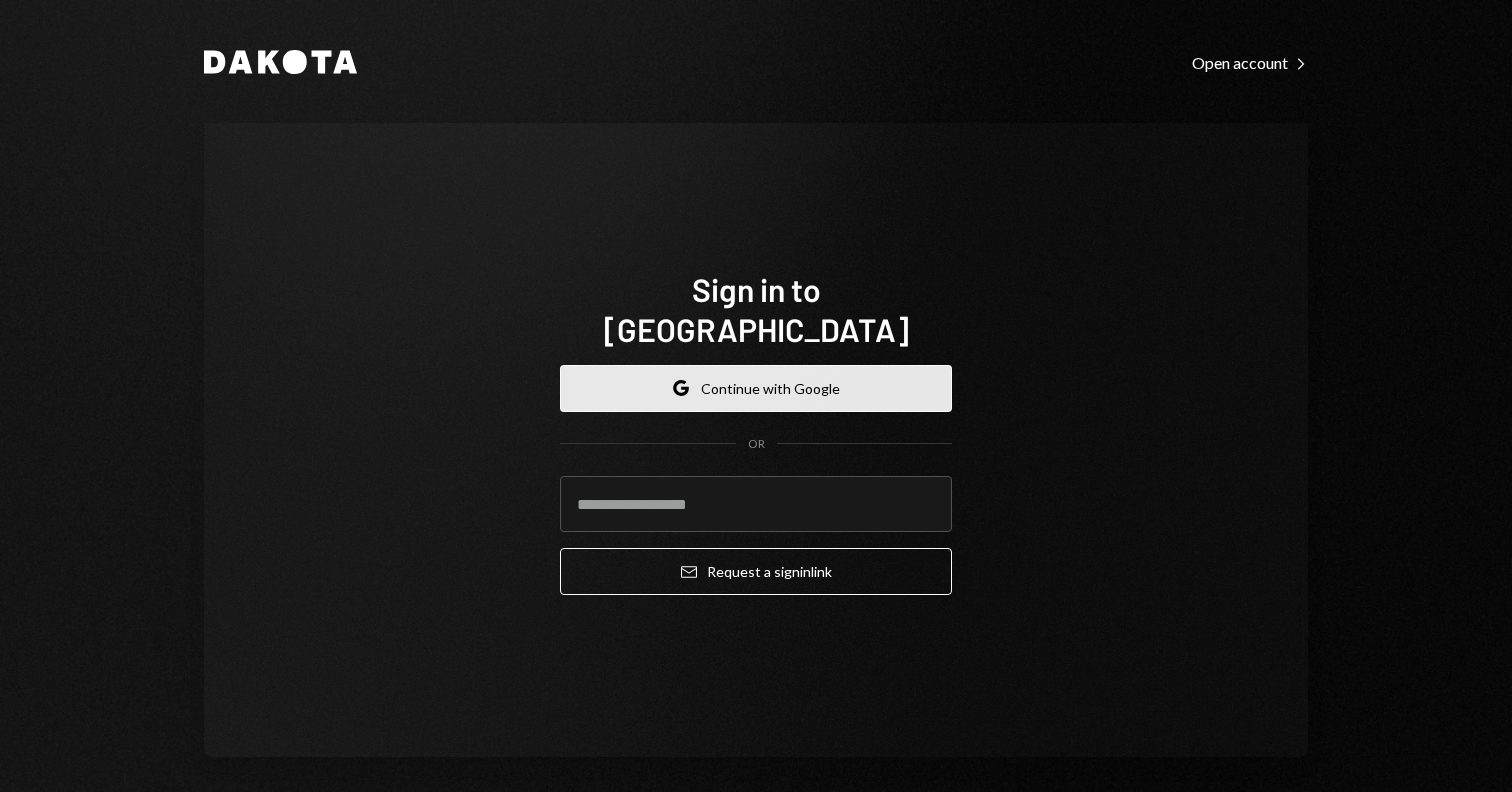 click on "Google  Continue with Google" at bounding box center [756, 388] 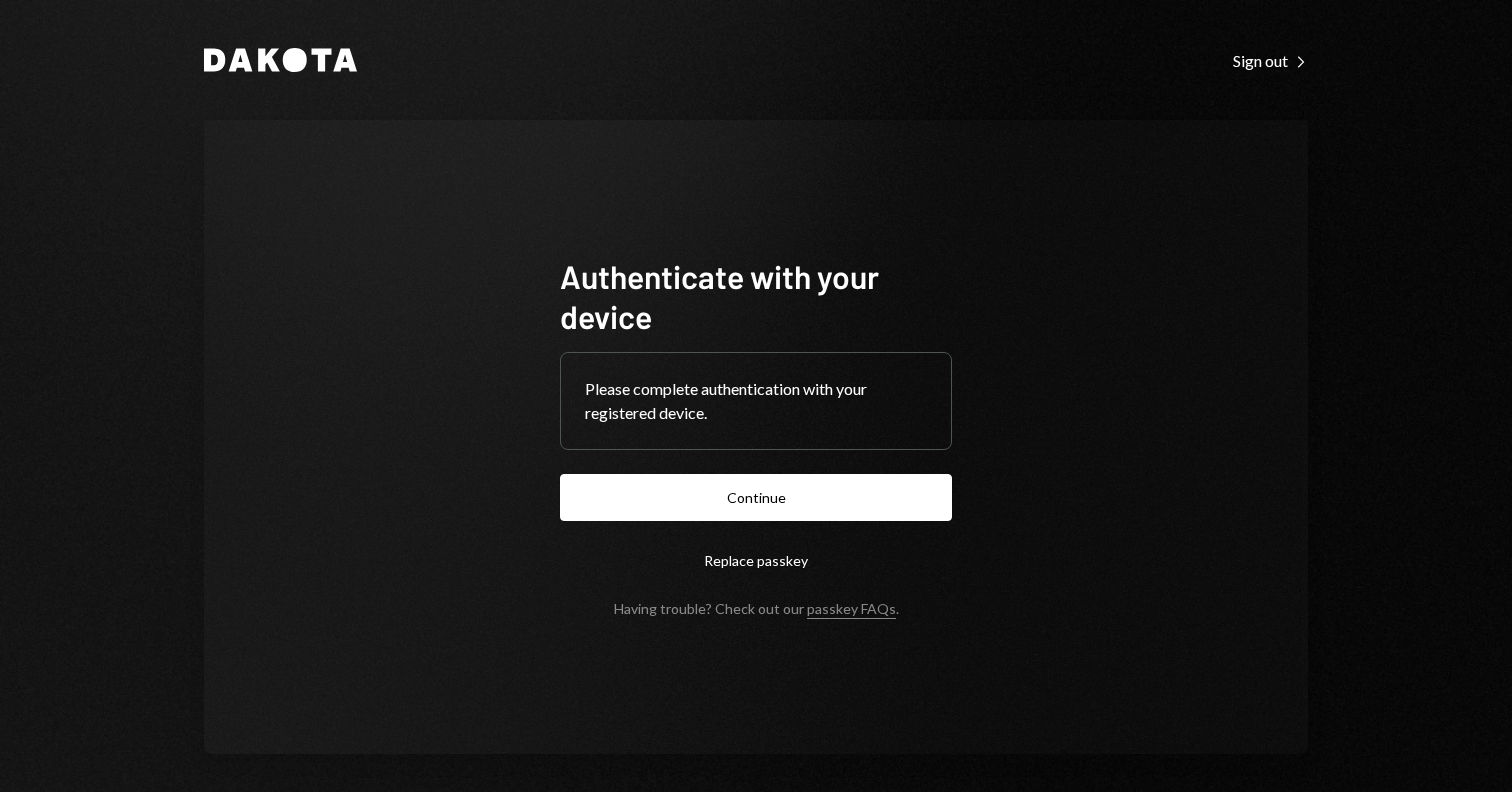scroll, scrollTop: 0, scrollLeft: 0, axis: both 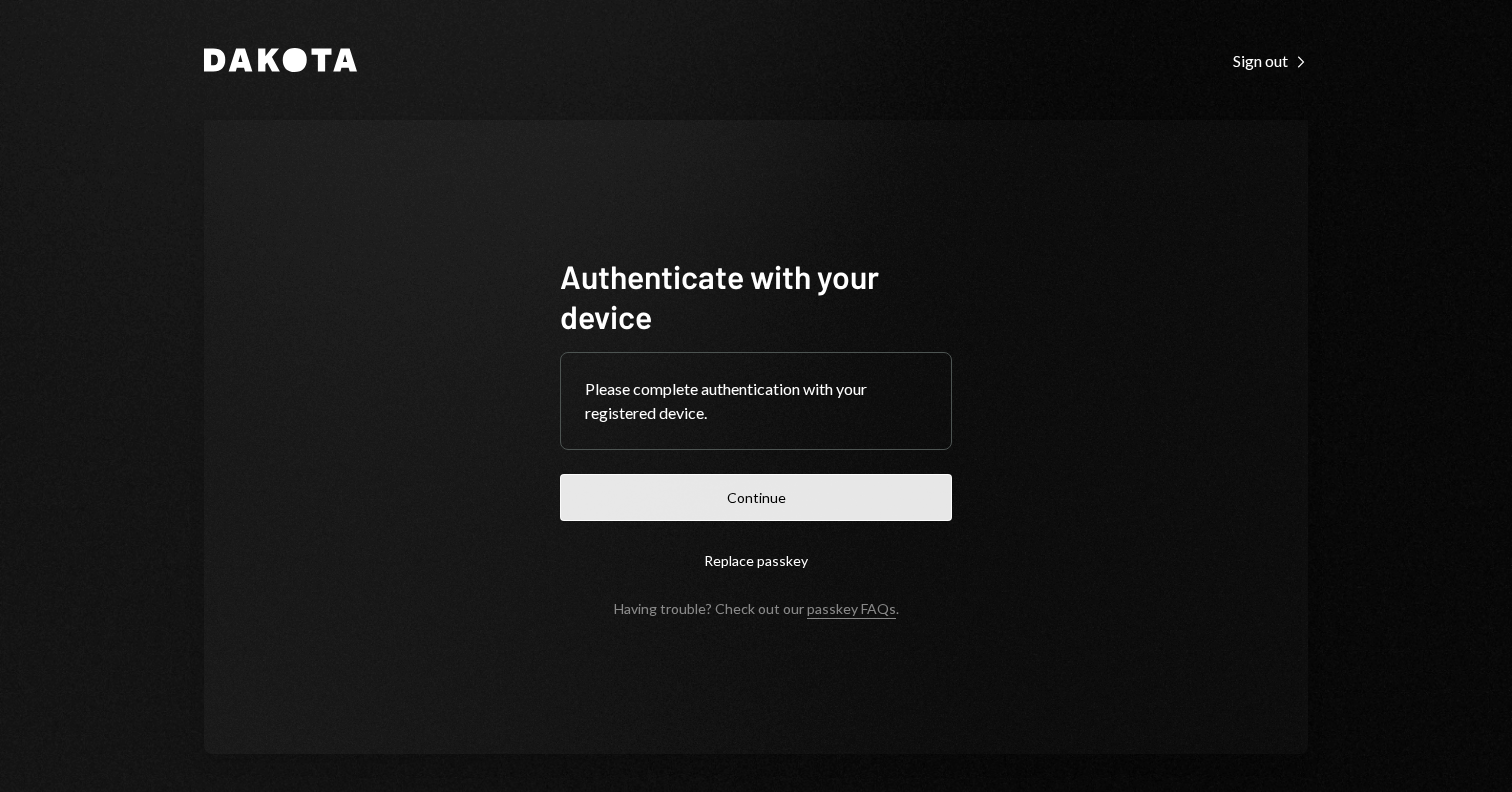 click on "Continue" at bounding box center [756, 497] 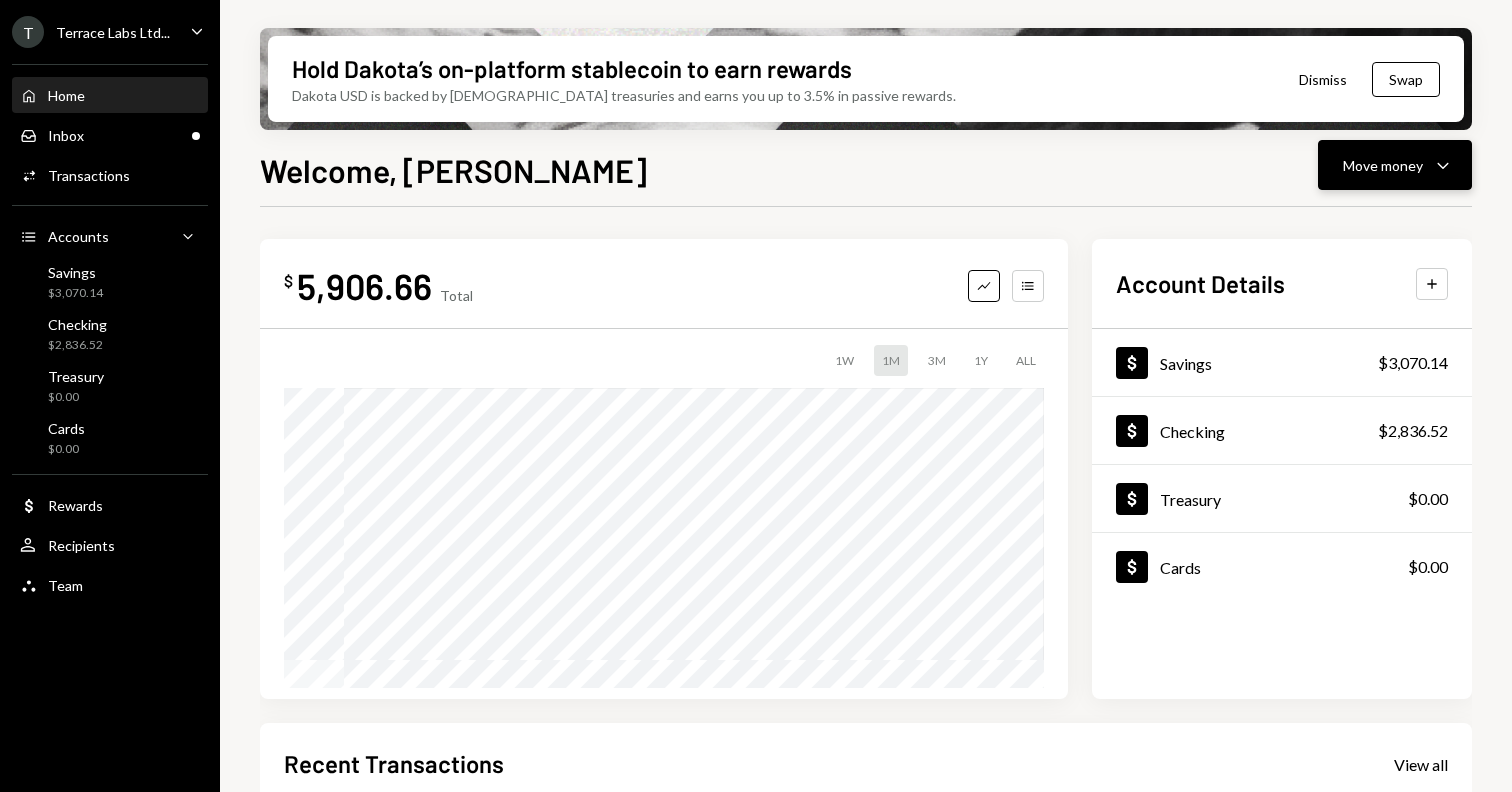 click on "Move money Caret Down" at bounding box center [1395, 165] 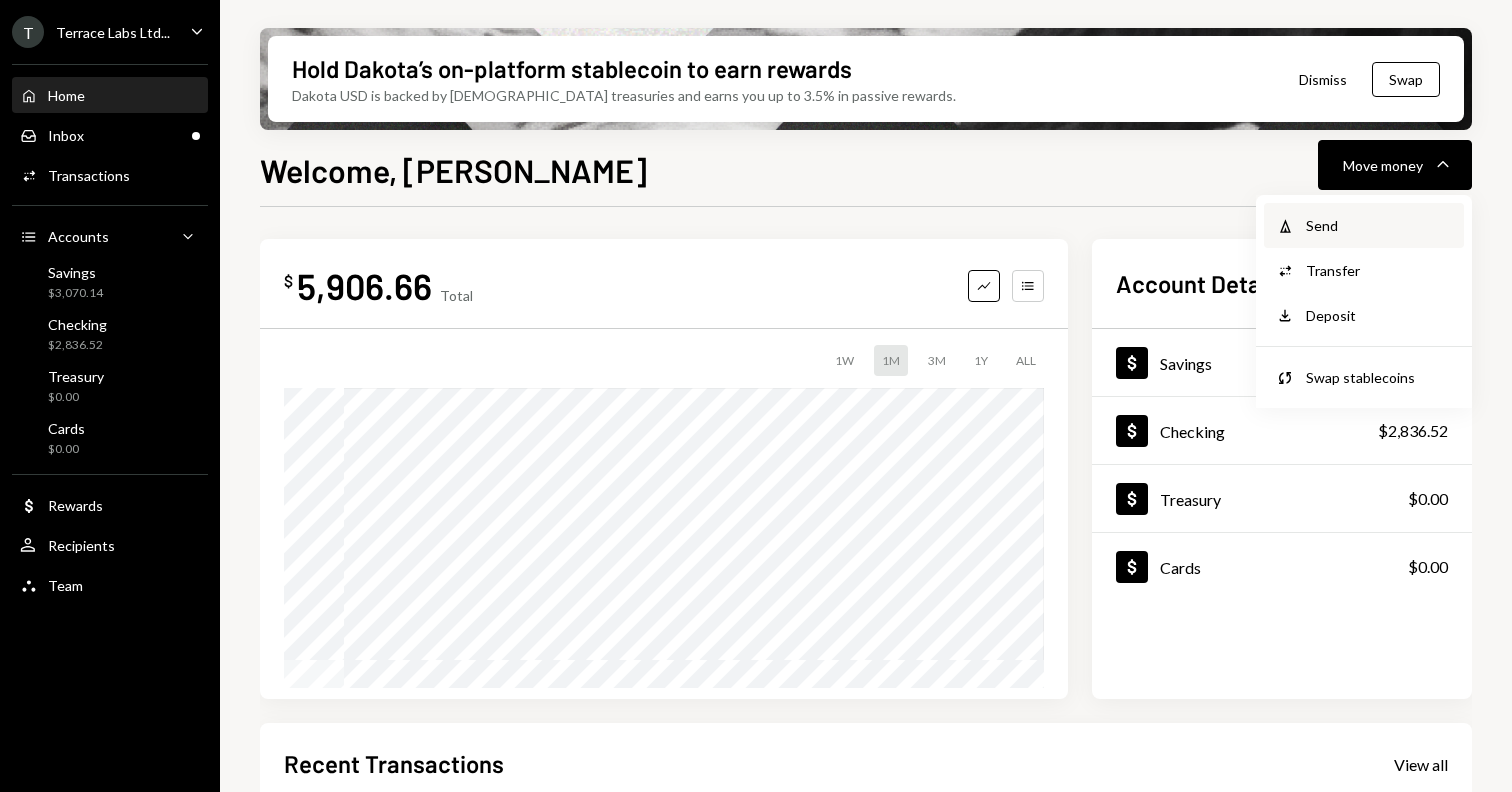 click on "Send" at bounding box center (1379, 225) 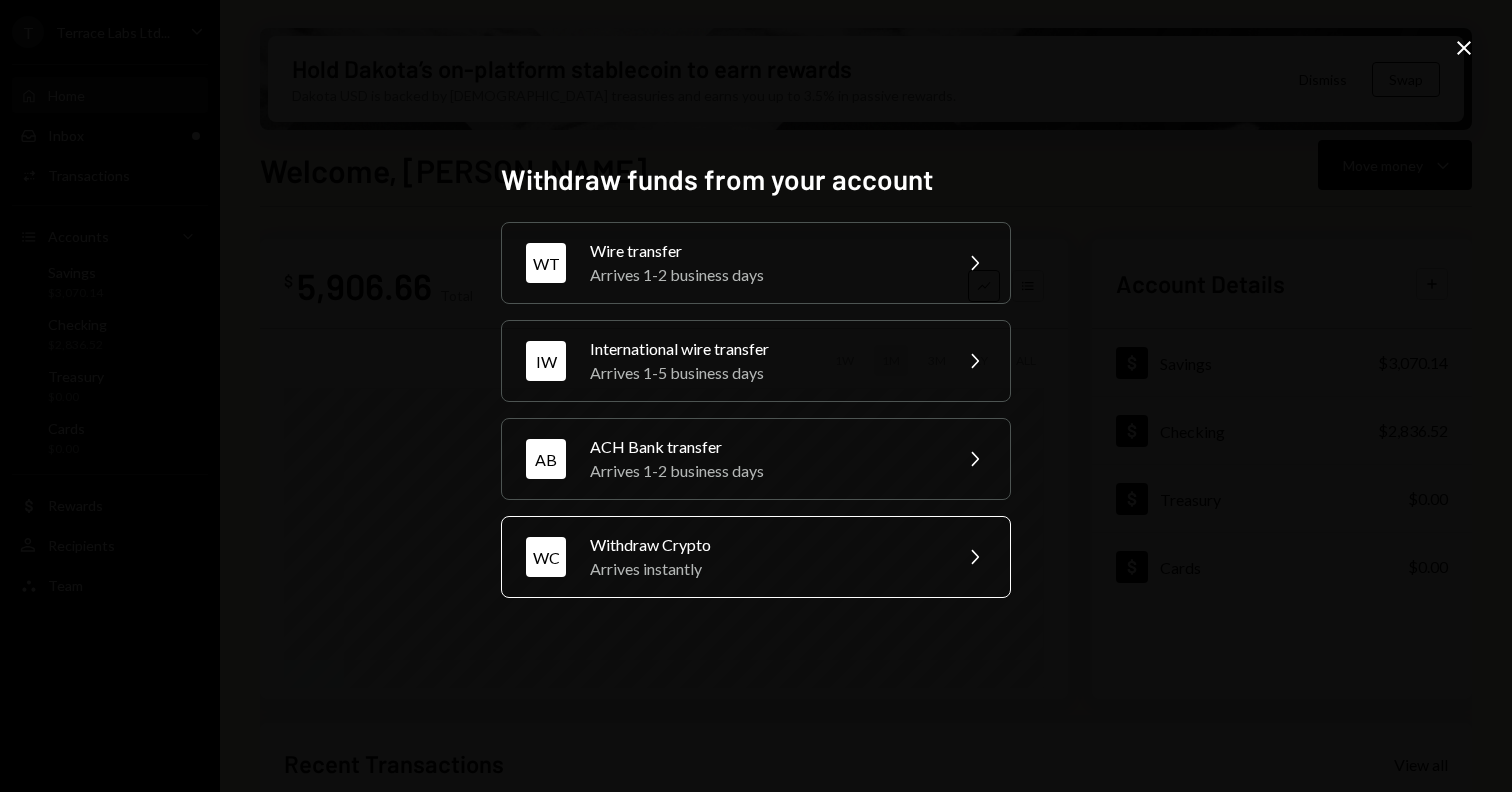 click on "Arrives instantly" at bounding box center (764, 569) 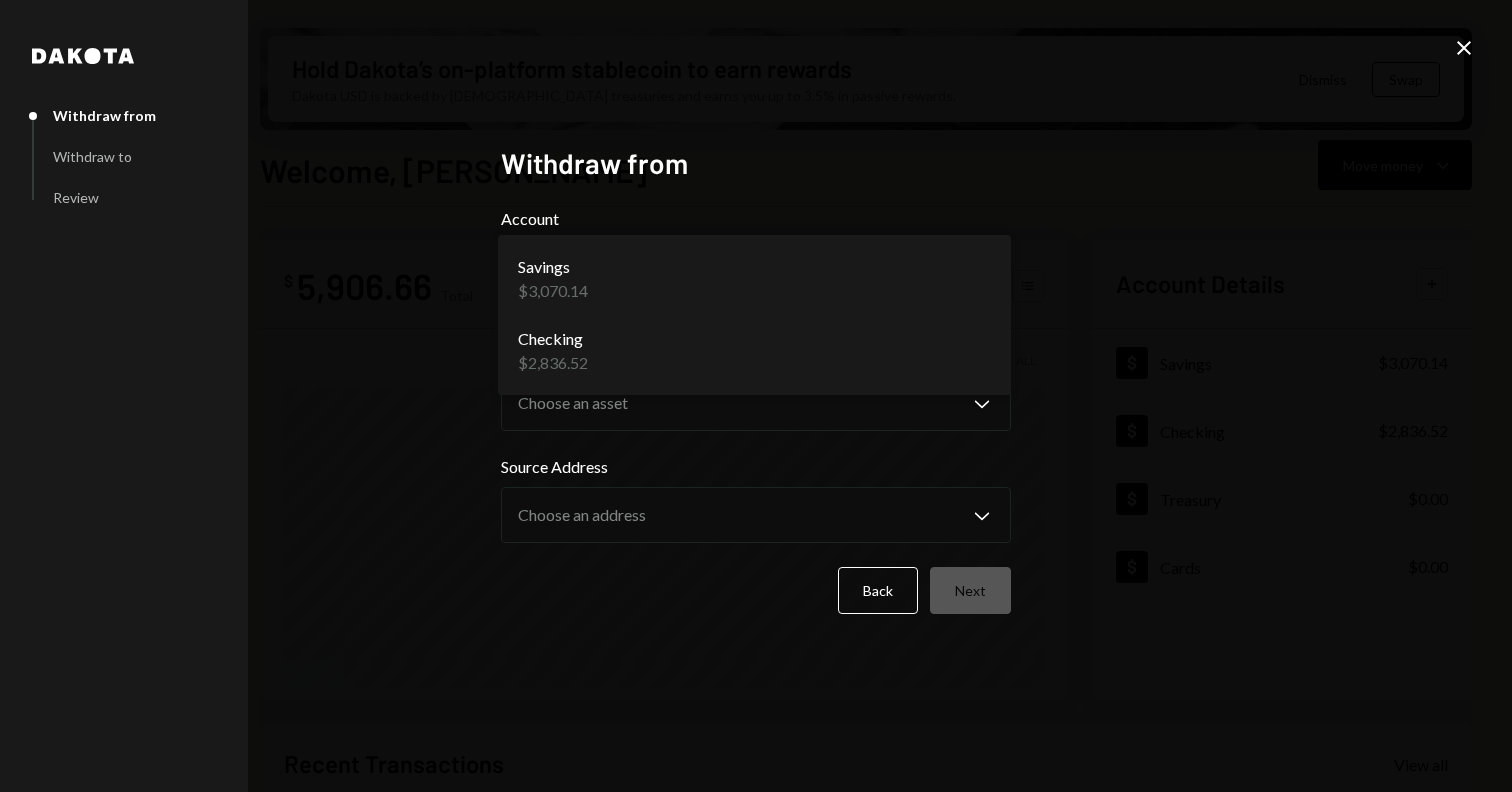 click on "T Terrace Labs Ltd... Caret Down Home Home Inbox Inbox Activities Transactions Accounts Accounts Caret Down Savings $3,070.14 Checking $2,836.52 Treasury $0.00 Cards $0.00 Dollar Rewards User Recipients Team Team Hold Dakota’s on-platform stablecoin to earn rewards Dakota USD is backed by U.S. treasuries and earns you up to 3.5% in passive rewards. Dismiss Swap Welcome, [PERSON_NAME] Move money Caret Down $ 5,906.66 Total Graph Accounts 1W 1M 3M 1Y ALL Account Details Plus Dollar Savings $3,070.14 Dollar Checking $2,836.52 Dollar Treasury $0.00 Dollar Cards $0.00 Recent Transactions View all Type Initiated By Initiated At Account Status Deposit 345  USDC 0x05e3...b61b62 Copy [DATE] 11:50 AM Savings Completed Stablecoin Conversion $345.00 [PERSON_NAME] [DATE] 11:44 AM Savings Completed Stablecoin Conversion $345.00 [PERSON_NAME] [DATE] 11:44 AM Savings Review Right Arrow Bank Payment $16,000.00 [PERSON_NAME] [DATE] 11:34 AM Checking Completed Bank Payment $30,042.02 [PERSON_NAME] [DATE] 11:32 AM Checking Asset" at bounding box center [756, 396] 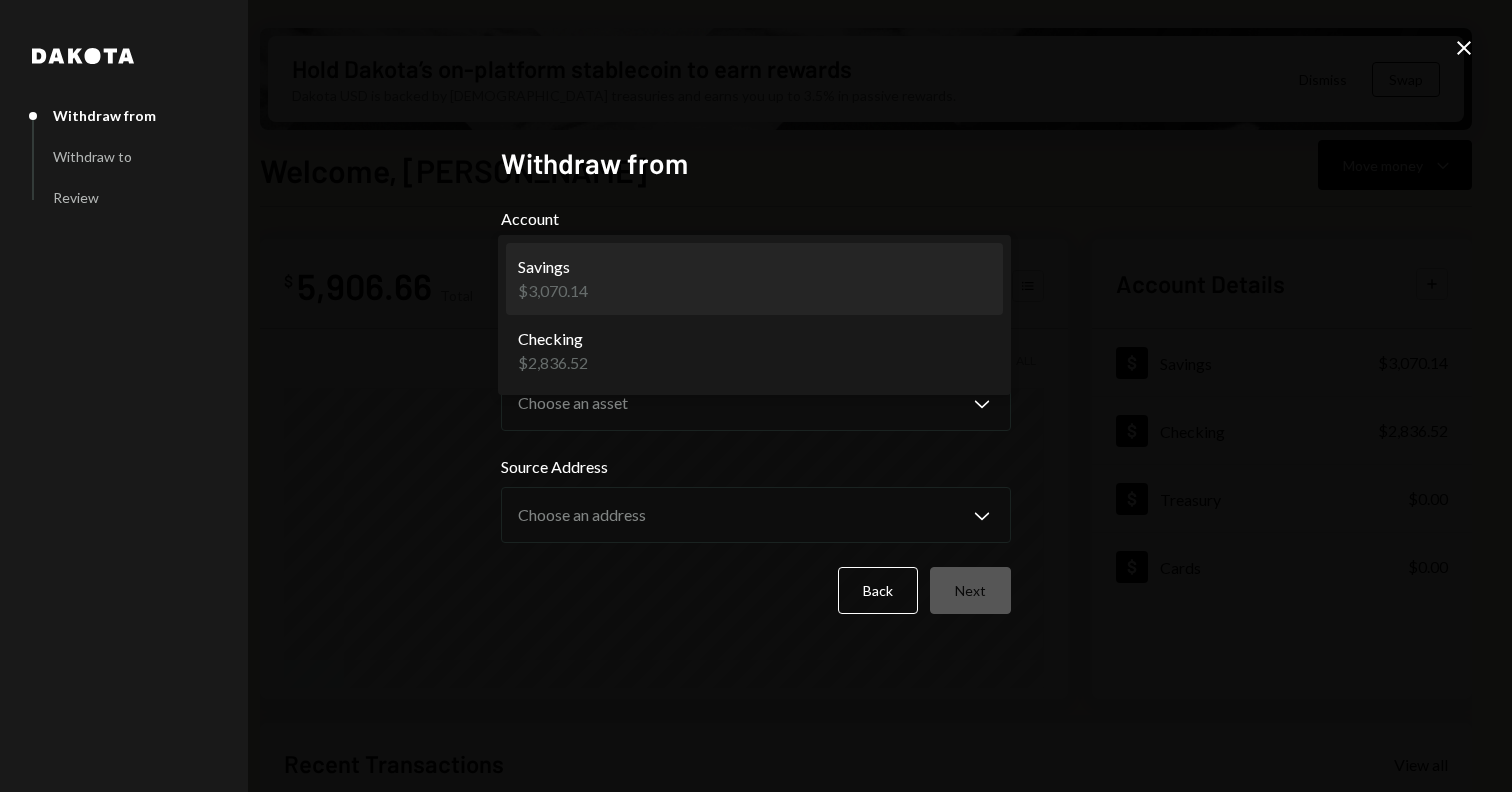 select on "**********" 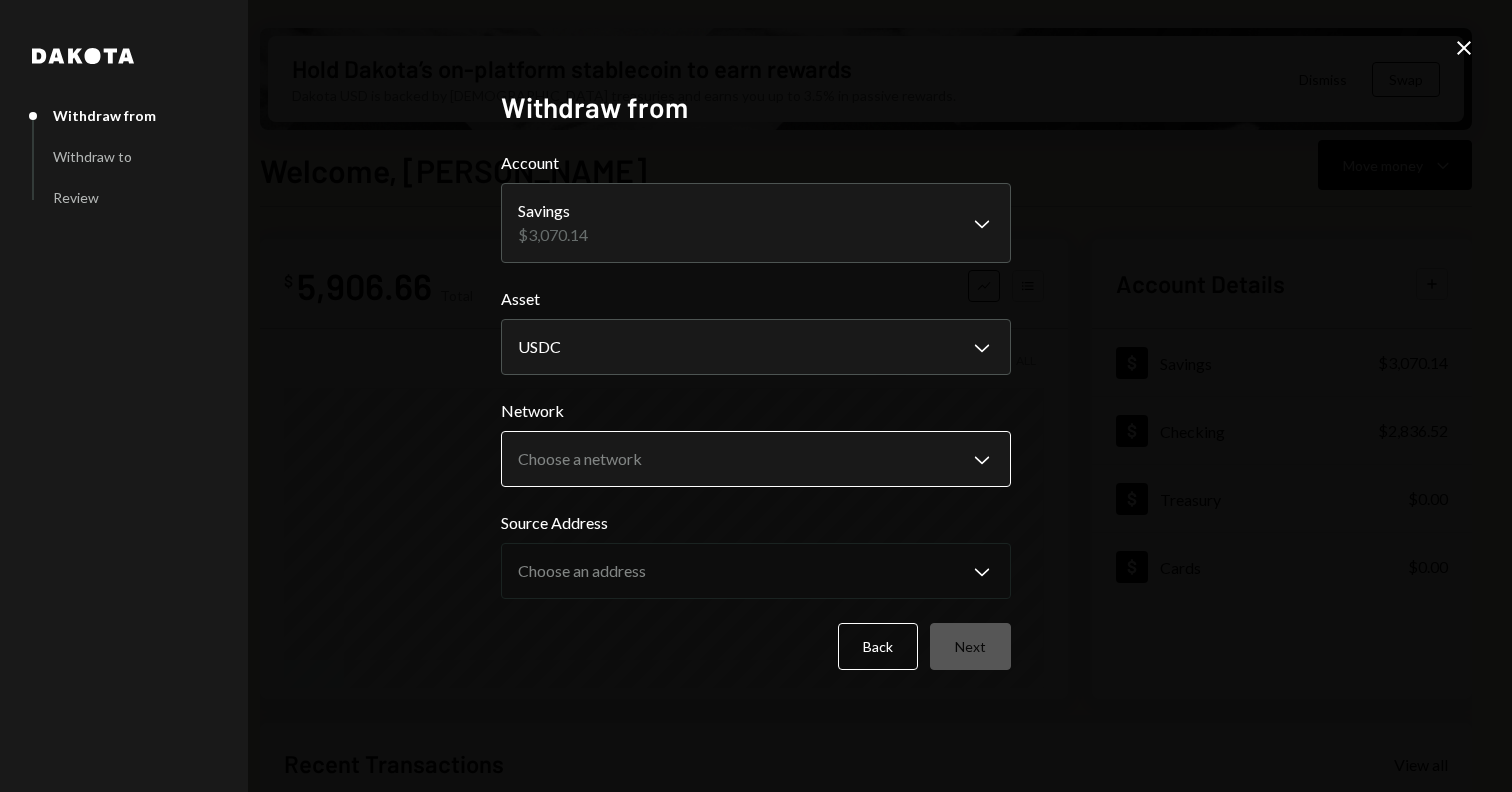 click on "T Terrace Labs Ltd... Caret Down Home Home Inbox Inbox Activities Transactions Accounts Accounts Caret Down Savings $3,070.14 Checking $2,836.52 Treasury $0.00 Cards $0.00 Dollar Rewards User Recipients Team Team Hold Dakota’s on-platform stablecoin to earn rewards Dakota USD is backed by U.S. treasuries and earns you up to 3.5% in passive rewards. Dismiss Swap Welcome, [PERSON_NAME] Move money Caret Down $ 5,906.66 Total Graph Accounts 1W 1M 3M 1Y ALL Account Details Plus Dollar Savings $3,070.14 Dollar Checking $2,836.52 Dollar Treasury $0.00 Dollar Cards $0.00 Recent Transactions View all Type Initiated By Initiated At Account Status Deposit 345  USDC 0x05e3...b61b62 Copy [DATE] 11:50 AM Savings Completed Stablecoin Conversion $345.00 [PERSON_NAME] [DATE] 11:44 AM Savings Completed Stablecoin Conversion $345.00 [PERSON_NAME] [DATE] 11:44 AM Savings Review Right Arrow Bank Payment $16,000.00 [PERSON_NAME] [DATE] 11:34 AM Checking Completed Bank Payment $30,042.02 [PERSON_NAME] [DATE] 11:32 AM Checking Asset" at bounding box center [756, 396] 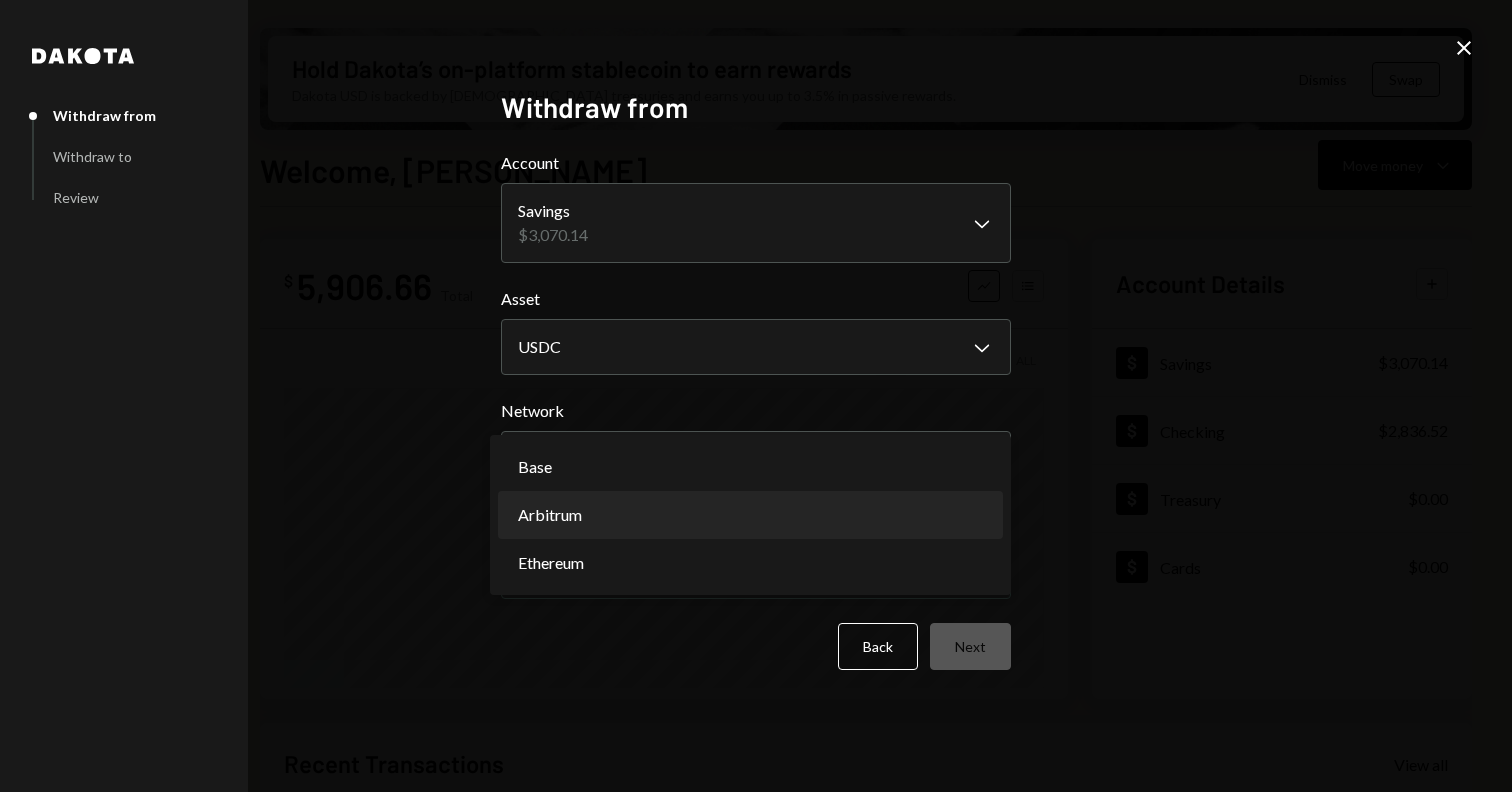 select on "**********" 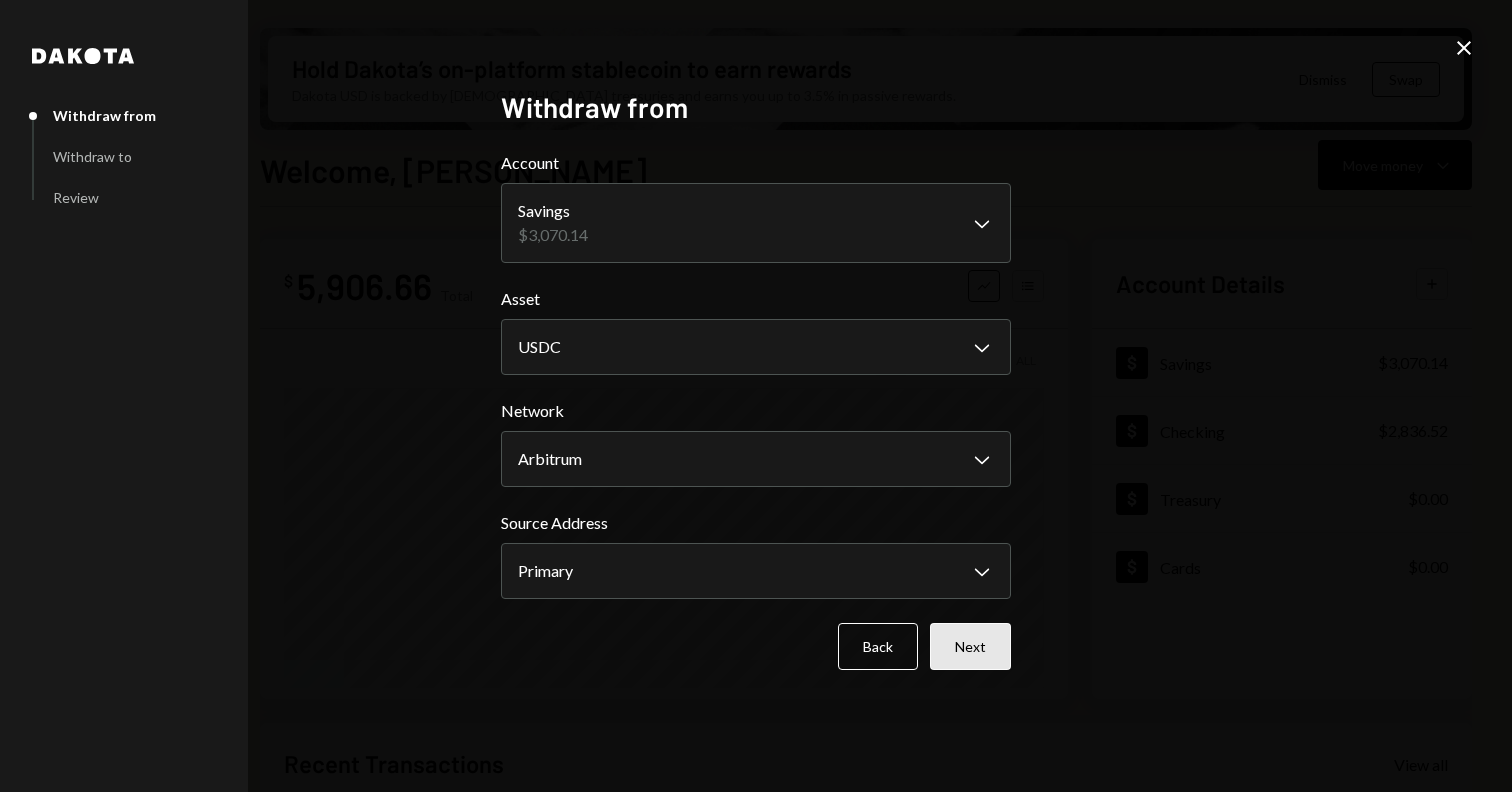 click on "Next" at bounding box center [970, 646] 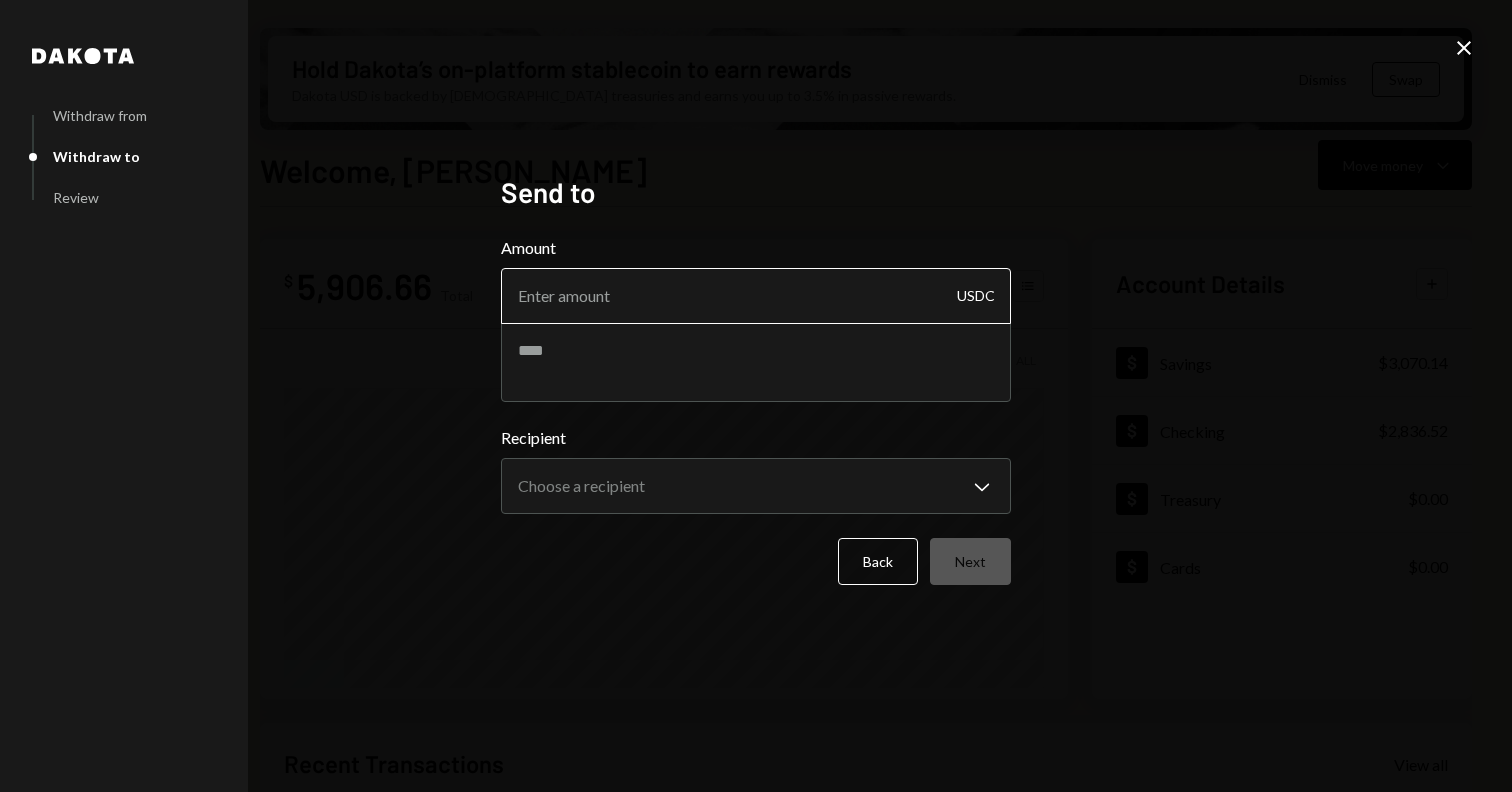 click on "Amount" at bounding box center (756, 296) 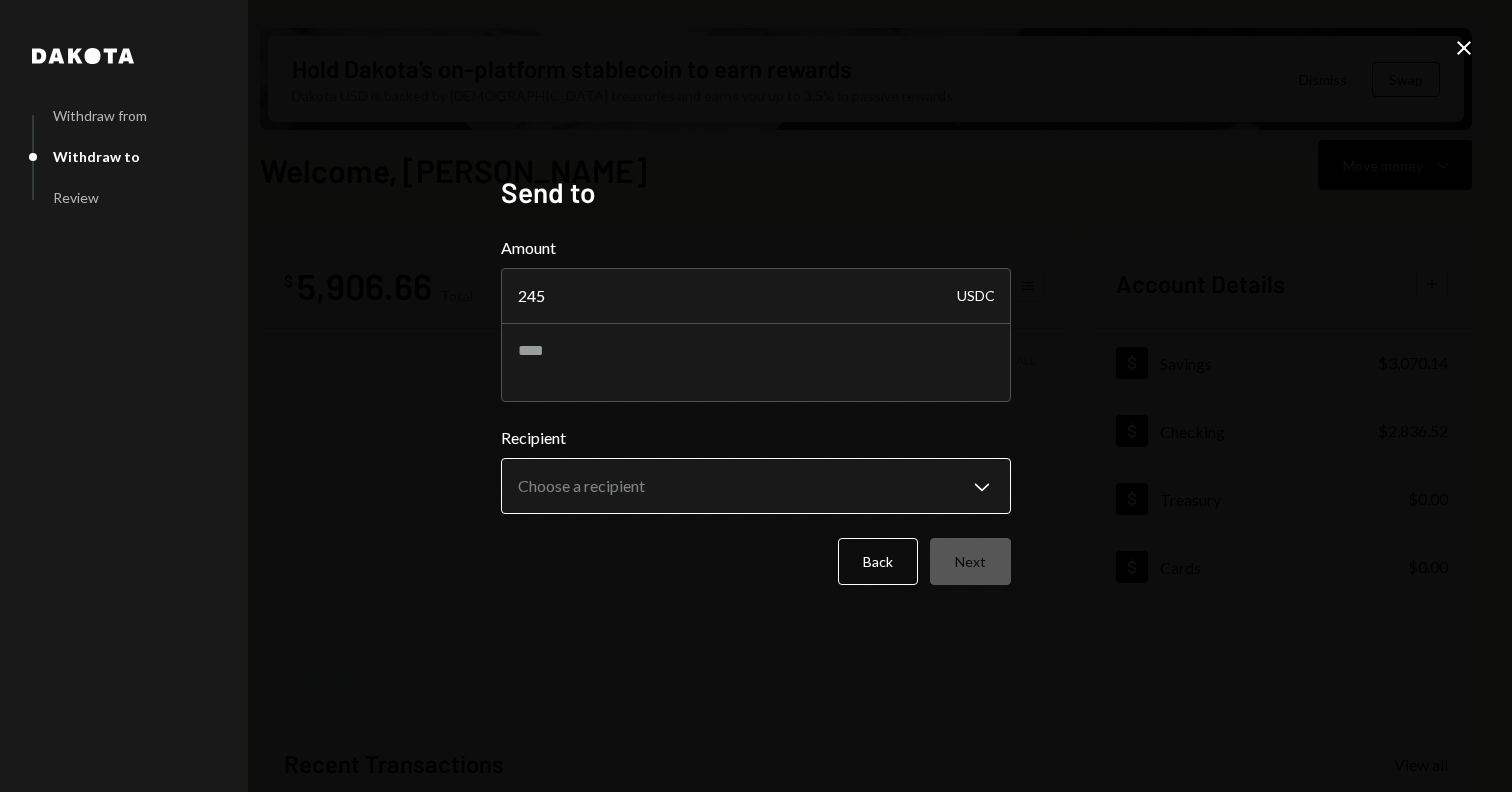 type on "245" 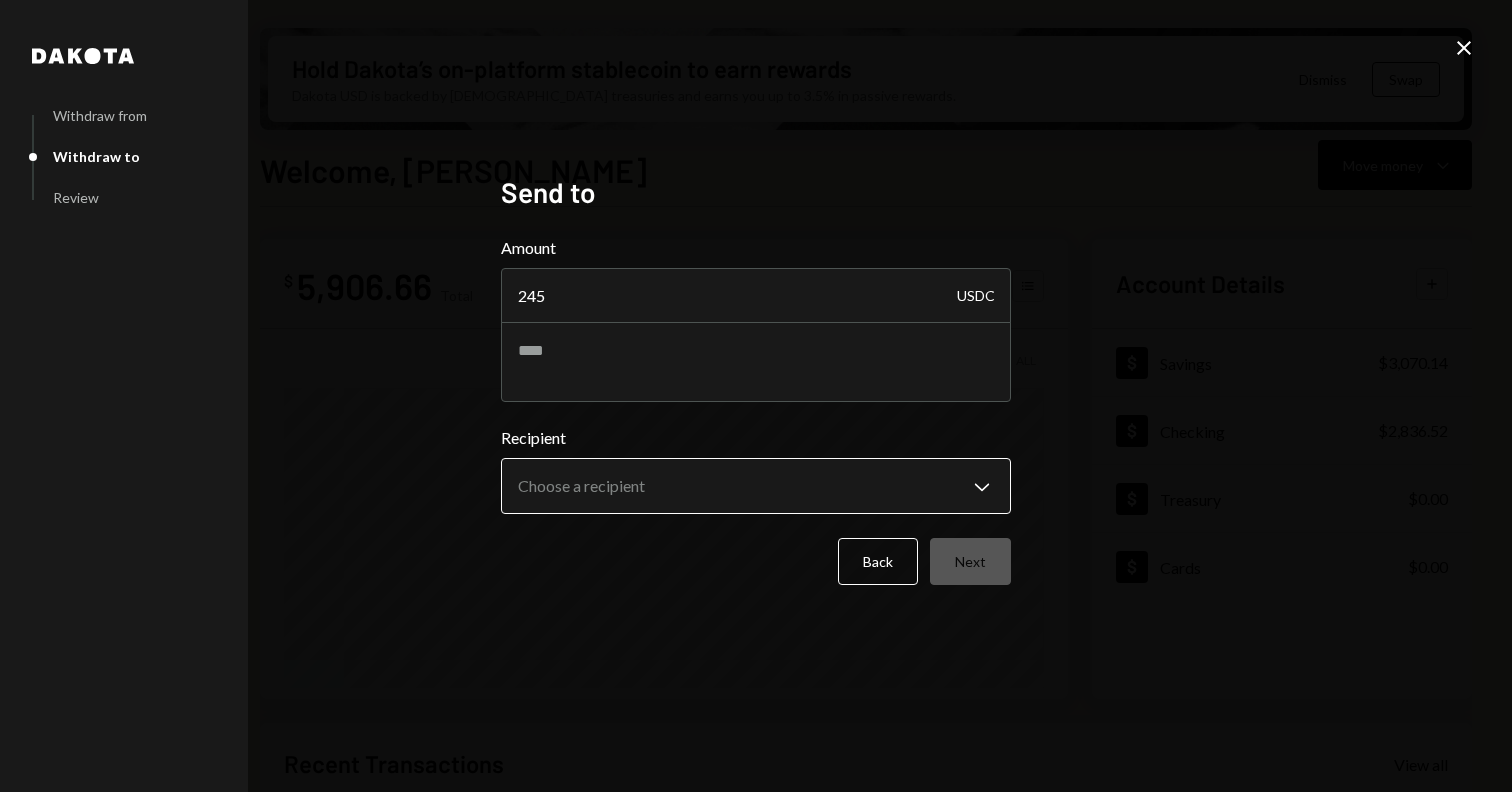 click on "T Terrace Labs Ltd... Caret Down Home Home Inbox Inbox Activities Transactions Accounts Accounts Caret Down Savings $3,070.14 Checking $2,836.52 Treasury $0.00 Cards $0.00 Dollar Rewards User Recipients Team Team Hold Dakota’s on-platform stablecoin to earn rewards Dakota USD is backed by U.S. treasuries and earns you up to 3.5% in passive rewards. Dismiss Swap Welcome, [PERSON_NAME] Move money Caret Down $ 5,906.66 Total Graph Accounts 1W 1M 3M 1Y ALL Account Details Plus Dollar Savings $3,070.14 Dollar Checking $2,836.52 Dollar Treasury $0.00 Dollar Cards $0.00 Recent Transactions View all Type Initiated By Initiated At Account Status Deposit 345  USDC 0x05e3...b61b62 Copy [DATE] 11:50 AM Savings Completed Stablecoin Conversion $345.00 [PERSON_NAME] [DATE] 11:44 AM Savings Completed Stablecoin Conversion $345.00 [PERSON_NAME] [DATE] 11:44 AM Savings Review Right Arrow Bank Payment $16,000.00 [PERSON_NAME] [DATE] 11:34 AM Checking Completed Bank Payment $30,042.02 [PERSON_NAME] [DATE] 11:32 AM Checking 245" at bounding box center [756, 396] 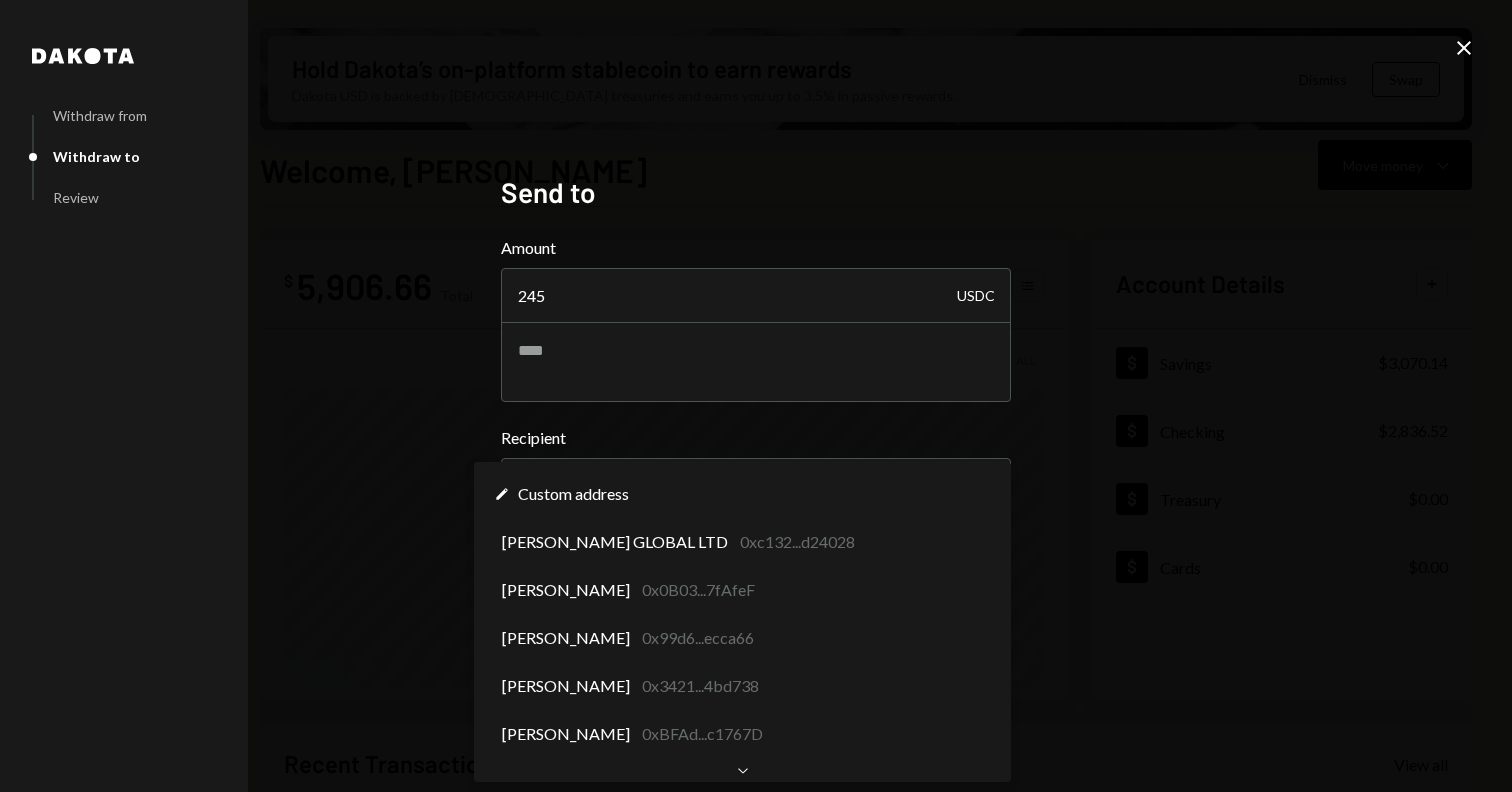 click on "T Terrace Labs Ltd... Caret Down Home Home Inbox Inbox Activities Transactions Accounts Accounts Caret Down Savings $3,070.14 Checking $2,836.52 Treasury $0.00 Cards $0.00 Dollar Rewards User Recipients Team Team Hold Dakota’s on-platform stablecoin to earn rewards Dakota USD is backed by U.S. treasuries and earns you up to 3.5% in passive rewards. Dismiss Swap Welcome, [PERSON_NAME] Move money Caret Down $ 5,906.66 Total Graph Accounts 1W 1M 3M 1Y ALL Account Details Plus Dollar Savings $3,070.14 Dollar Checking $2,836.52 Dollar Treasury $0.00 Dollar Cards $0.00 Recent Transactions View all Type Initiated By Initiated At Account Status Deposit 345  USDC 0x05e3...b61b62 Copy [DATE] 11:50 AM Savings Completed Stablecoin Conversion $345.00 [PERSON_NAME] [DATE] 11:44 AM Savings Completed Stablecoin Conversion $345.00 [PERSON_NAME] [DATE] 11:44 AM Savings Review Right Arrow Bank Payment $16,000.00 [PERSON_NAME] [DATE] 11:34 AM Checking Completed Bank Payment $30,042.02 [PERSON_NAME] [DATE] 11:32 AM Checking 245" at bounding box center [756, 396] 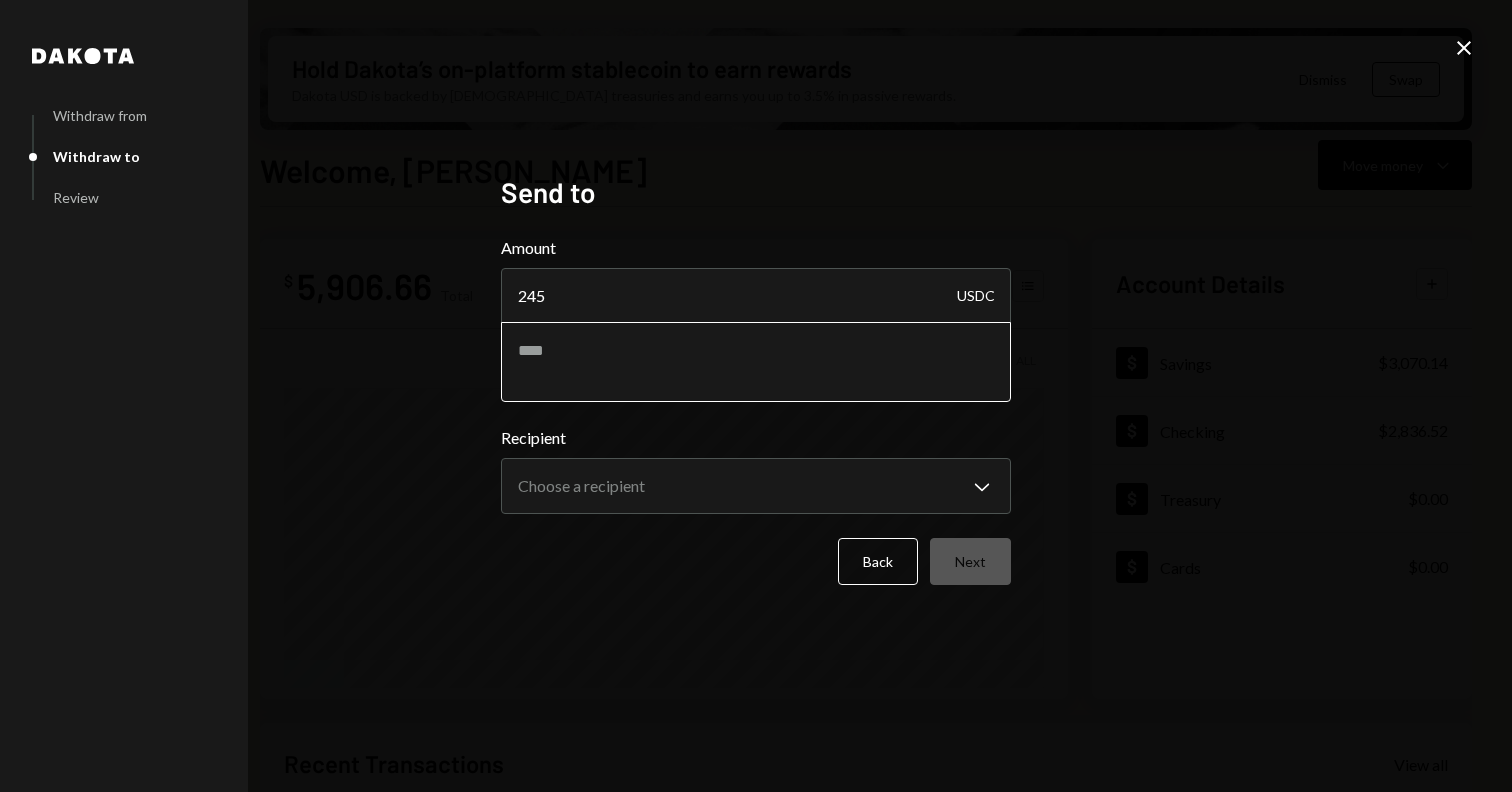 click at bounding box center [756, 362] 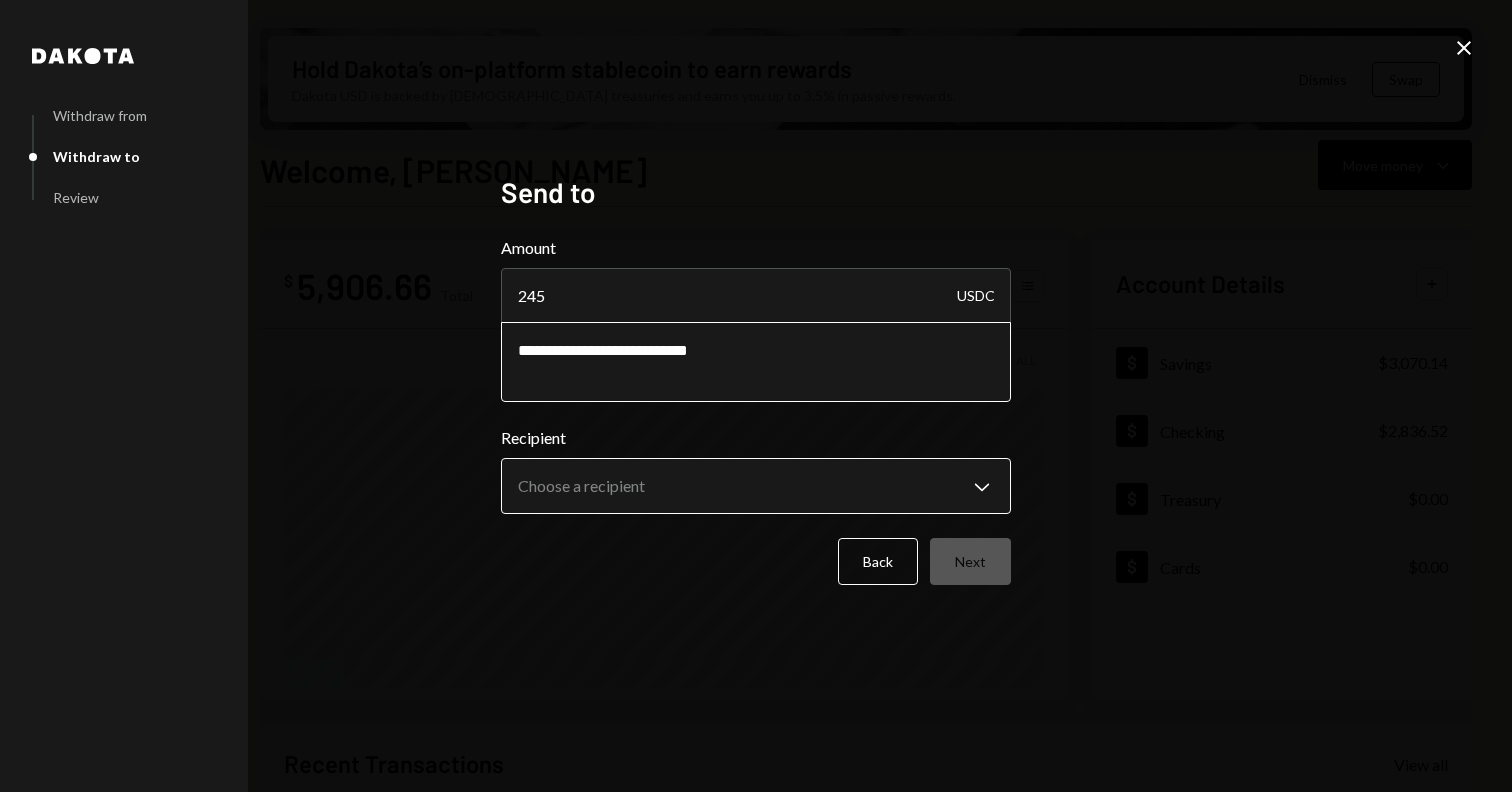 type on "**********" 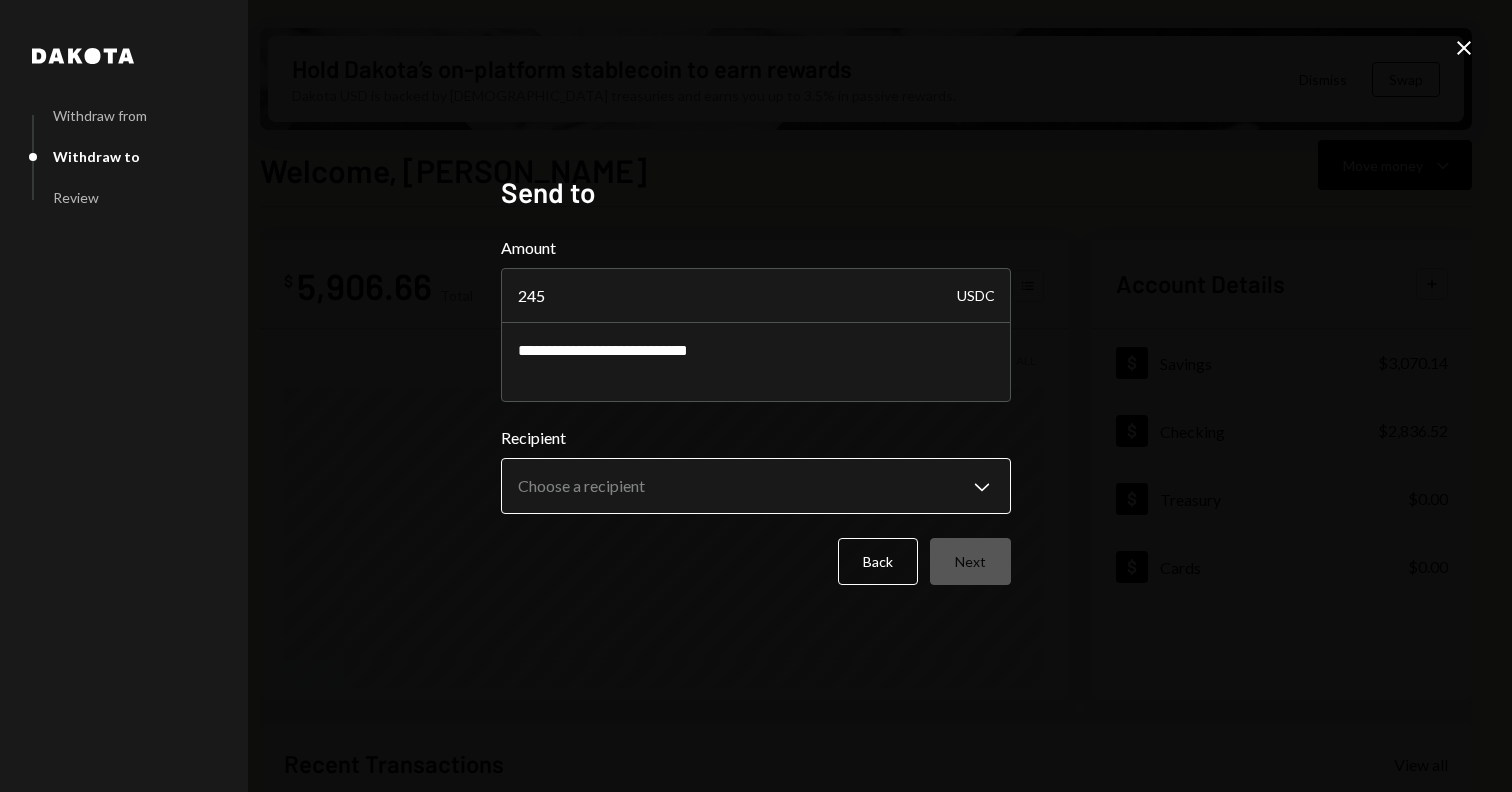 click on "T Terrace Labs Ltd... Caret Down Home Home Inbox Inbox Activities Transactions Accounts Accounts Caret Down Savings $3,070.14 Checking $2,836.52 Treasury $0.00 Cards $0.00 Dollar Rewards User Recipients Team Team Hold Dakota’s on-platform stablecoin to earn rewards Dakota USD is backed by U.S. treasuries and earns you up to 3.5% in passive rewards. Dismiss Swap Welcome, [PERSON_NAME] Move money Caret Down $ 5,906.66 Total Graph Accounts 1W 1M 3M 1Y ALL Account Details Plus Dollar Savings $3,070.14 Dollar Checking $2,836.52 Dollar Treasury $0.00 Dollar Cards $0.00 Recent Transactions View all Type Initiated By Initiated At Account Status Deposit 345  USDC 0x05e3...b61b62 Copy [DATE] 11:50 AM Savings Completed Stablecoin Conversion $345.00 [PERSON_NAME] [DATE] 11:44 AM Savings Completed Stablecoin Conversion $345.00 [PERSON_NAME] [DATE] 11:44 AM Savings Review Right Arrow Bank Payment $16,000.00 [PERSON_NAME] [DATE] 11:34 AM Checking Completed Bank Payment $30,042.02 [PERSON_NAME] [DATE] 11:32 AM Checking 245" at bounding box center [756, 396] 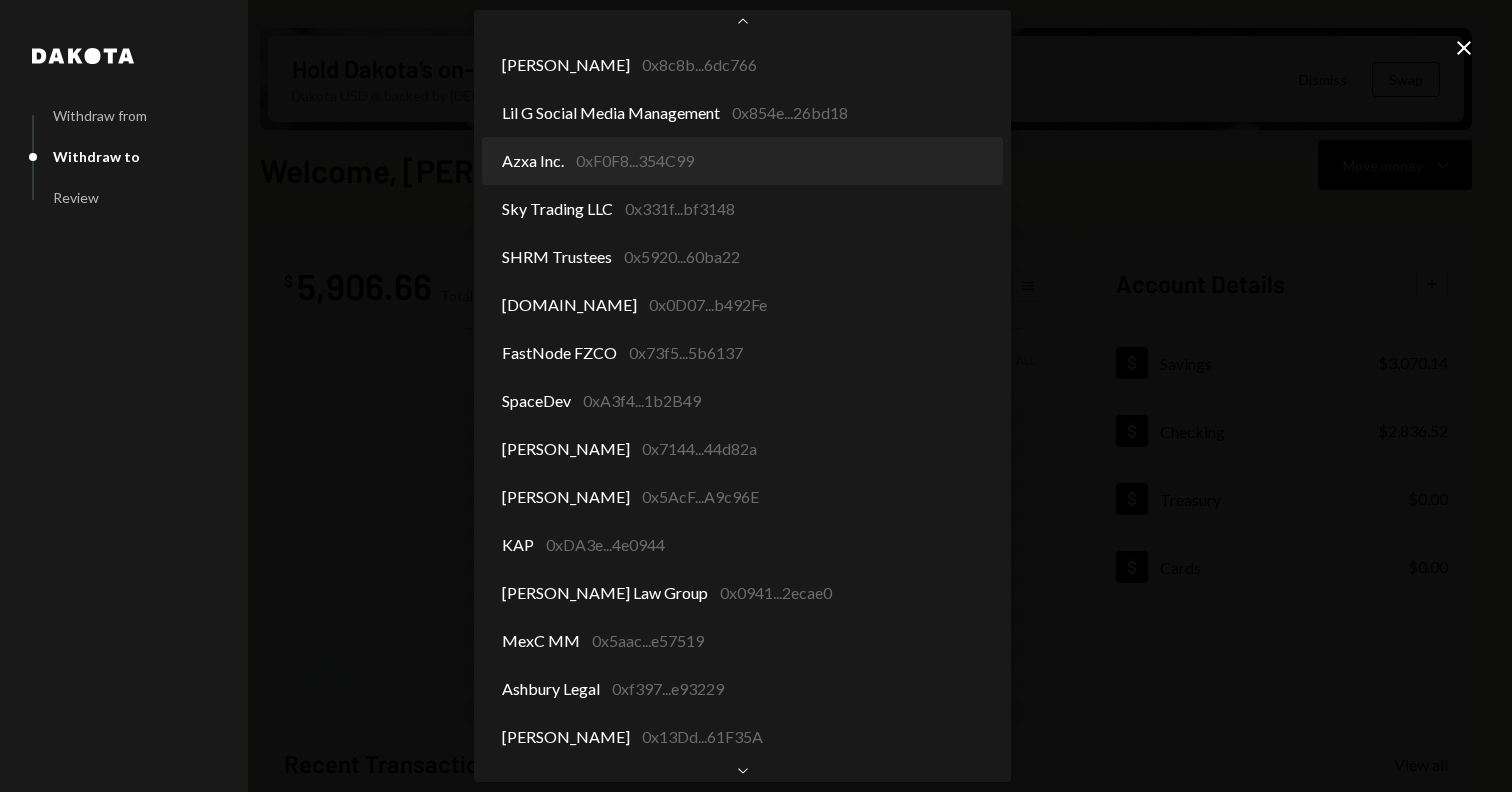 scroll, scrollTop: 324, scrollLeft: 0, axis: vertical 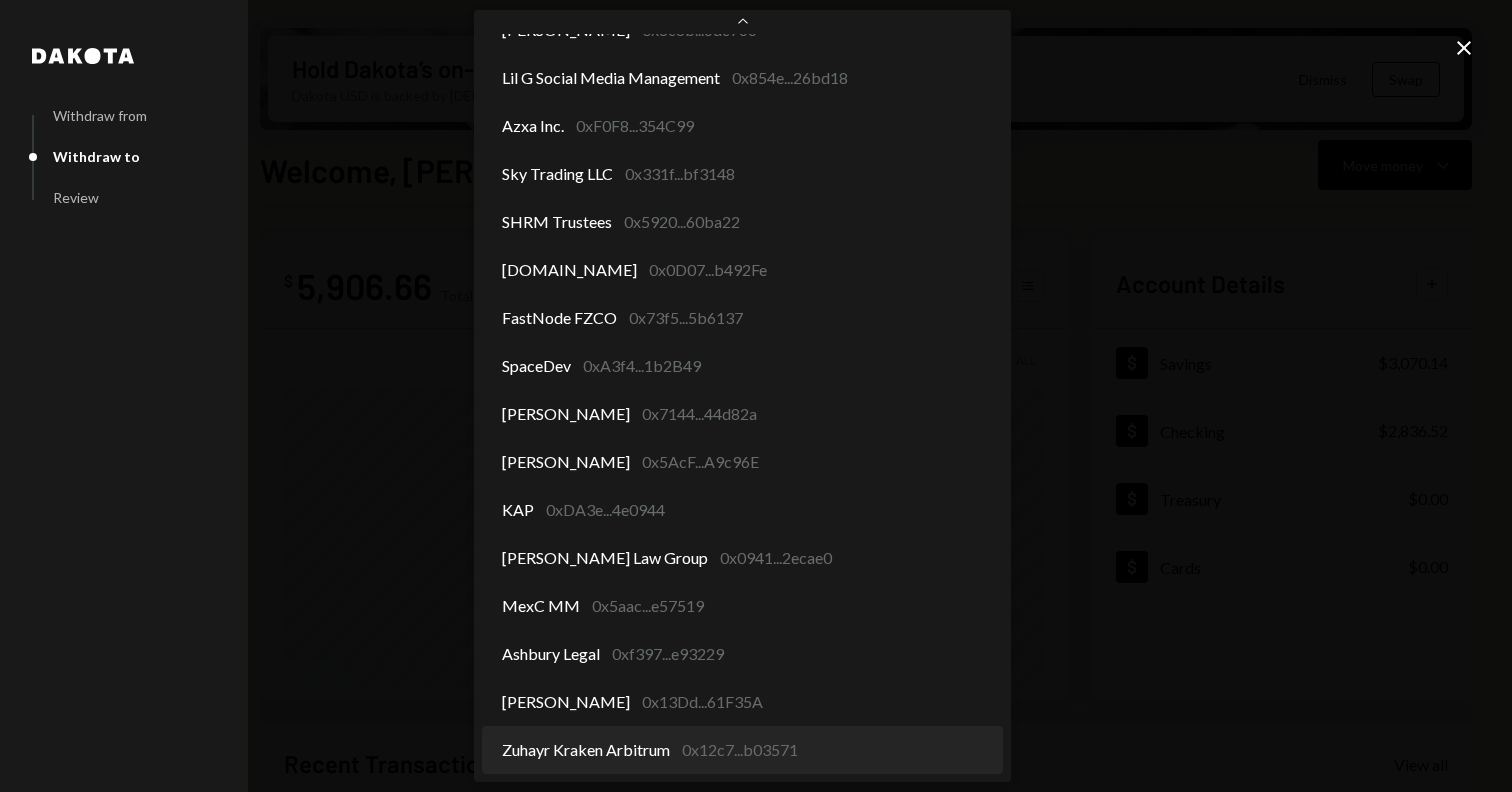 select on "**********" 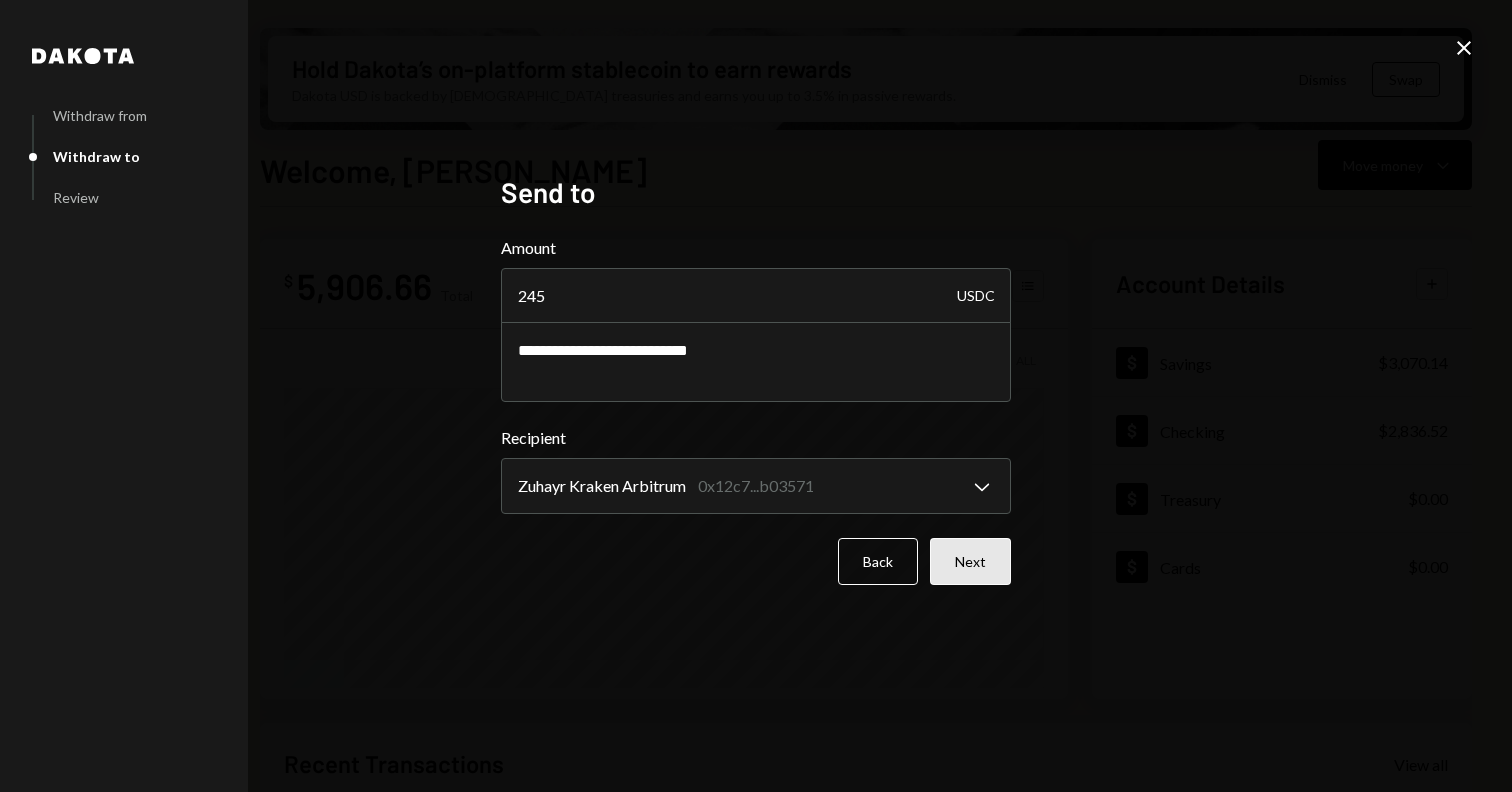 click on "Next" at bounding box center [970, 561] 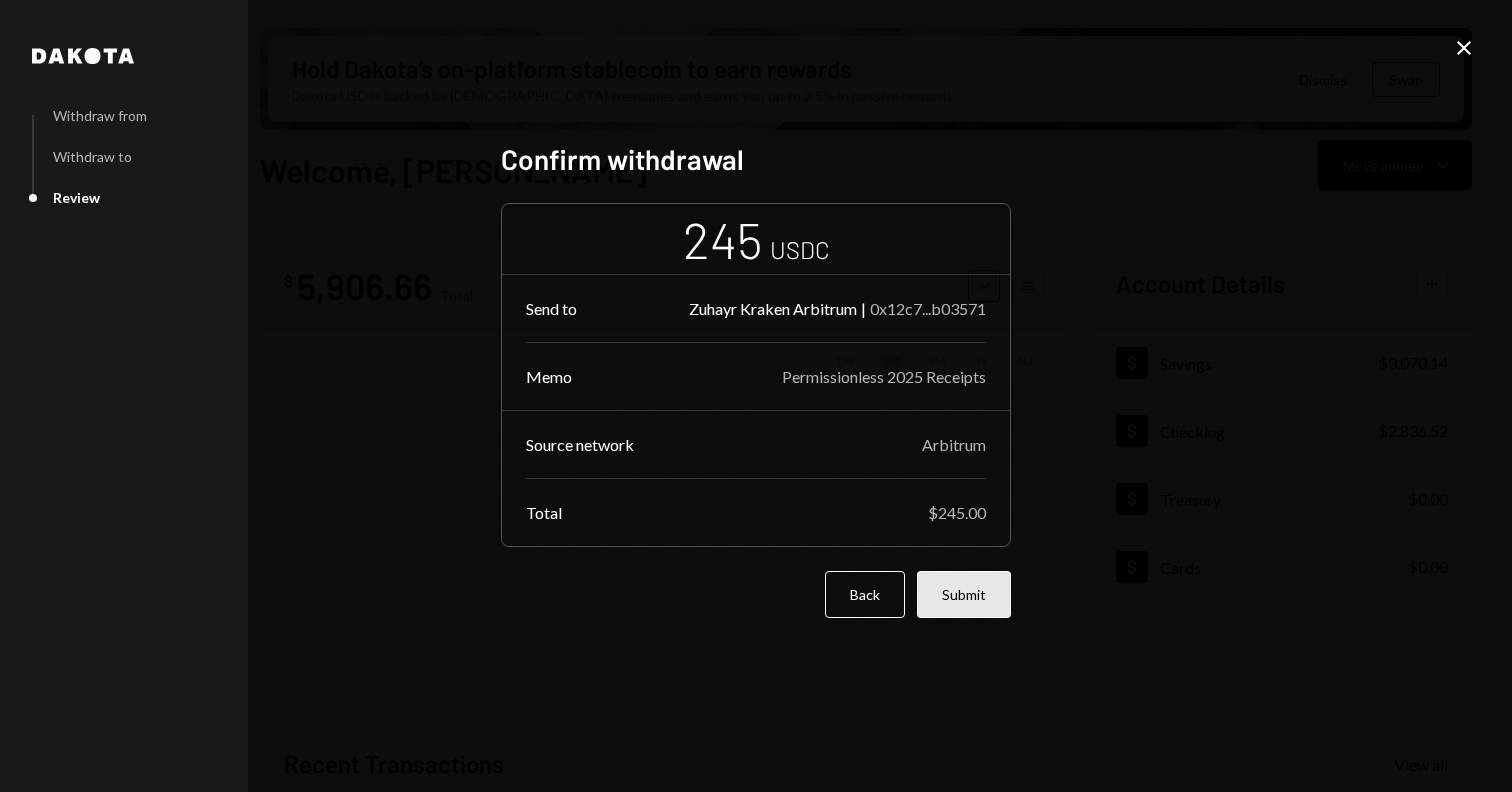 click on "Submit" at bounding box center (964, 594) 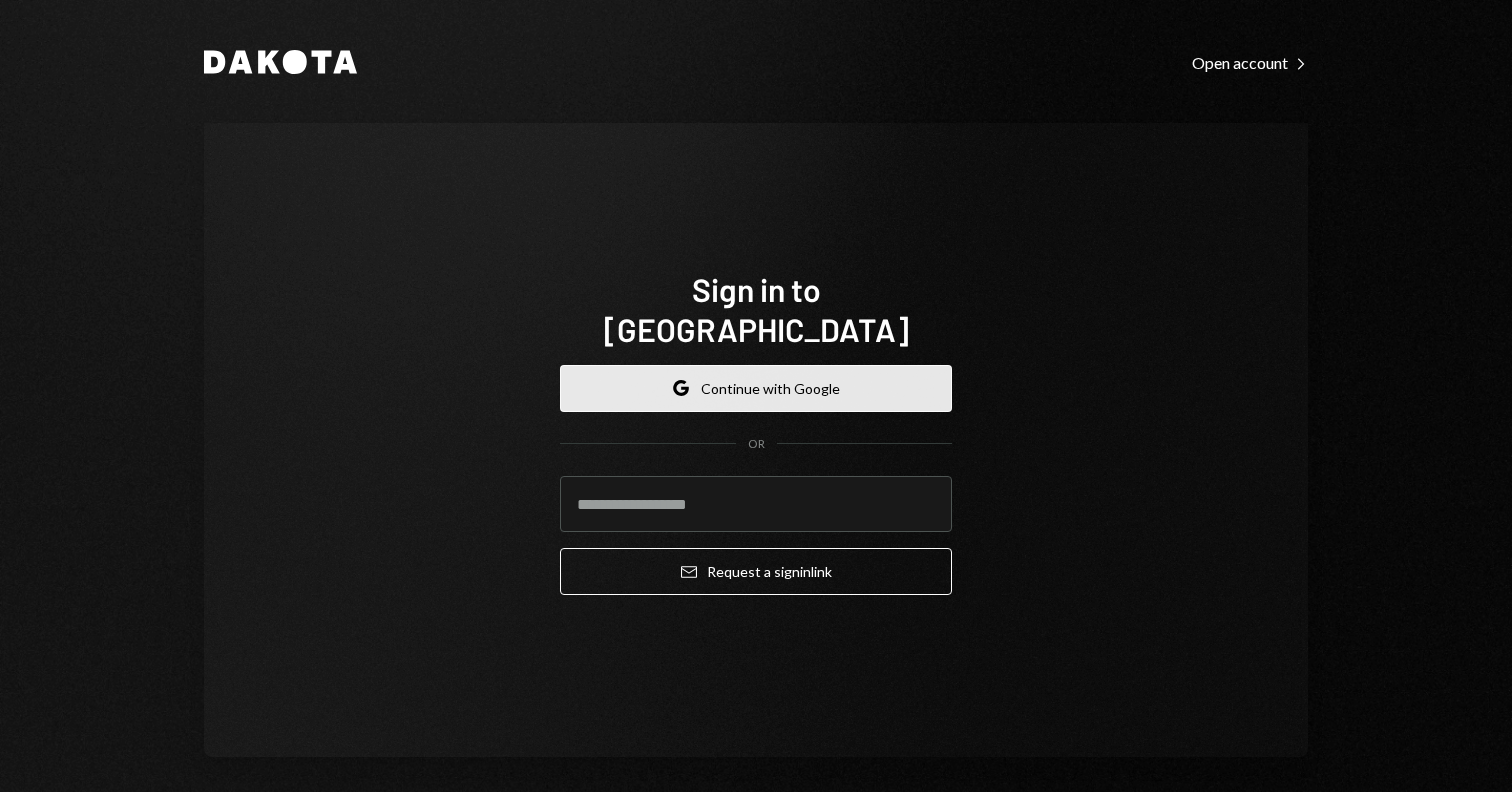 click on "Google  Continue with Google" at bounding box center (756, 388) 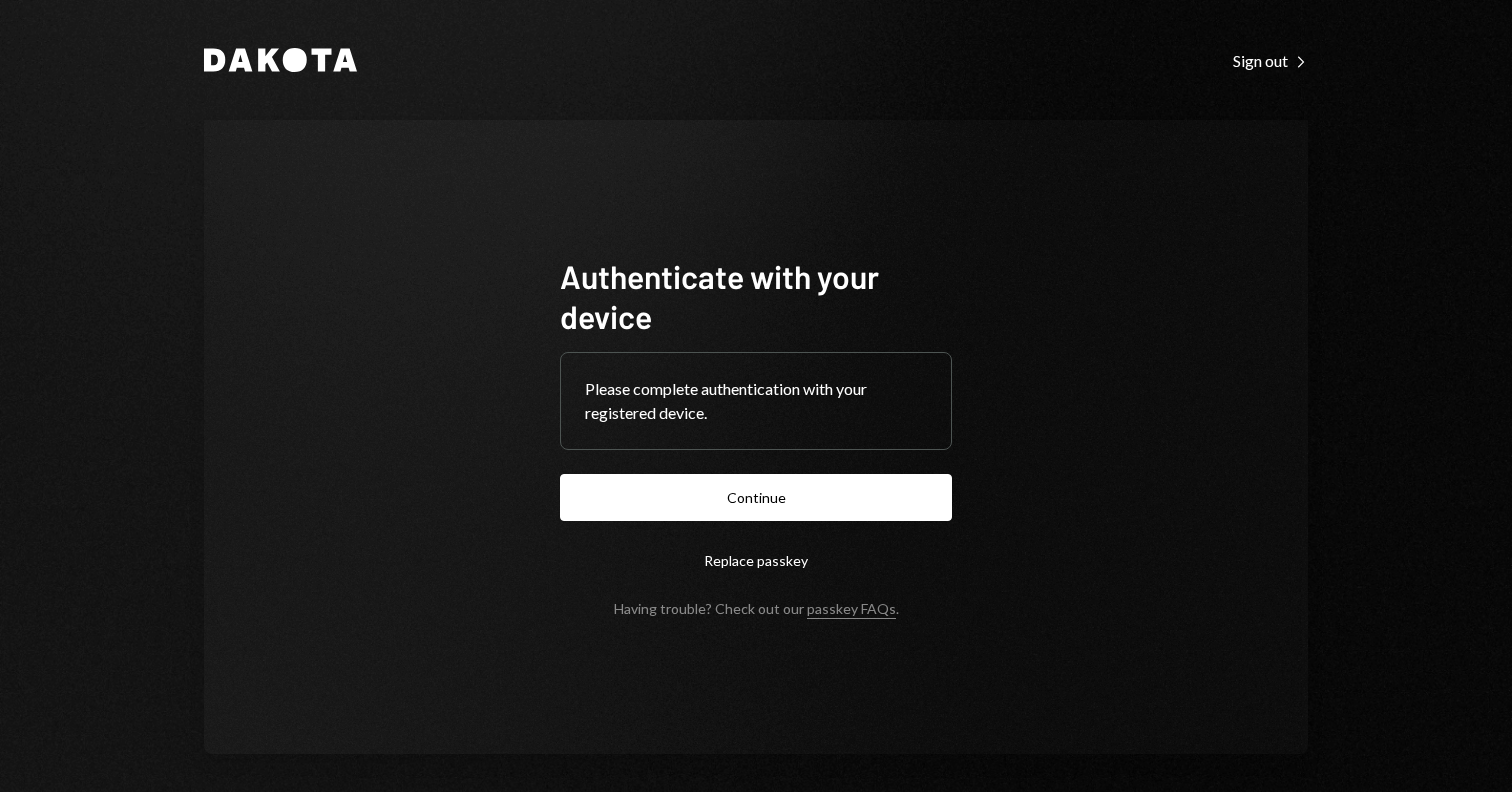 scroll, scrollTop: 0, scrollLeft: 0, axis: both 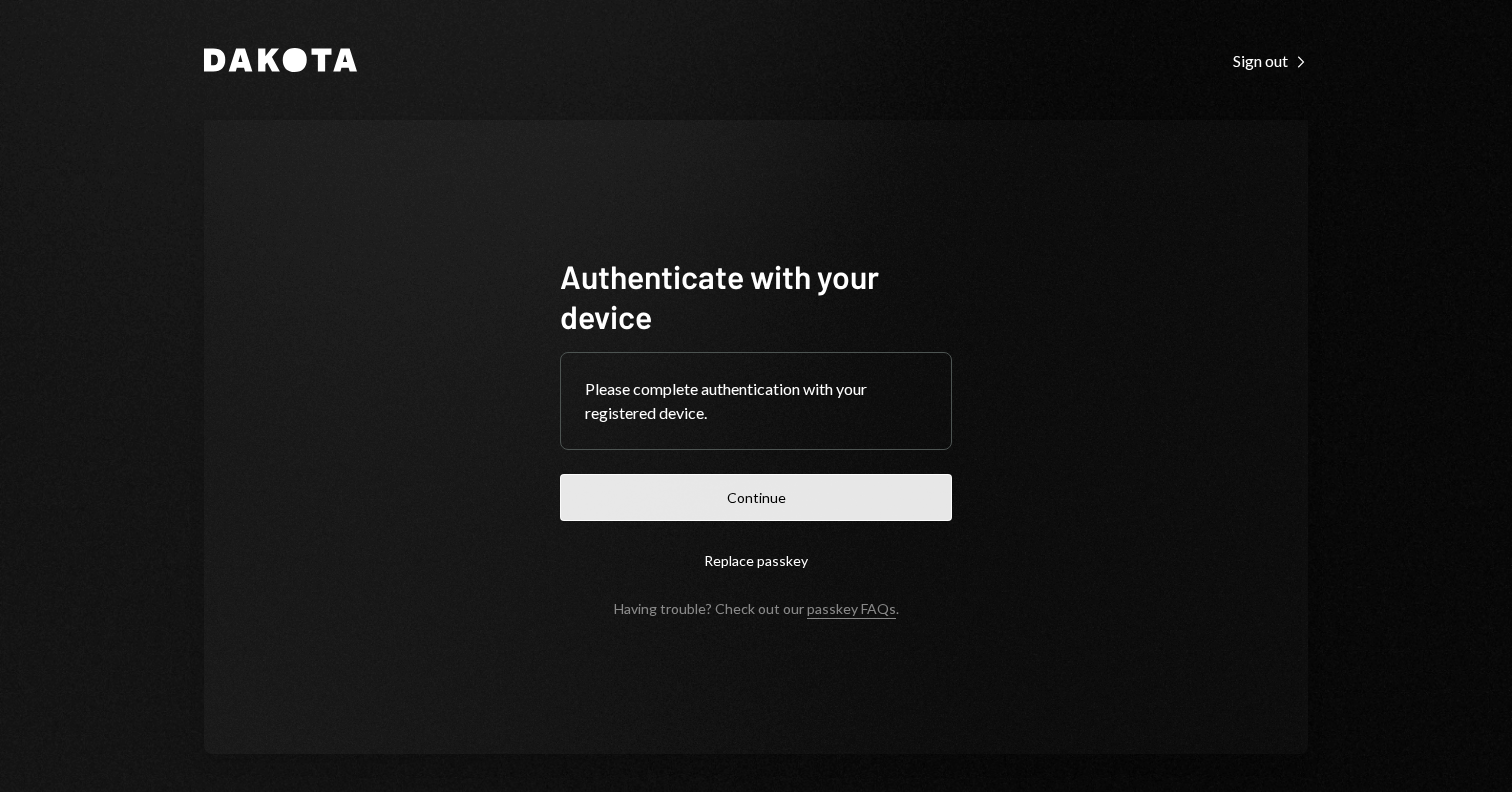 click on "Continue" at bounding box center (756, 497) 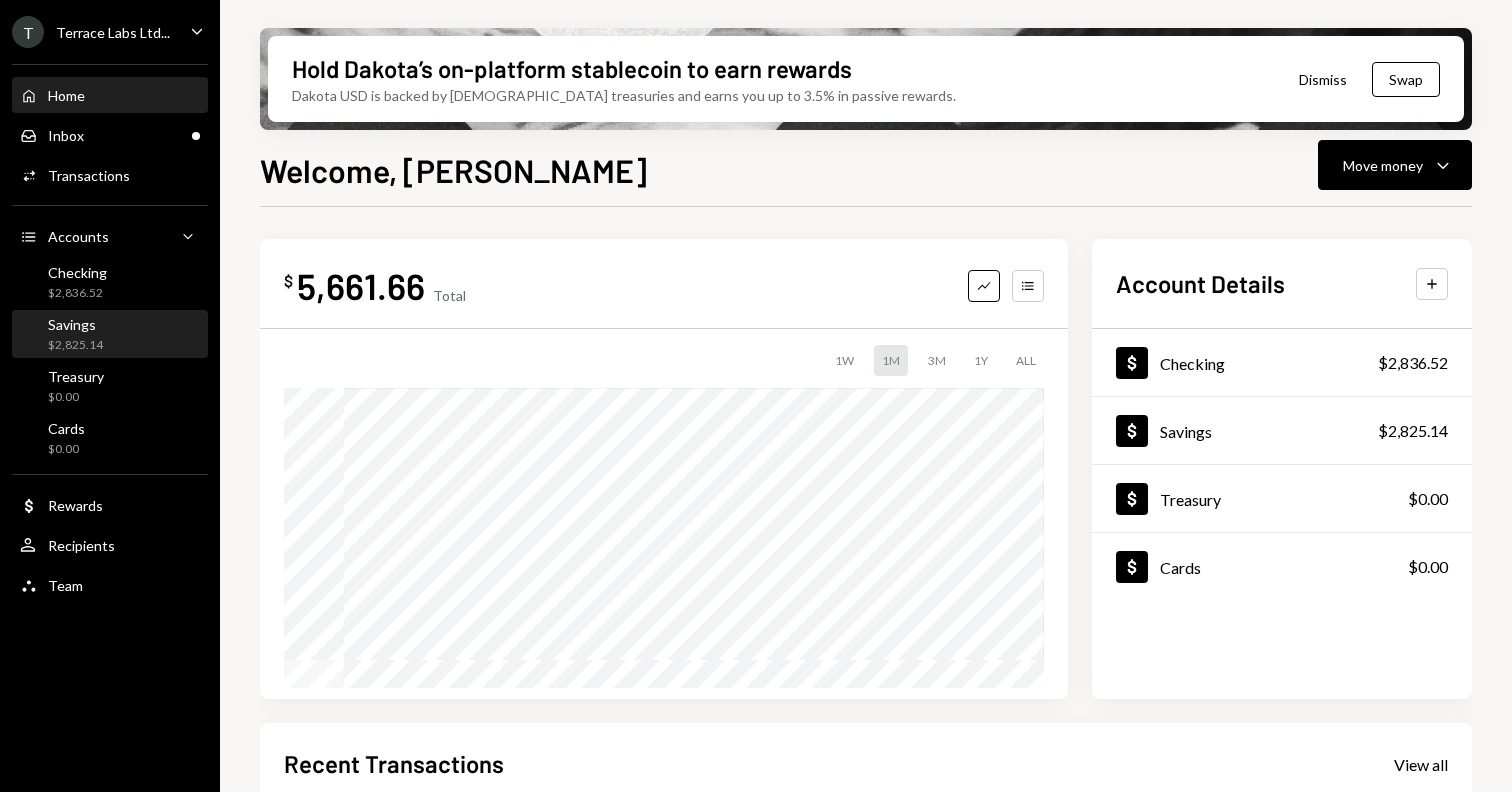click on "Savings $2,825.14" at bounding box center (110, 335) 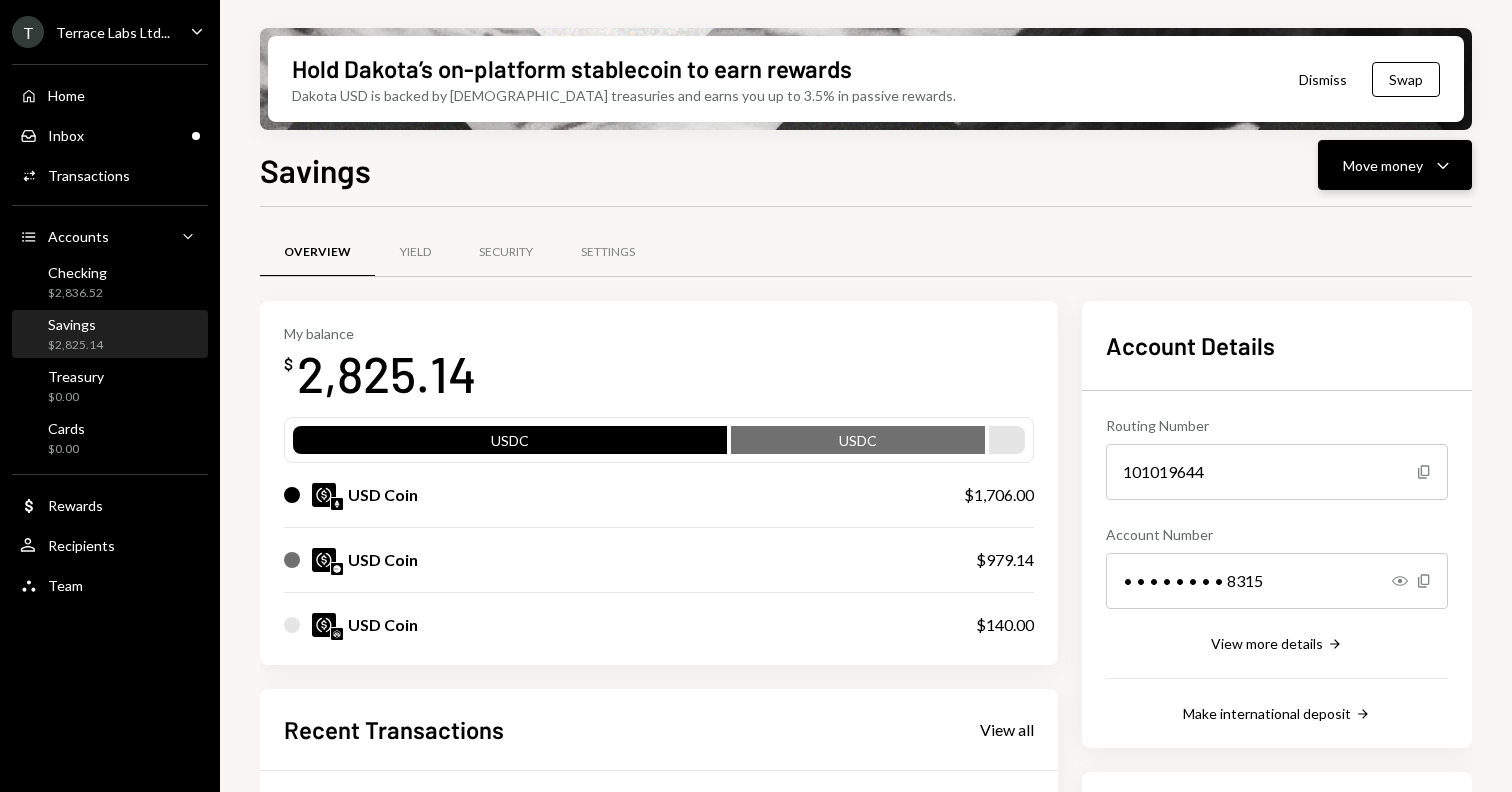 click on "Move money" at bounding box center (1383, 165) 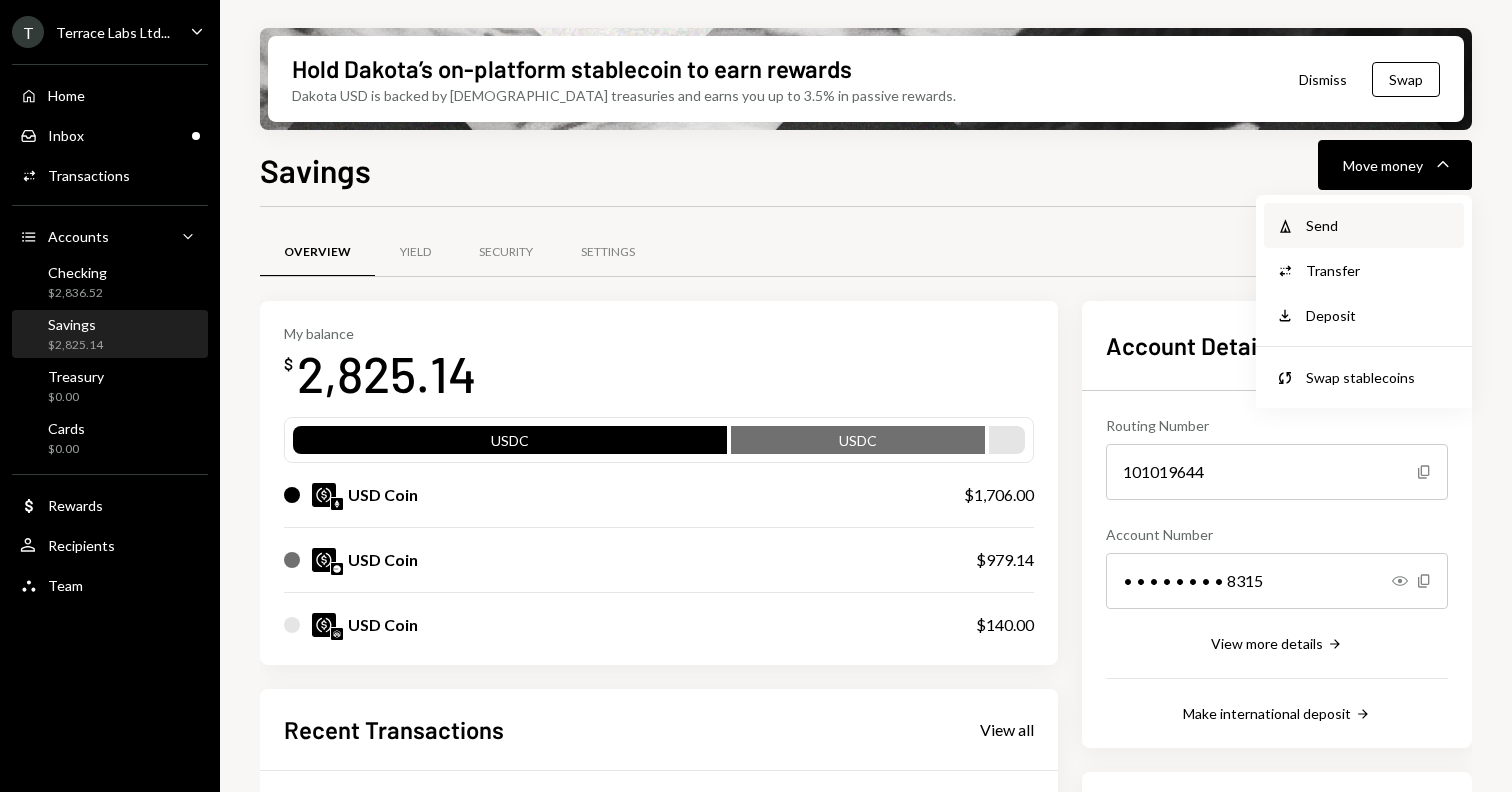 click on "Withdraw Send" at bounding box center [1364, 225] 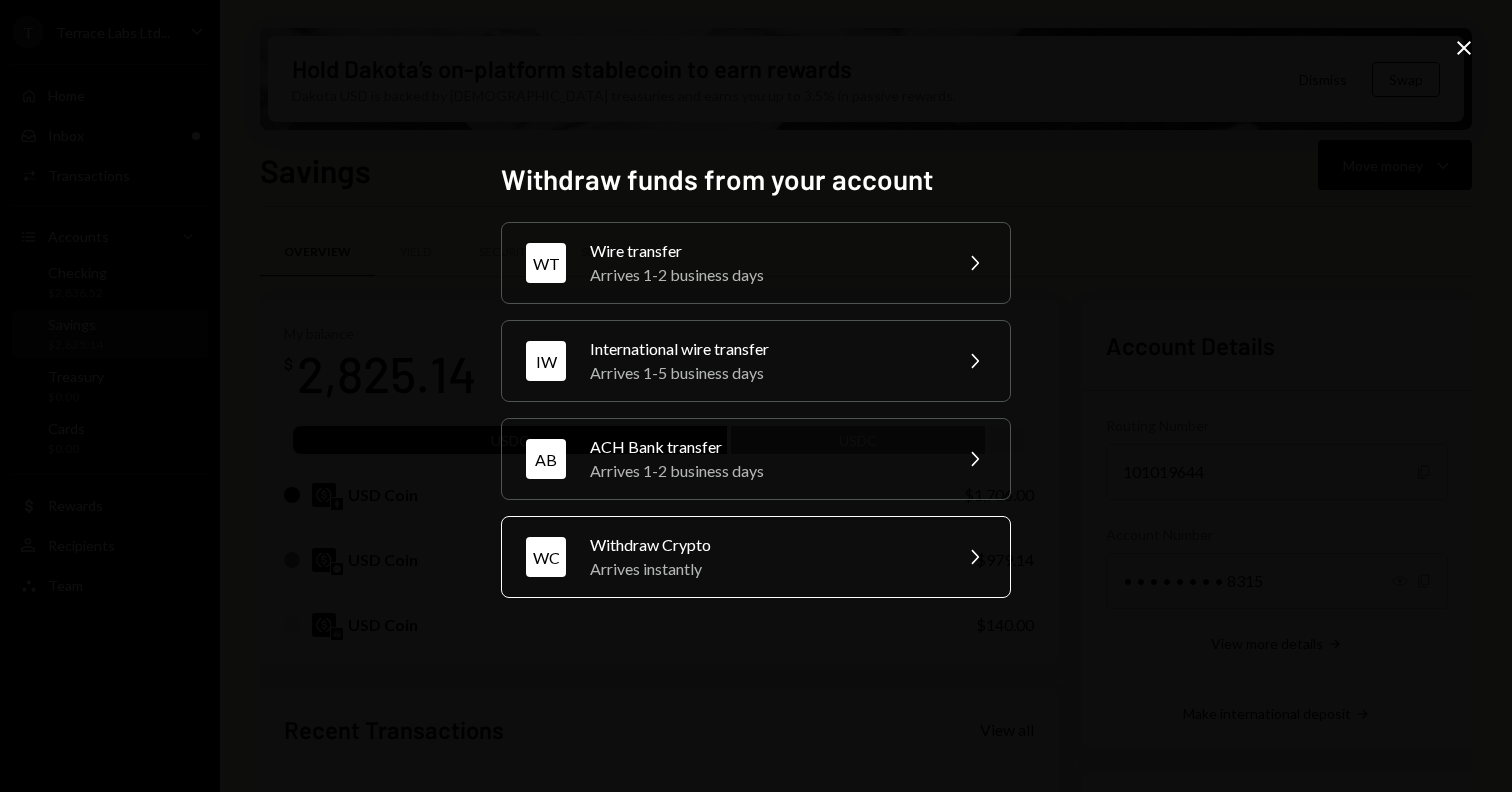 click on "Arrives instantly" at bounding box center (764, 569) 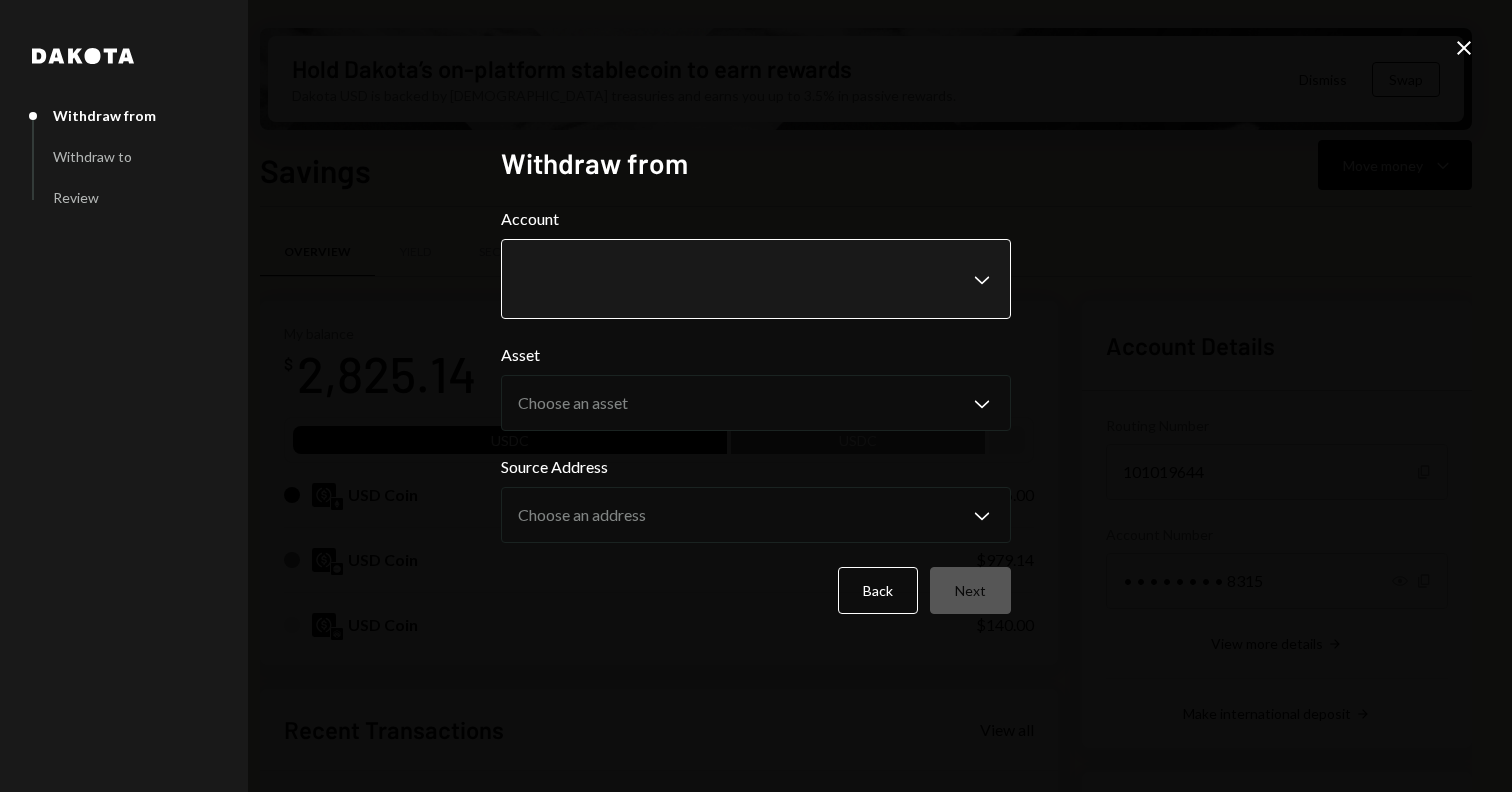 click on "Account Chevron Down Asset Choose an asset Chevron Down Source Address Choose an address Chevron Down Back Next" at bounding box center [756, 410] 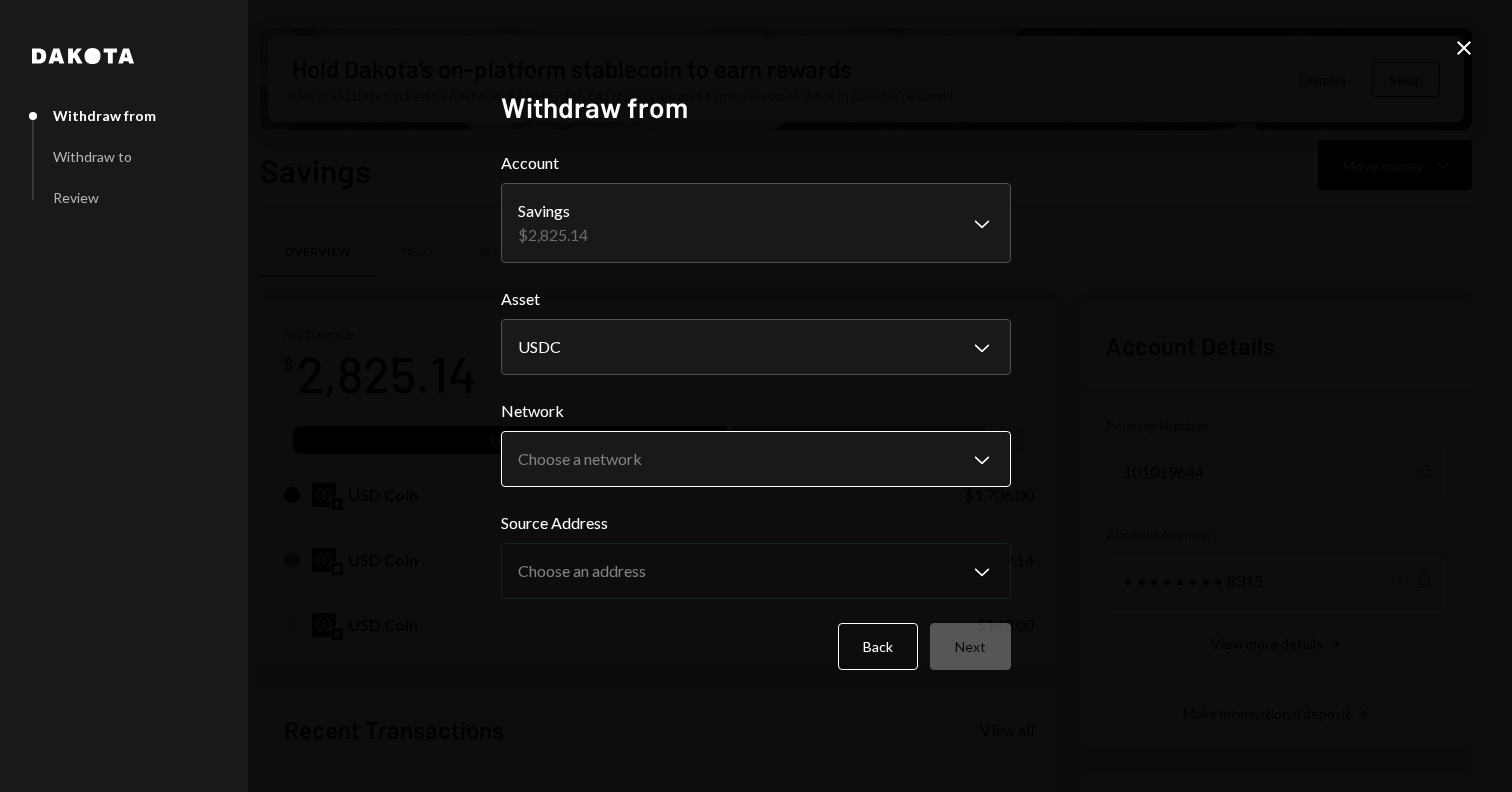 click on "T Terrace Labs Ltd... Caret Down Home Home Inbox Inbox Activities Transactions Accounts Accounts Caret Down Checking $2,836.52 Savings $2,825.14 Treasury $0.00 Cards $0.00 Dollar Rewards User Recipients Team Team Hold Dakota’s on-platform stablecoin to earn rewards Dakota USD is backed by U.S. treasuries and earns you up to 3.5% in passive rewards. Dismiss Swap Savings Move money Caret Down Overview Yield Security Settings My balance $ 2,825.14 USDC USDC USD Coin $1,706.00 USD Coin $979.14 USD Coin $140.00 Recent Transactions View all Type Initiated By Initiated At Status Withdrawal 245  USDC [PERSON_NAME] [DATE] 12:48 PM Completed Deposit 345  USDC 0x05e3...b61b62 Copy [DATE] 11:50 AM Completed Stablecoin Conversion $345.00 [PERSON_NAME] [DATE] 11:44 AM Completed Stablecoin Conversion $345.00 [PERSON_NAME] [DATE] 11:44 AM Review Right Arrow Withdrawal 14,999  USDT [PERSON_NAME] [DATE] 11:28 AM Completed Account Details Routing Number [FINANCIAL_ID] Copy Account Number • • • • • • • •  8315" at bounding box center [756, 396] 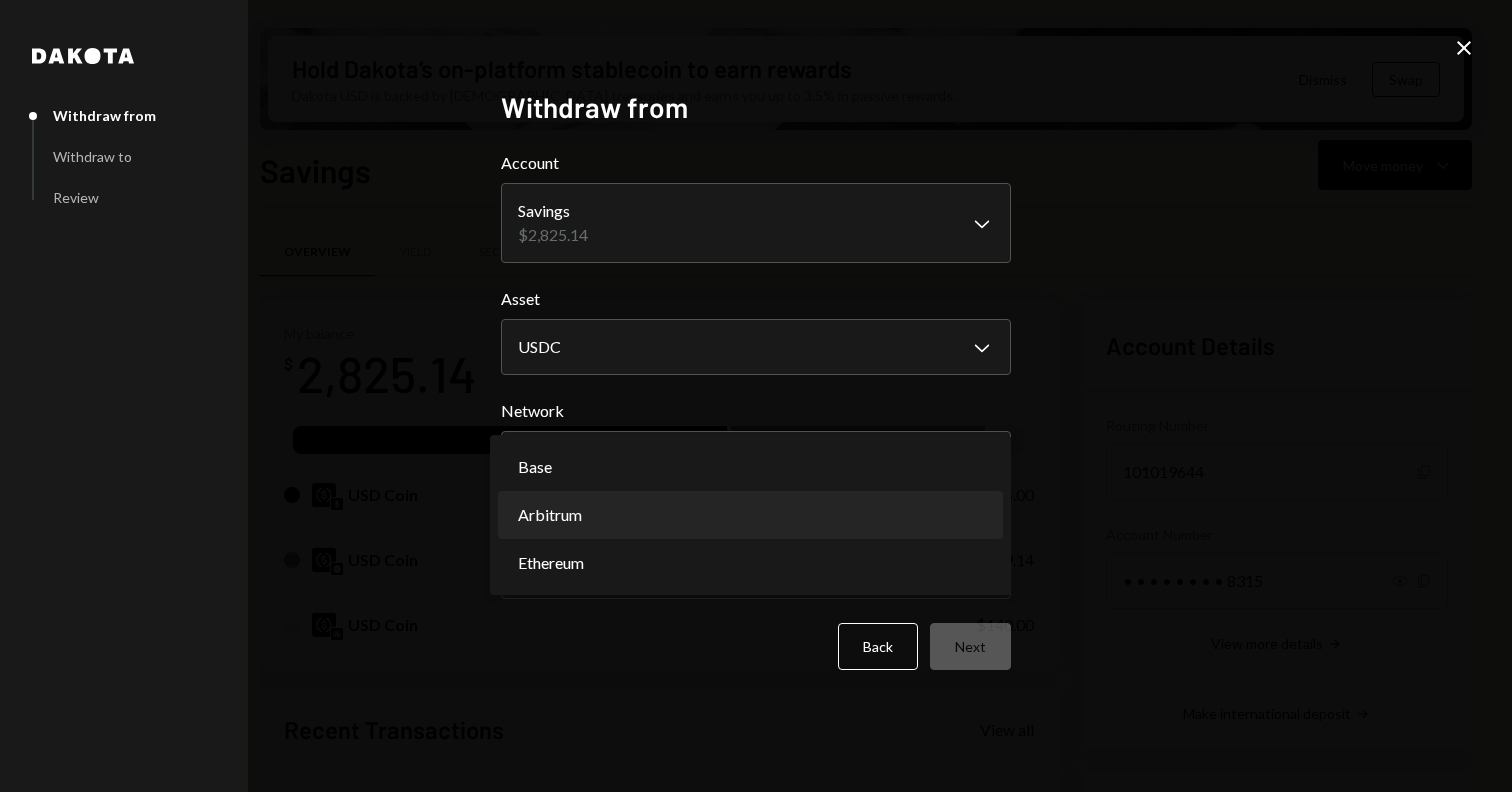 select on "**********" 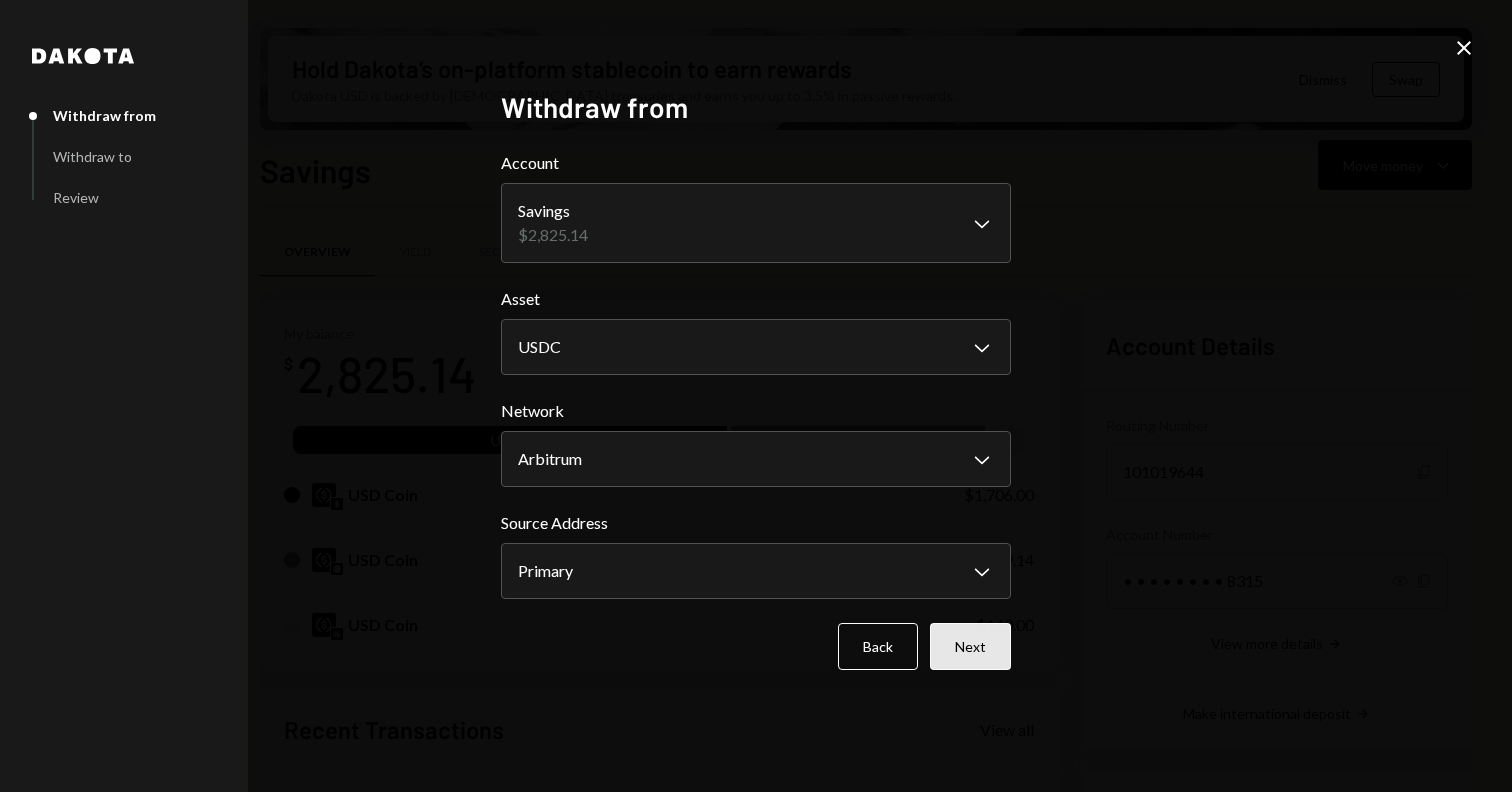 click on "Next" at bounding box center [970, 646] 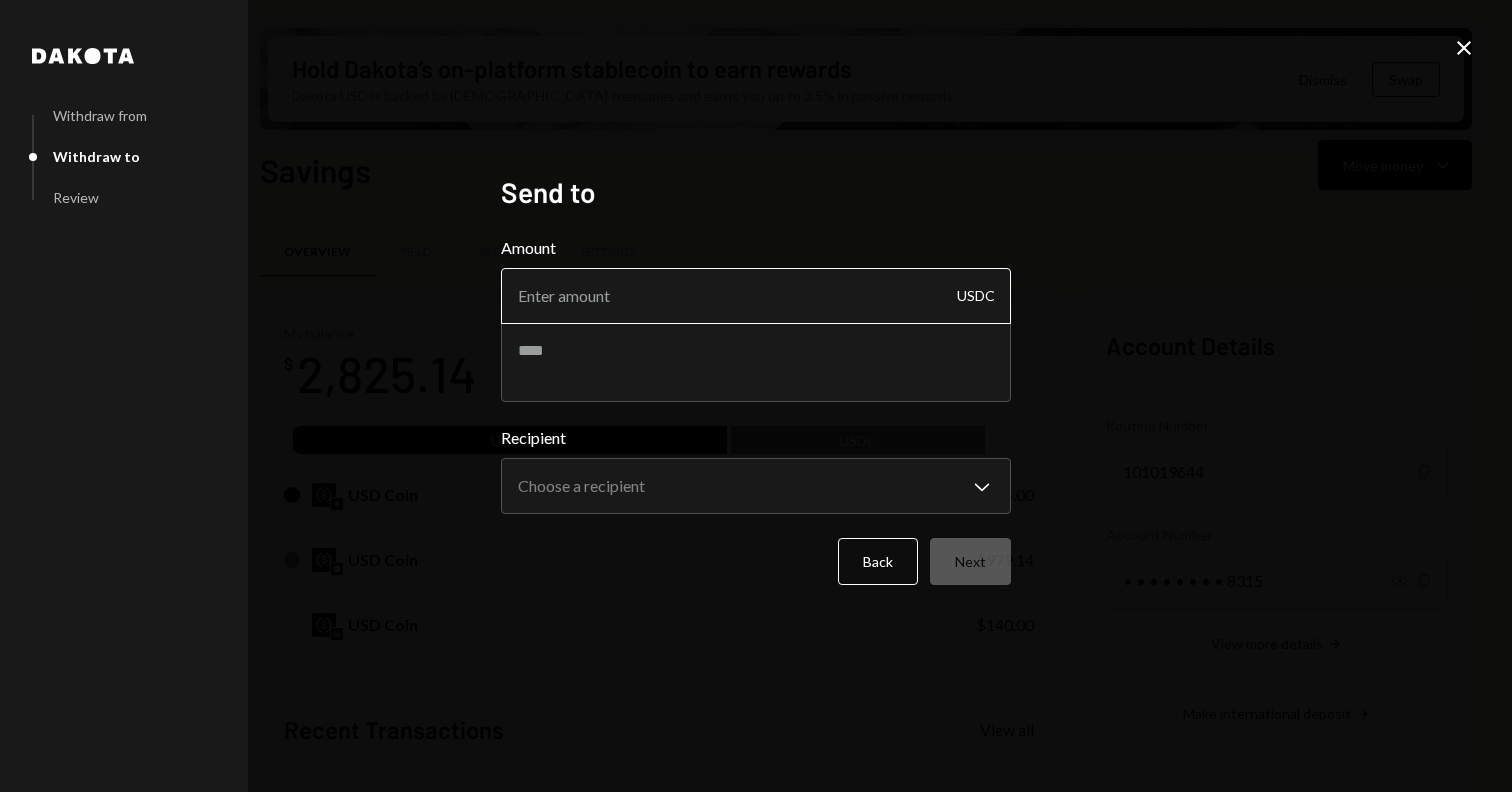 click on "Amount" at bounding box center [756, 296] 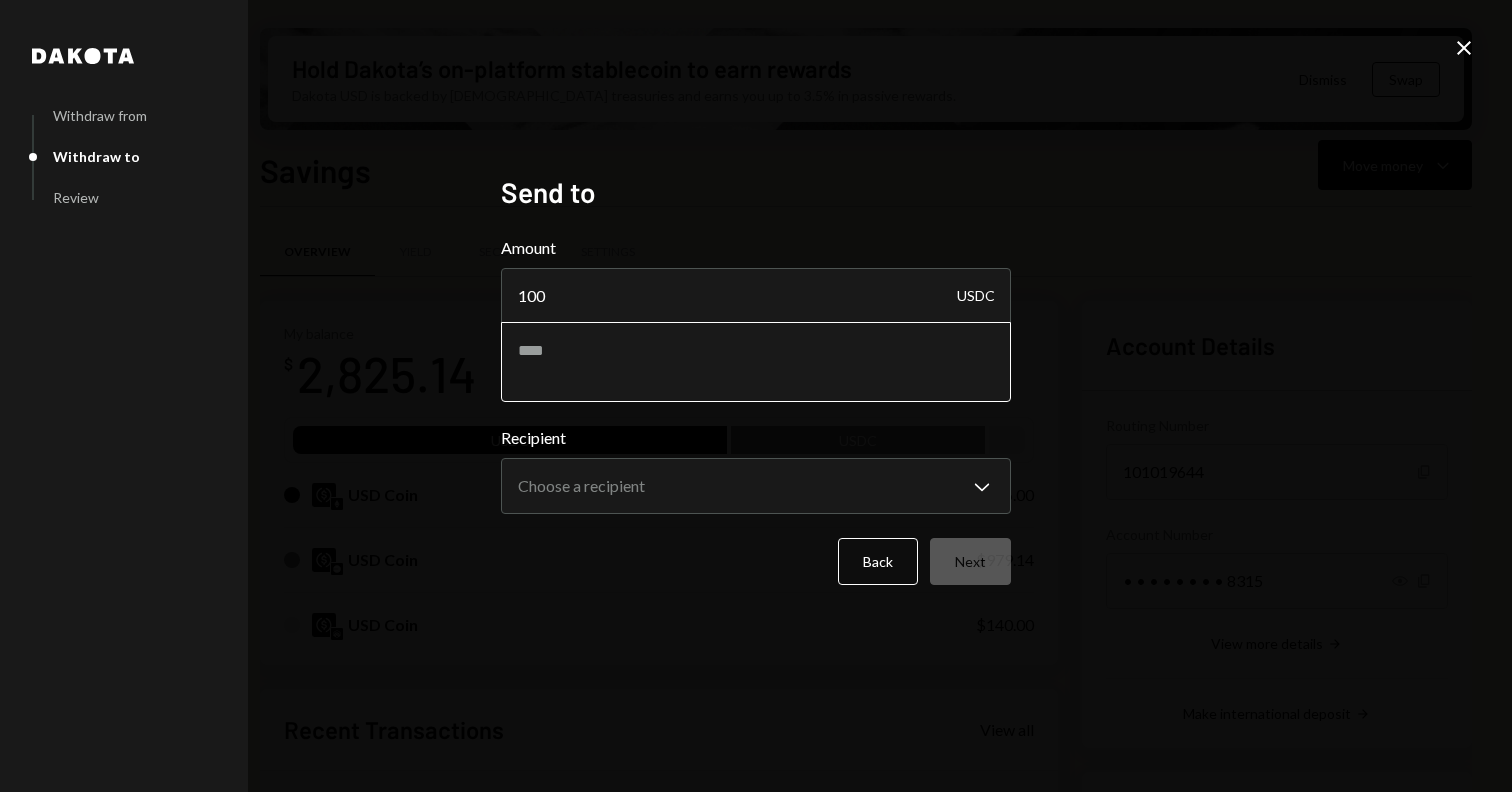 type on "100" 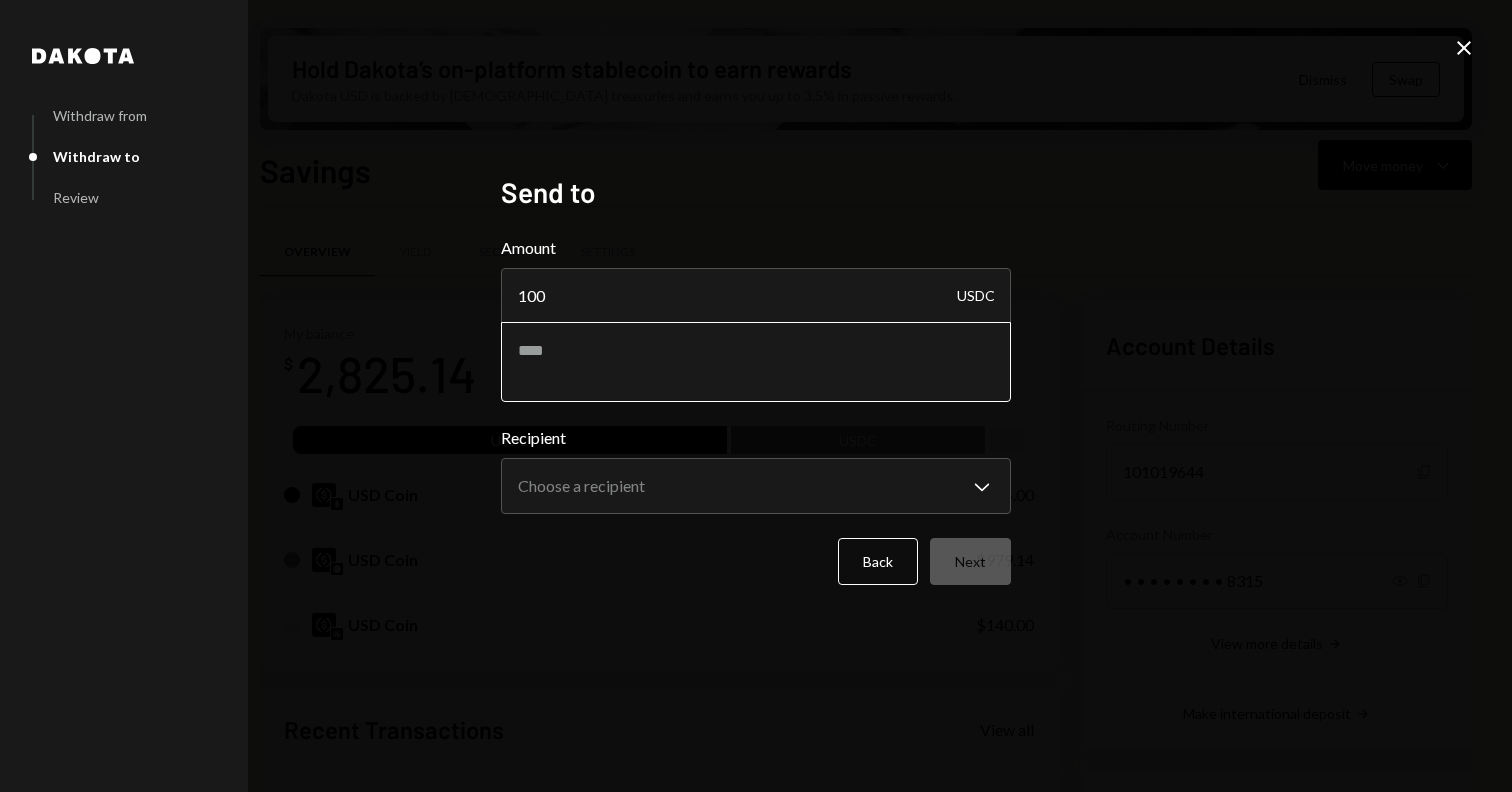 click at bounding box center (756, 362) 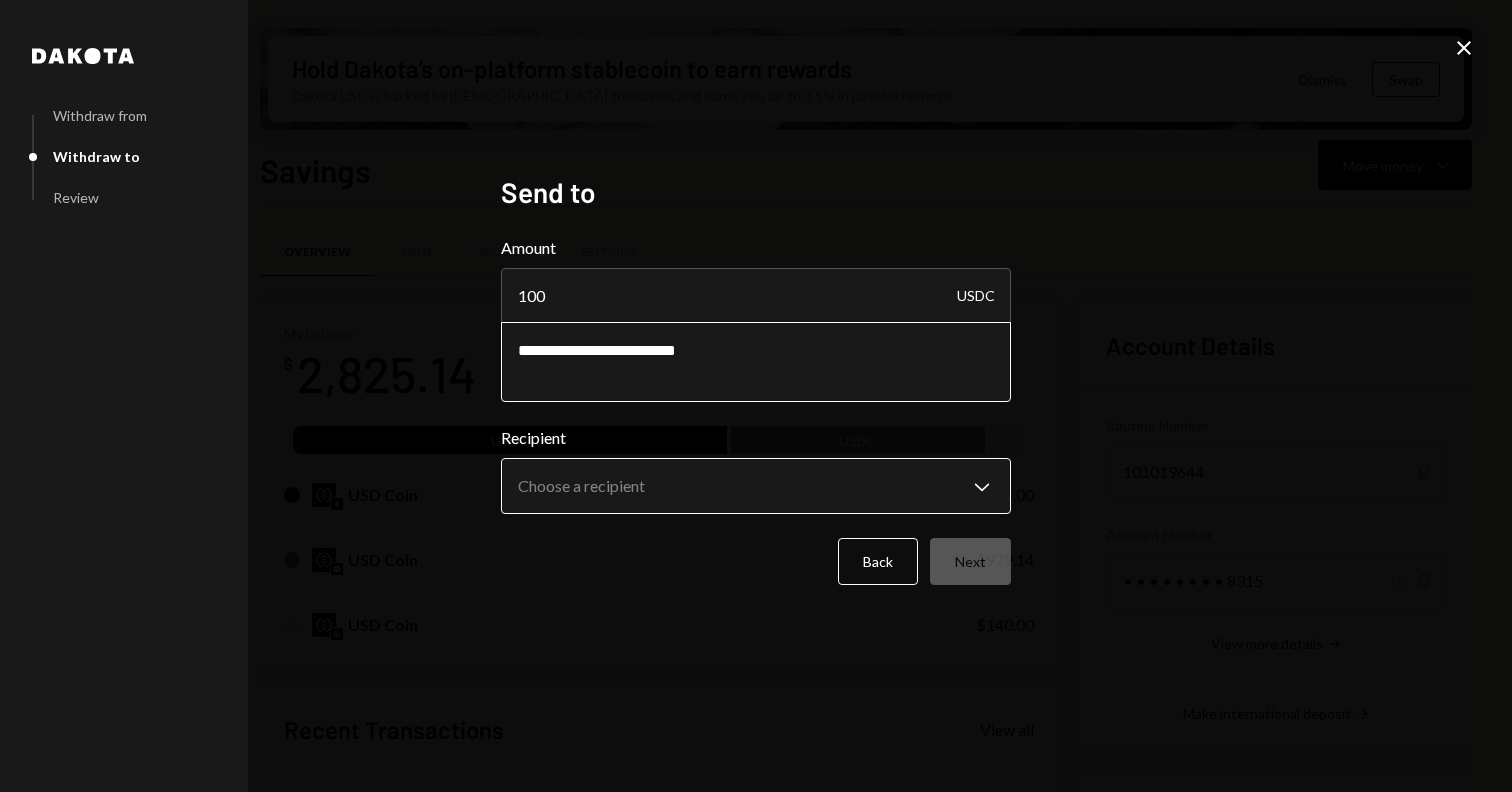 type on "**********" 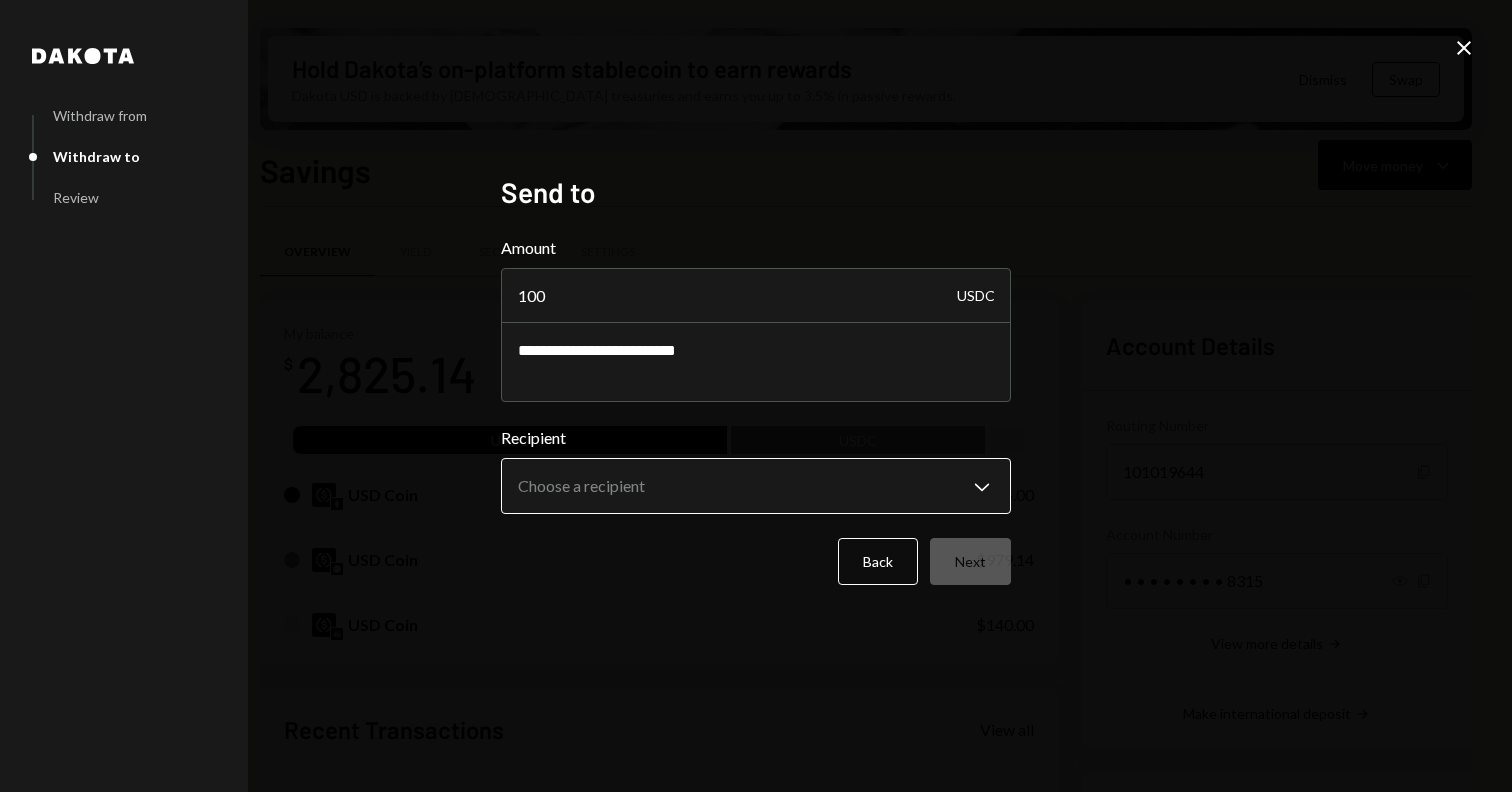 click on "T Terrace Labs Ltd... Caret Down Home Home Inbox Inbox Activities Transactions Accounts Accounts Caret Down Checking $2,836.52 Savings $2,825.14 Treasury $0.00 Cards $0.00 Dollar Rewards User Recipients Team Team Hold Dakota’s on-platform stablecoin to earn rewards Dakota USD is backed by U.S. treasuries and earns you up to 3.5% in passive rewards. Dismiss Swap Savings Move money Caret Down Overview Yield Security Settings My balance $ 2,825.14 USDC USDC USD Coin $1,706.00 USD Coin $979.14 USD Coin $140.00 Recent Transactions View all Type Initiated By Initiated At Status Withdrawal 245  USDC [PERSON_NAME] [DATE] 12:48 PM Completed Deposit 345  USDC 0x05e3...b61b62 Copy [DATE] 11:50 AM Completed Stablecoin Conversion $345.00 [PERSON_NAME] [DATE] 11:44 AM Completed Stablecoin Conversion $345.00 [PERSON_NAME] [DATE] 11:44 AM Review Right Arrow Withdrawal 14,999  USDT [PERSON_NAME] [DATE] 11:28 AM Completed Account Details Routing Number [FINANCIAL_ID] Copy Account Number • • • • • • • •  8315" at bounding box center (756, 396) 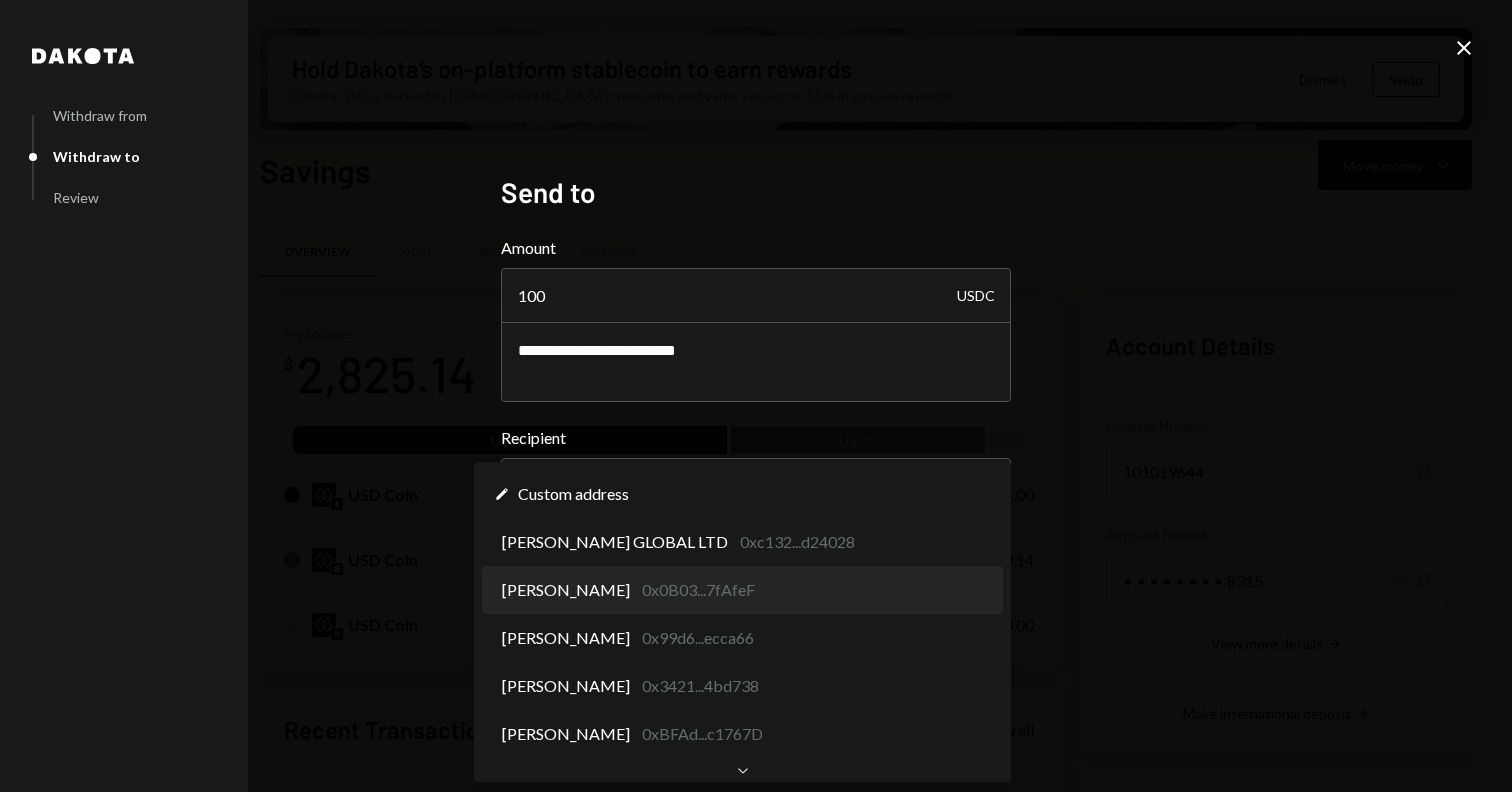 scroll, scrollTop: 324, scrollLeft: 0, axis: vertical 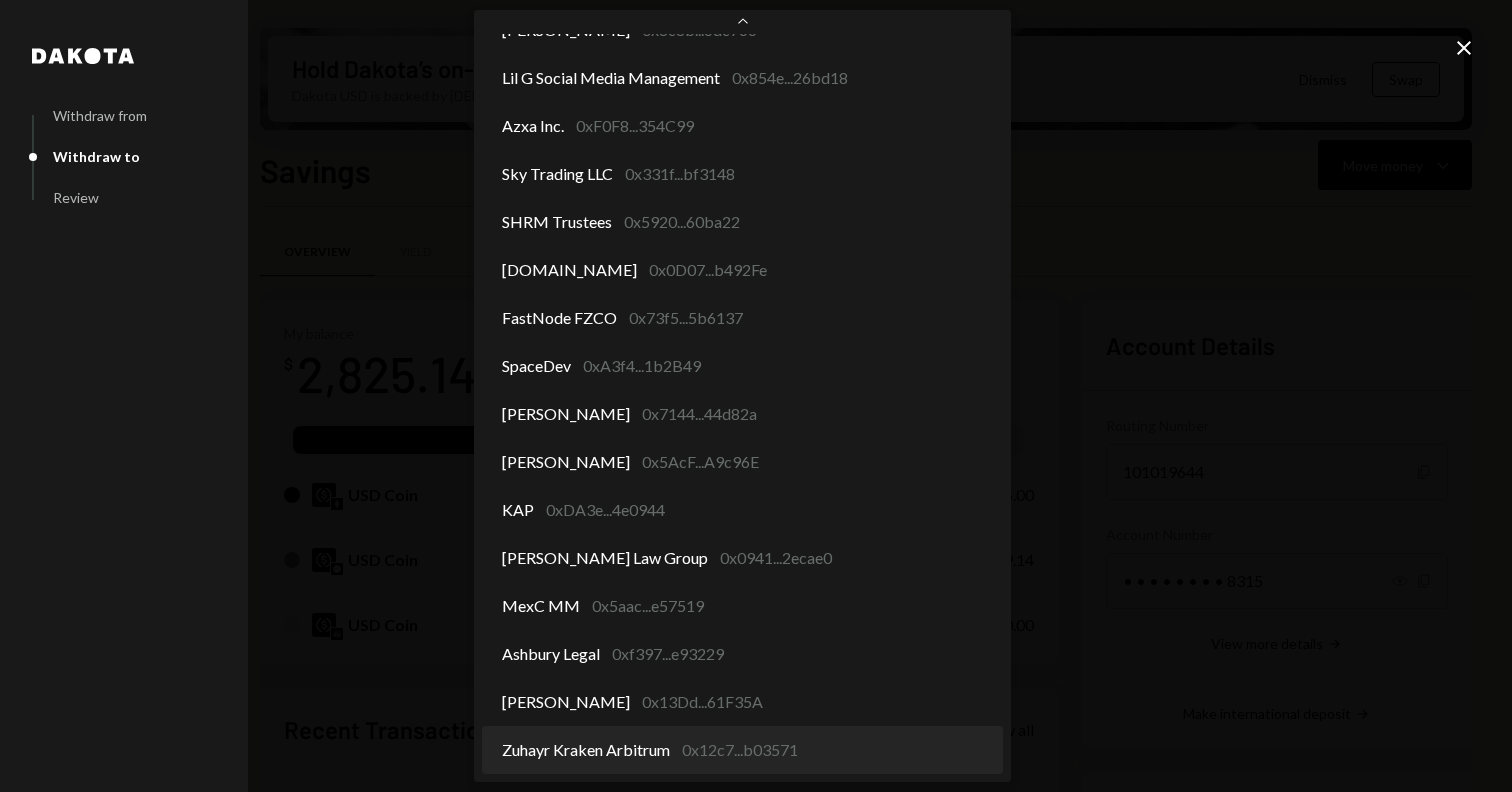 select on "**********" 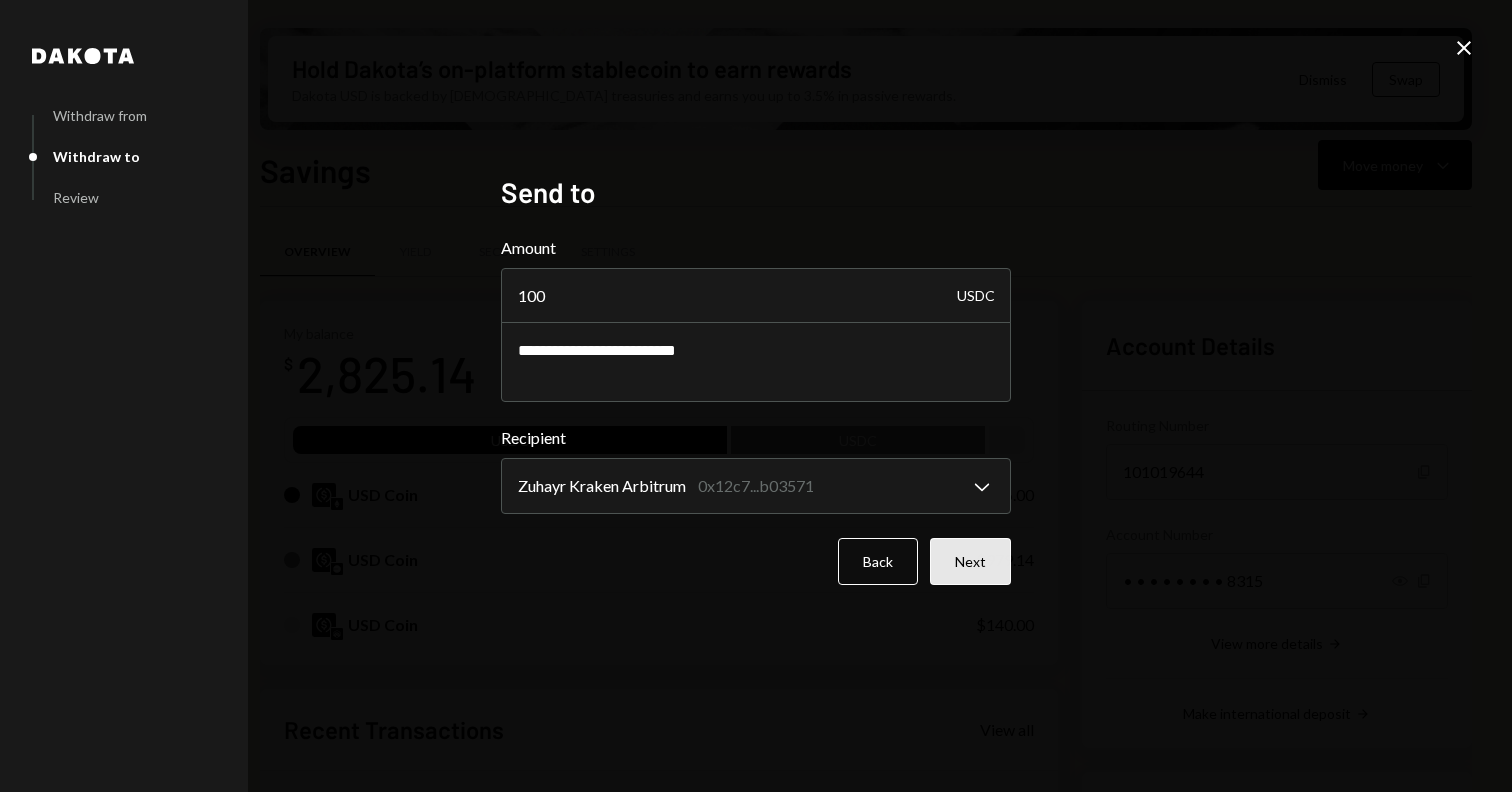 click on "Next" at bounding box center [970, 561] 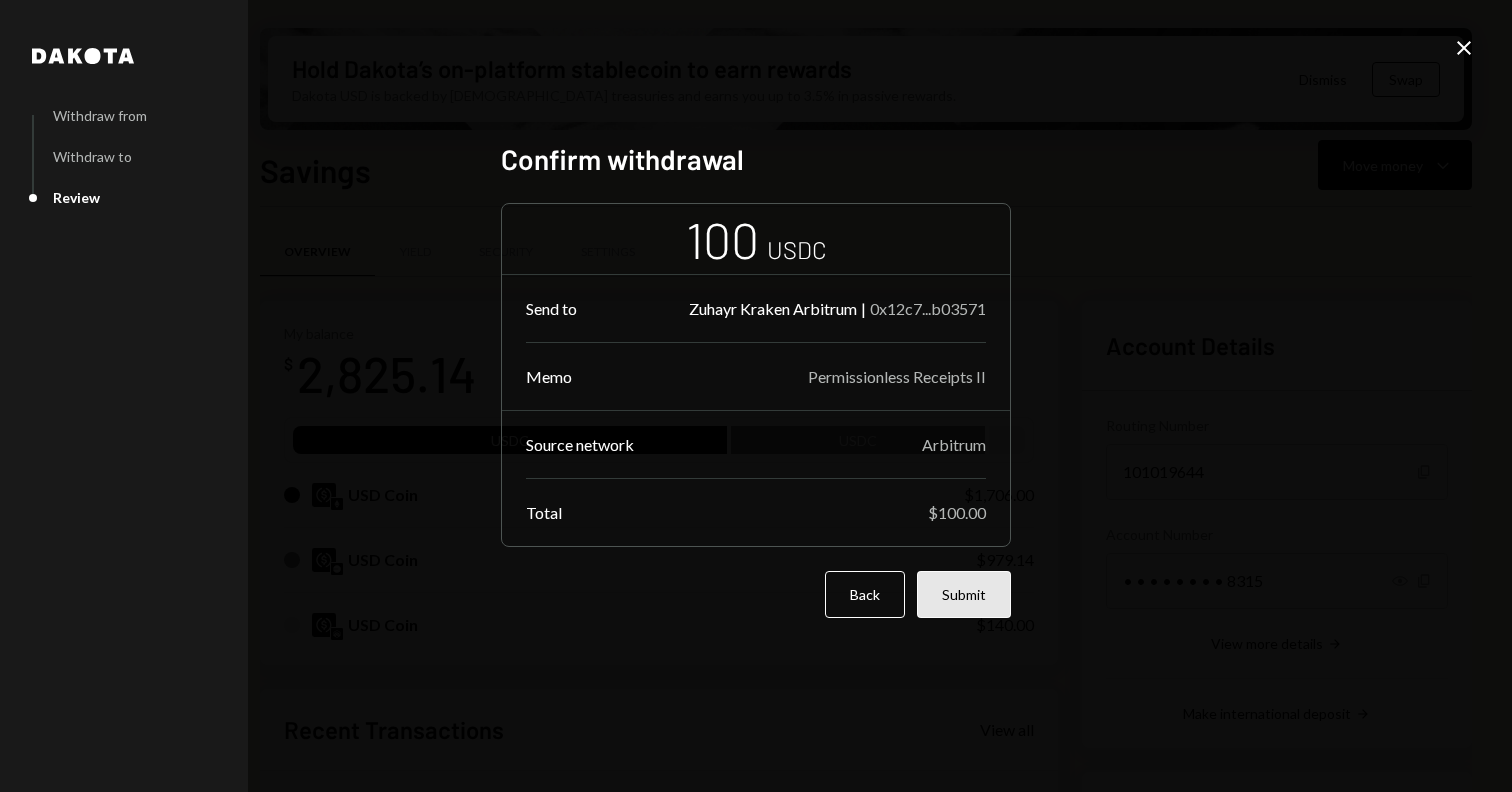 click on "Submit" at bounding box center [964, 594] 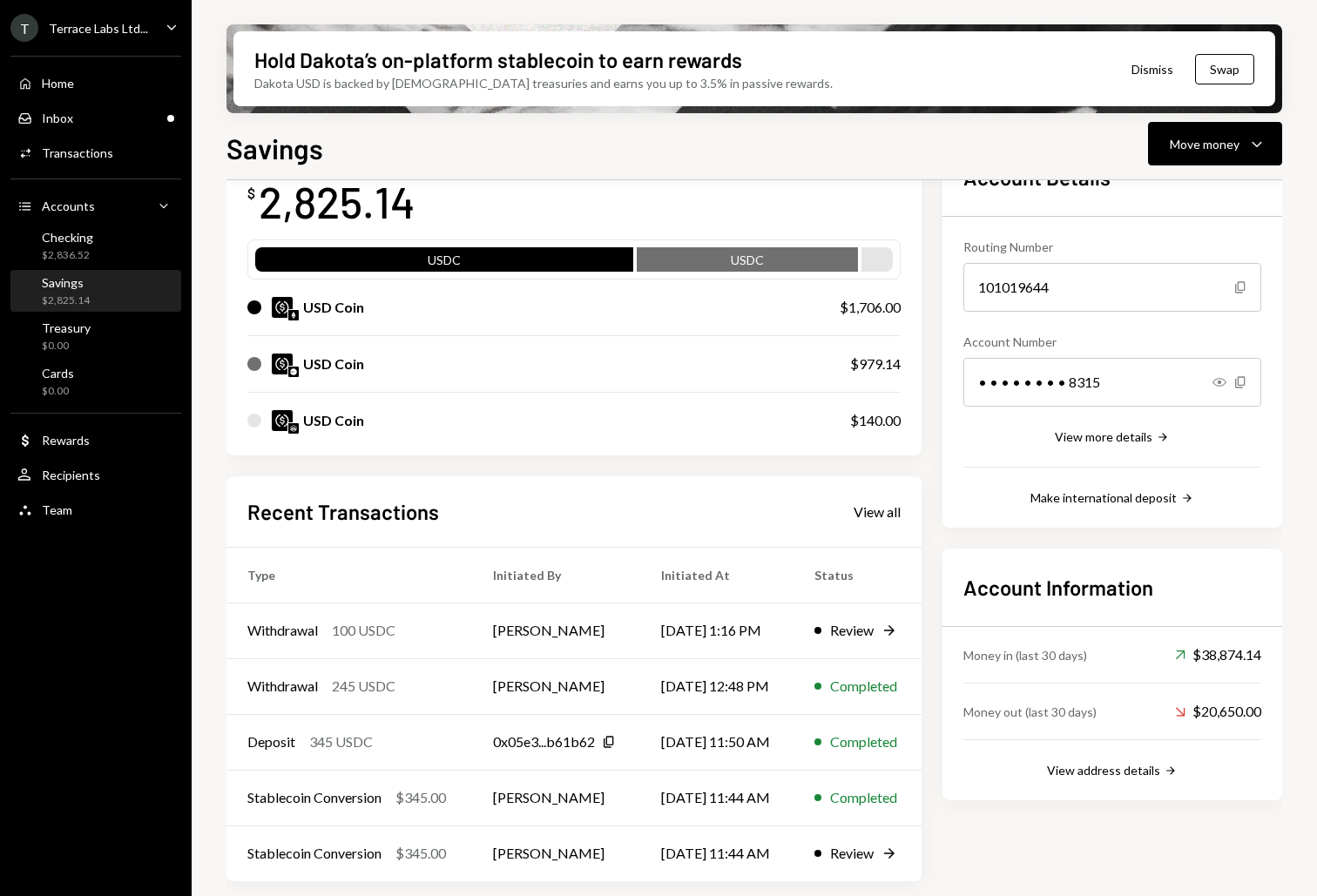 scroll, scrollTop: 124, scrollLeft: 0, axis: vertical 